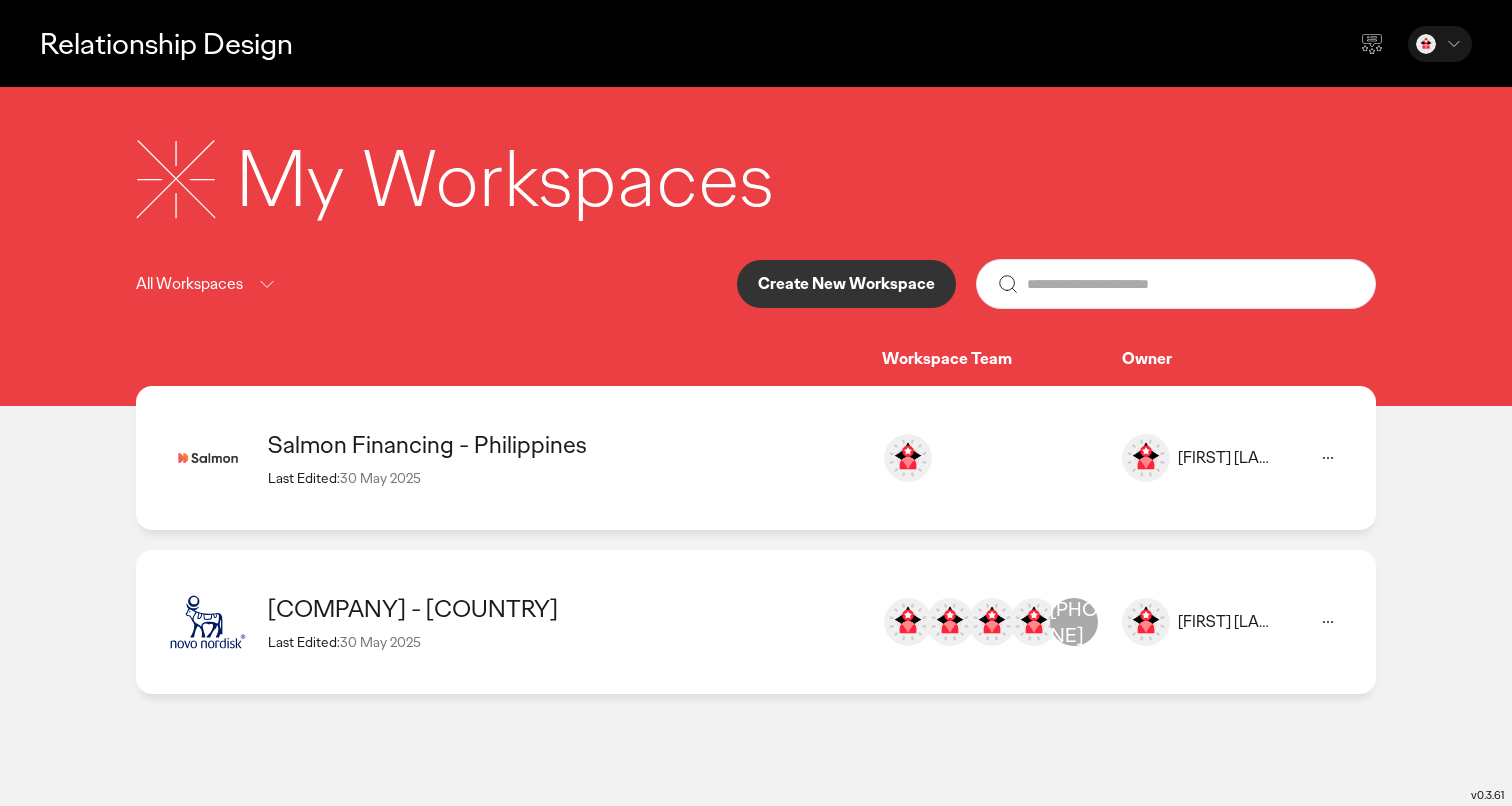 scroll, scrollTop: 0, scrollLeft: 0, axis: both 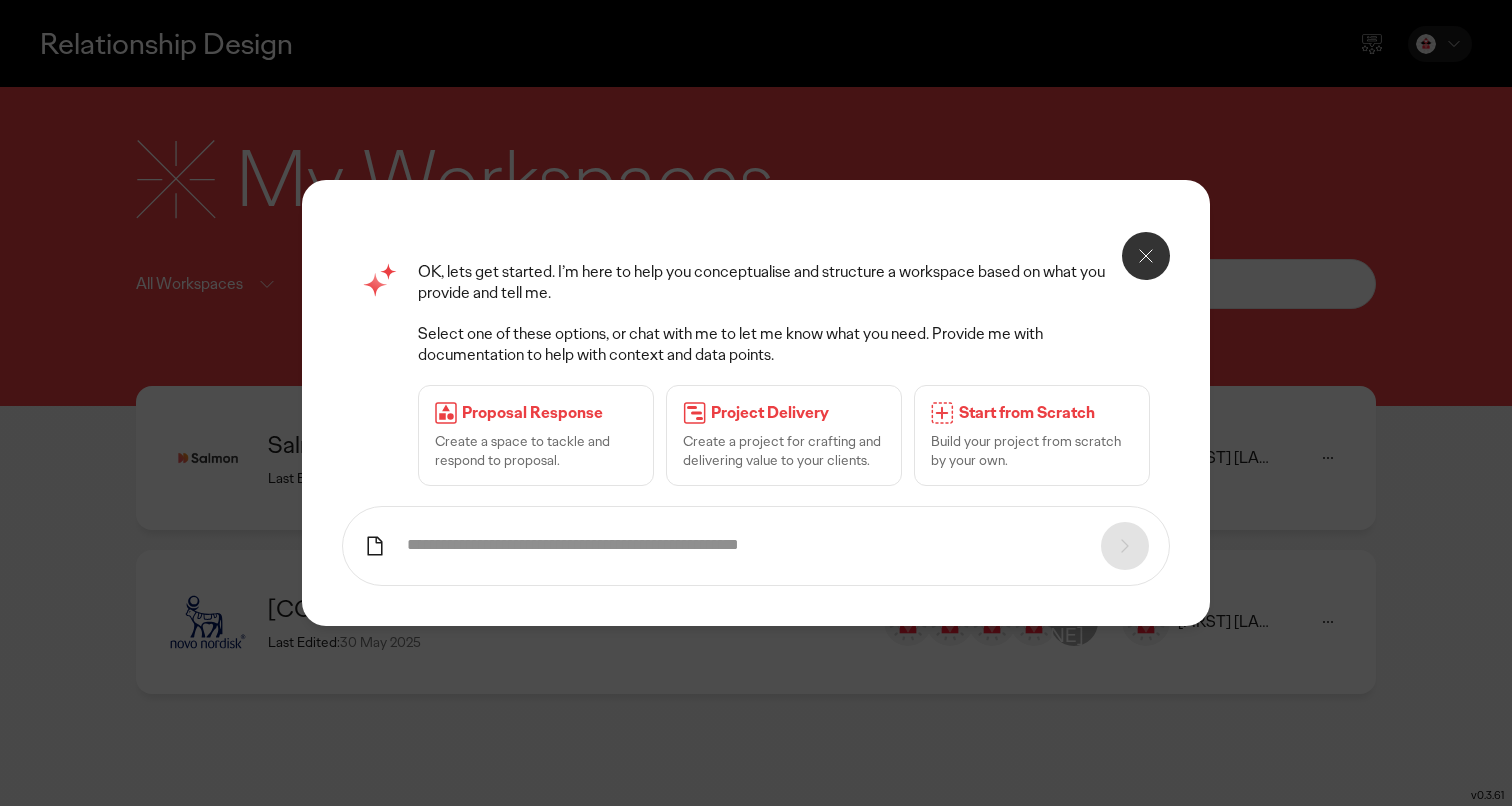 click on "Start from Scratch" at bounding box center [1046, 413] 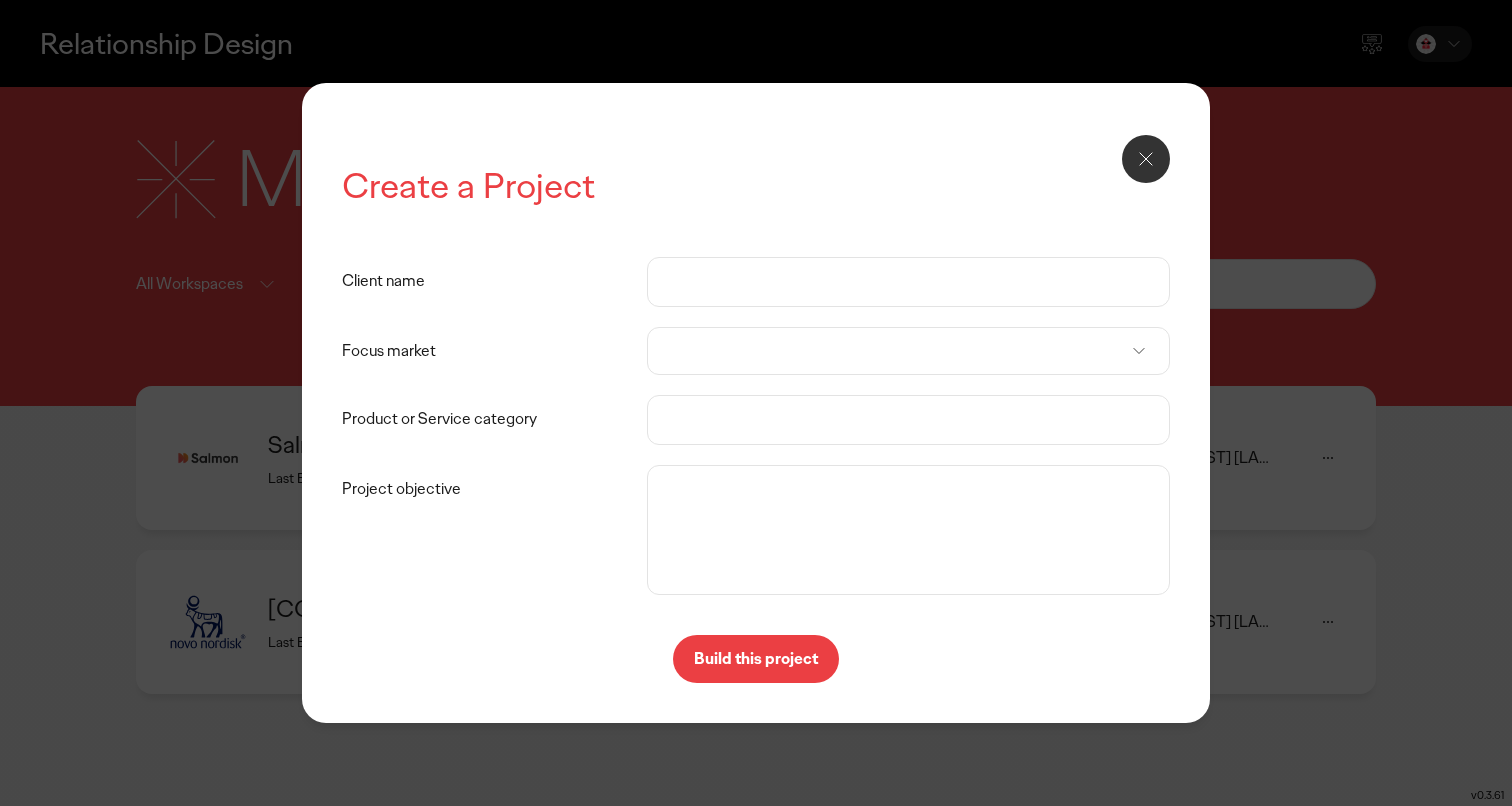 click on "Client name" at bounding box center (908, 282) 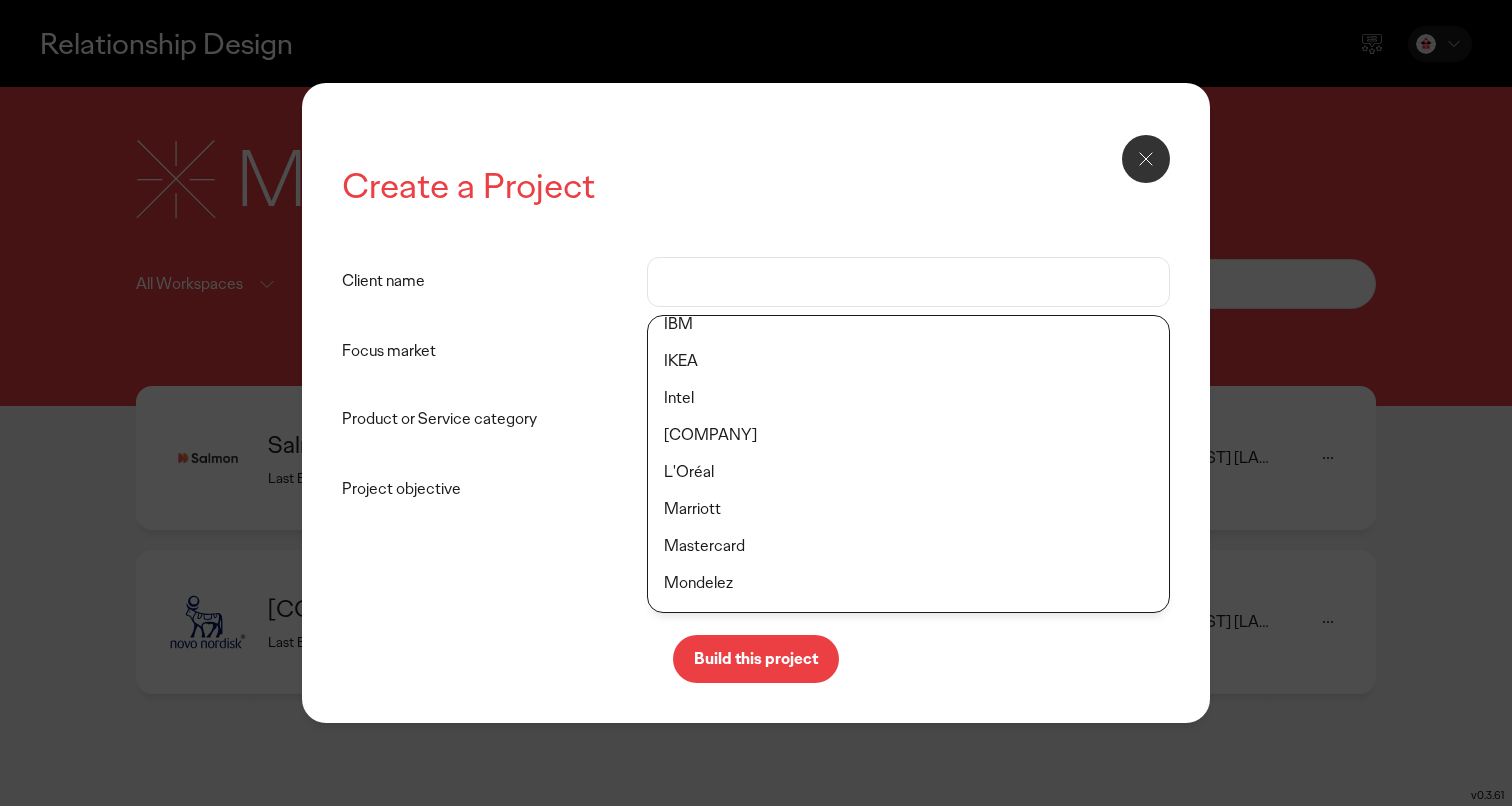 scroll, scrollTop: 902, scrollLeft: 0, axis: vertical 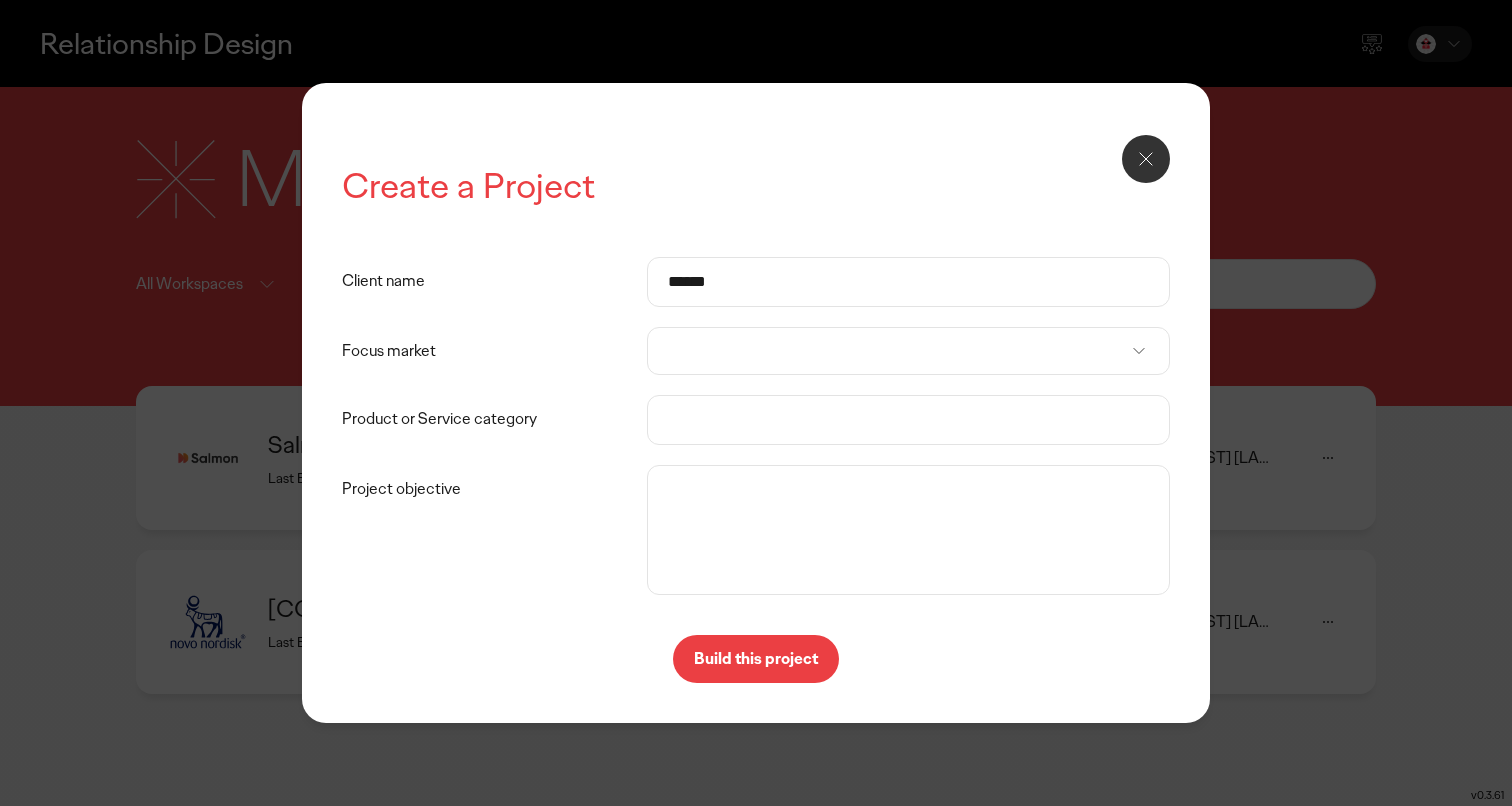 type on "******" 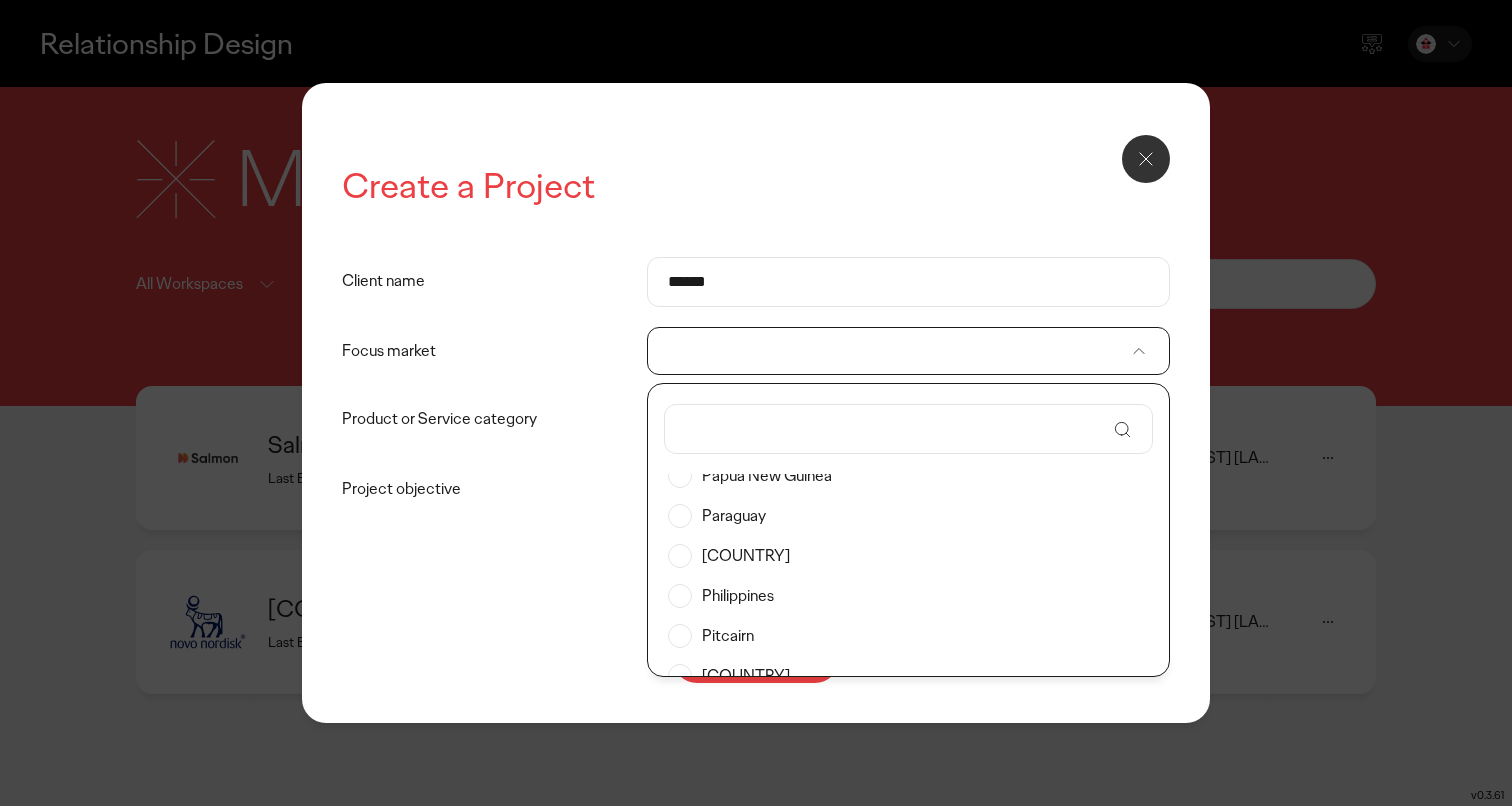 scroll, scrollTop: 6783, scrollLeft: 0, axis: vertical 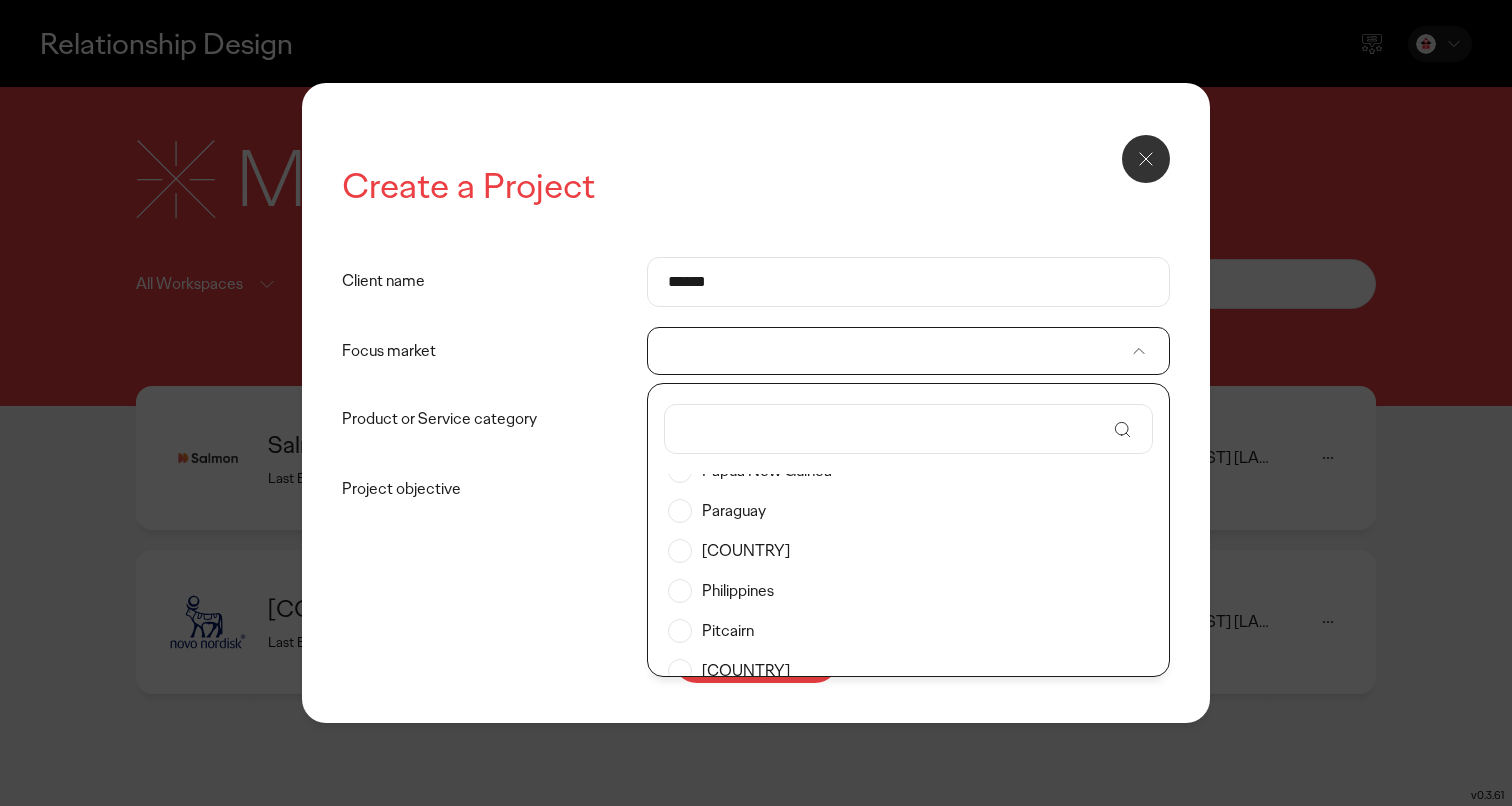 click on "Philippines" at bounding box center (908, 591) 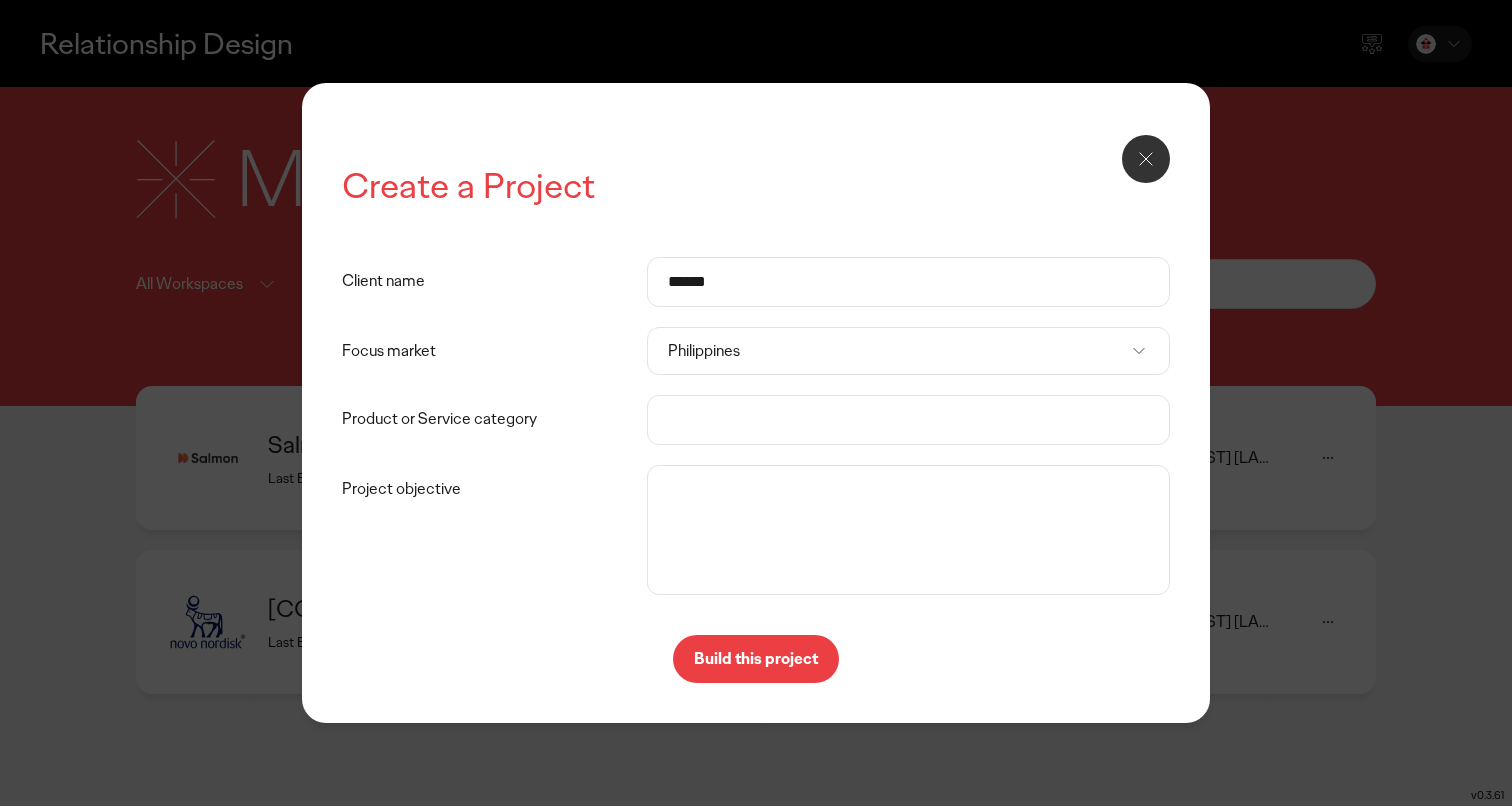 click on "Product or Service category" at bounding box center [908, 420] 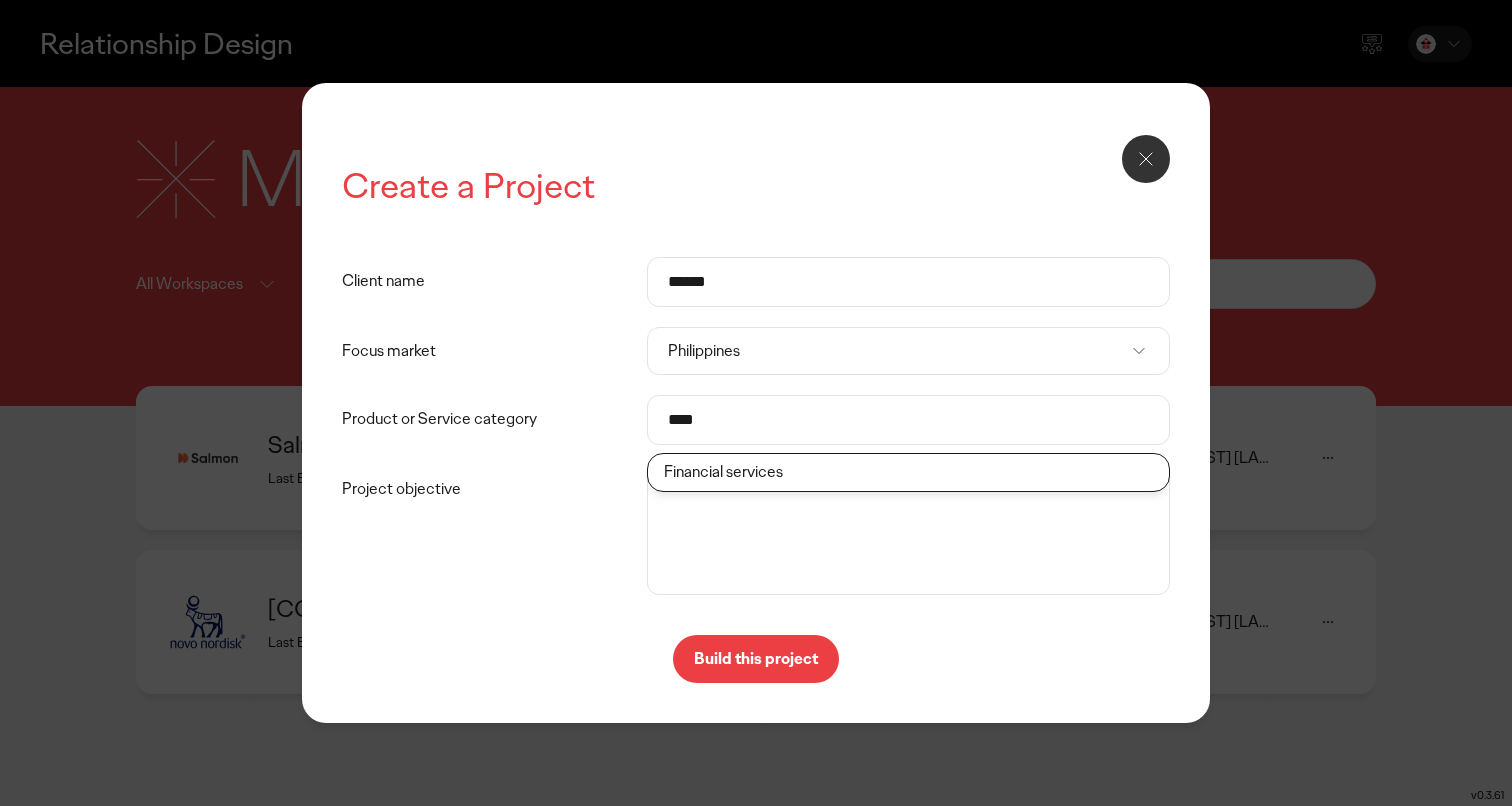 click on "Financial services" 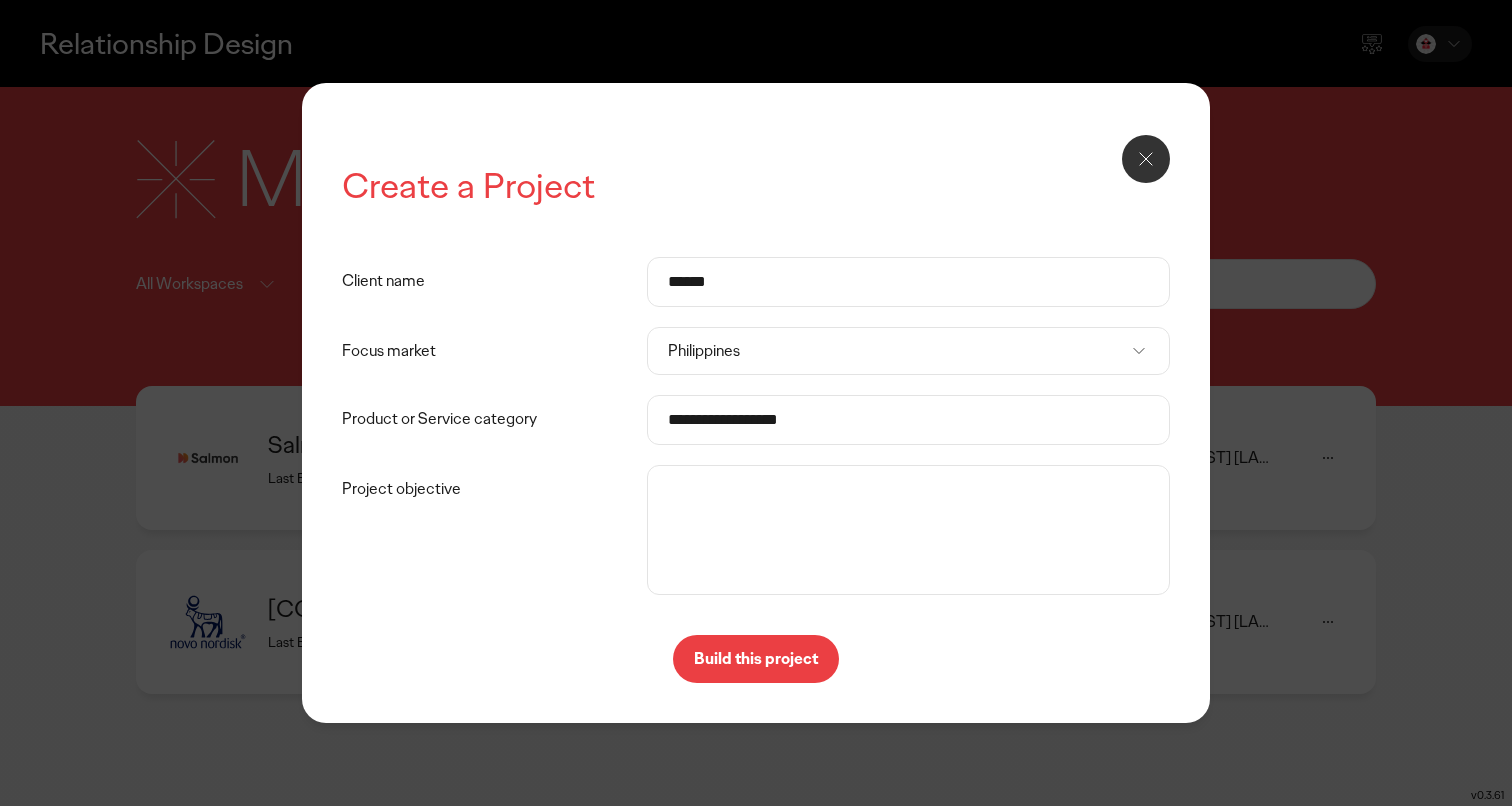 click on "Project objective" at bounding box center (908, 530) 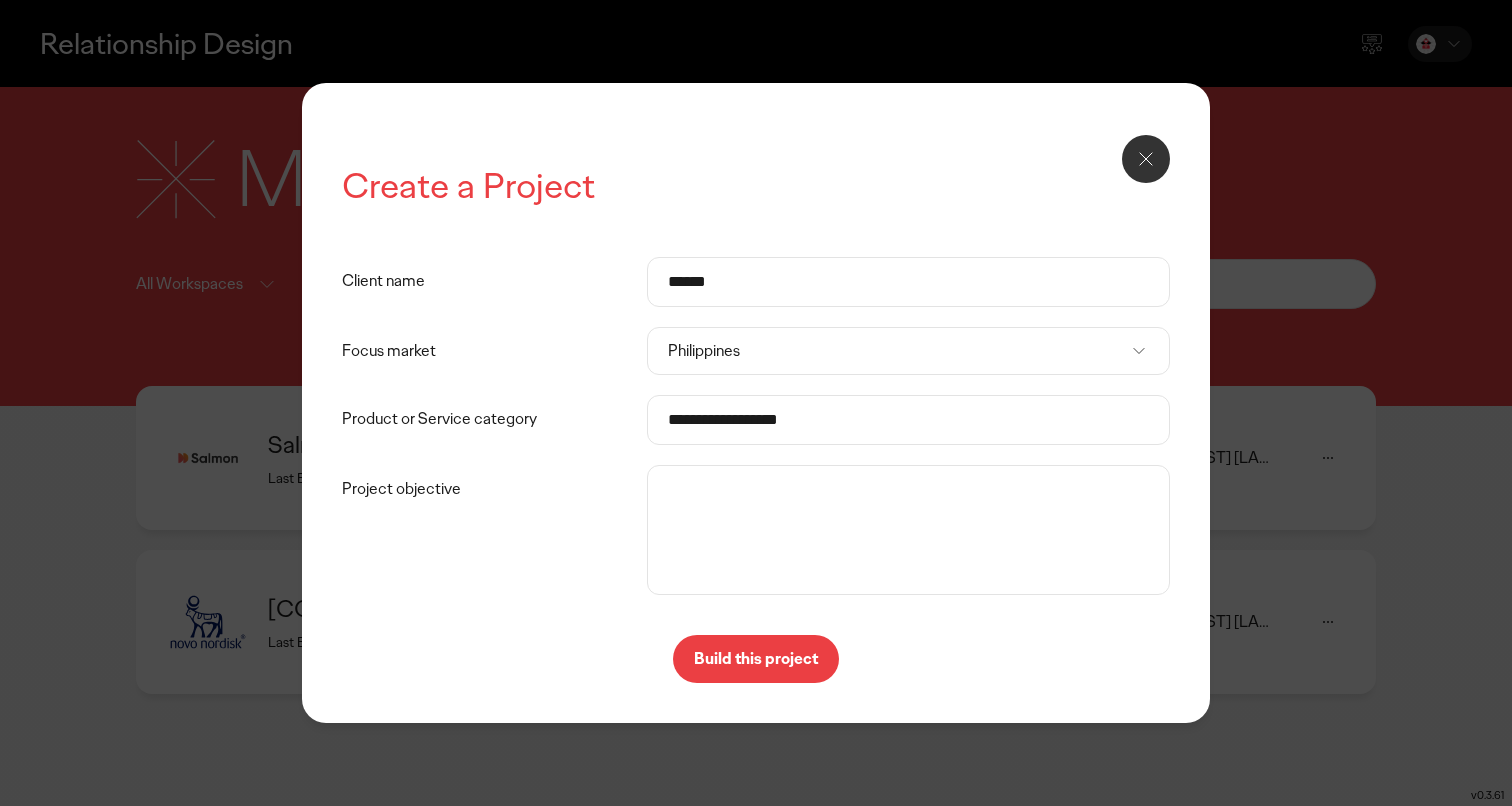 type on "*" 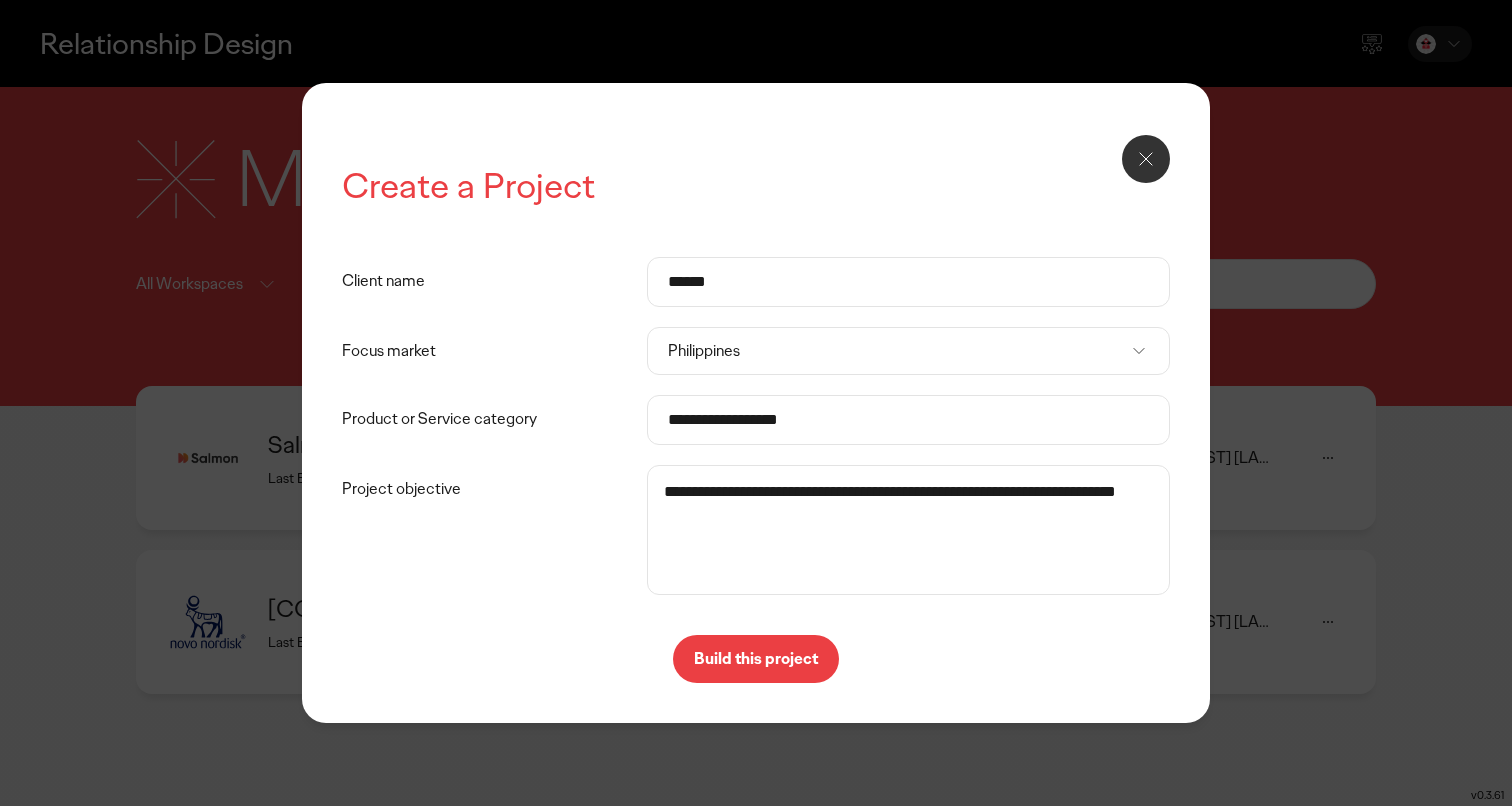type on "**********" 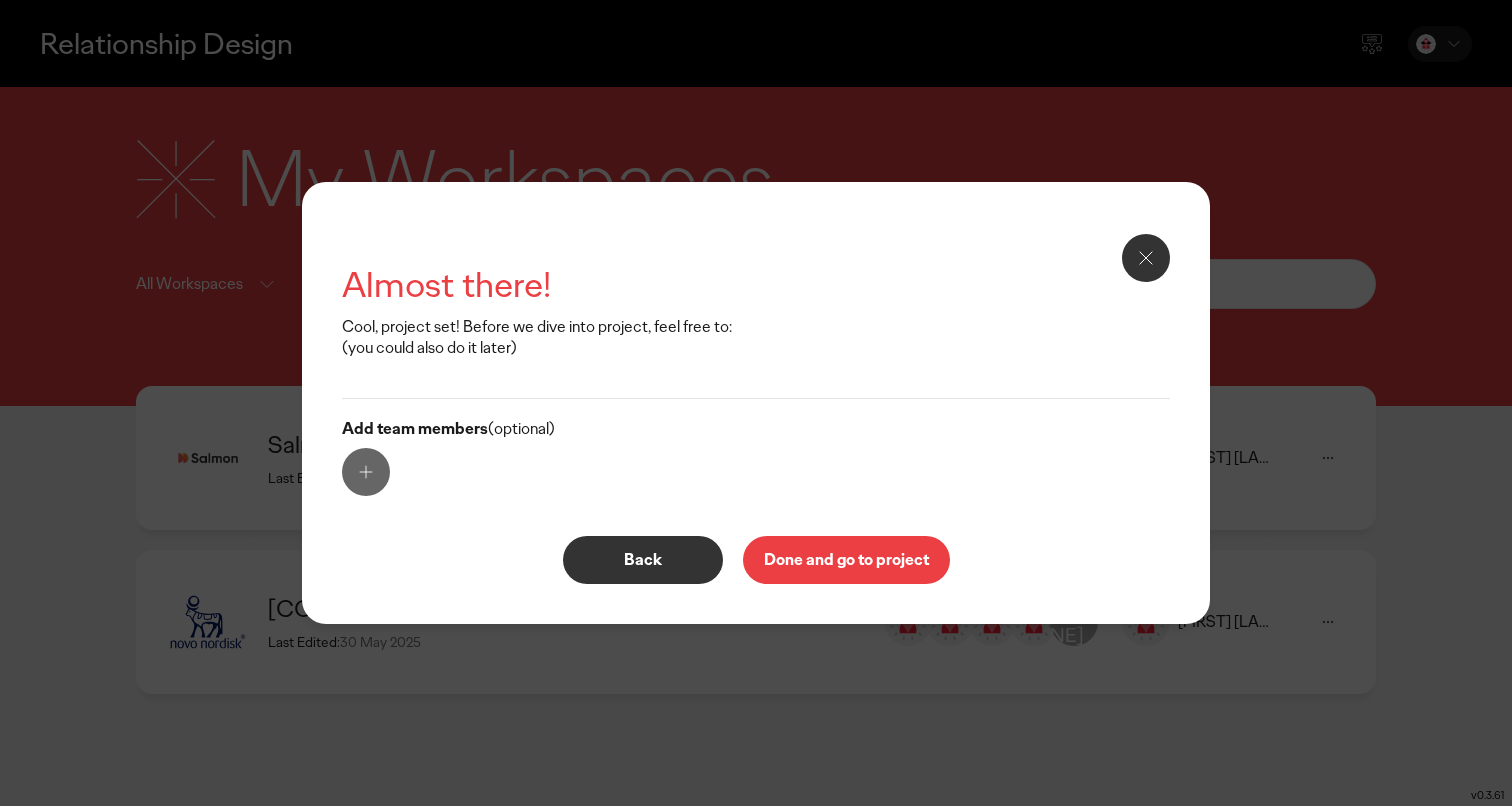 click 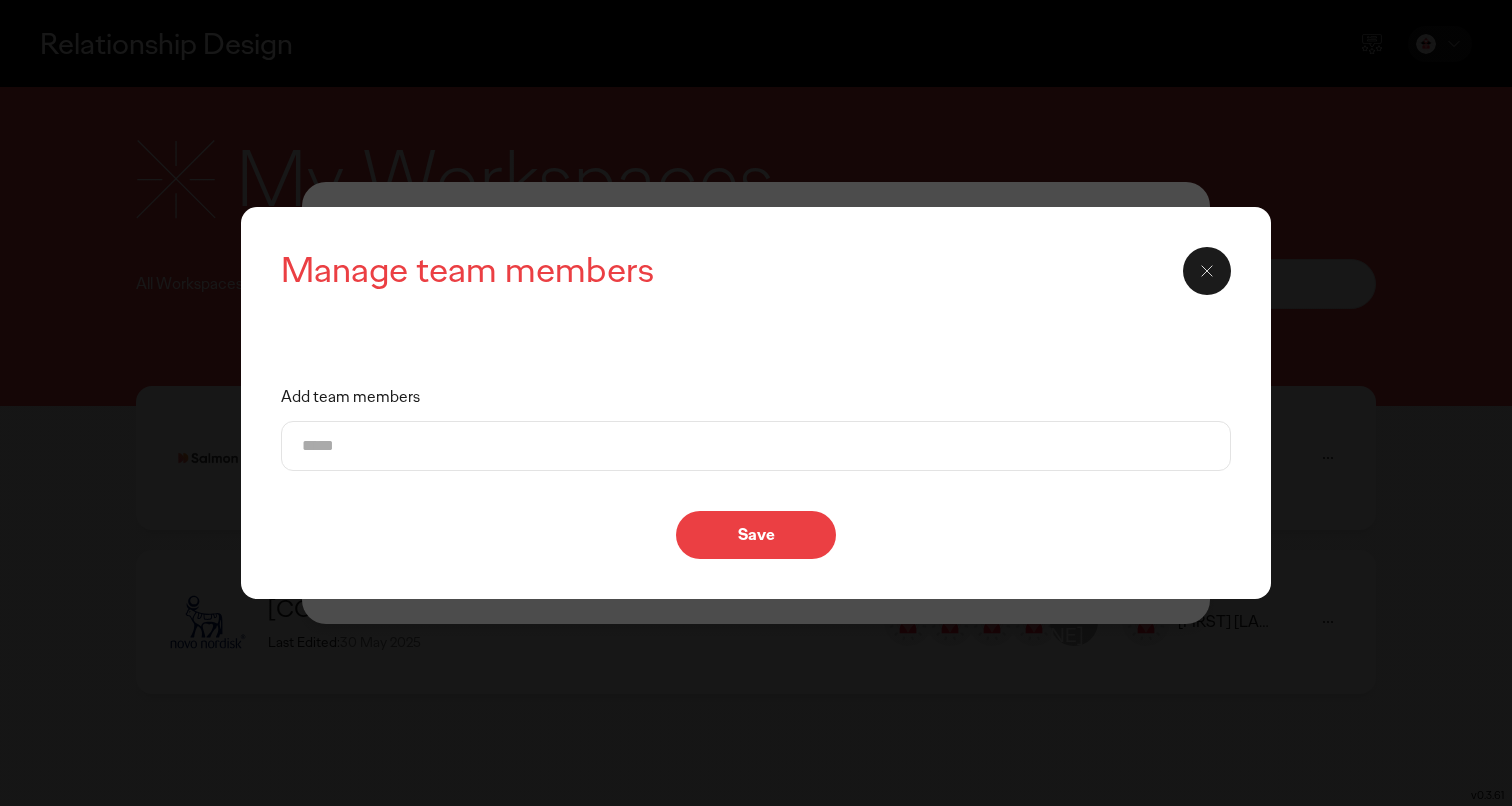 click on "Add team members" at bounding box center [756, 446] 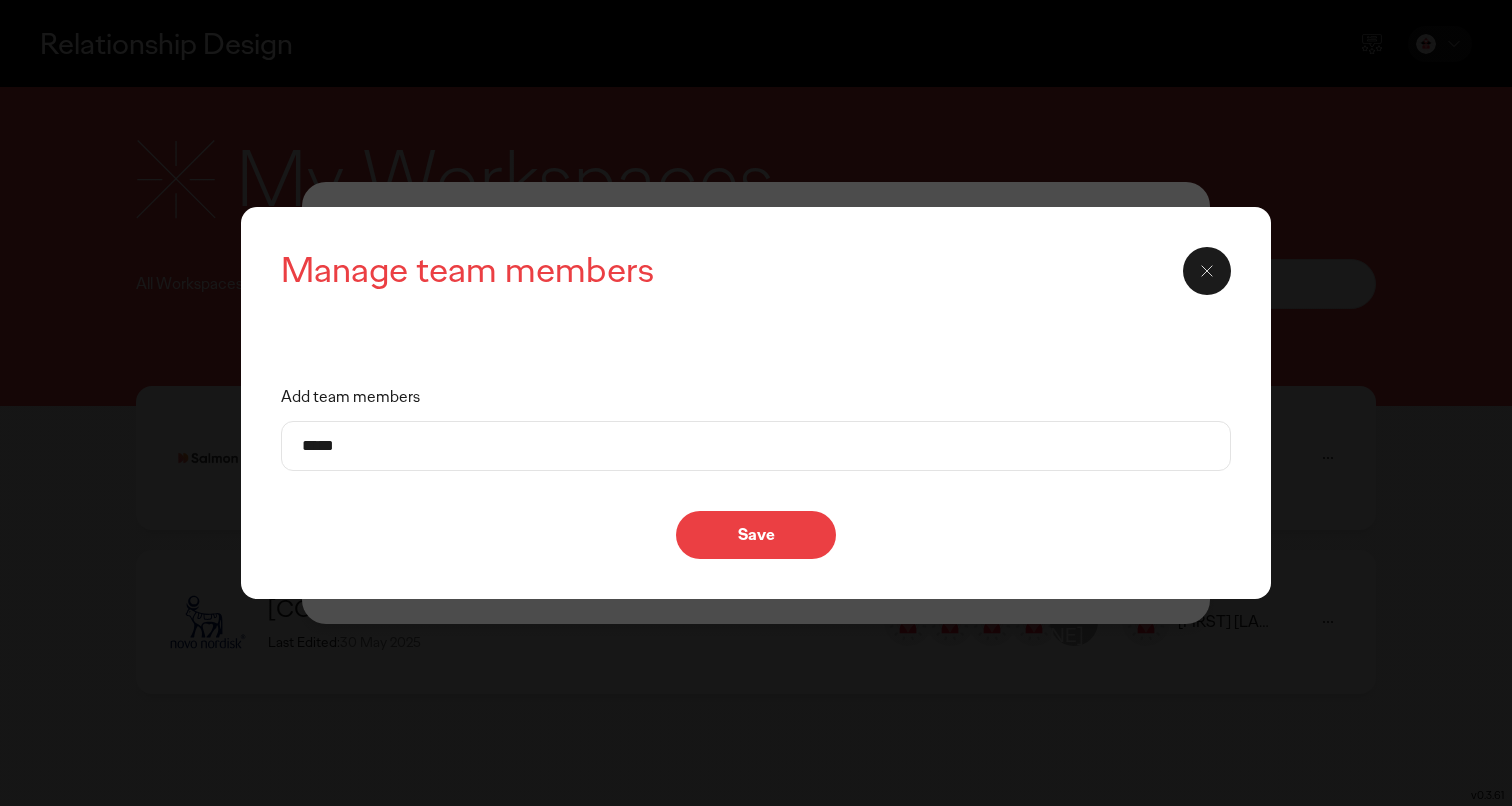 click on "*****" at bounding box center (756, 446) 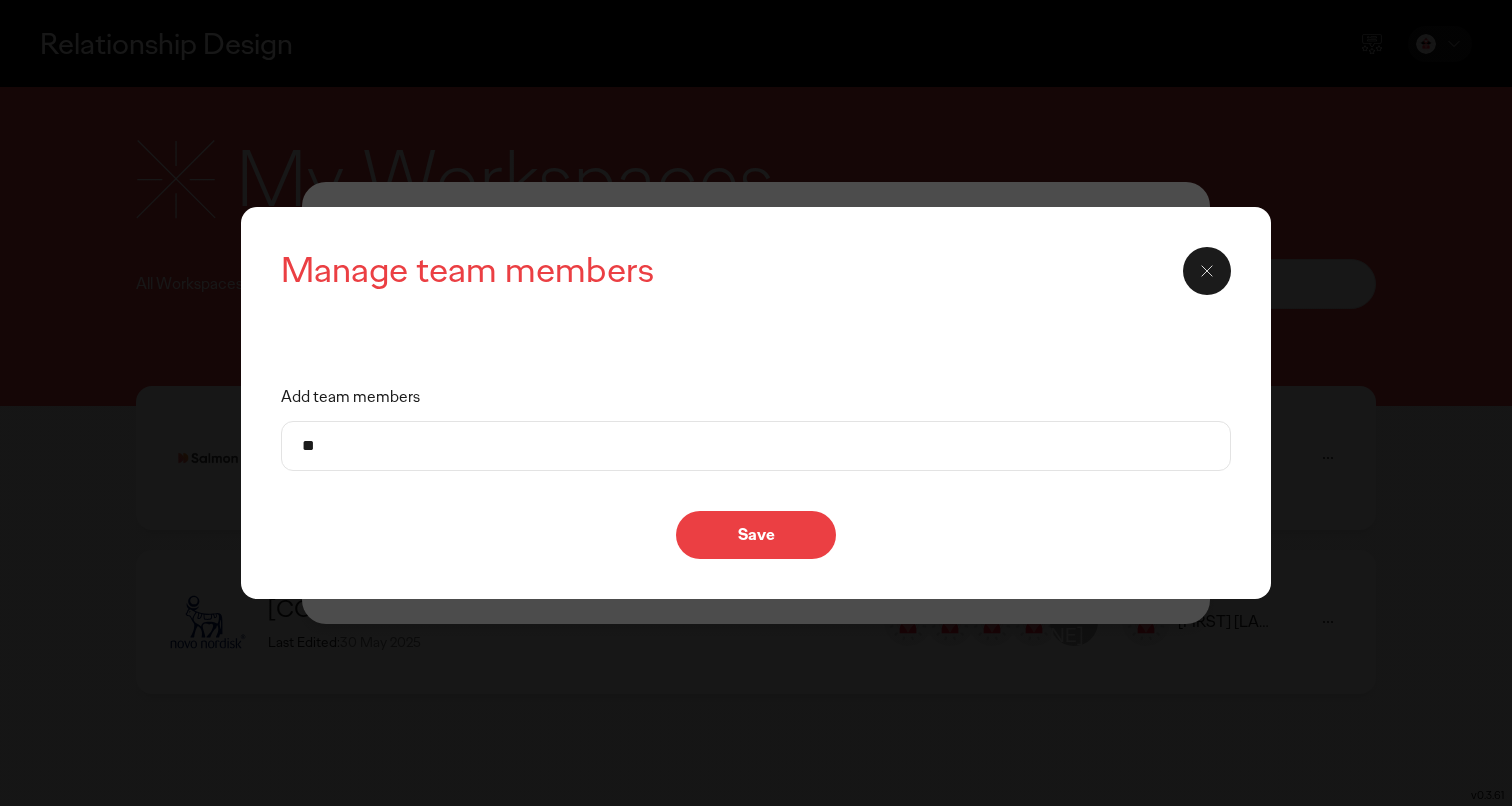 type on "*" 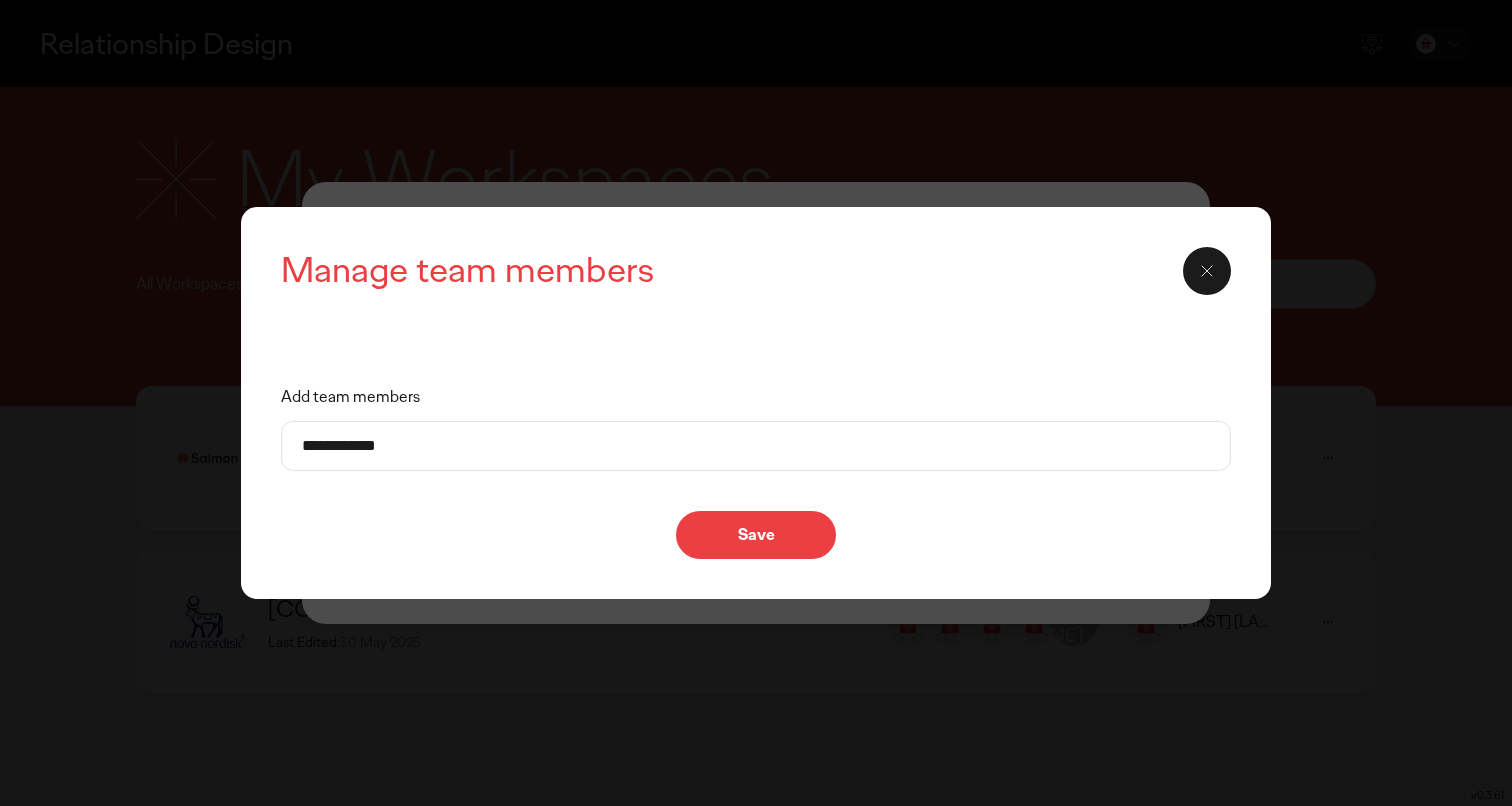 click on "**********" at bounding box center (756, 446) 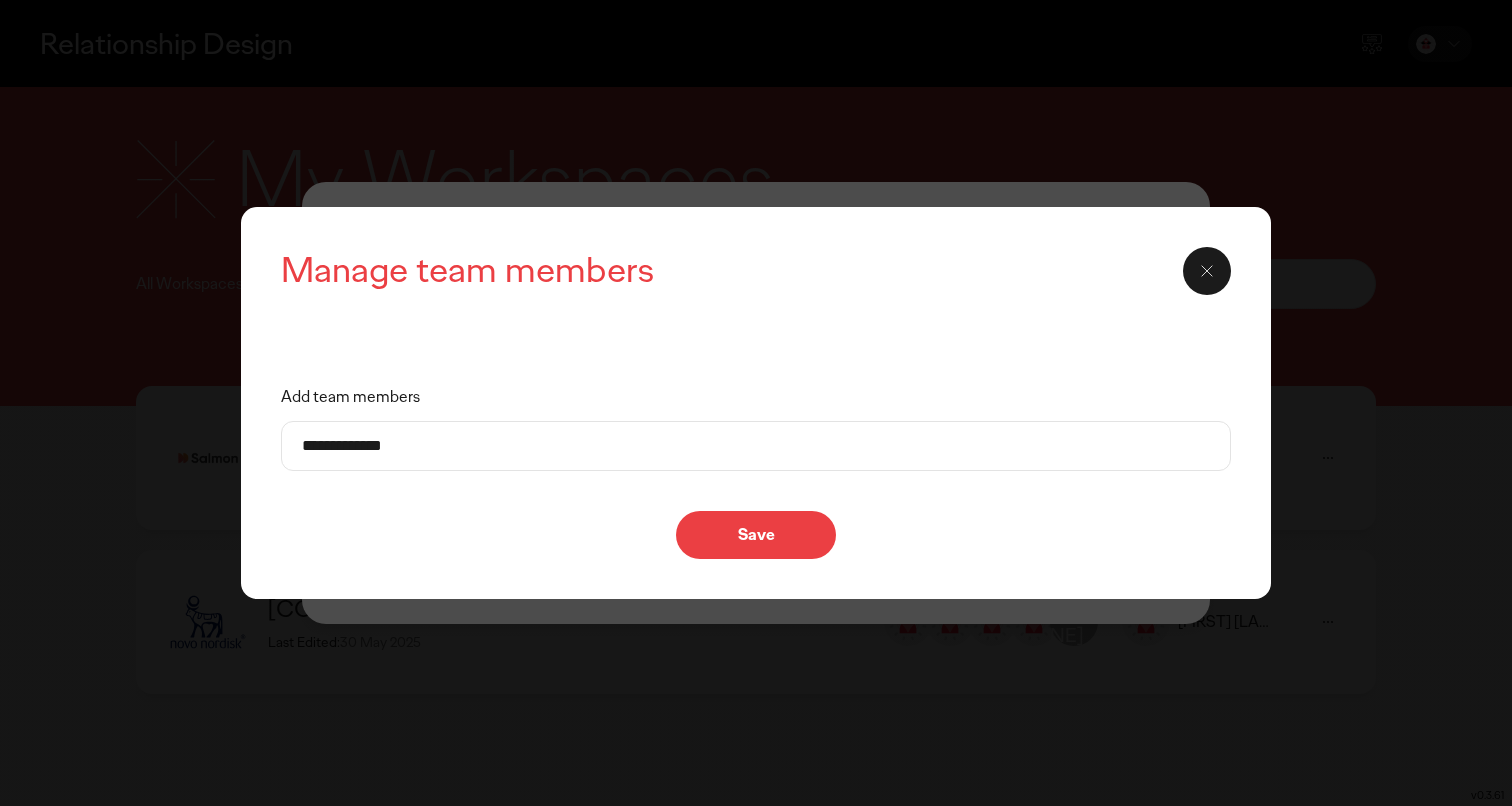 type on "**********" 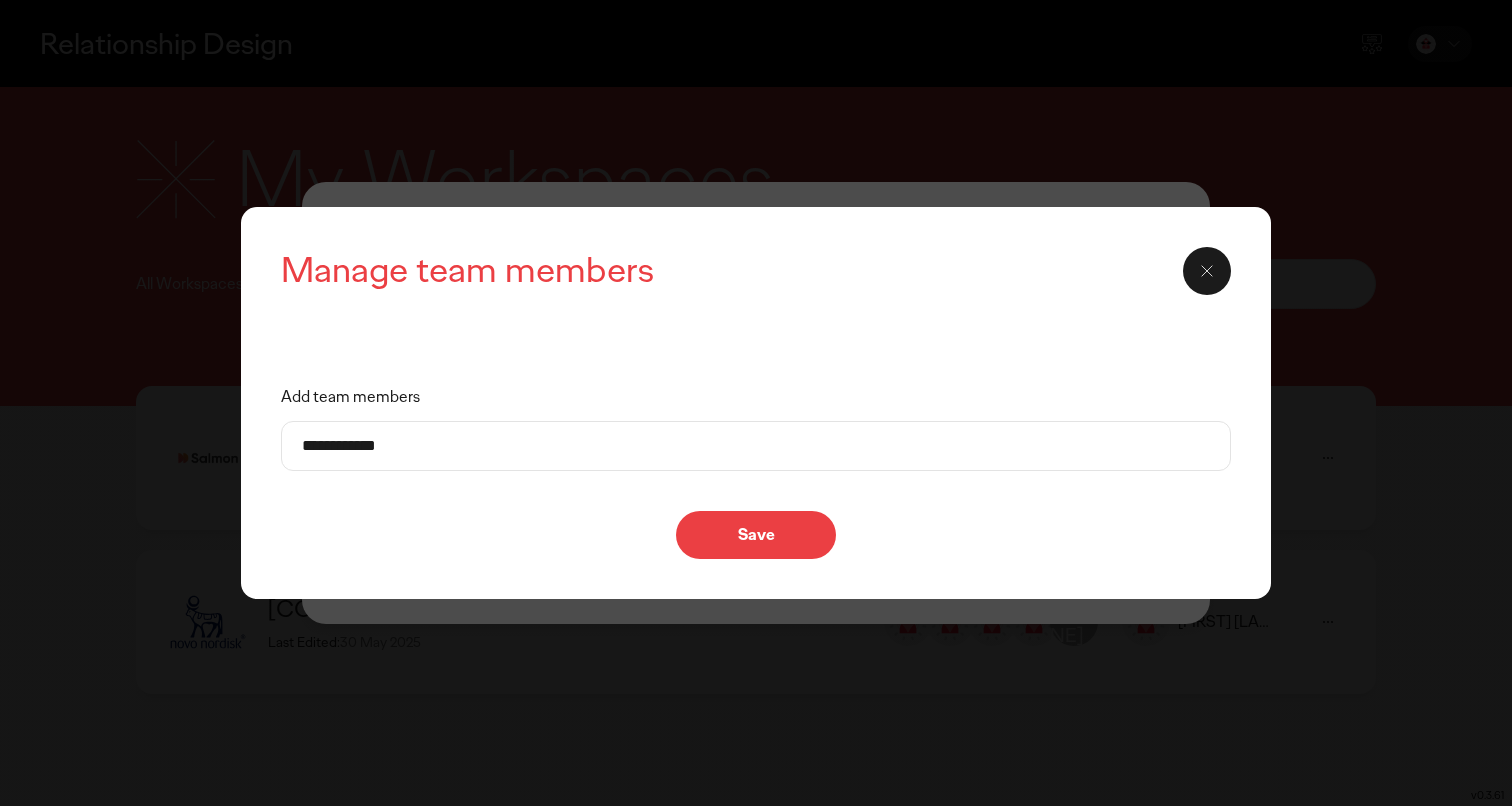 drag, startPoint x: 425, startPoint y: 445, endPoint x: 258, endPoint y: 440, distance: 167.07483 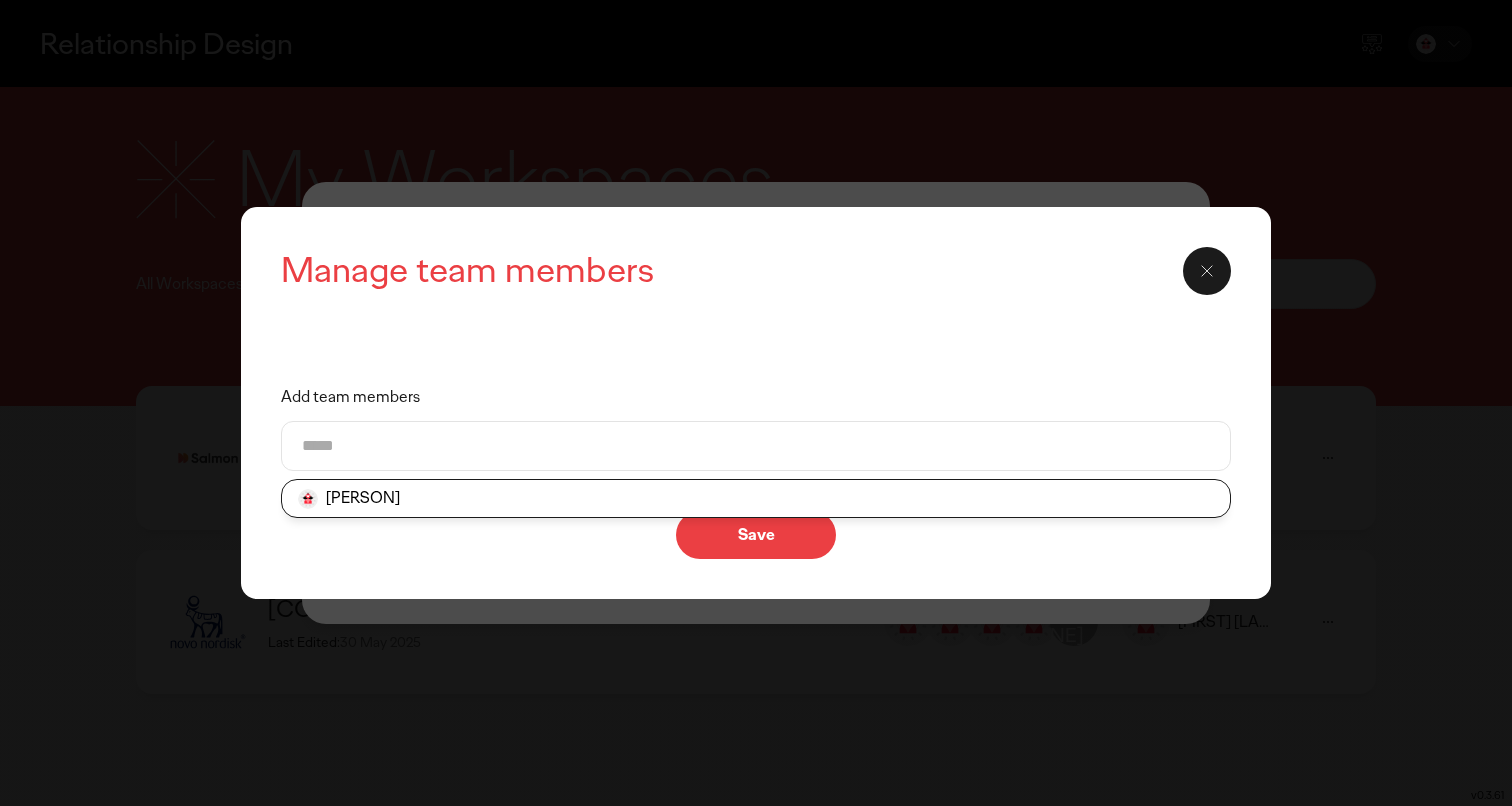 click on "[PERSON]" 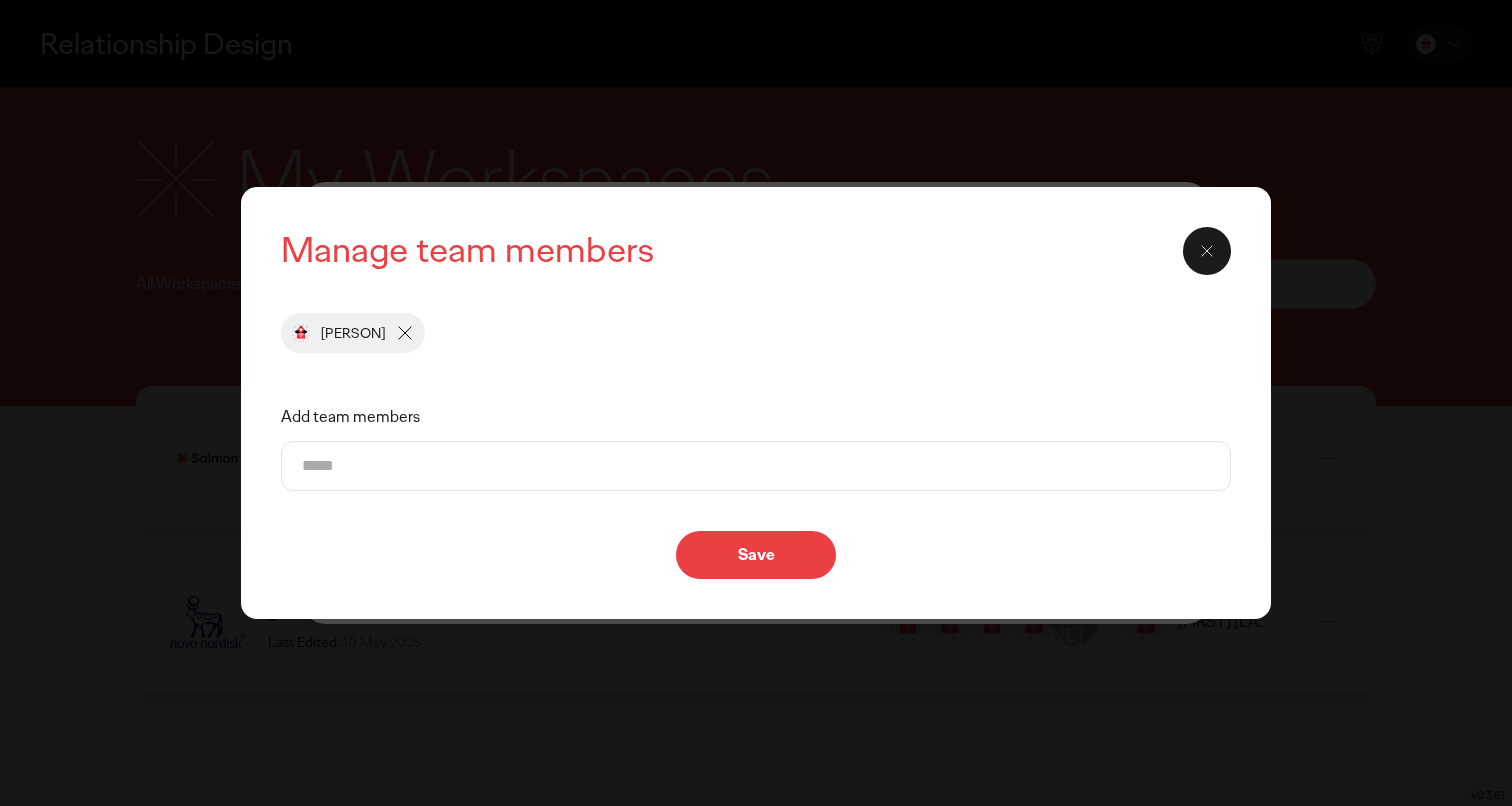 click on "Add team members" at bounding box center (756, 466) 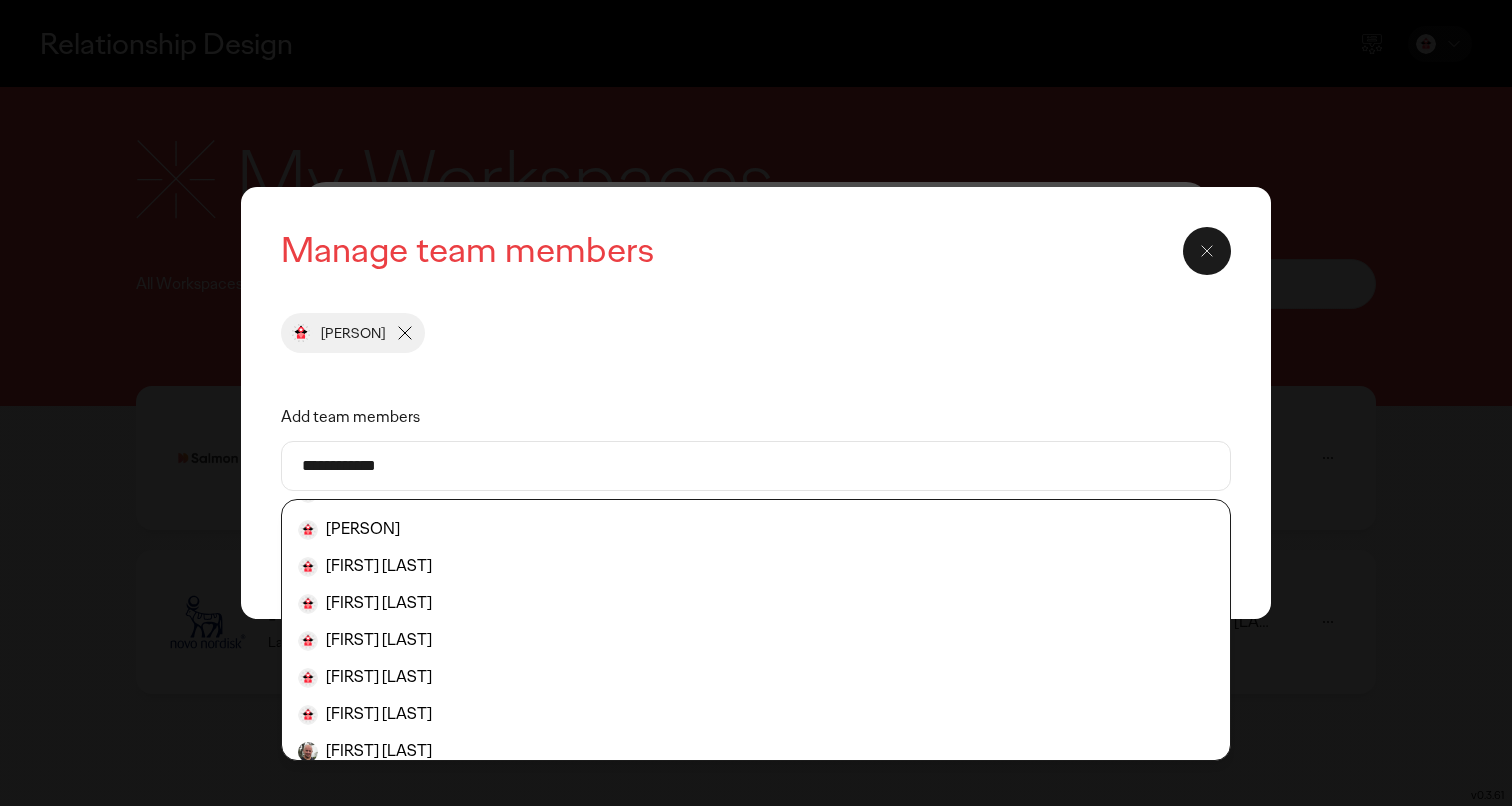 scroll, scrollTop: 0, scrollLeft: 0, axis: both 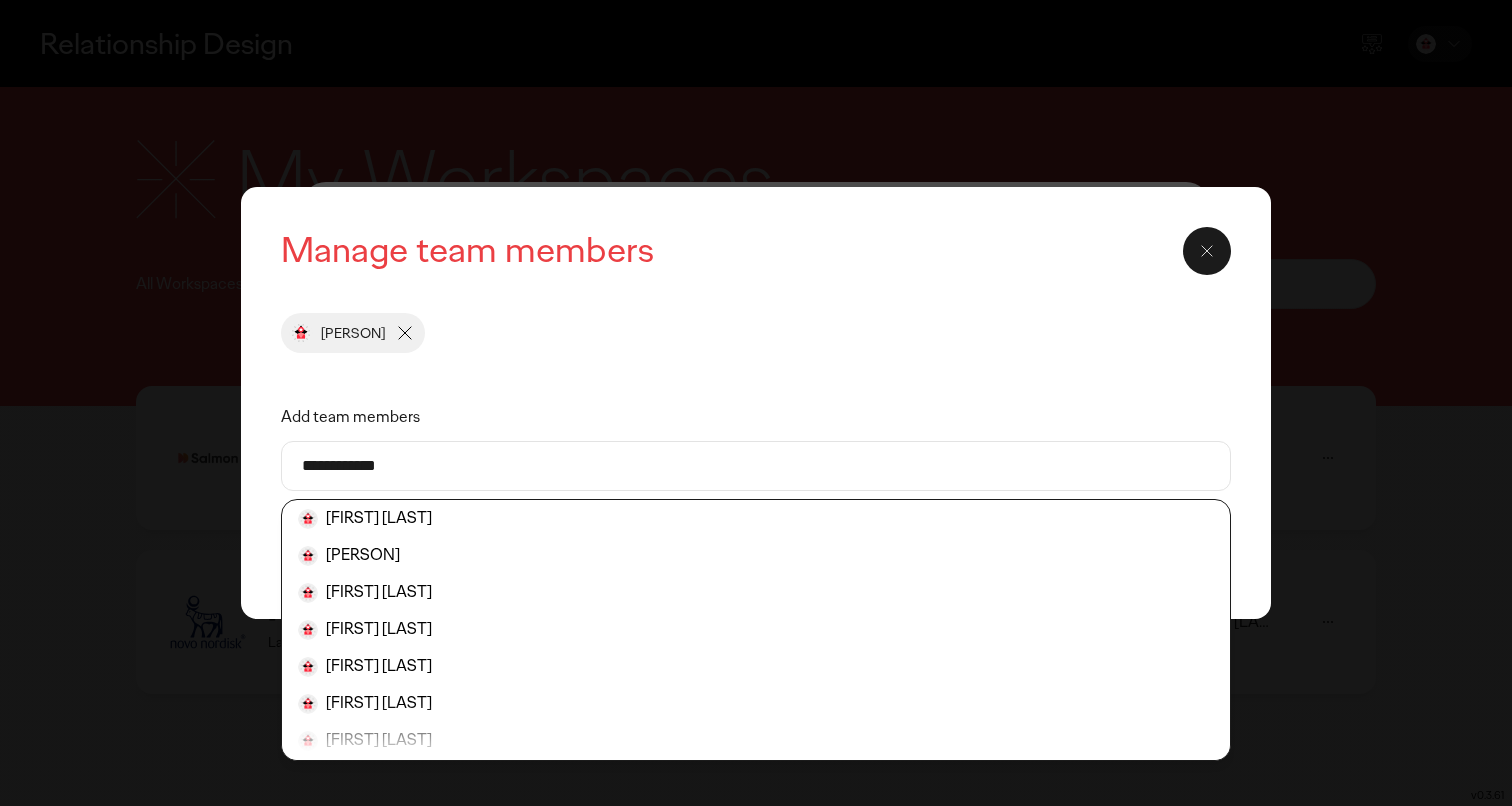 click on "**********" at bounding box center (756, 466) 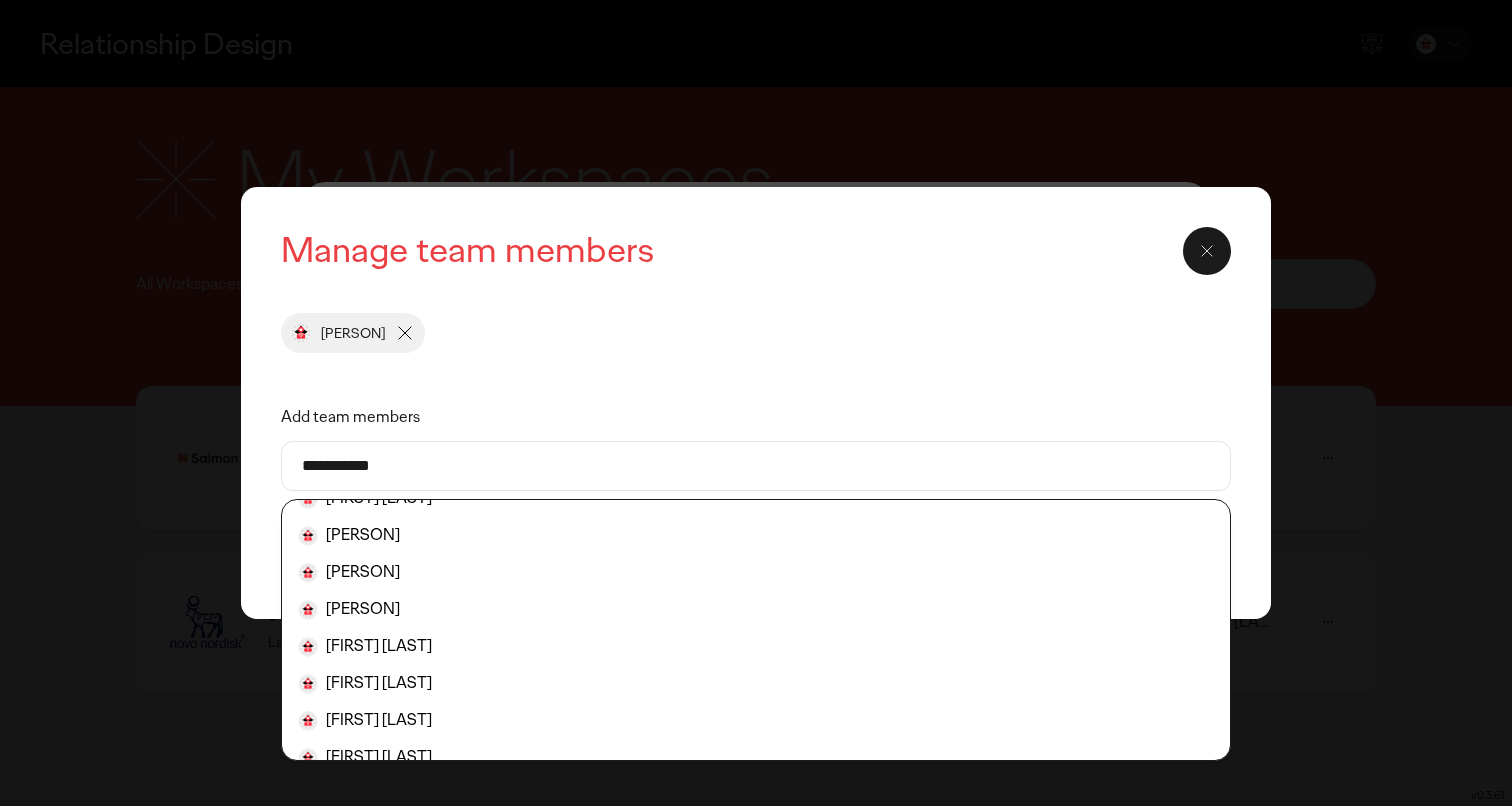 scroll, scrollTop: 310, scrollLeft: 0, axis: vertical 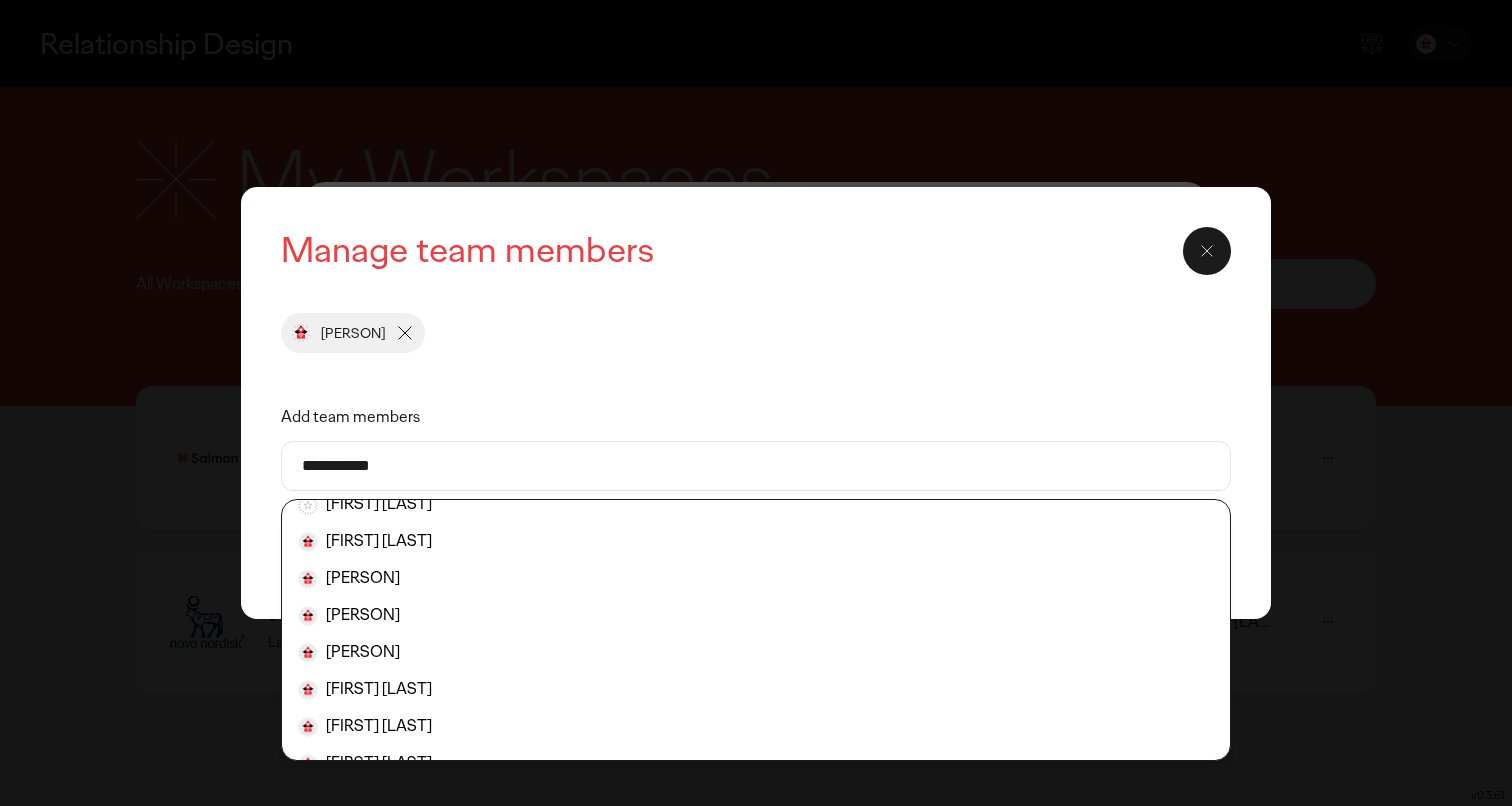 click on "**********" at bounding box center (756, 466) 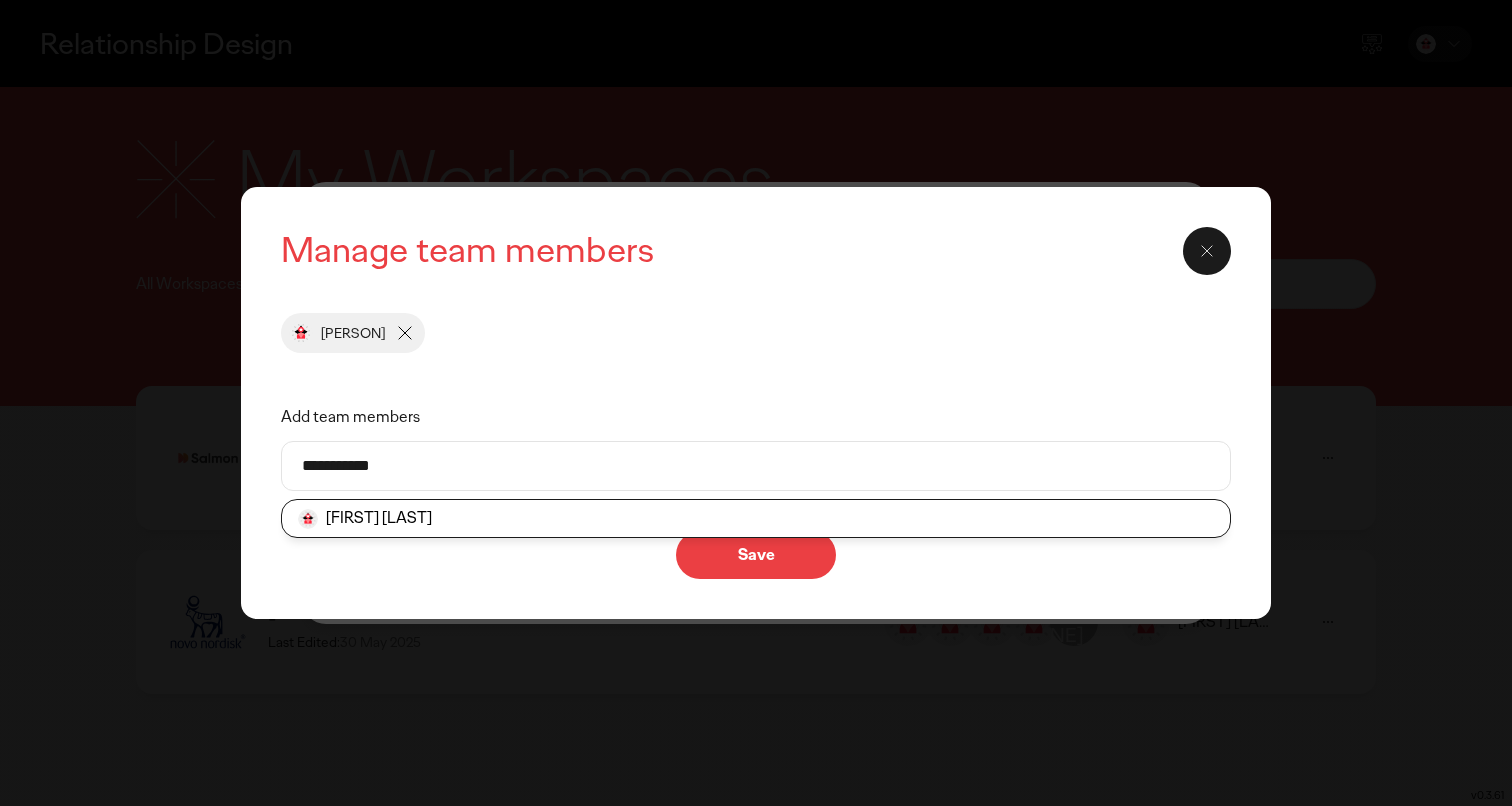 type on "**********" 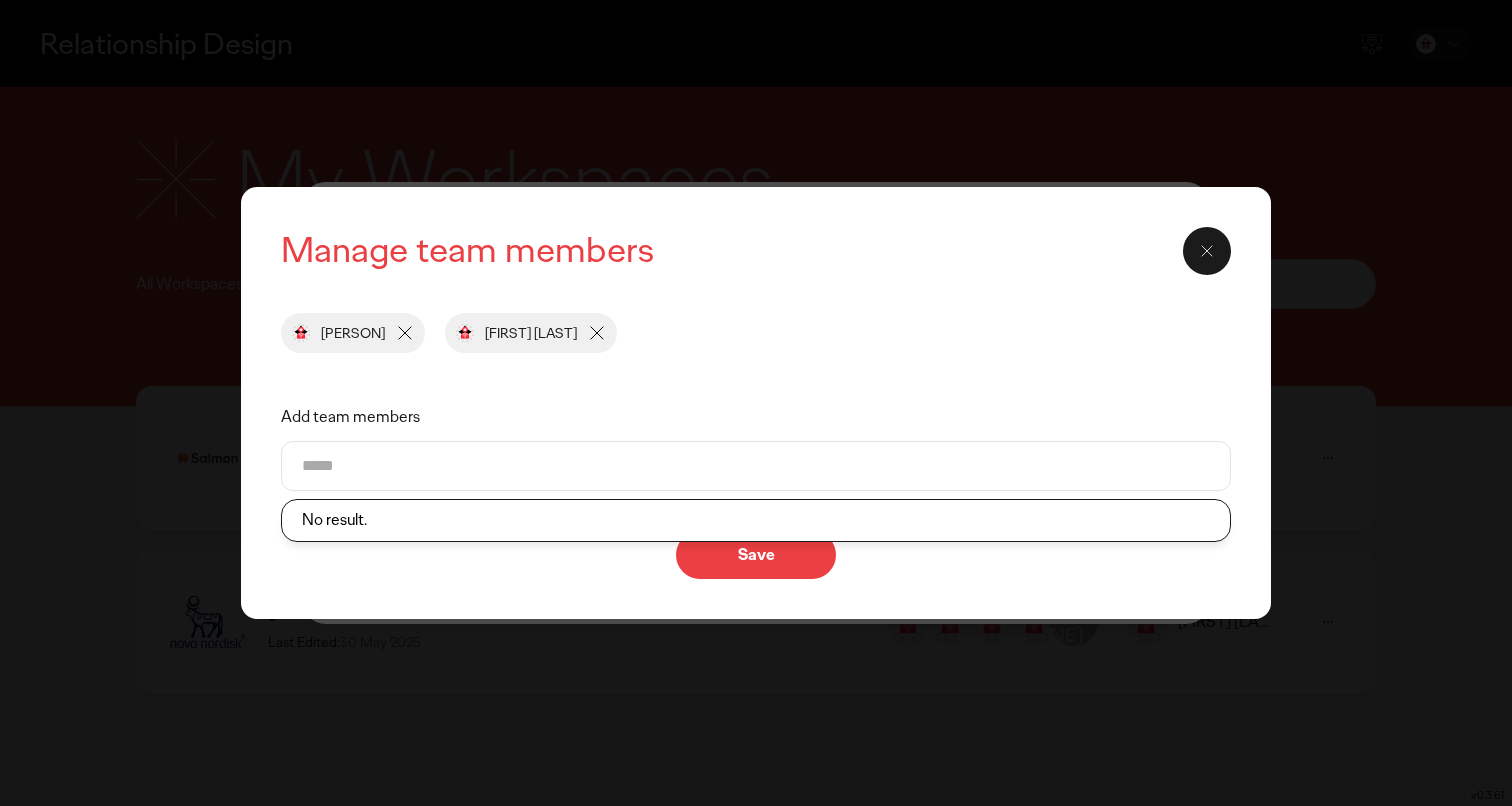 click on "Add team members" at bounding box center (756, 466) 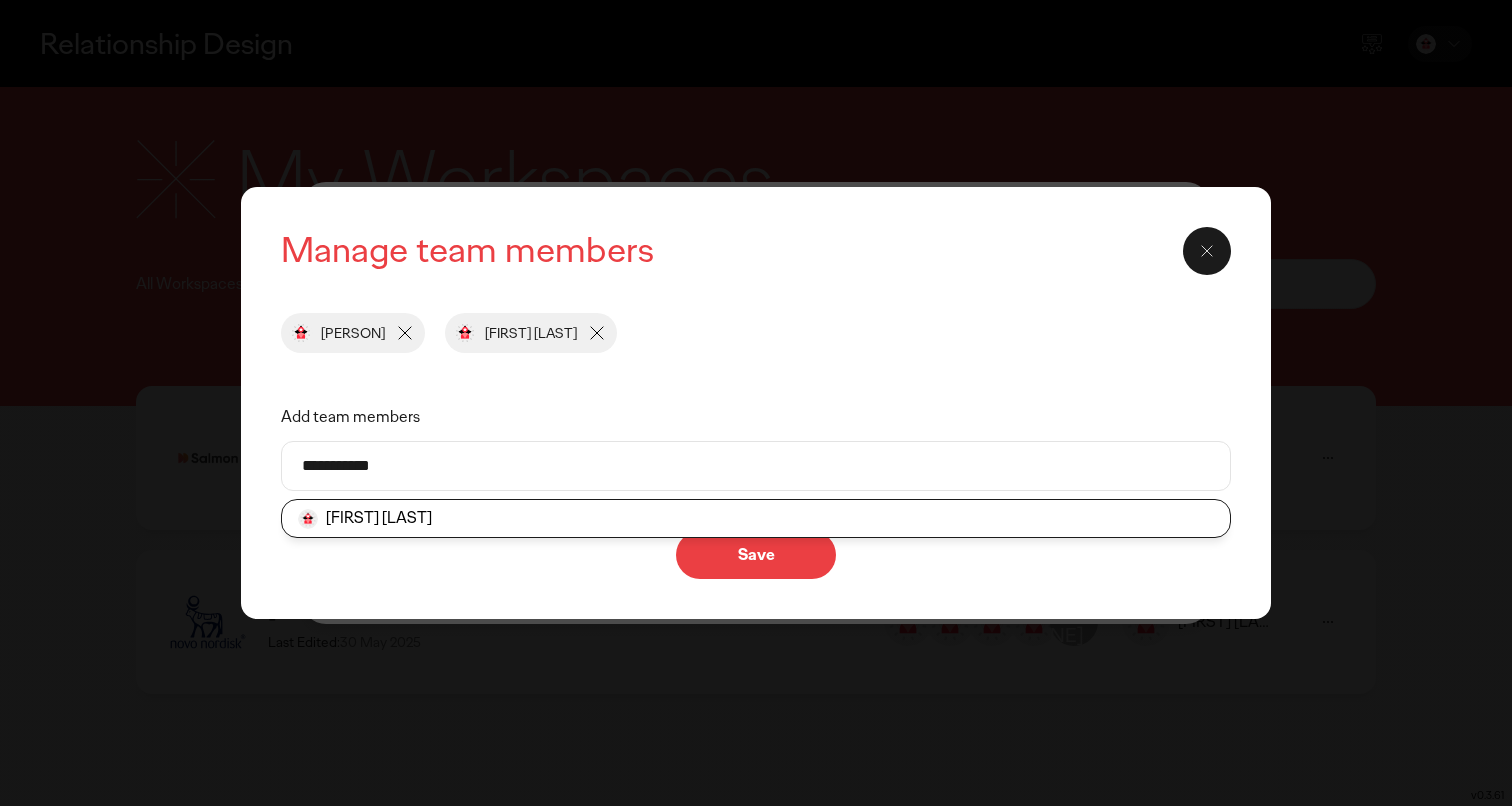 type on "**********" 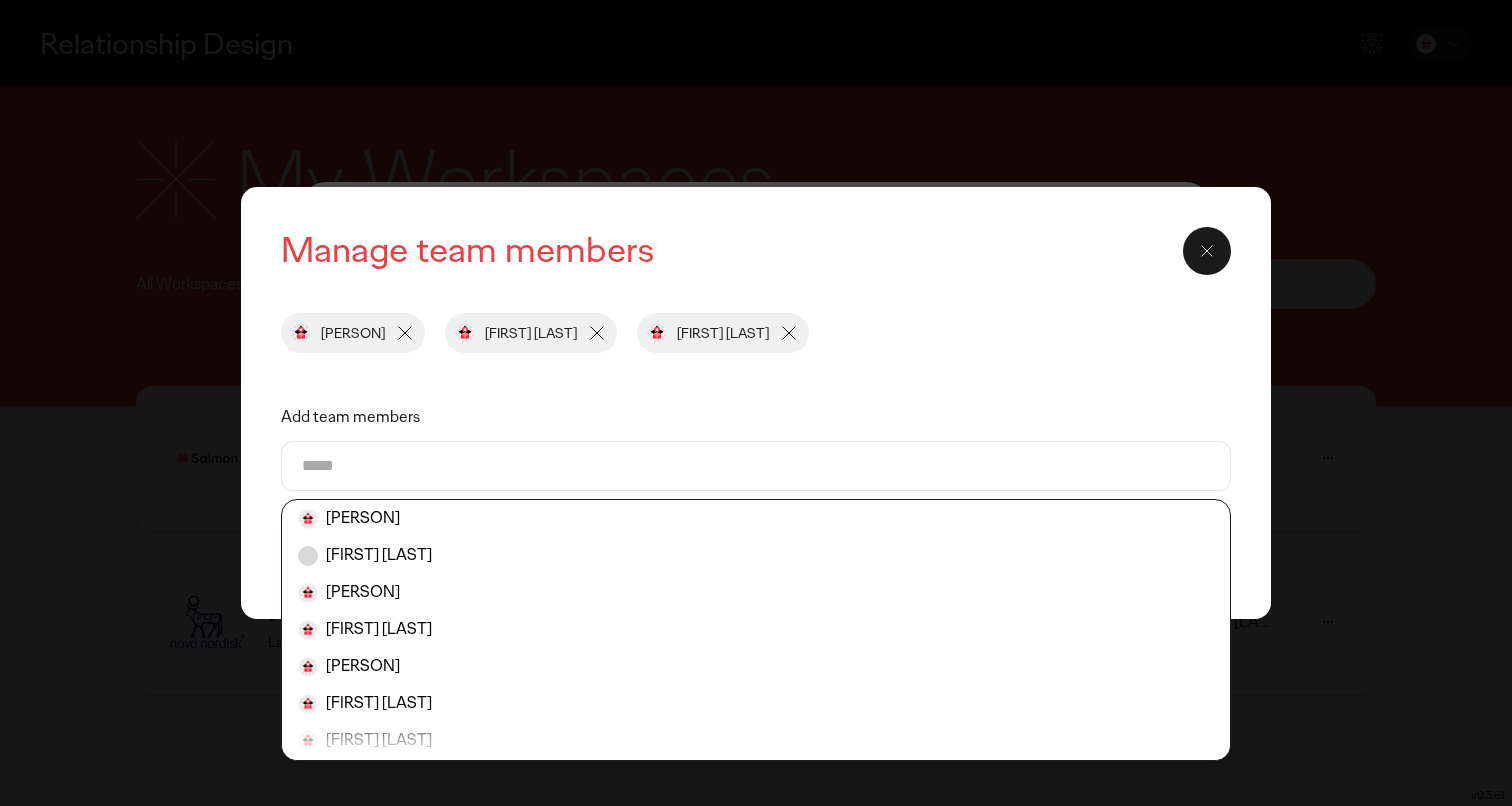 click on "Add team members" at bounding box center (756, 466) 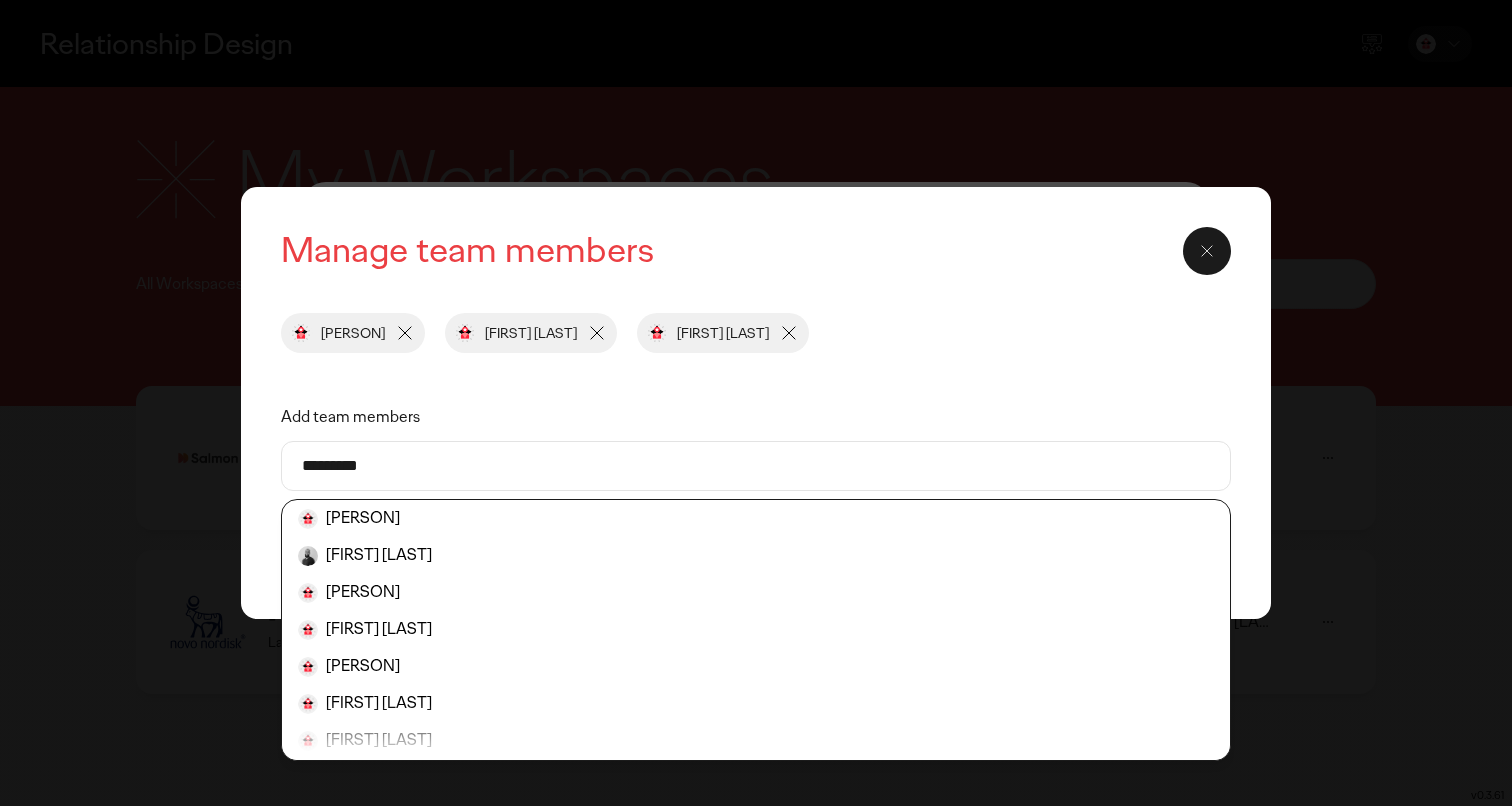 click on "*********" at bounding box center [756, 466] 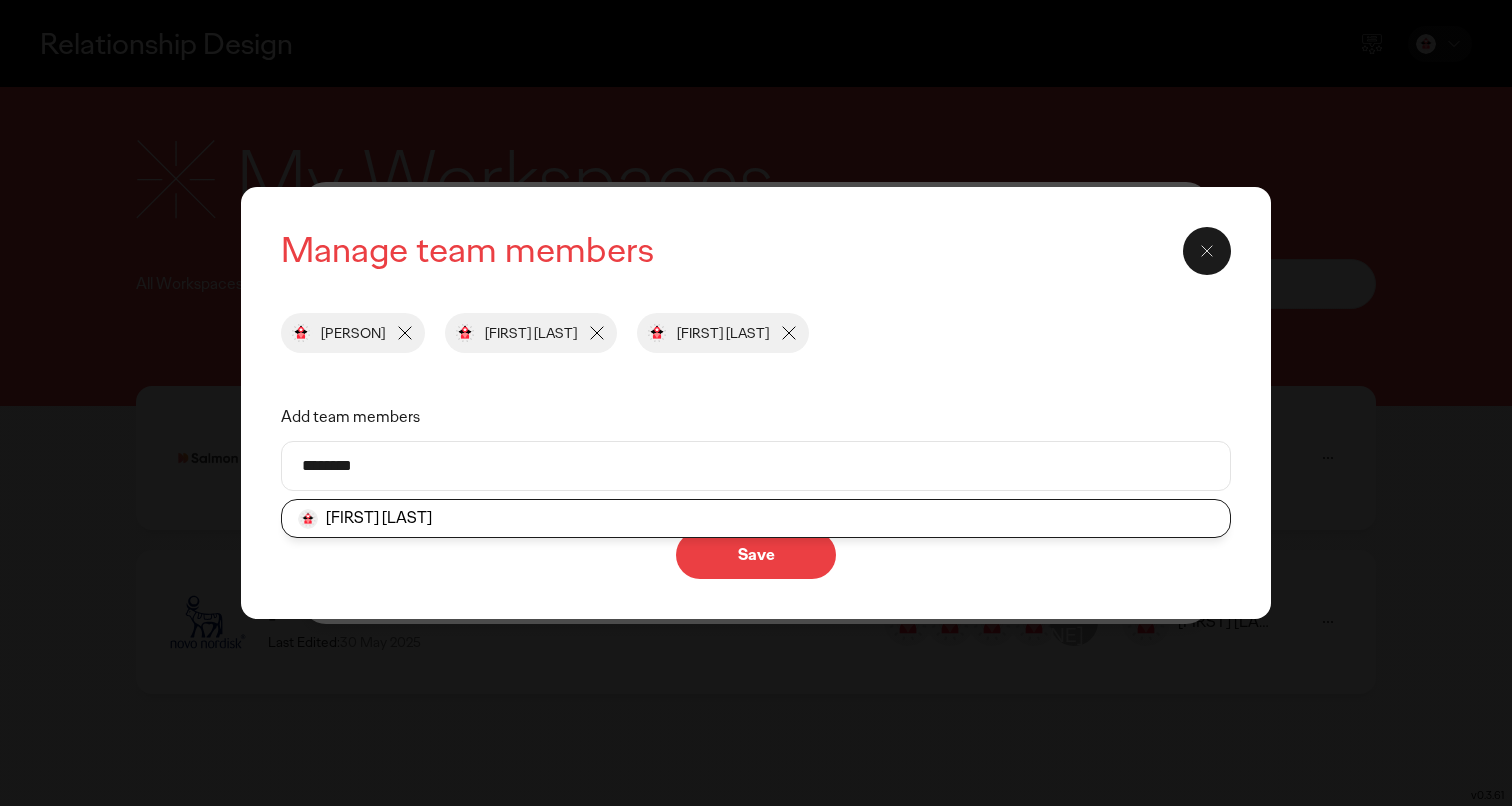 type on "********" 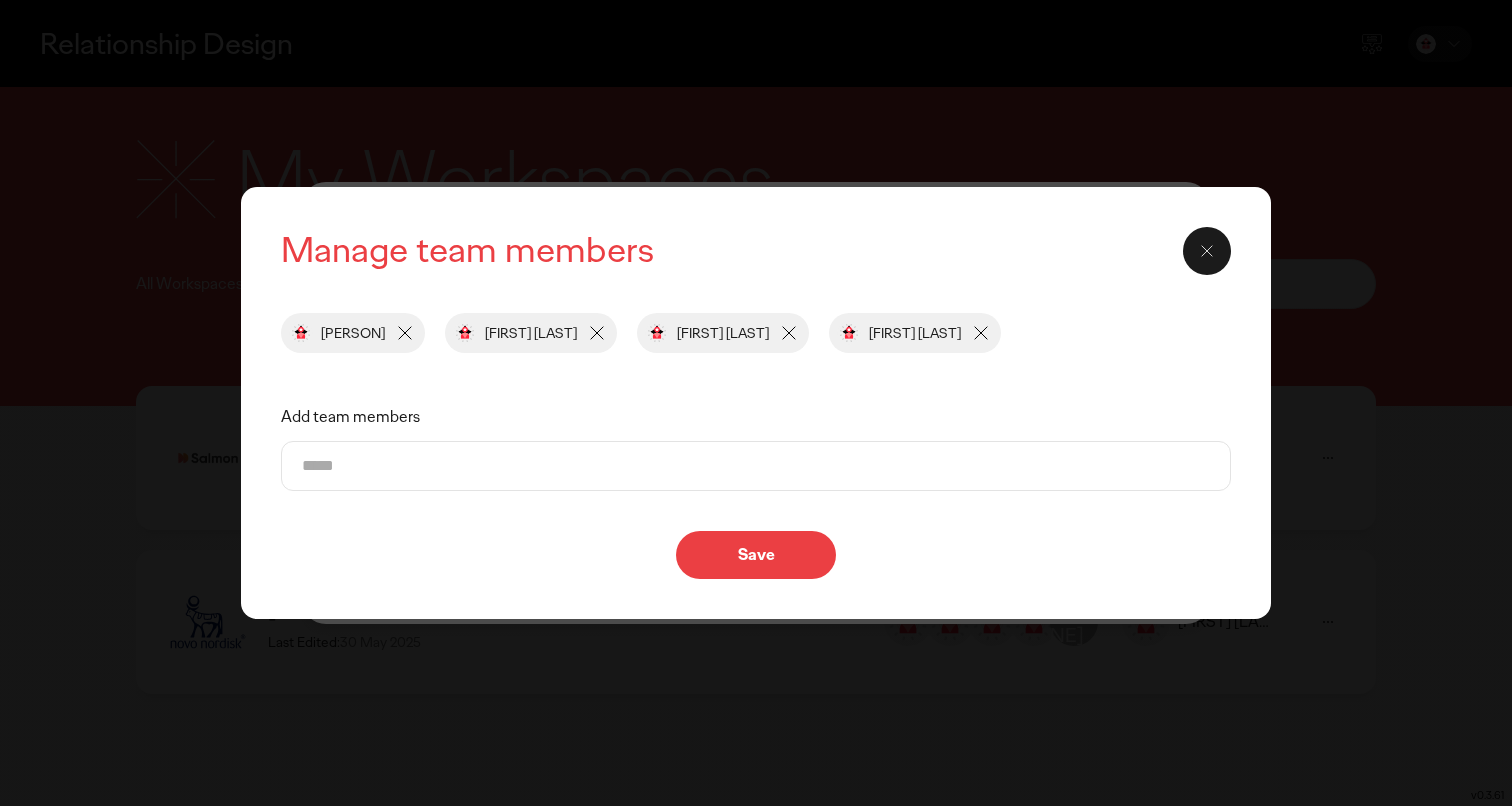 click on "Save" at bounding box center [756, 555] 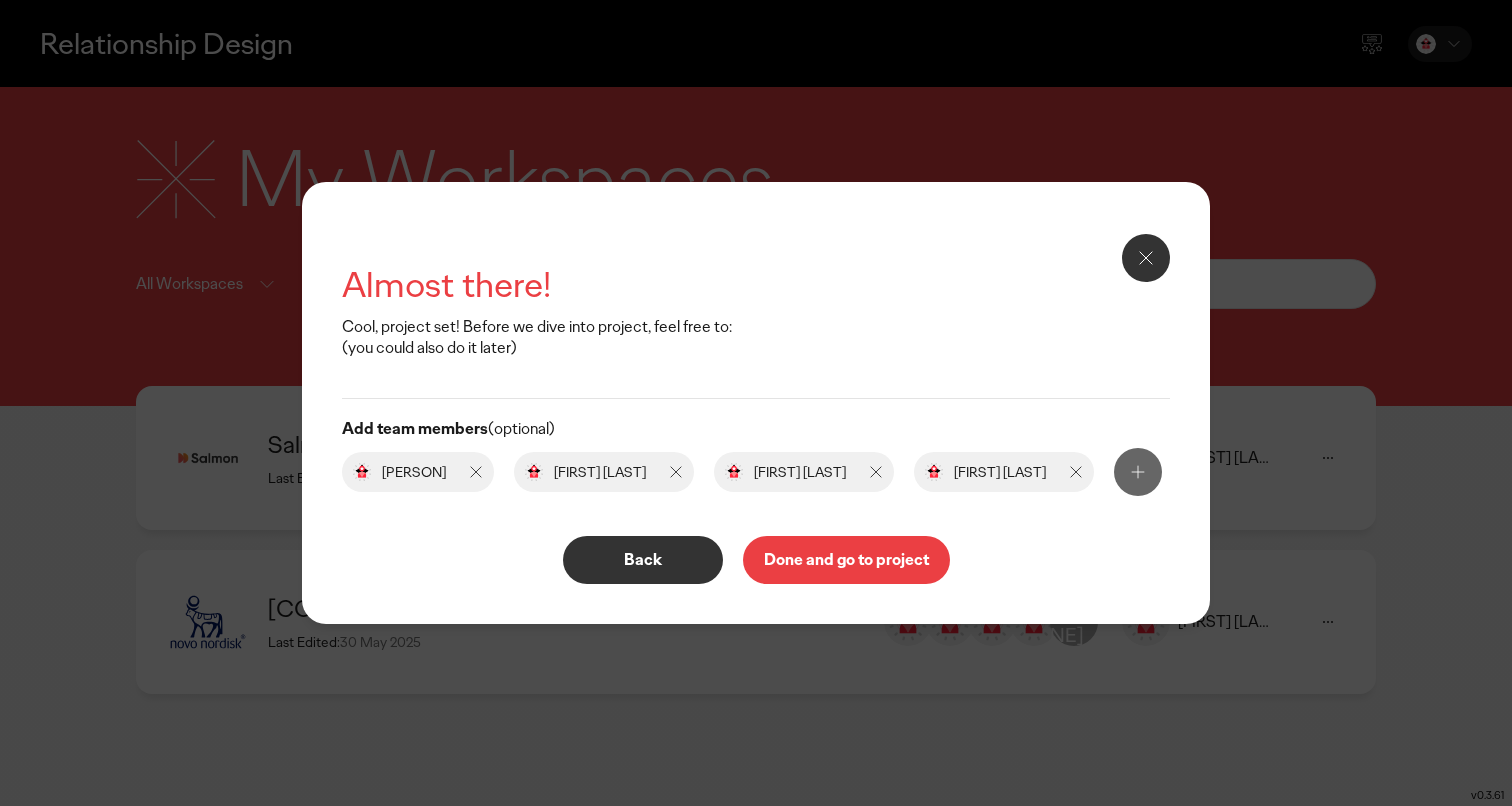click on "Done and go to project" at bounding box center [846, 560] 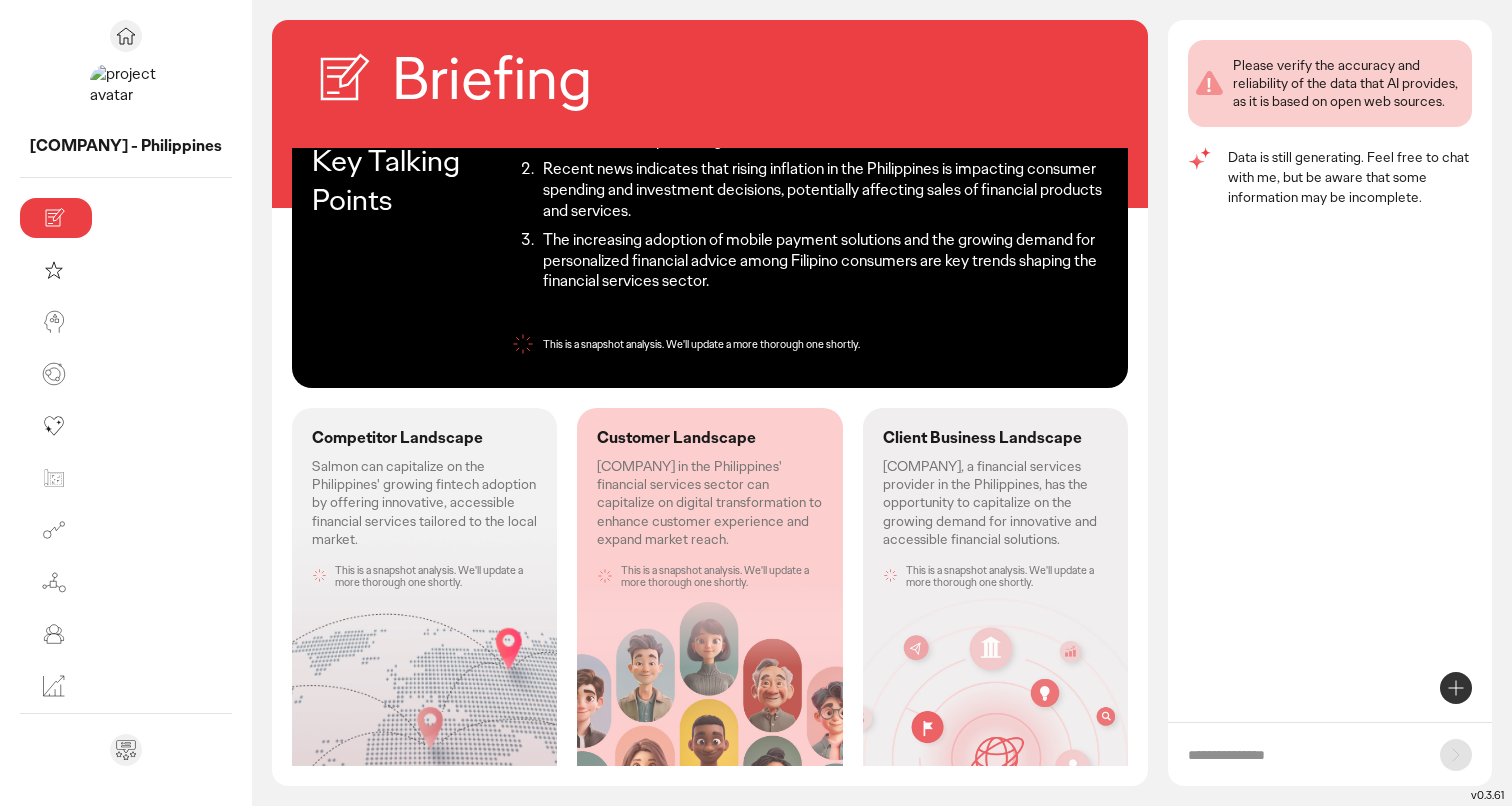 scroll, scrollTop: 0, scrollLeft: 0, axis: both 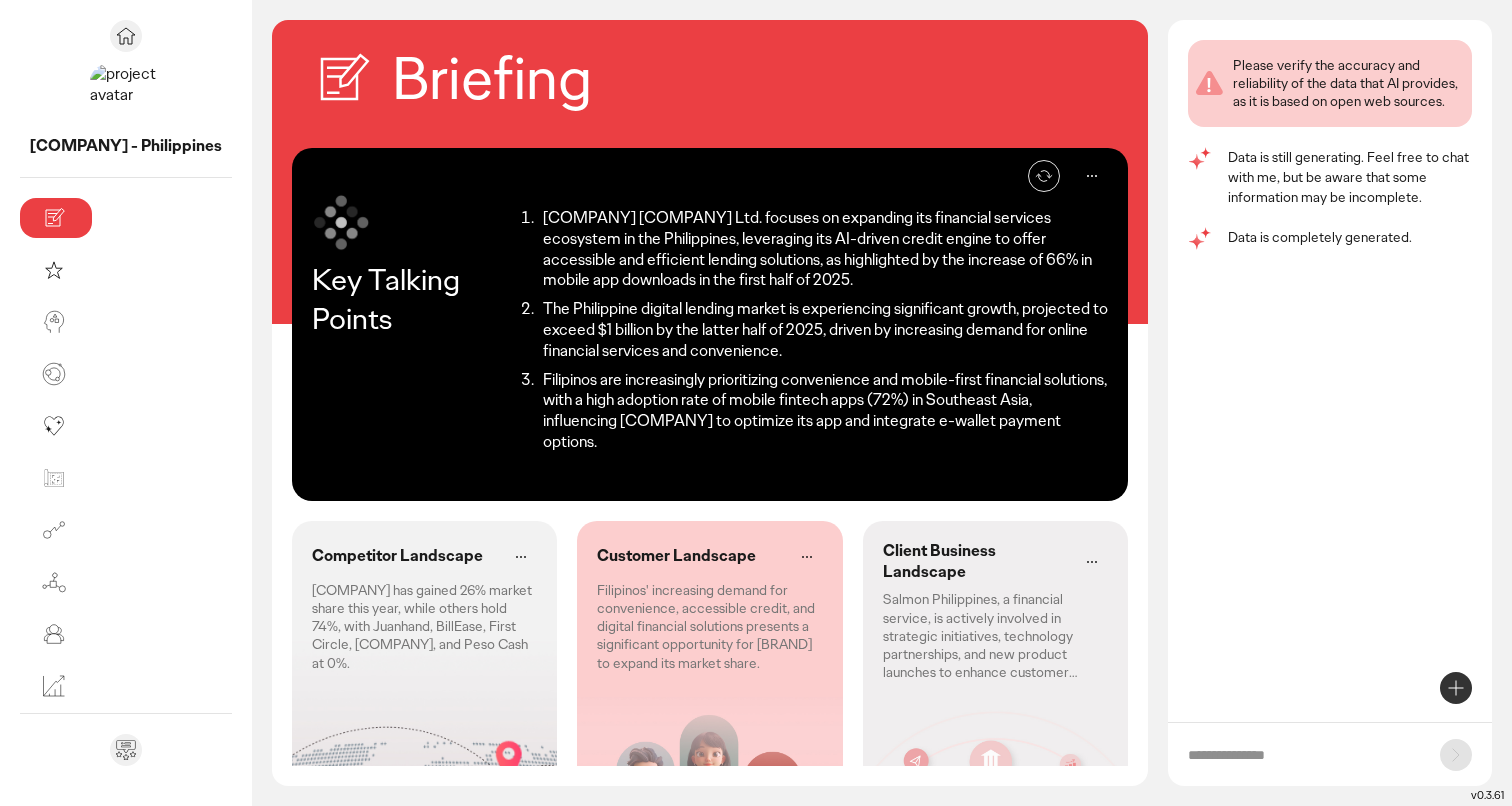 click on "Re-generate" at bounding box center [1020, 176] 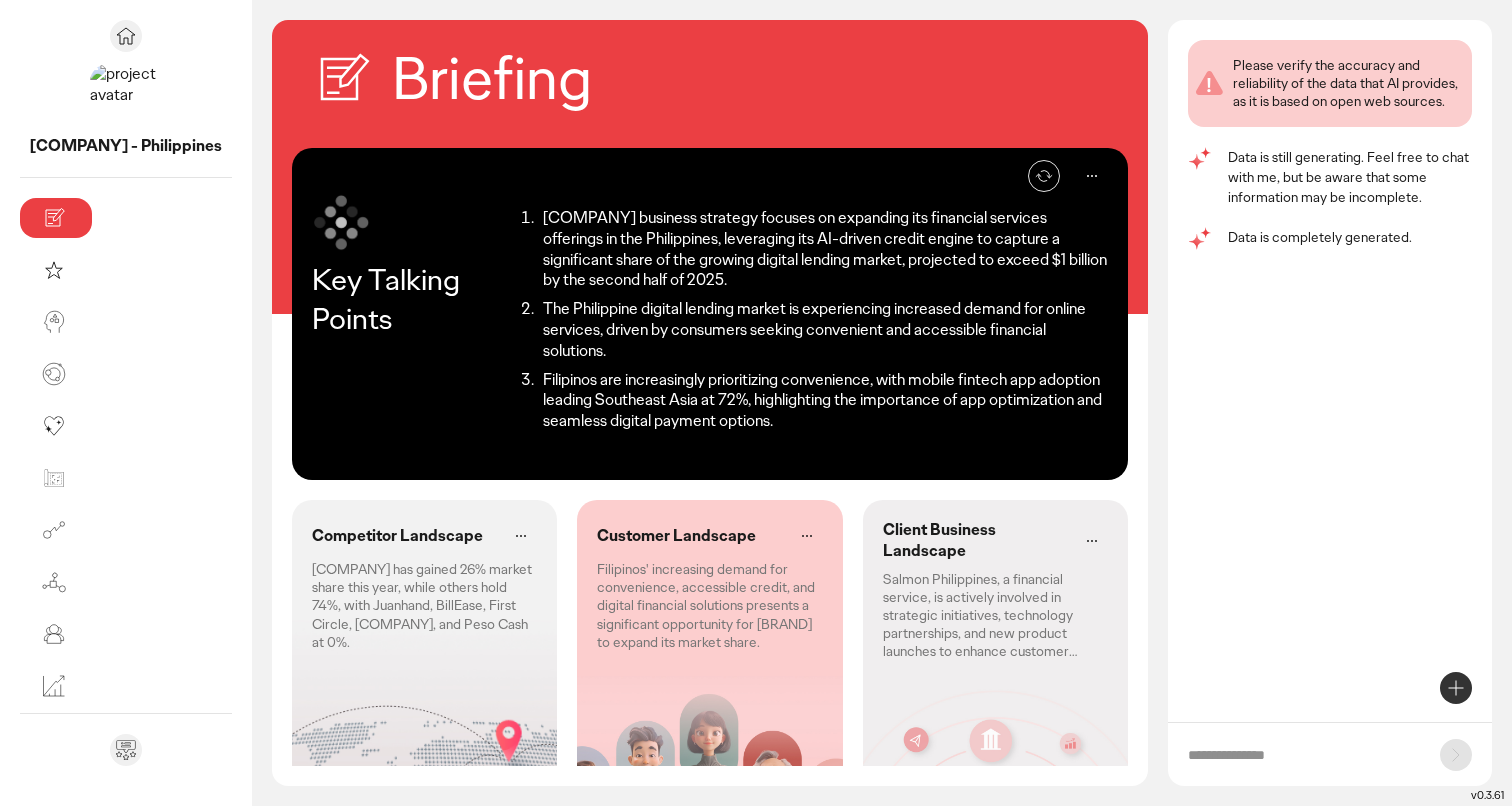 scroll, scrollTop: 71, scrollLeft: 0, axis: vertical 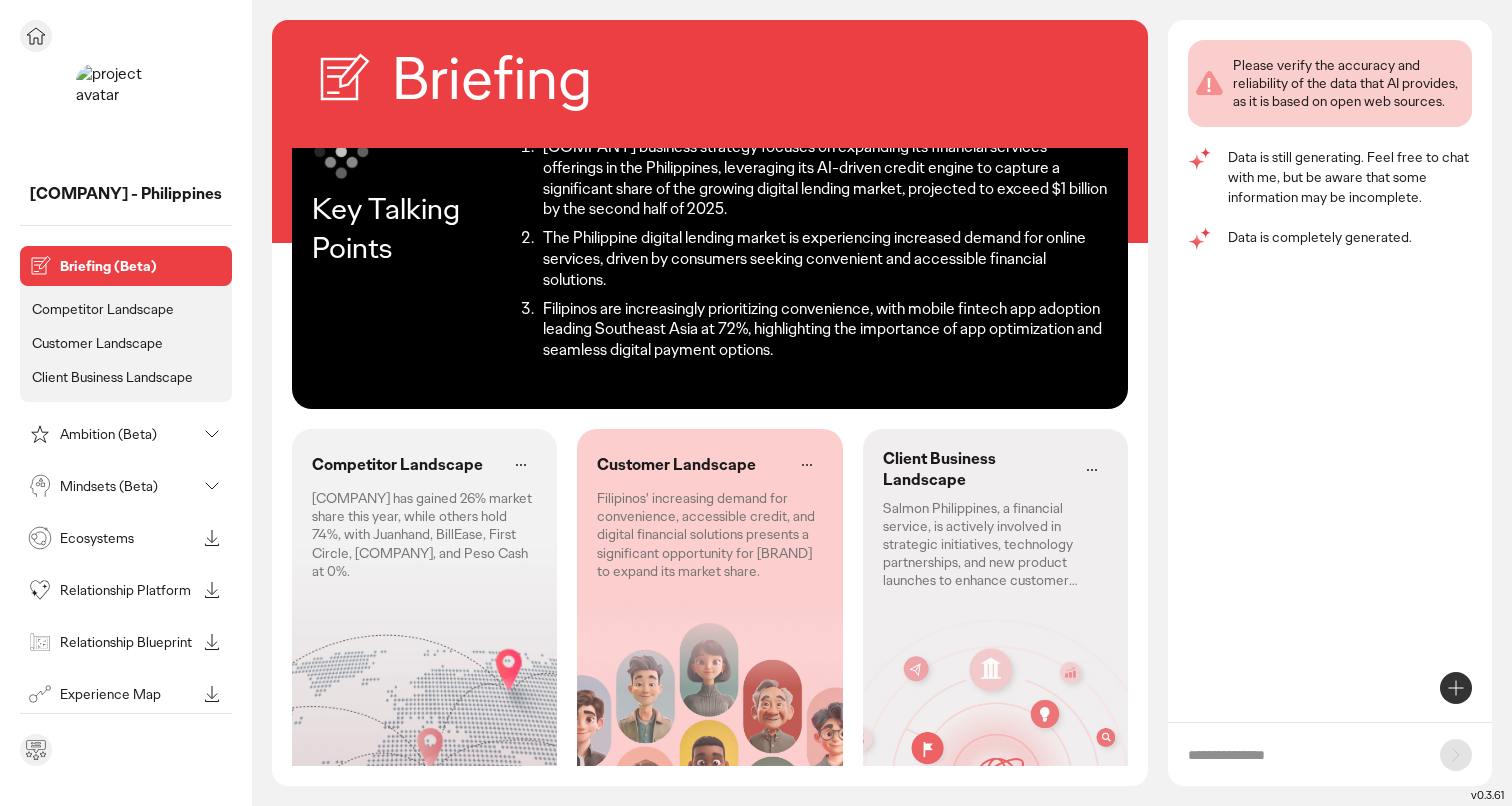 click on "Competitor Landscape" at bounding box center (103, 309) 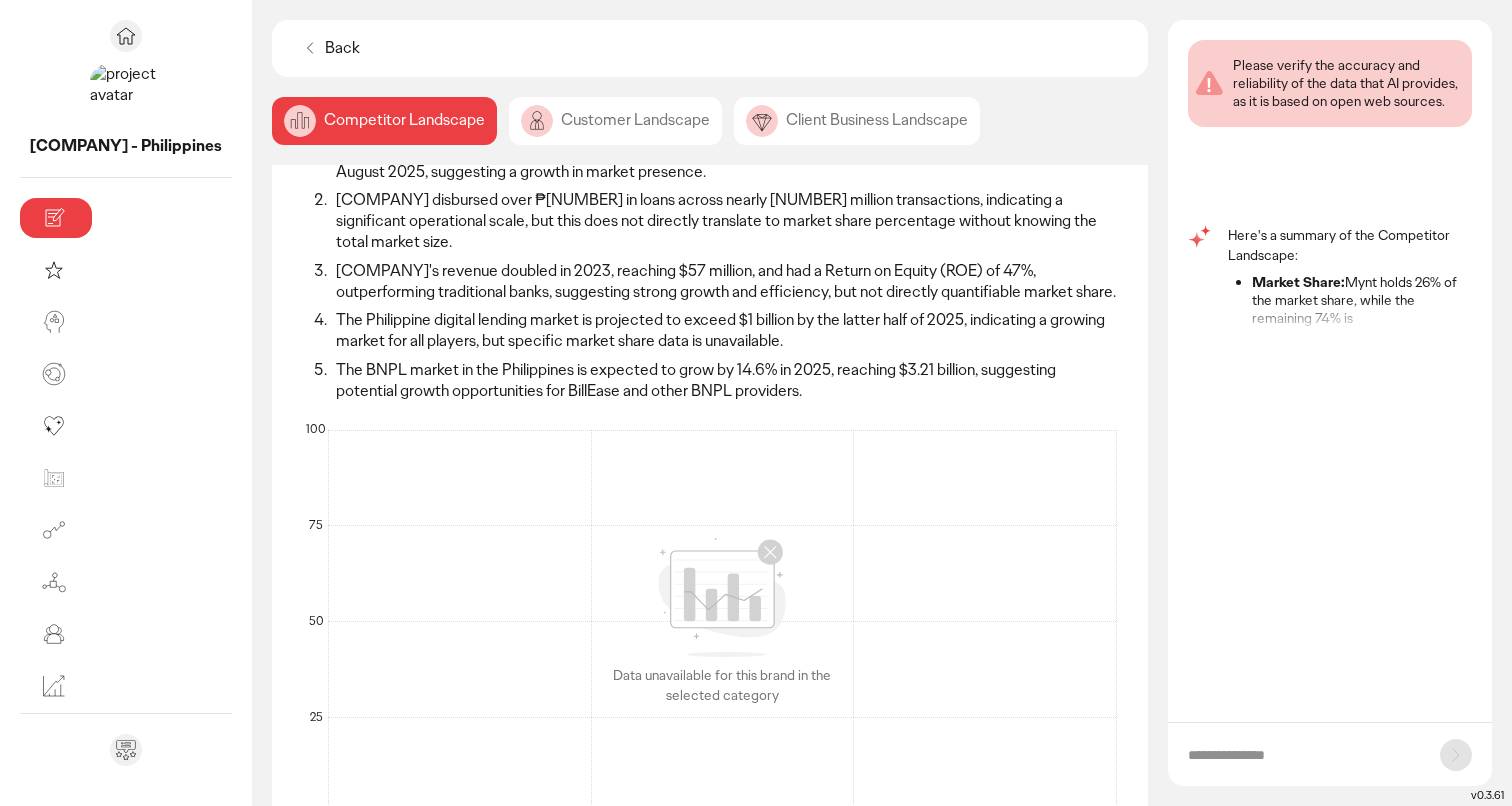scroll, scrollTop: 162, scrollLeft: 0, axis: vertical 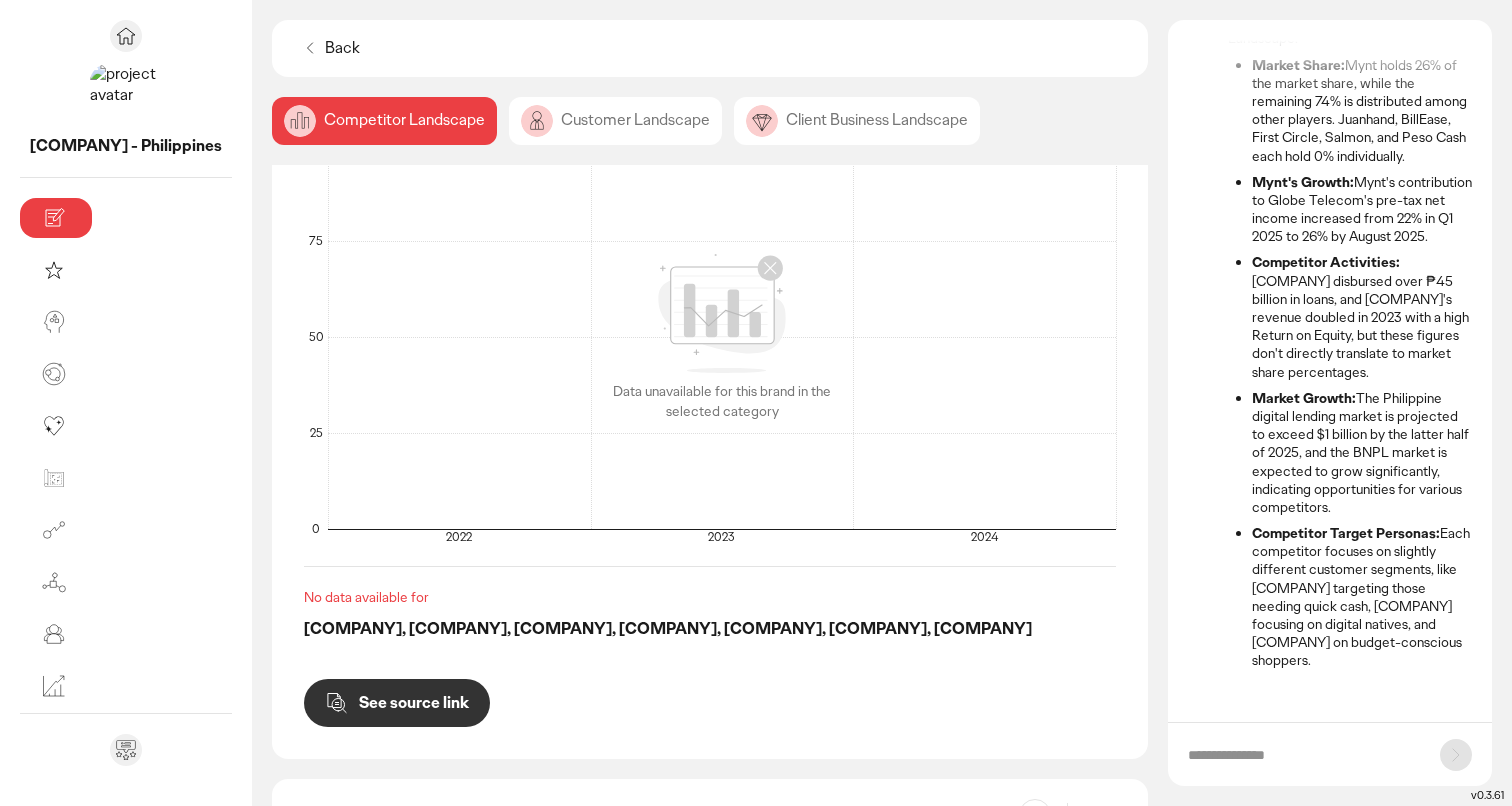 click on "See source link" at bounding box center [414, 703] 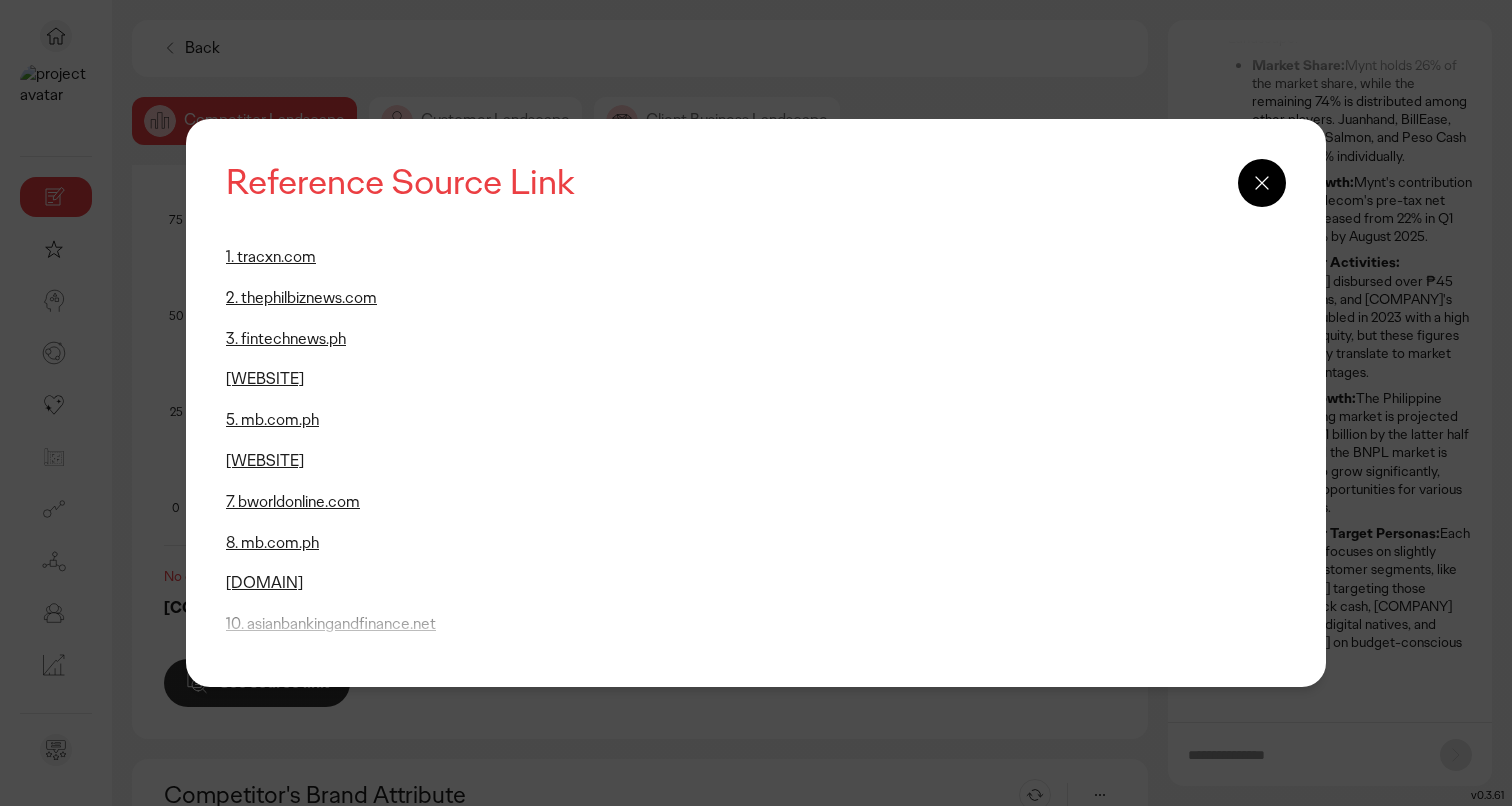click 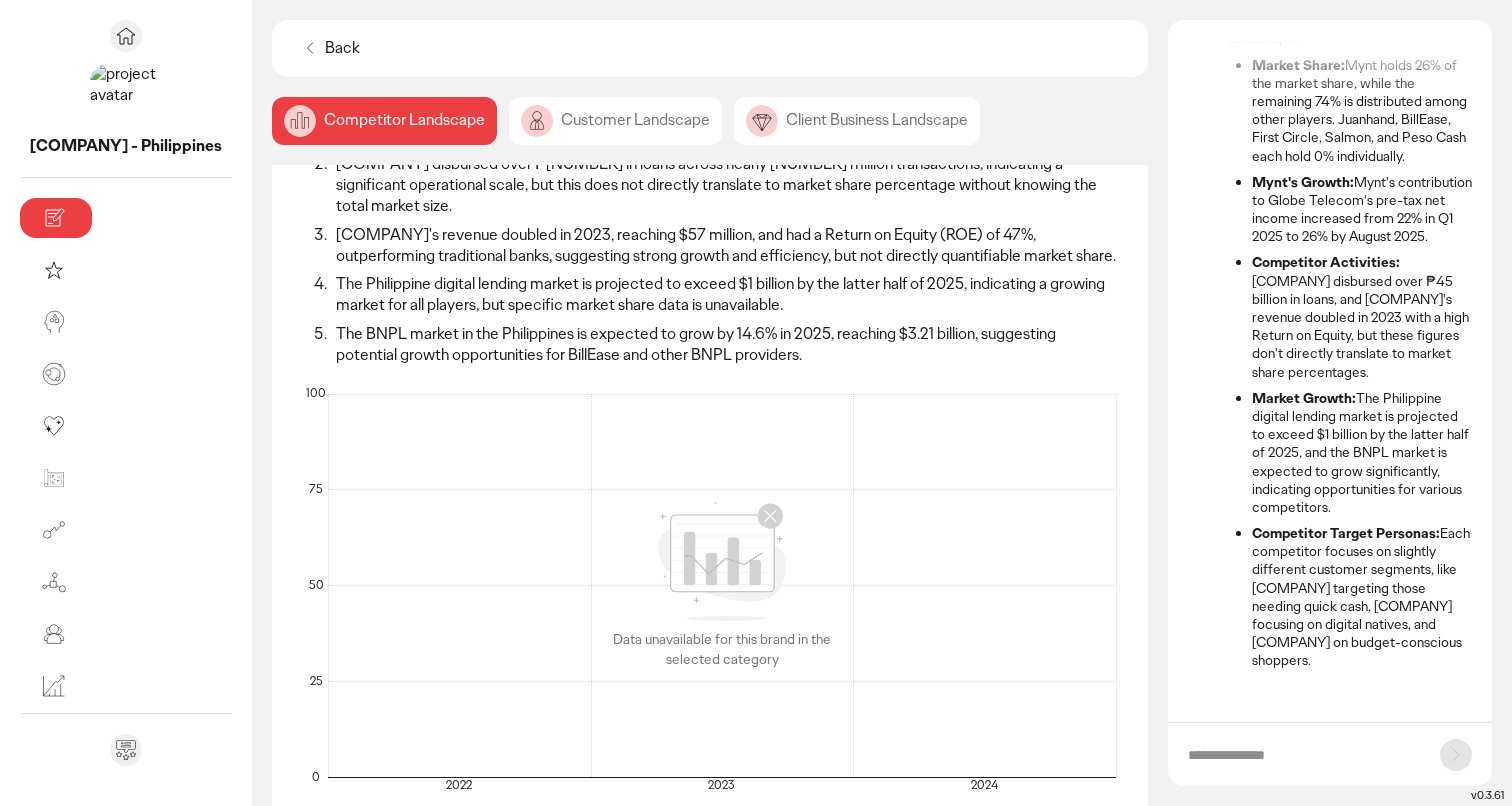 scroll, scrollTop: 0, scrollLeft: 0, axis: both 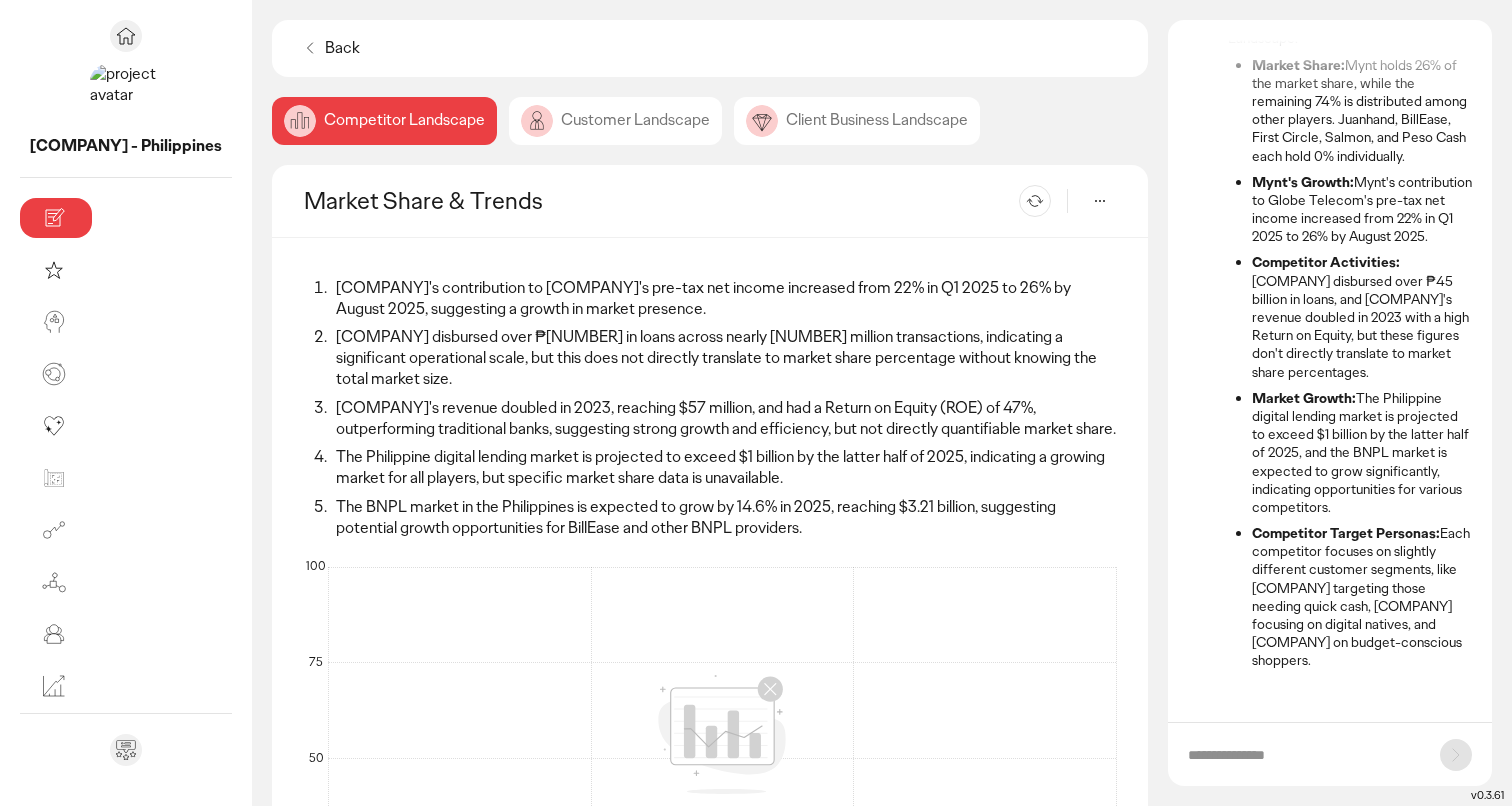 click on "Re-generate" at bounding box center [1035, 201] 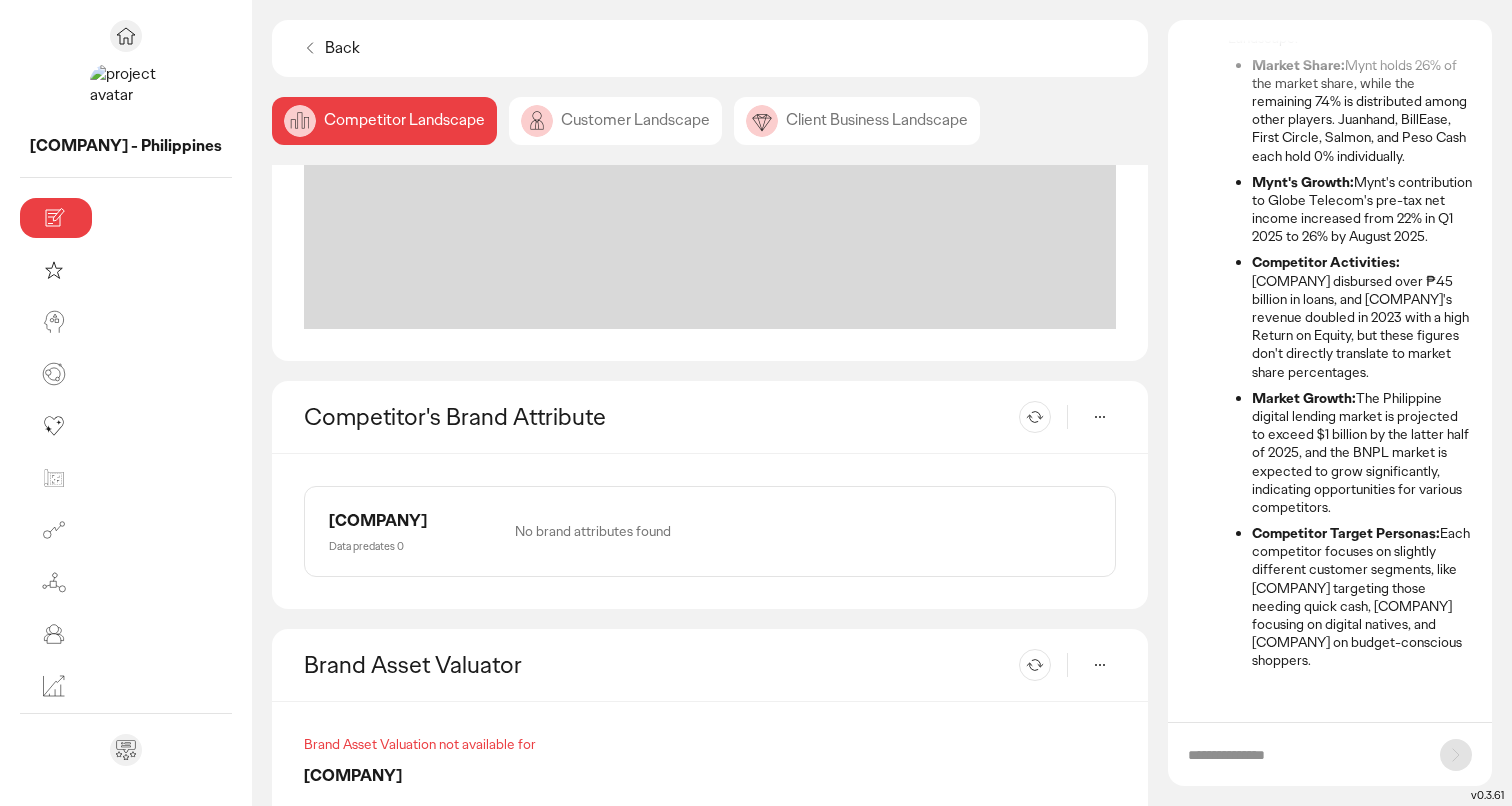 scroll, scrollTop: 321, scrollLeft: 0, axis: vertical 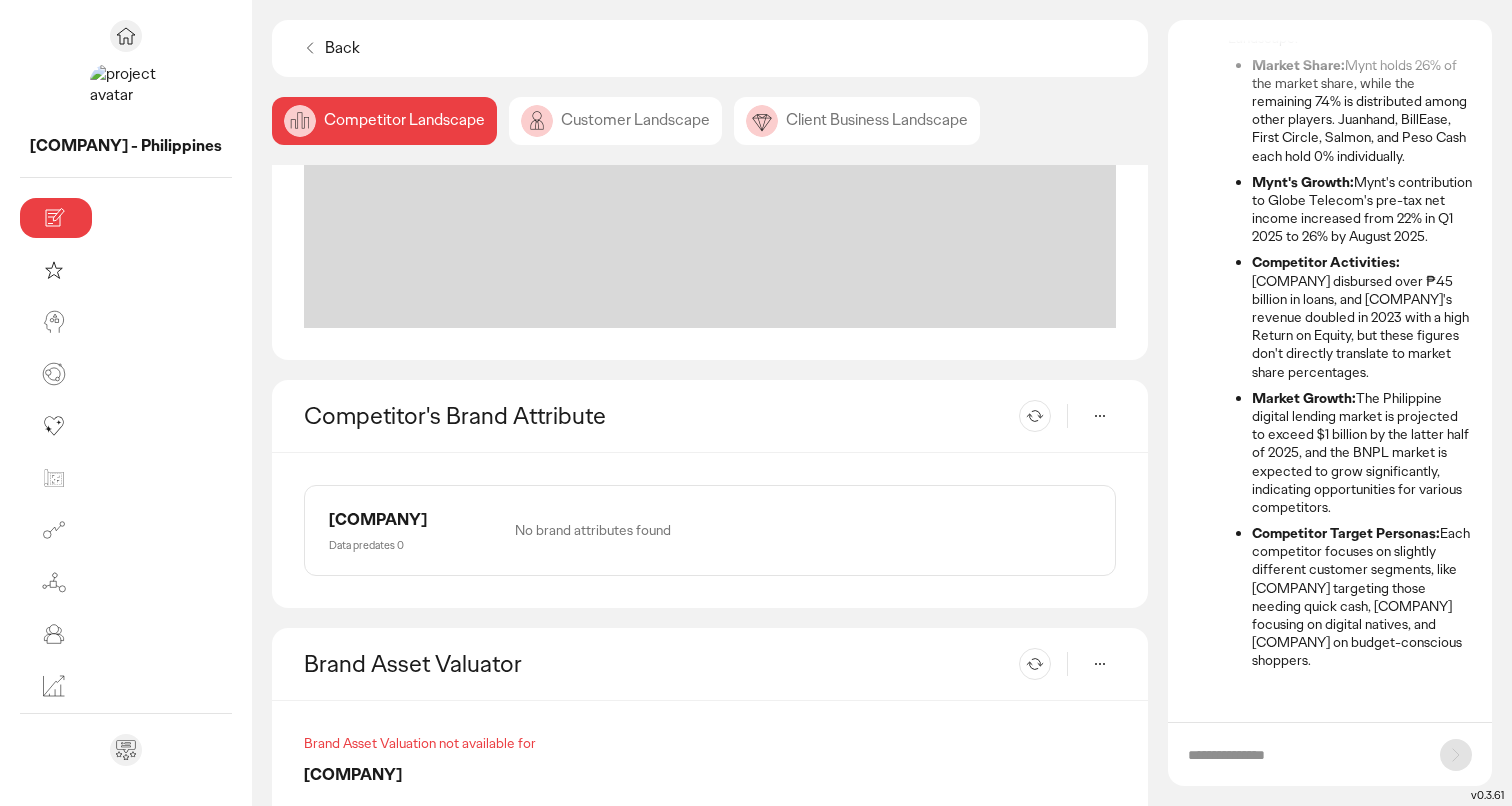 click on "Re-generate" at bounding box center (1011, 416) 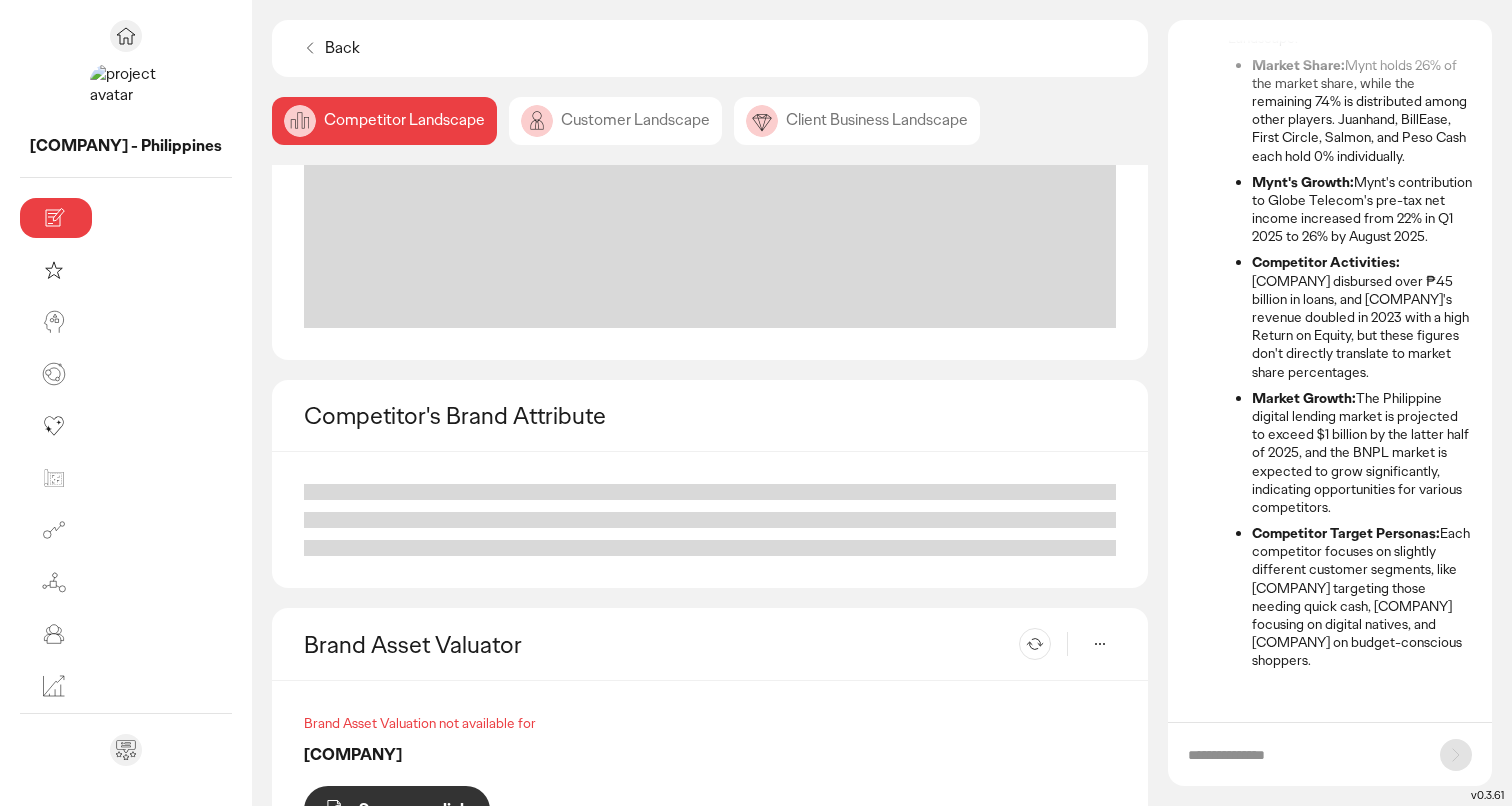 click on "Brand Asset Valuator  Re-generate" at bounding box center (710, 644) 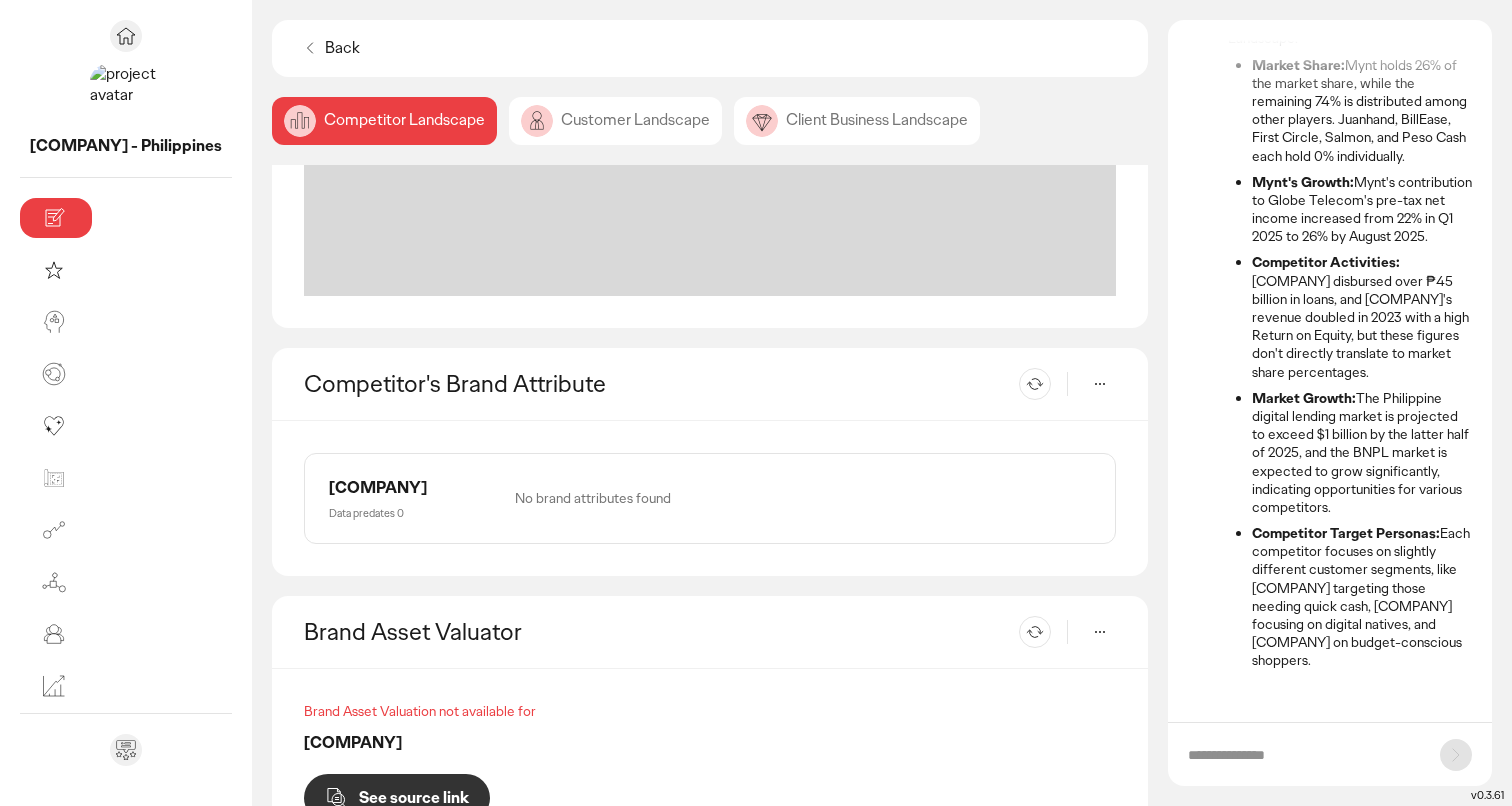 scroll, scrollTop: 0, scrollLeft: 0, axis: both 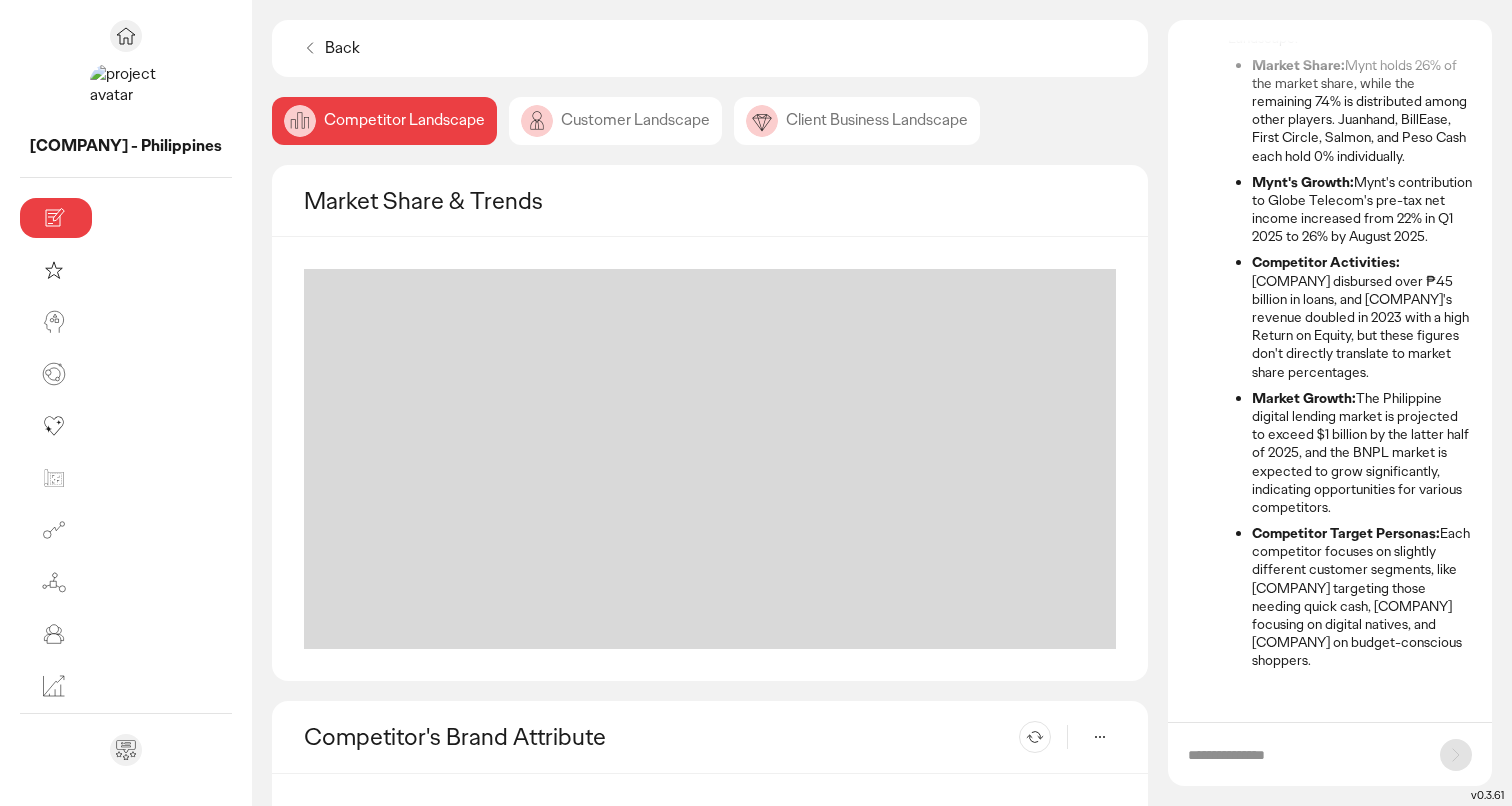 click on "Customer Landscape" 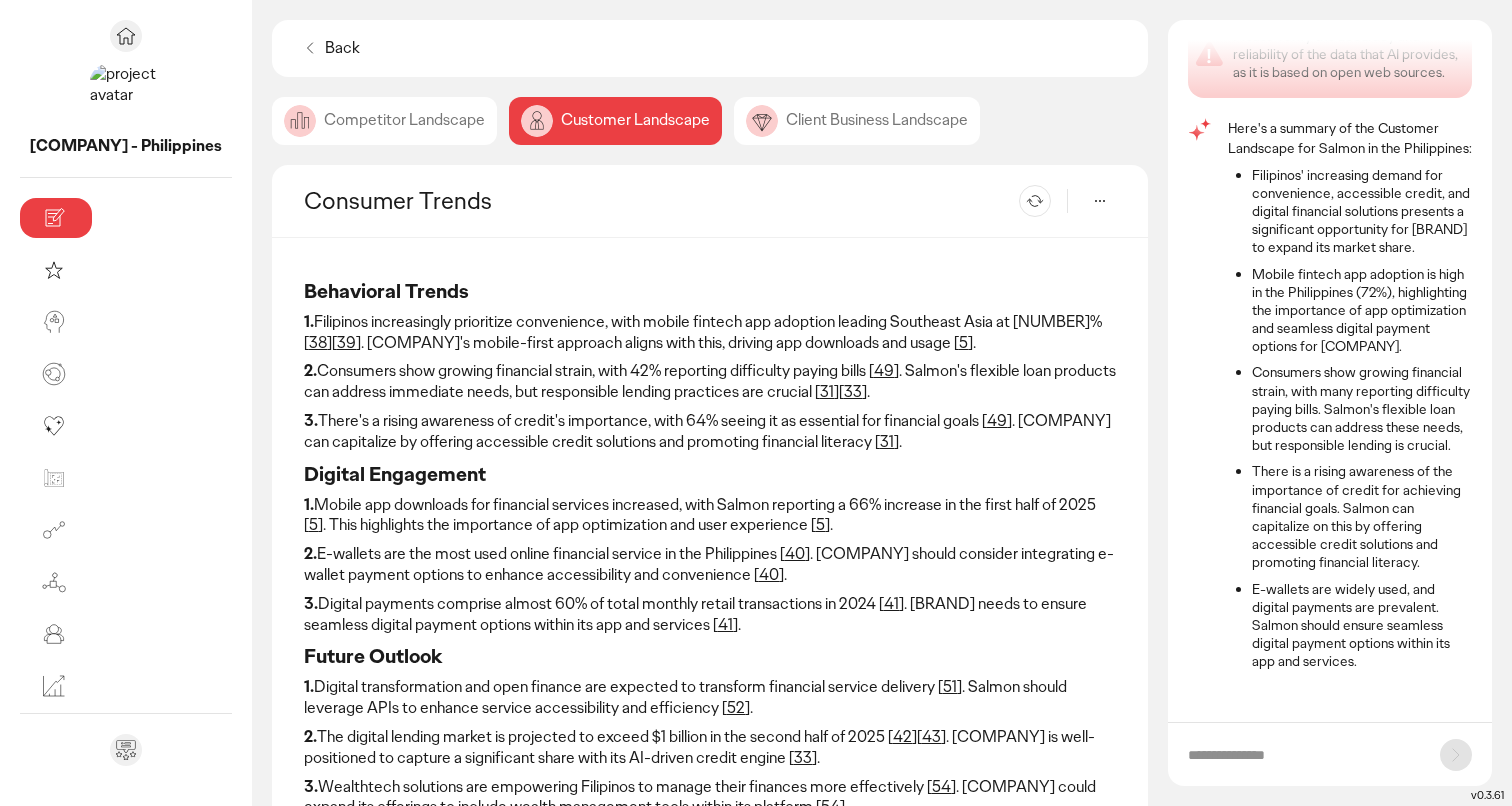 scroll, scrollTop: 68, scrollLeft: 0, axis: vertical 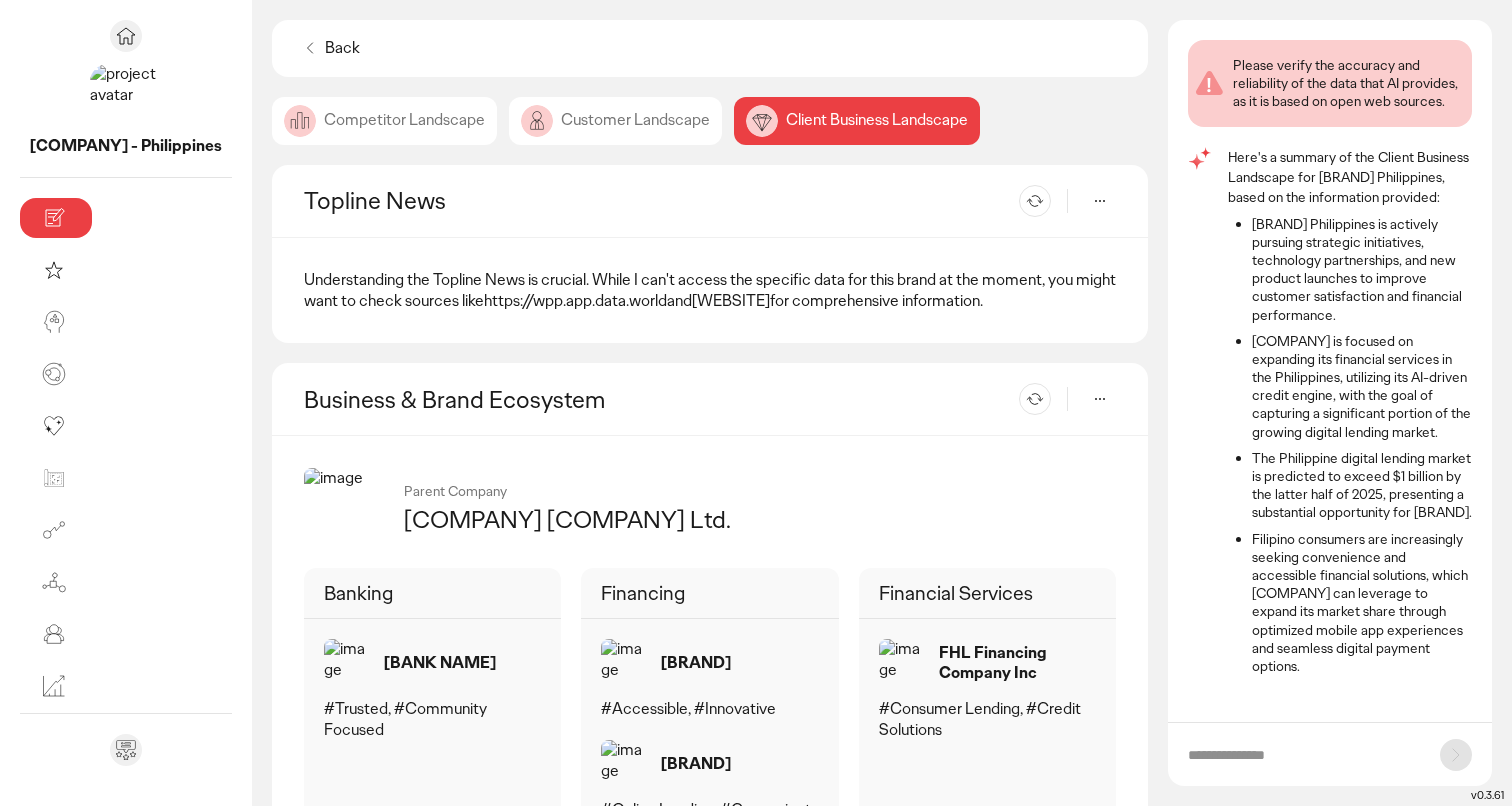 click on "Re-generate" at bounding box center (1011, 201) 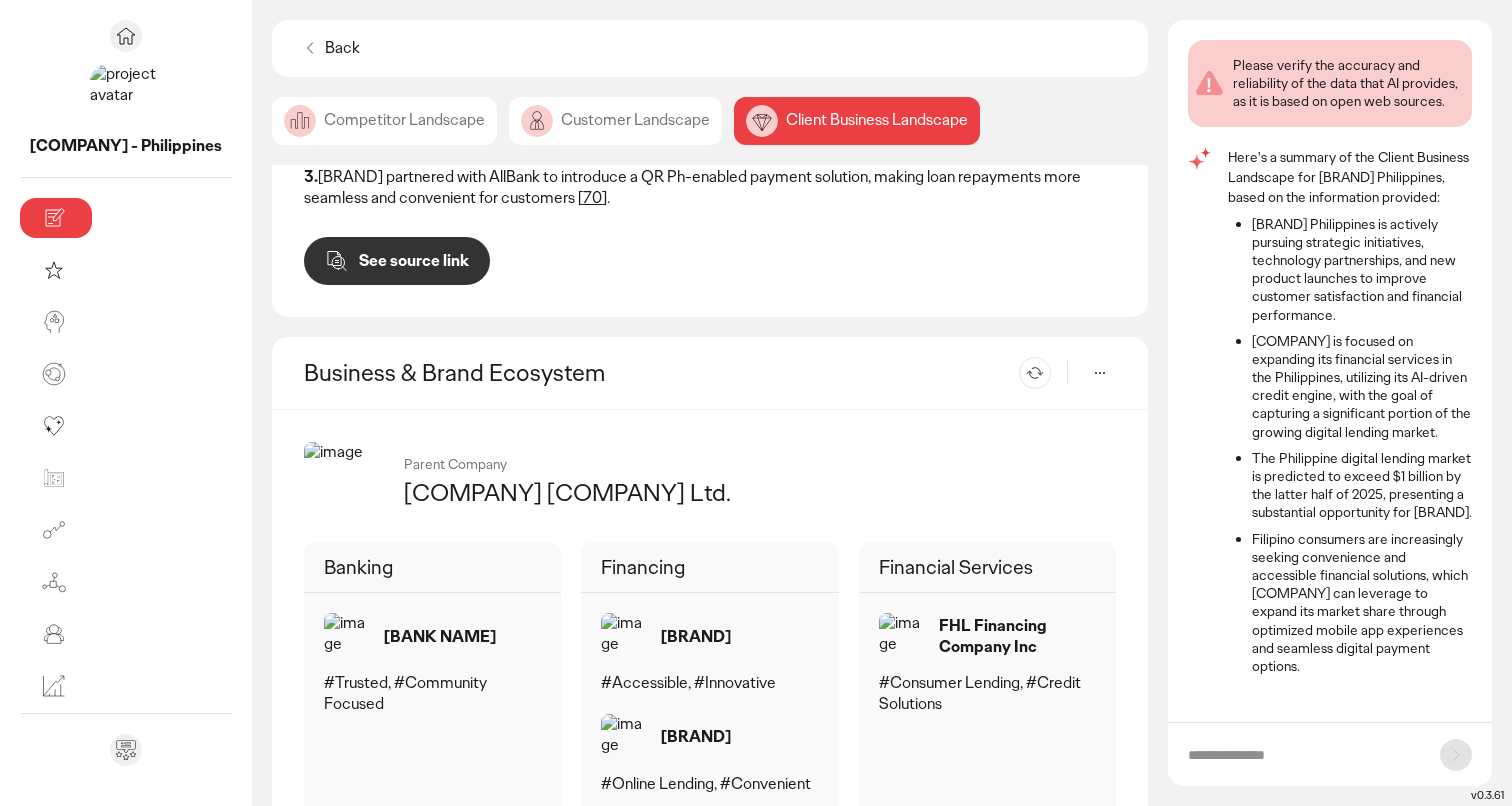 scroll, scrollTop: 776, scrollLeft: 0, axis: vertical 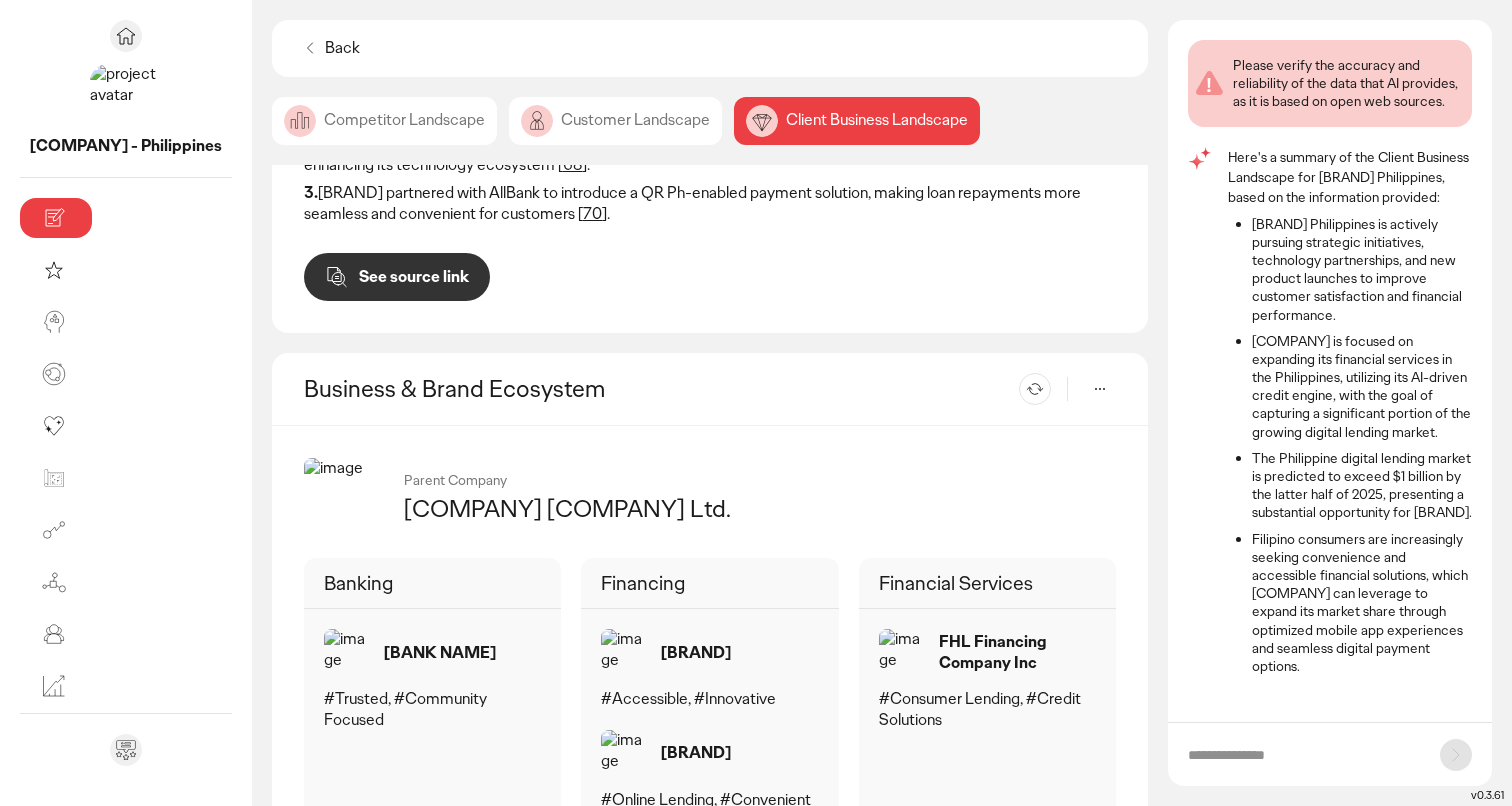 click on "Re-generate" at bounding box center [1011, 389] 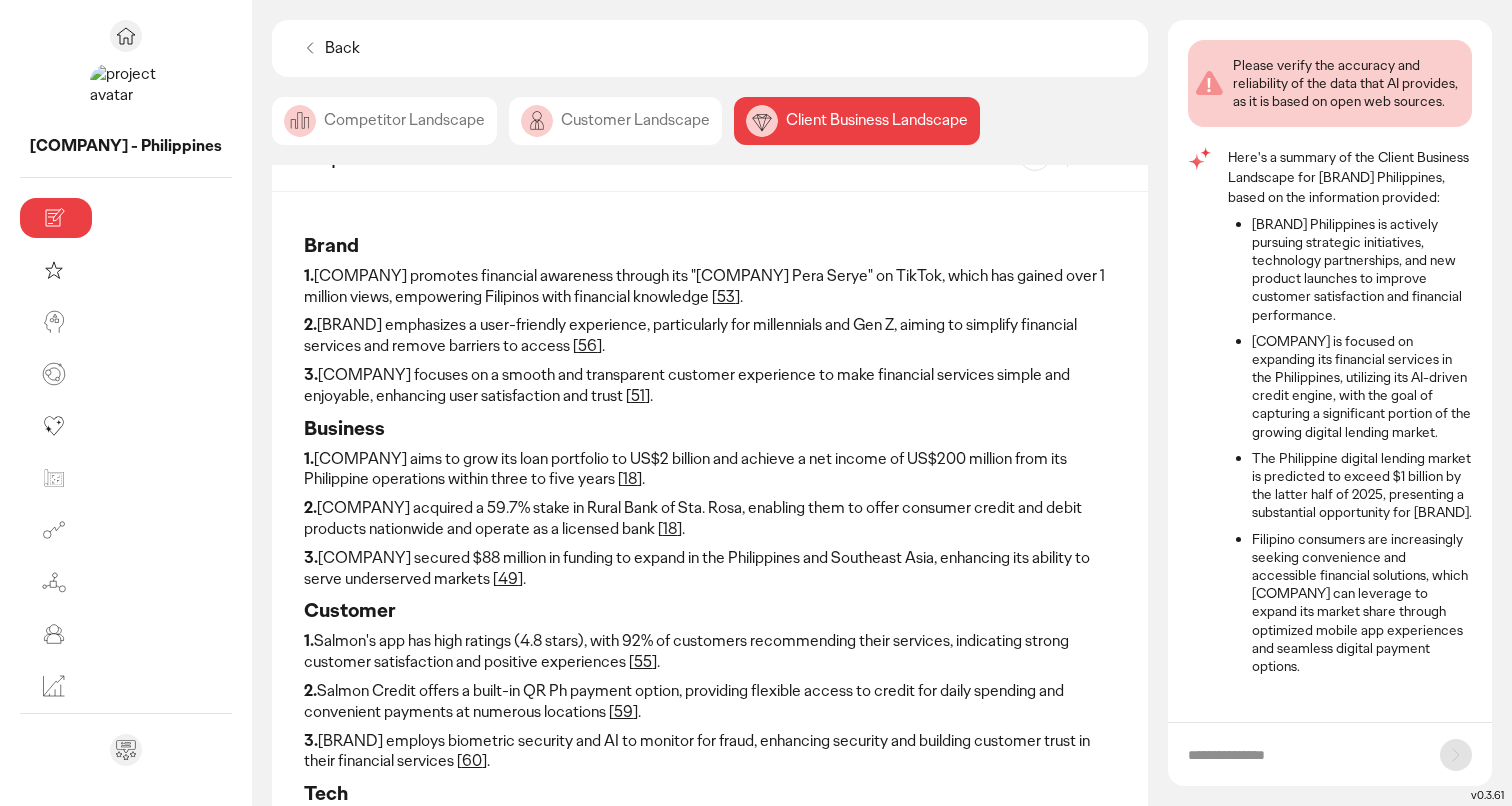 scroll, scrollTop: 0, scrollLeft: 0, axis: both 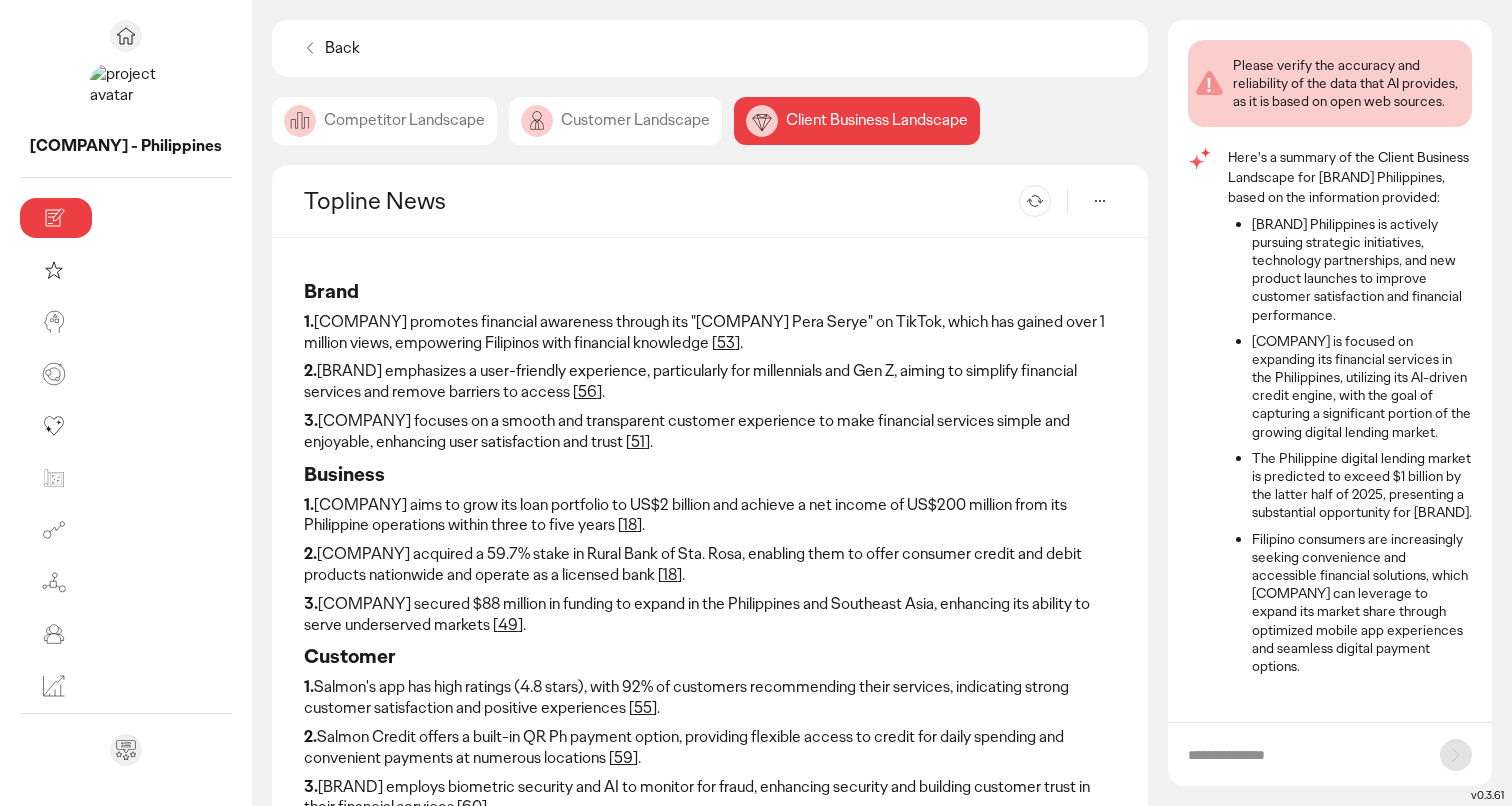 click on "Competitor Landscape" 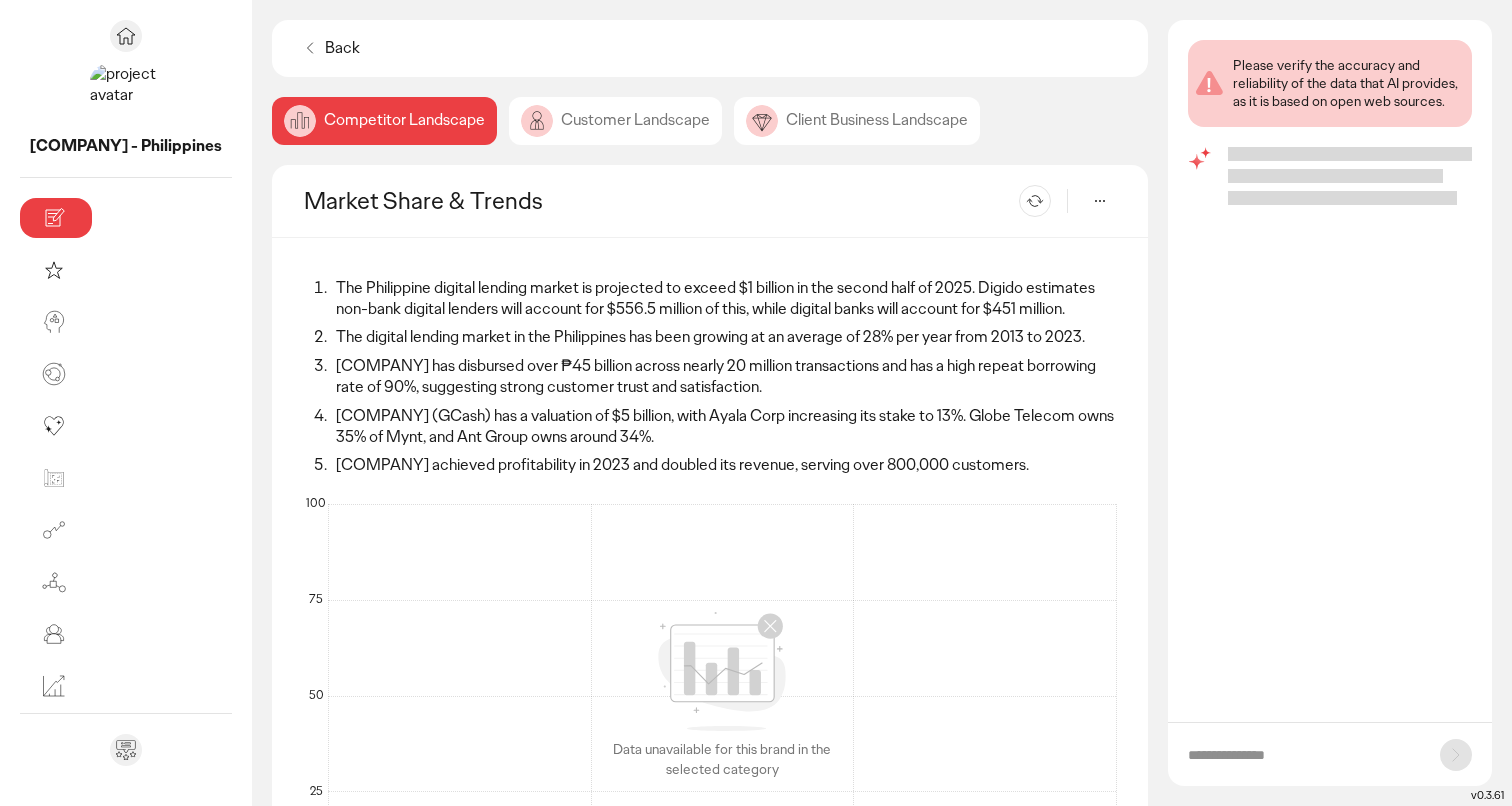 scroll, scrollTop: 0, scrollLeft: 0, axis: both 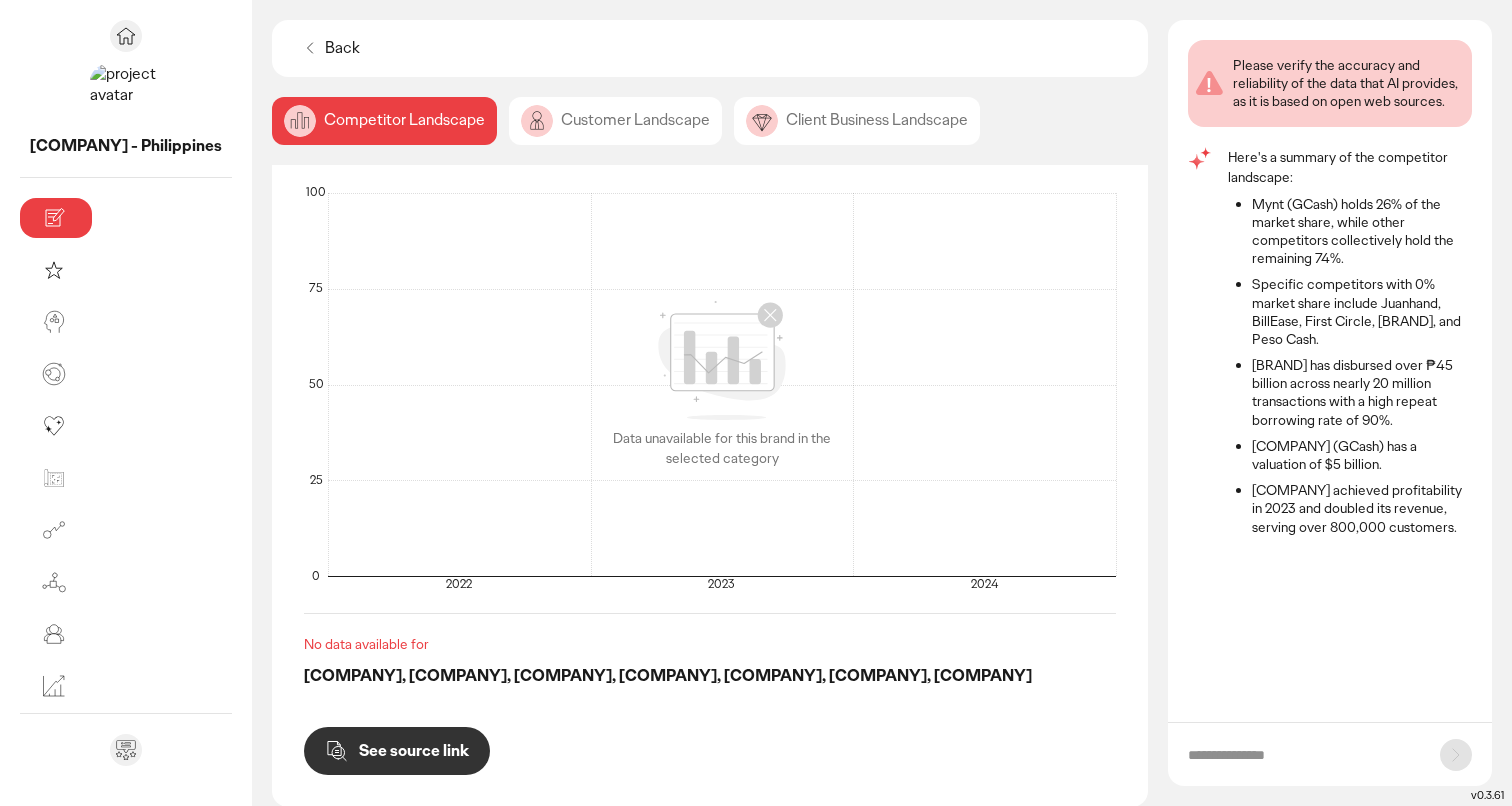 click on "Client Business Landscape" 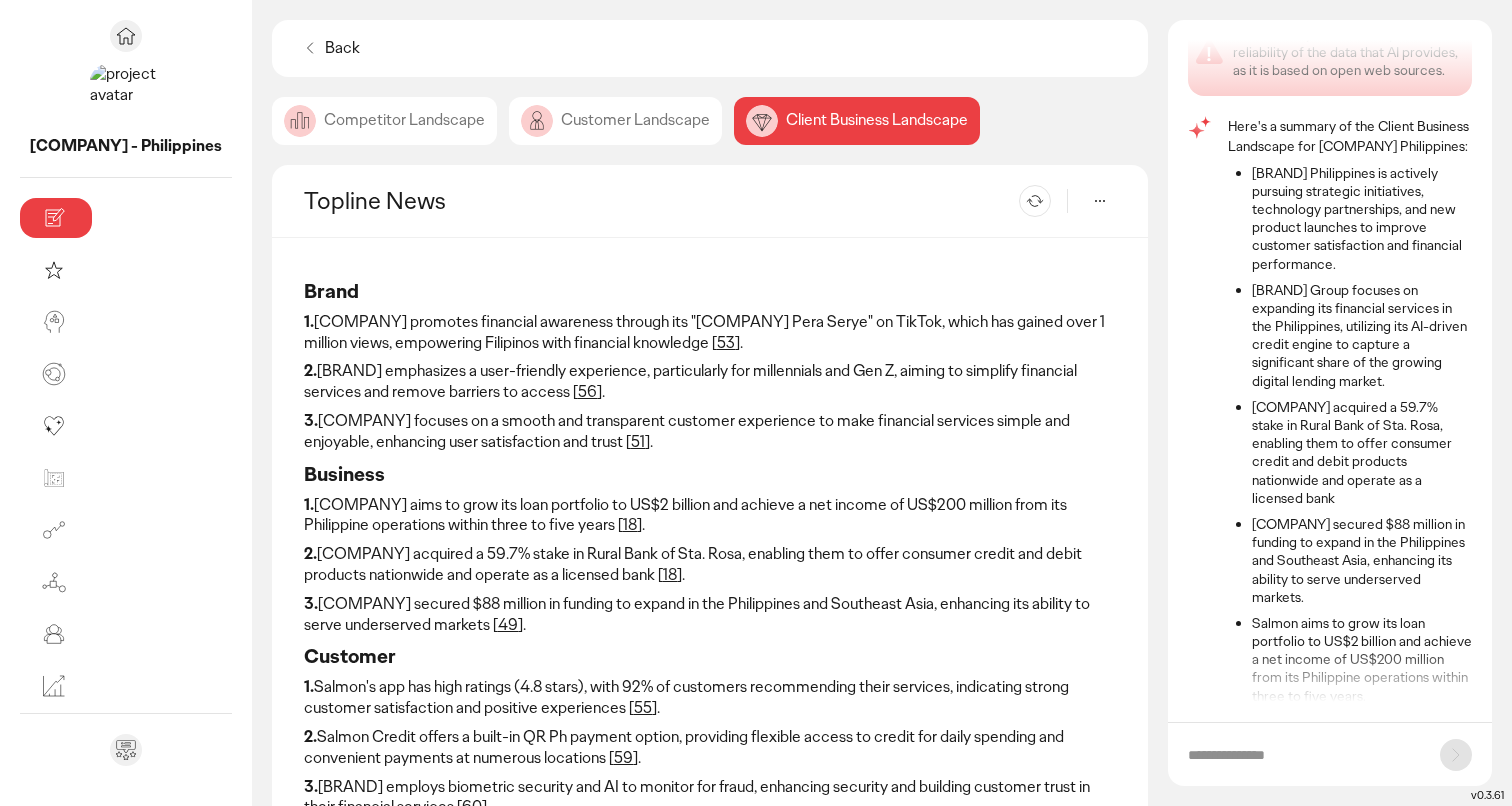 scroll, scrollTop: 86, scrollLeft: 0, axis: vertical 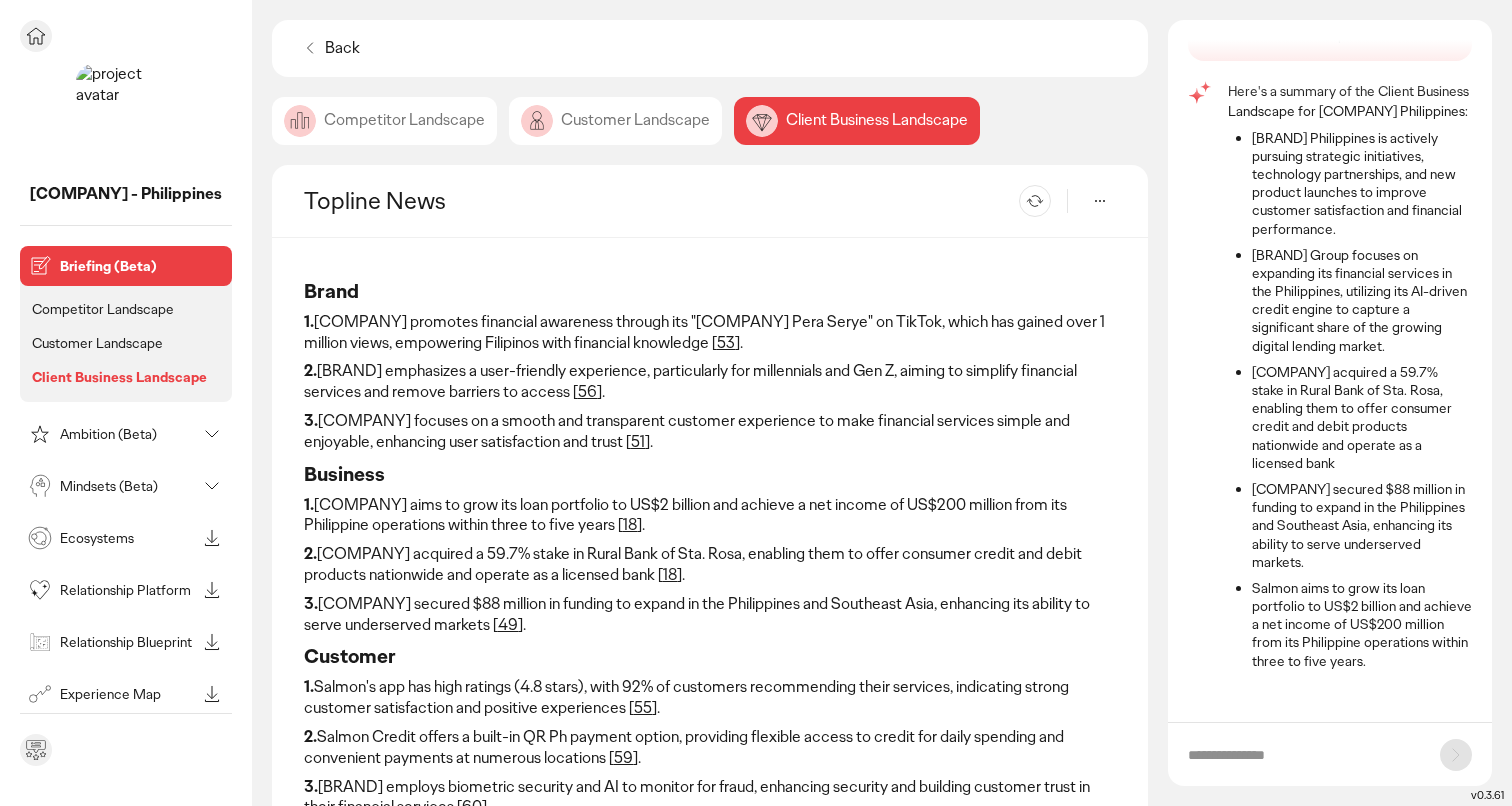 click on "[COMPANY] - Philippines" at bounding box center (126, 194) 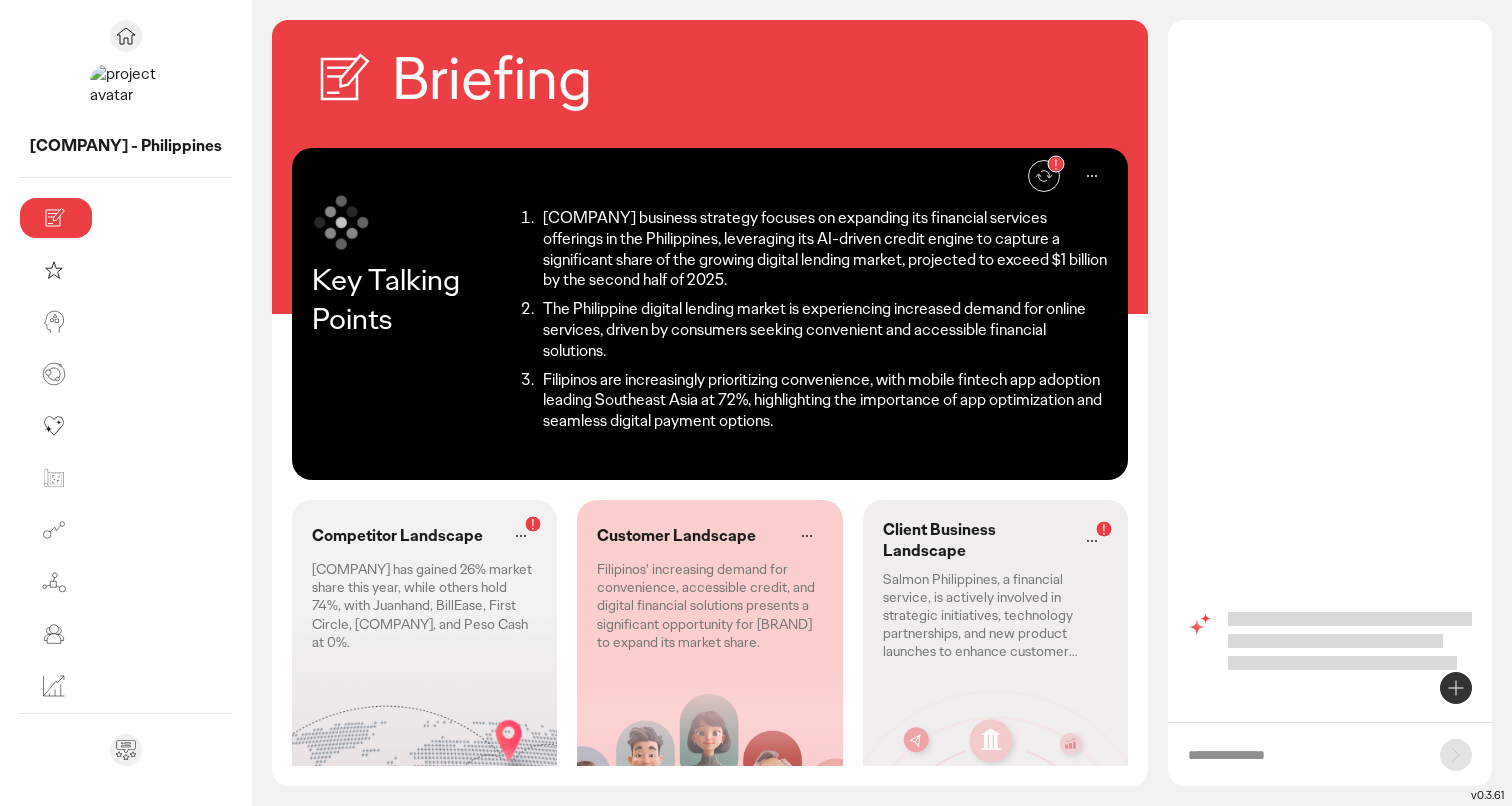 scroll, scrollTop: 0, scrollLeft: 0, axis: both 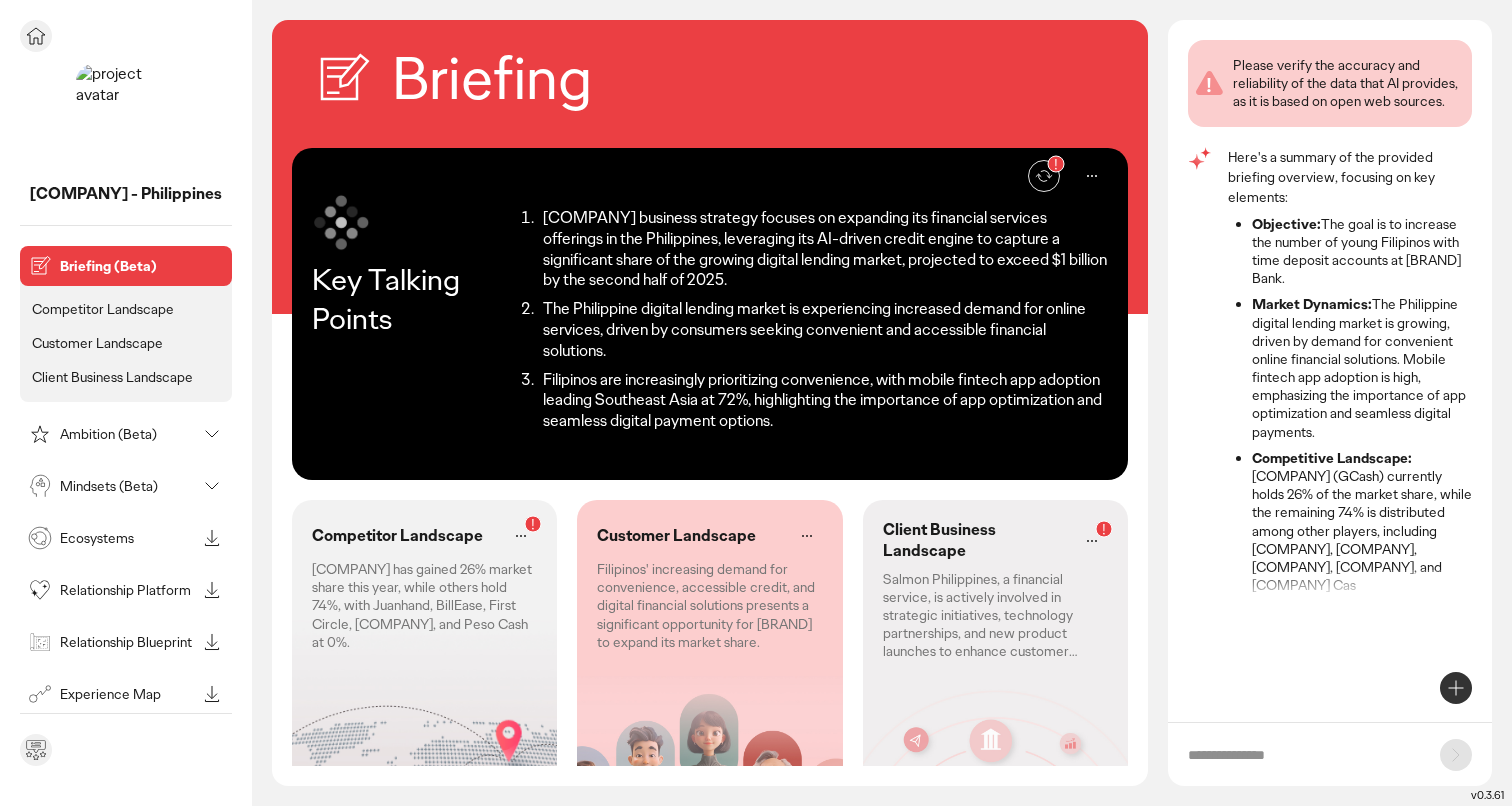 click on "Competitor Landscape" at bounding box center (103, 309) 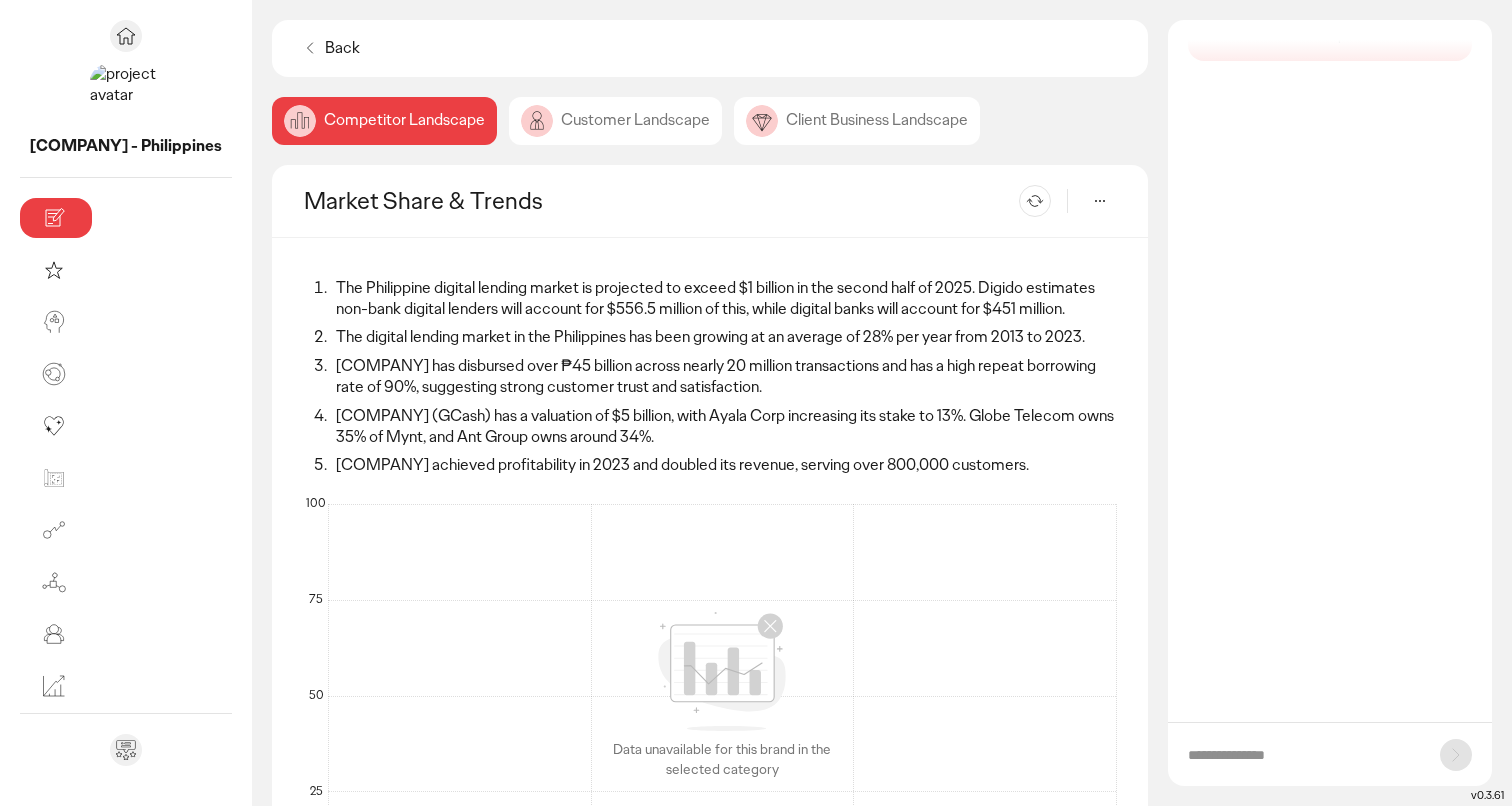 scroll, scrollTop: 0, scrollLeft: 0, axis: both 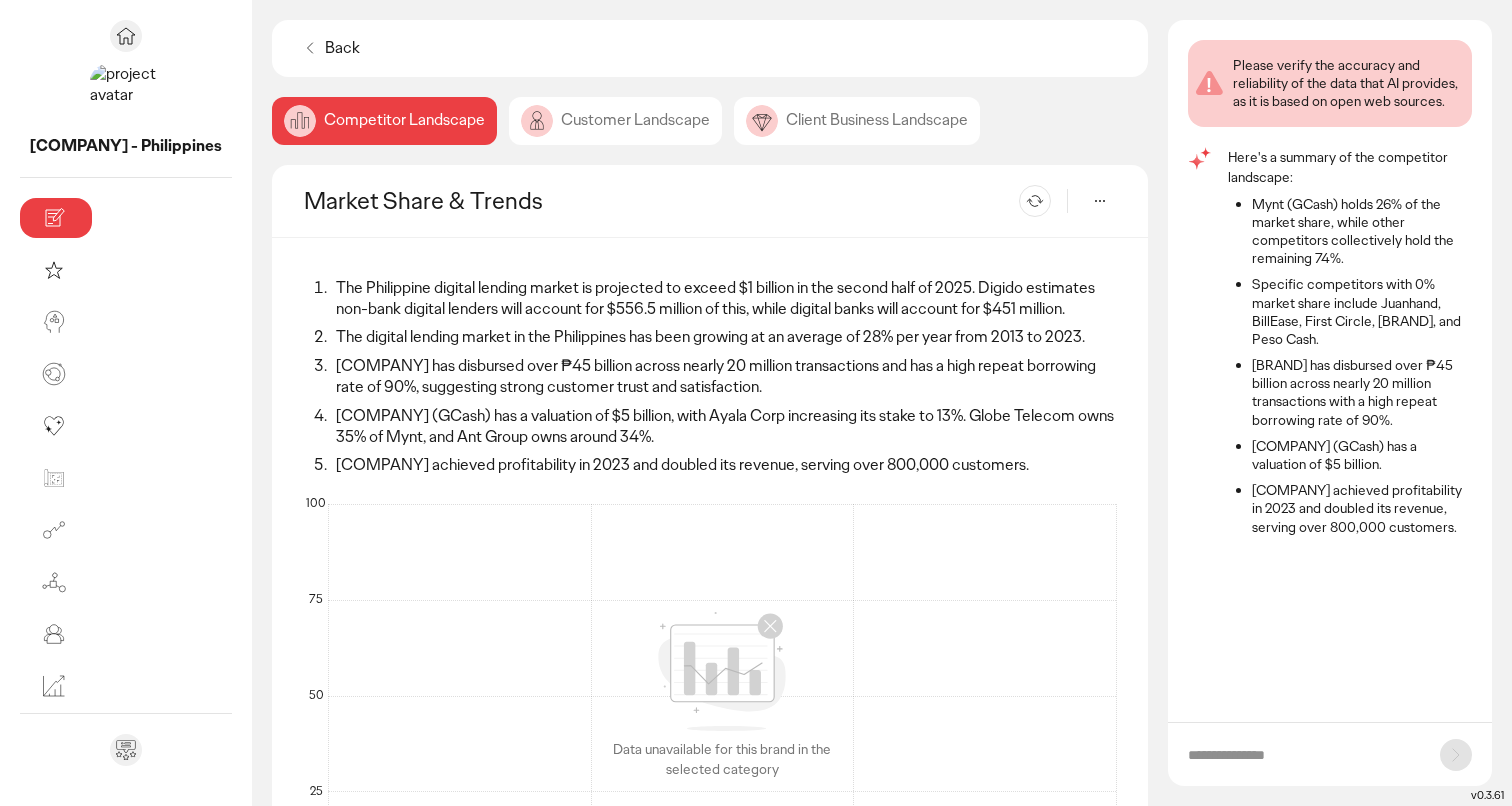 click at bounding box center (1304, 755) 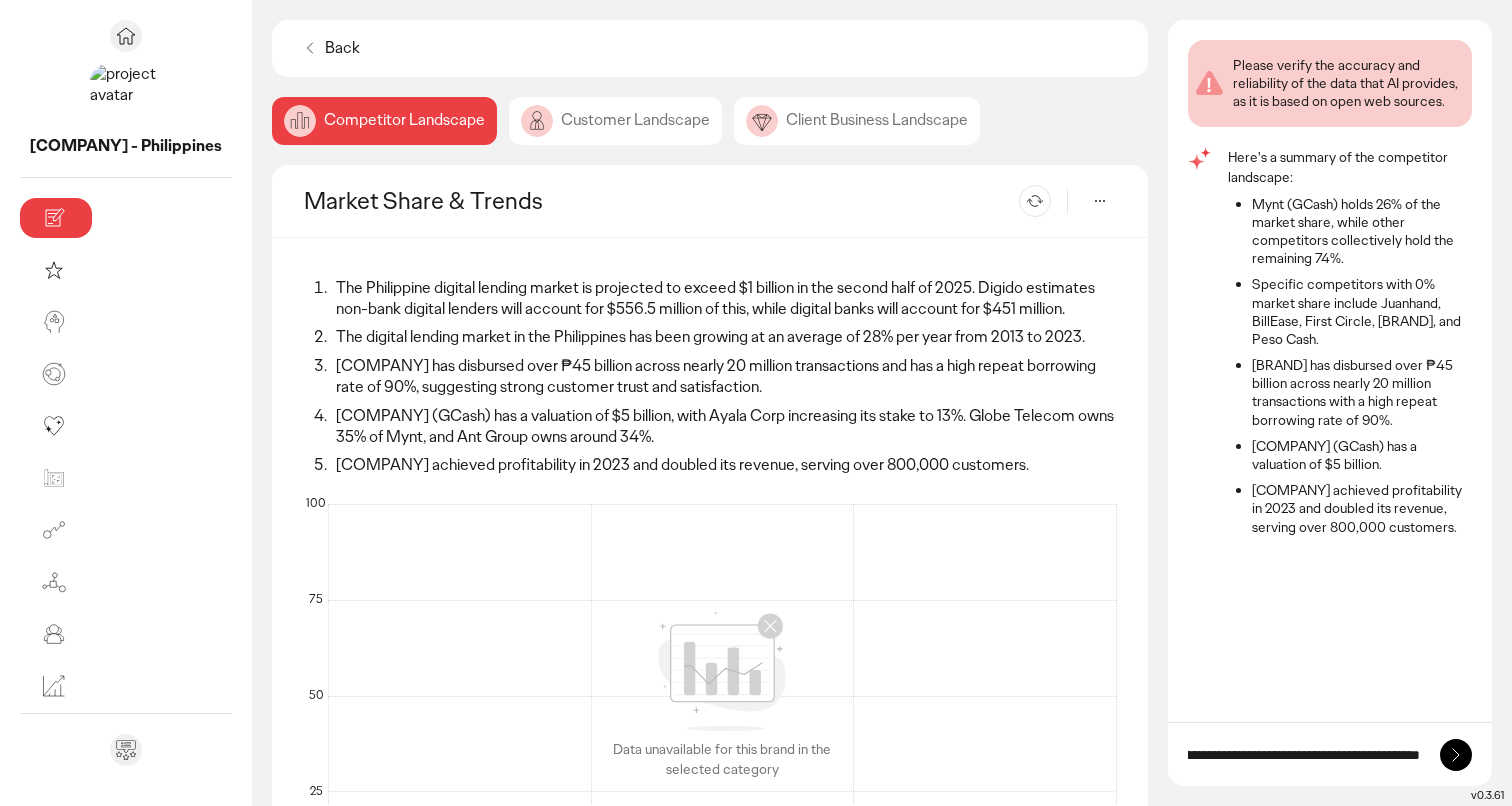 scroll, scrollTop: 0, scrollLeft: 149, axis: horizontal 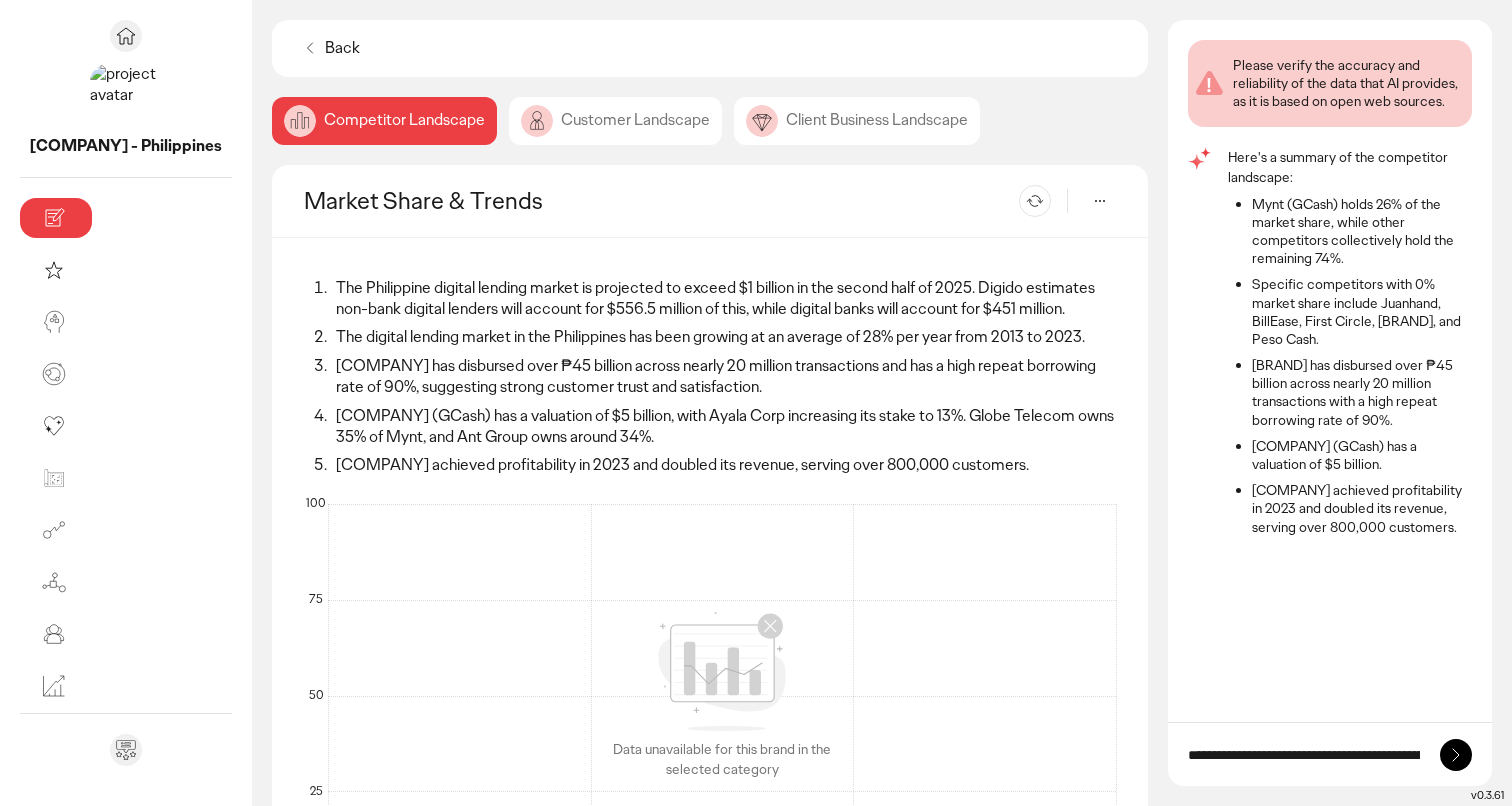 click 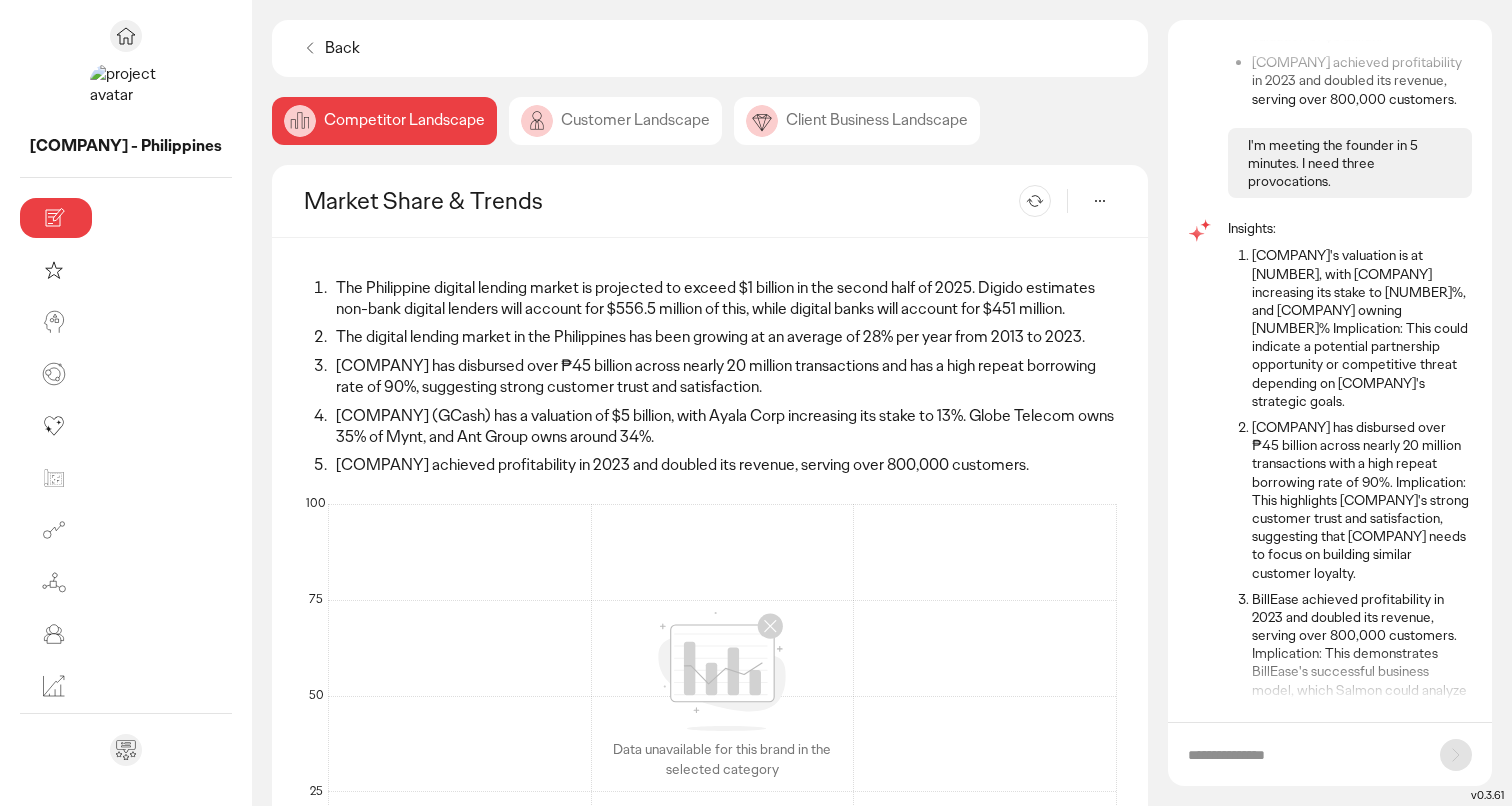 scroll, scrollTop: 414, scrollLeft: 0, axis: vertical 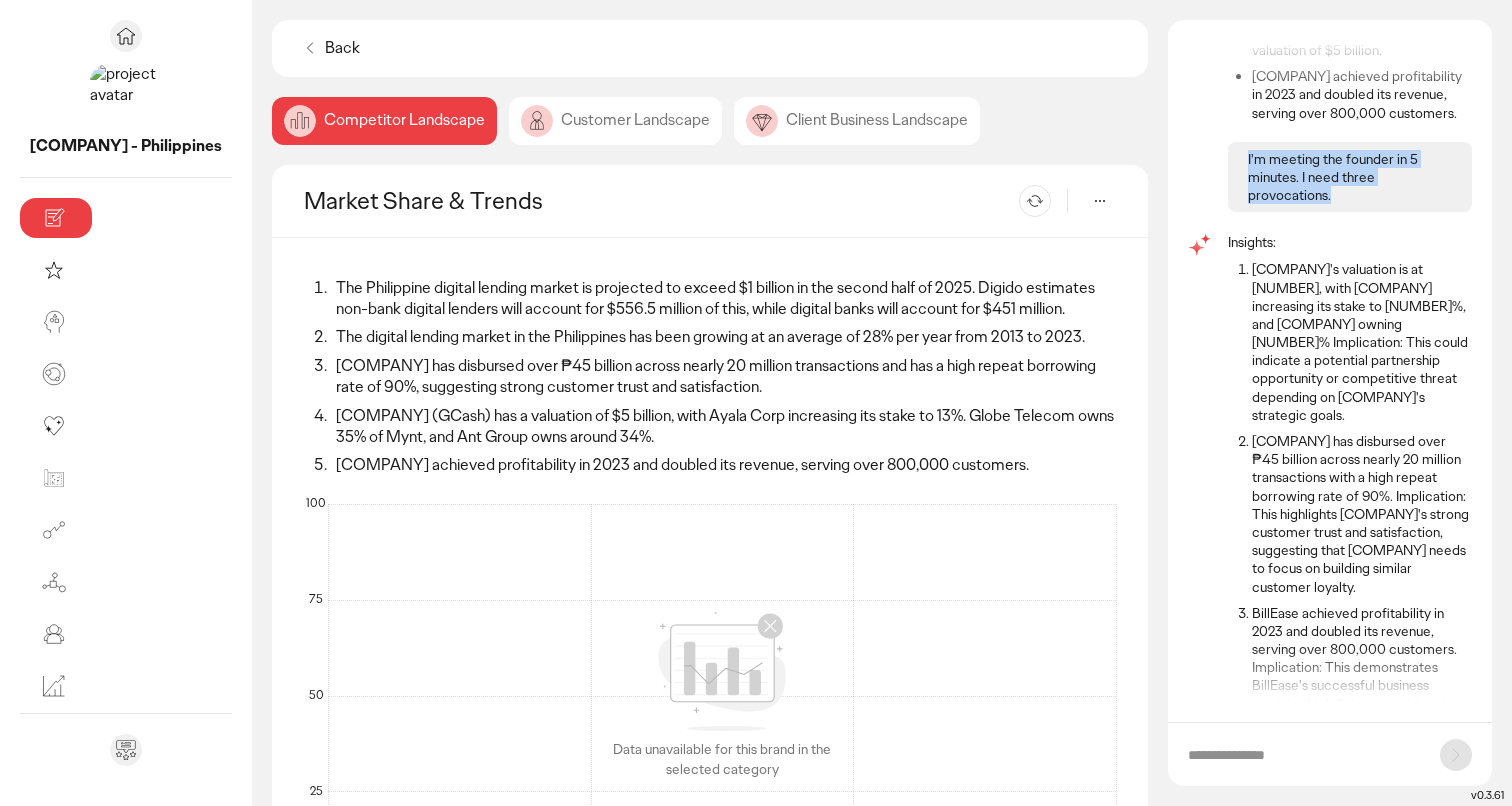 drag, startPoint x: 1335, startPoint y: 188, endPoint x: 1244, endPoint y: 159, distance: 95.50916 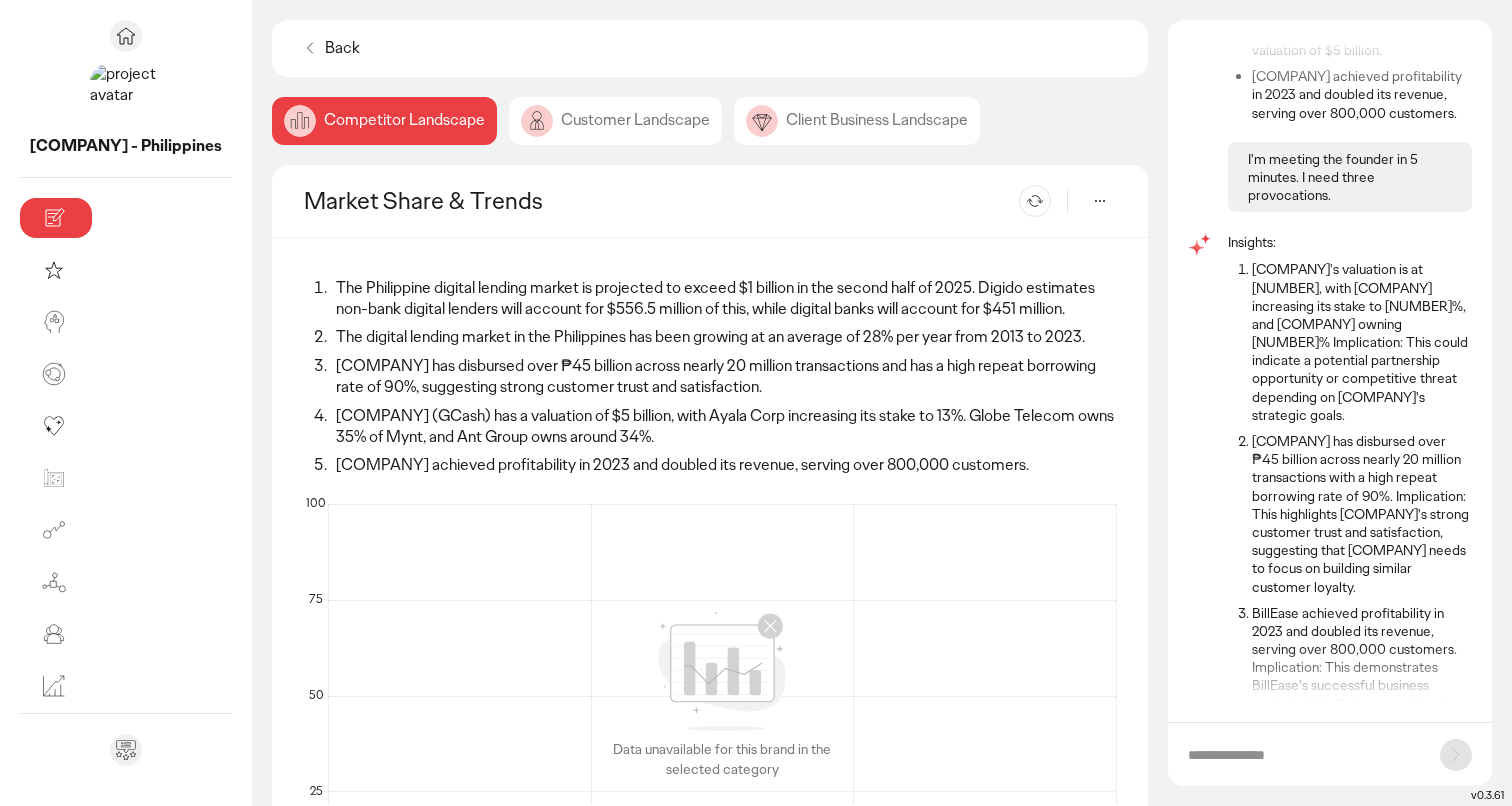 click at bounding box center (1330, 754) 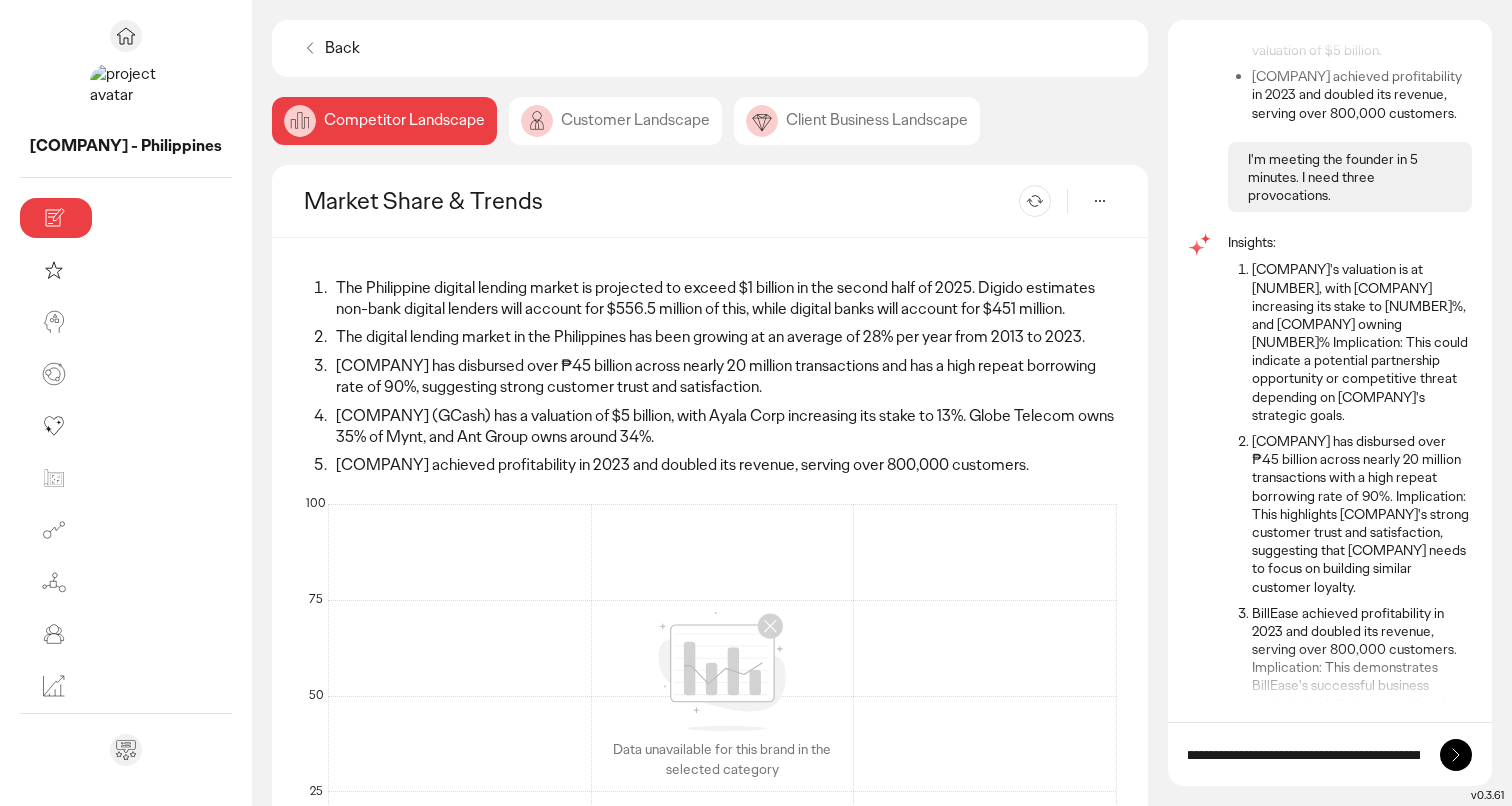scroll, scrollTop: 0, scrollLeft: 0, axis: both 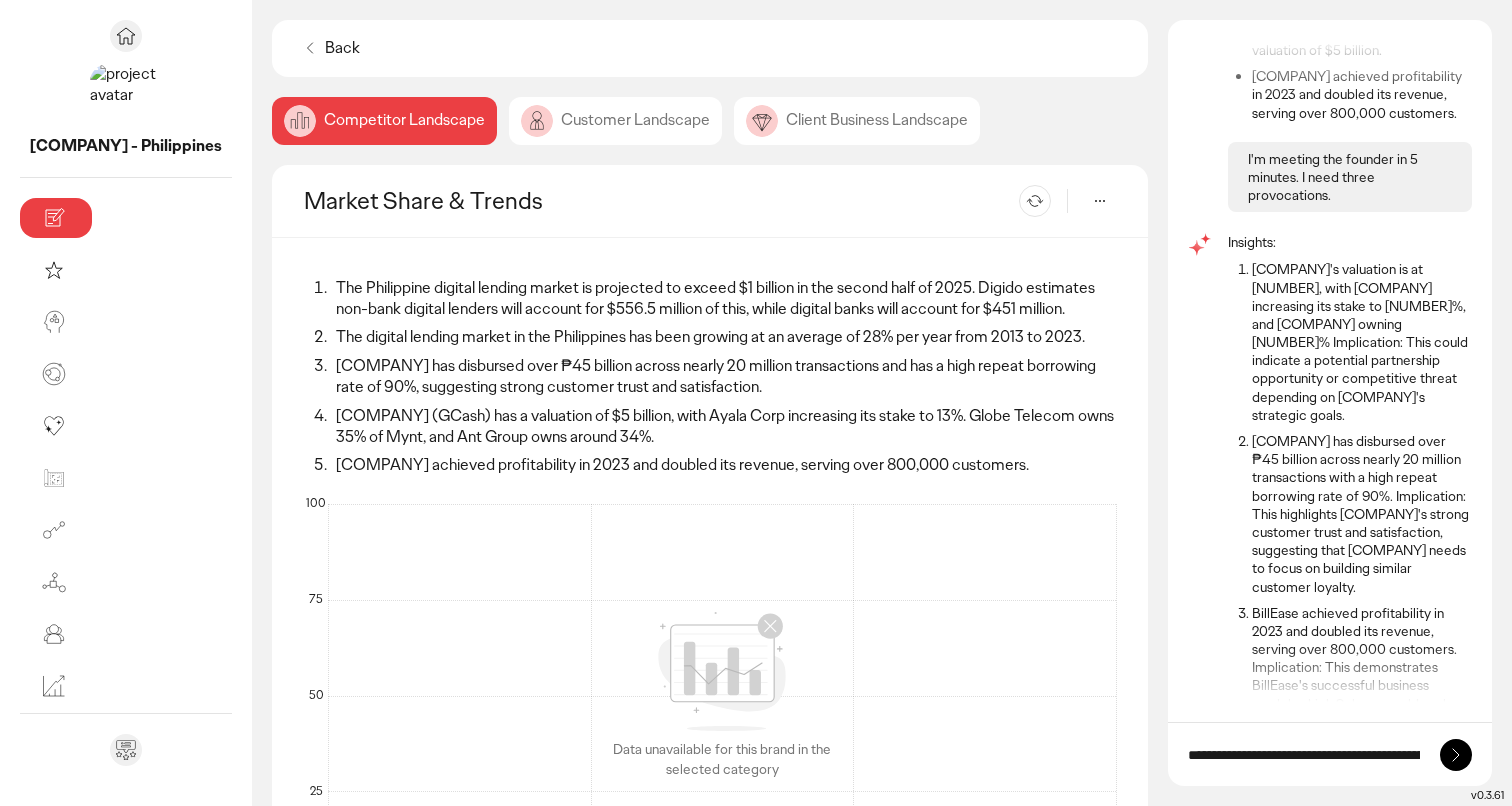 drag, startPoint x: 1330, startPoint y: 751, endPoint x: 1290, endPoint y: 759, distance: 40.792156 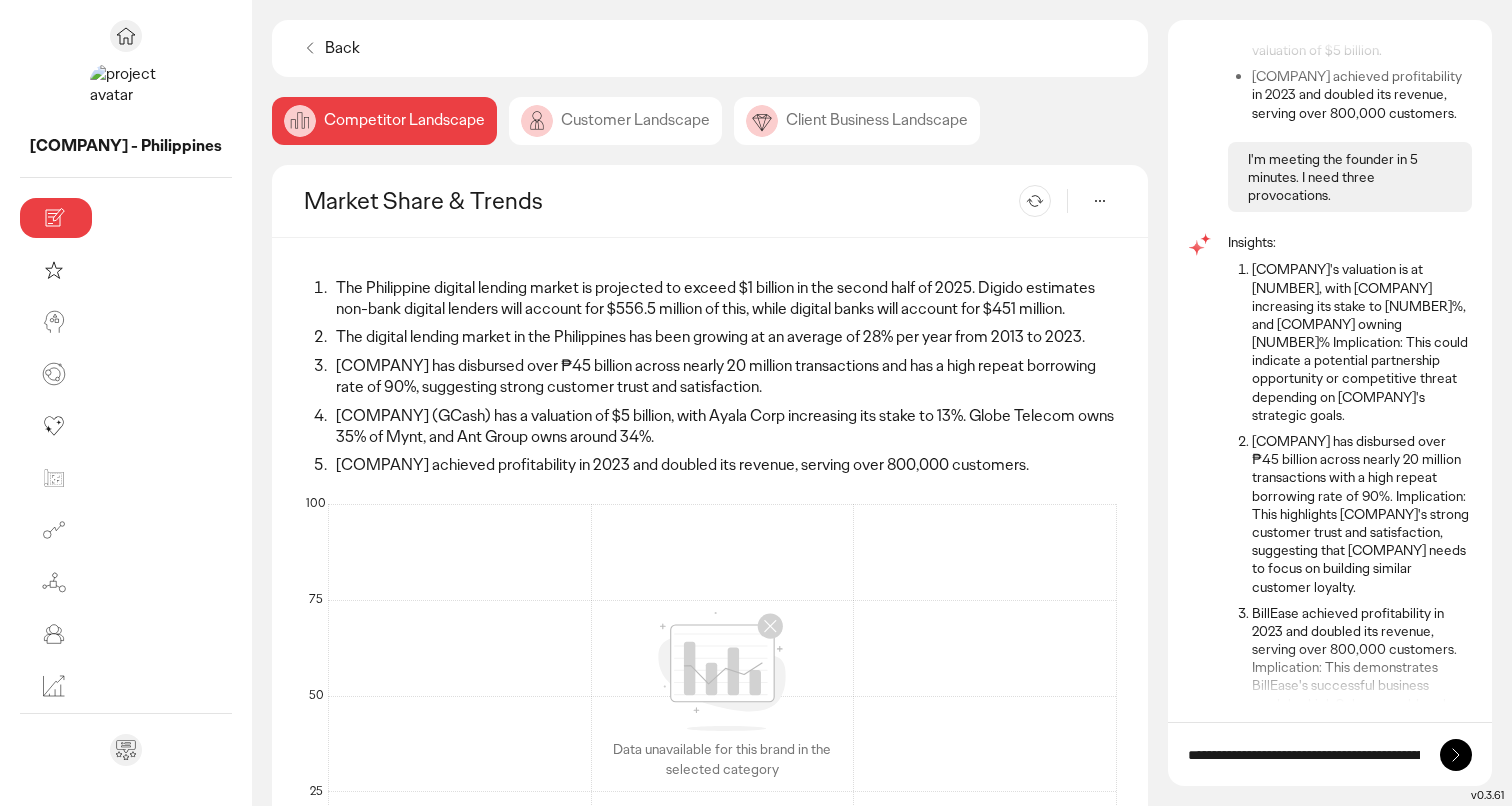 type on "**********" 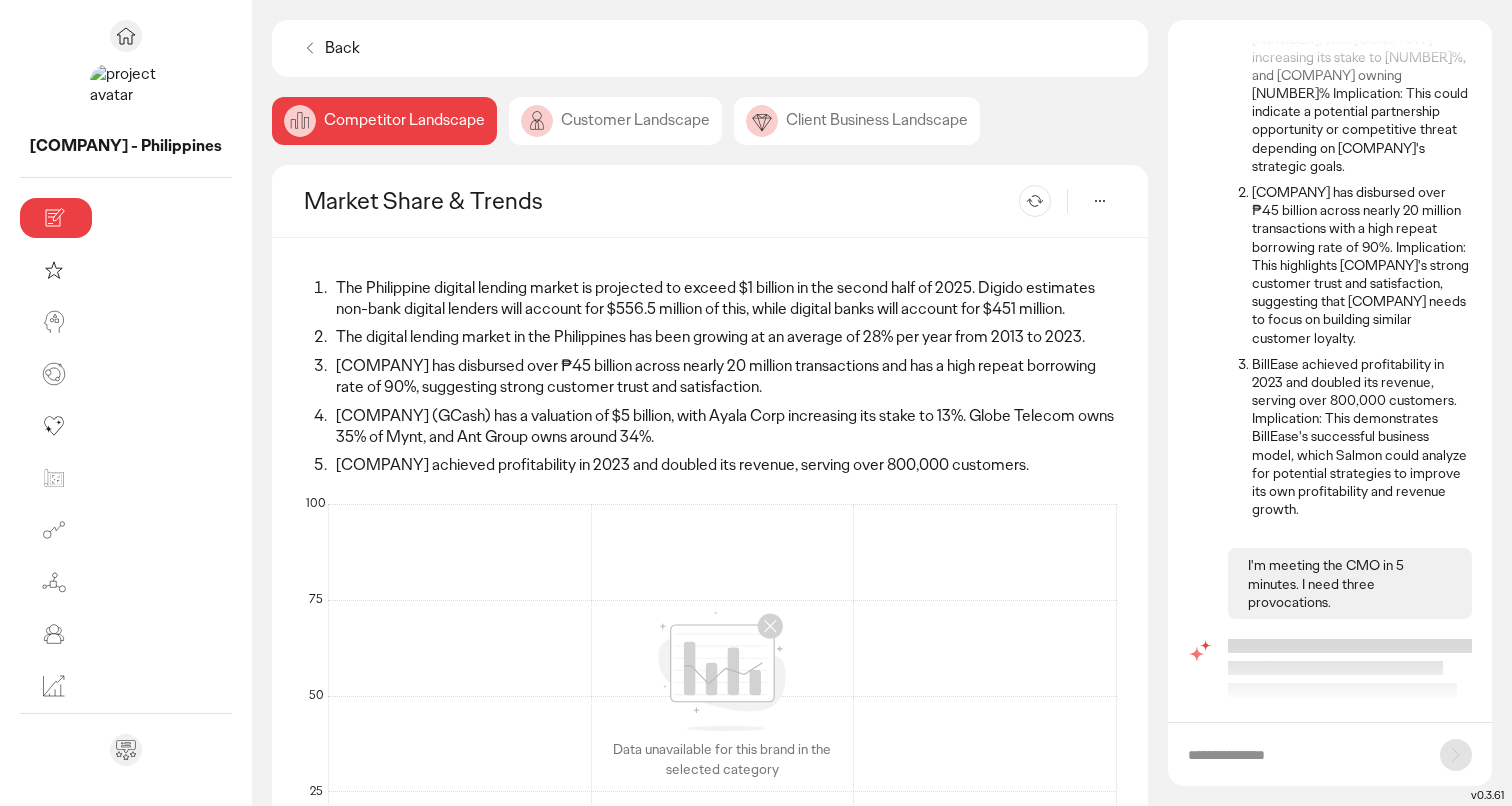 scroll, scrollTop: 672, scrollLeft: 0, axis: vertical 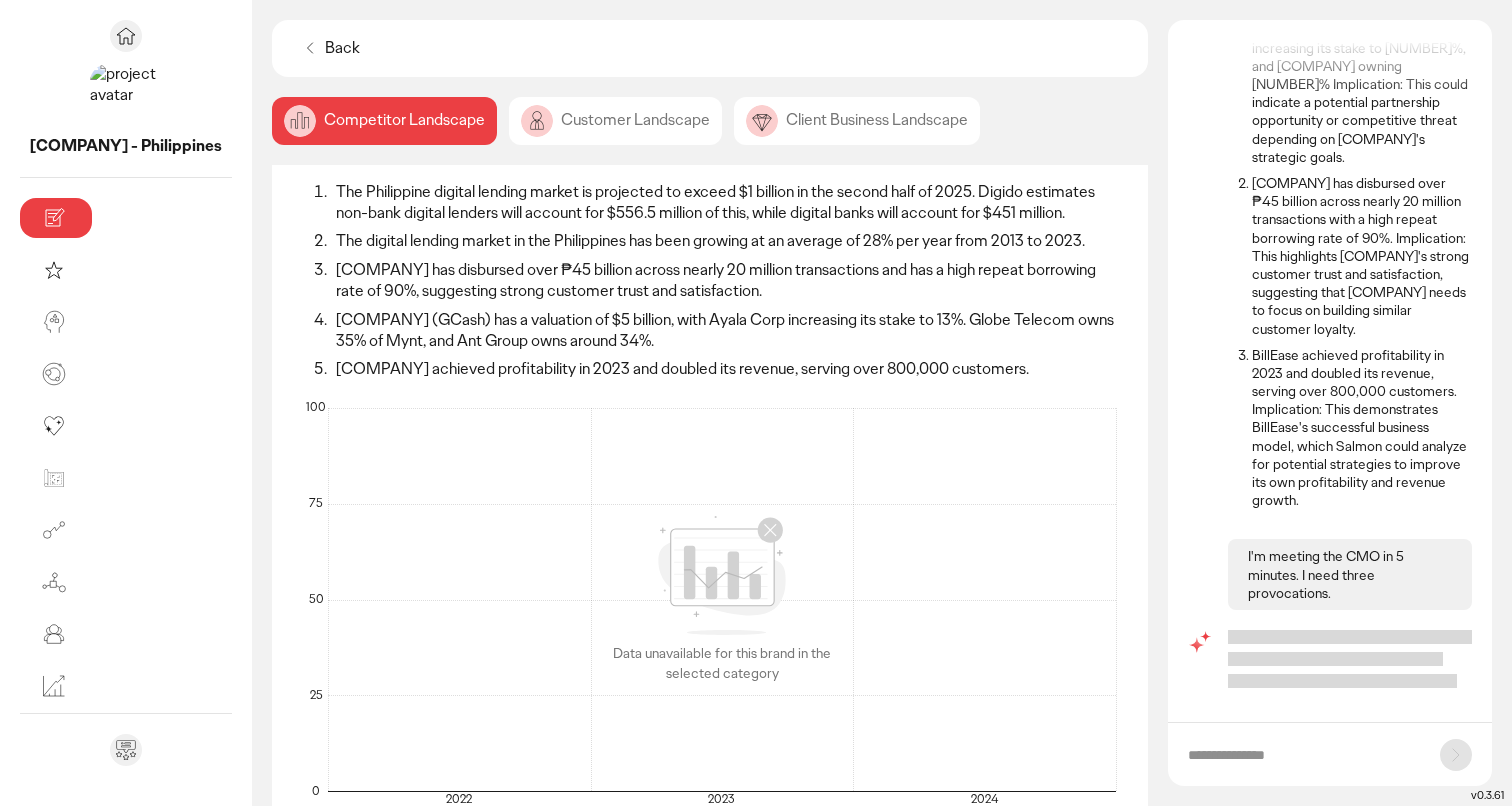 click 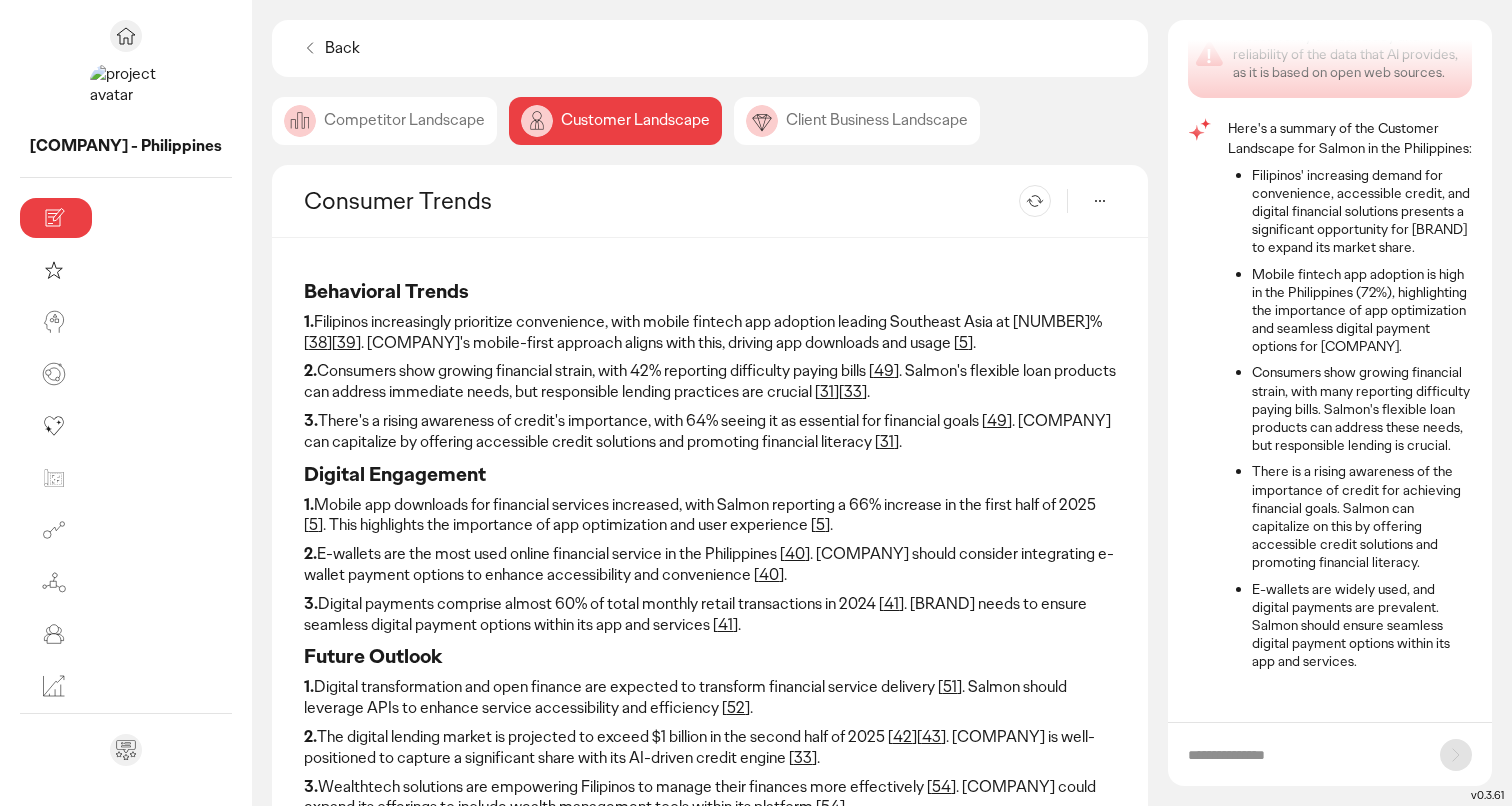 scroll, scrollTop: 68, scrollLeft: 0, axis: vertical 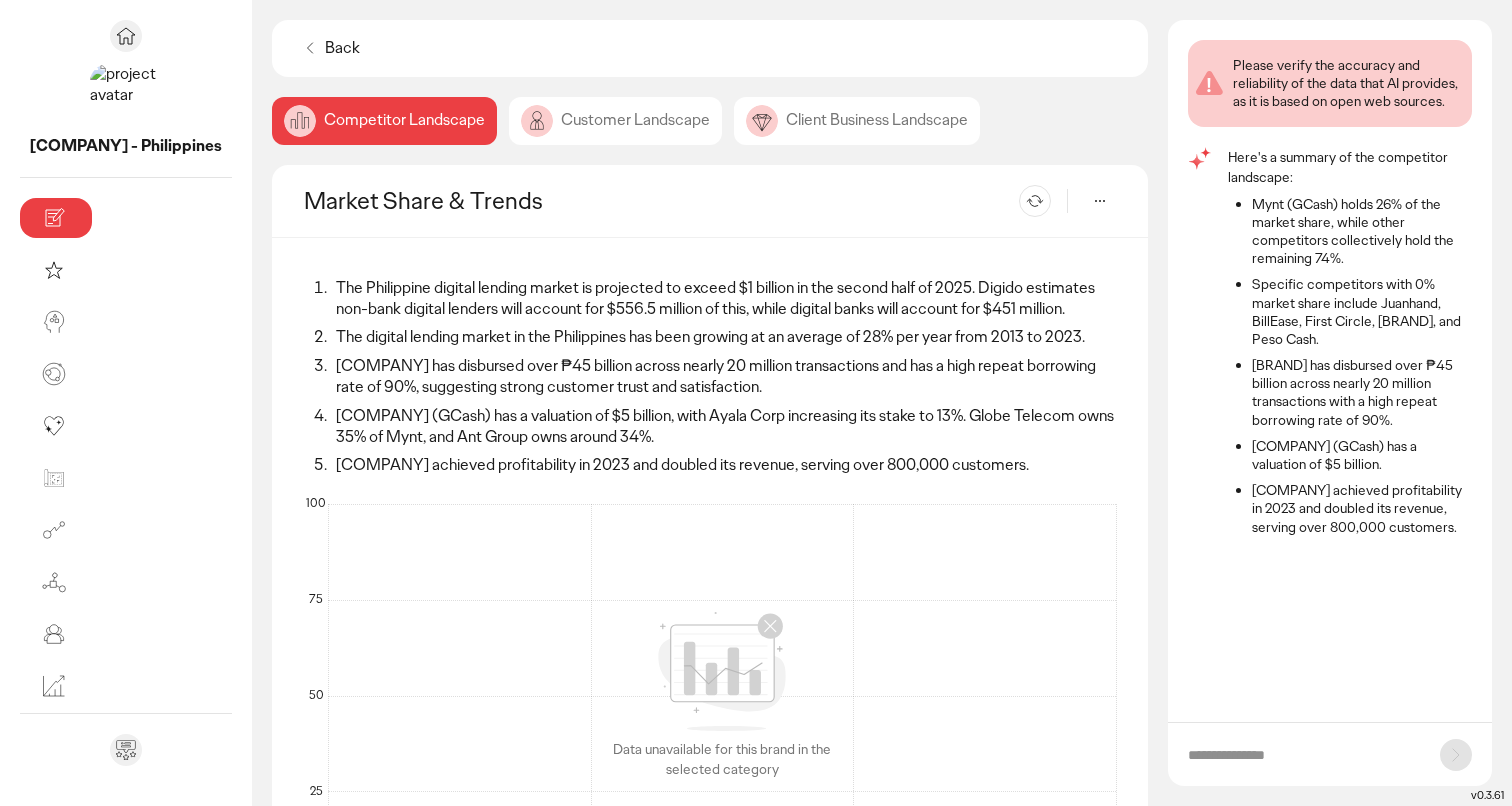 click on "Customer Landscape" 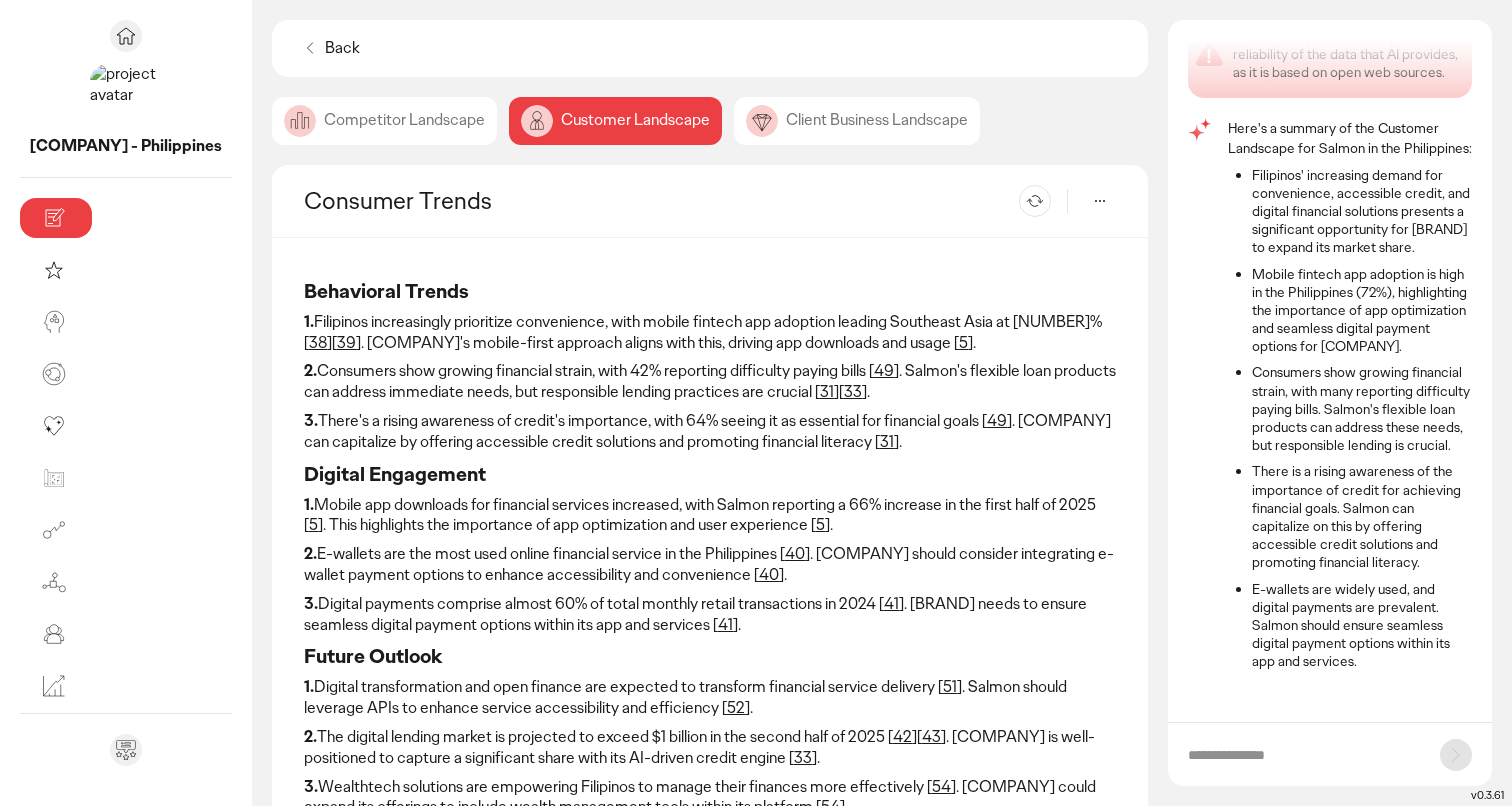 scroll, scrollTop: 68, scrollLeft: 0, axis: vertical 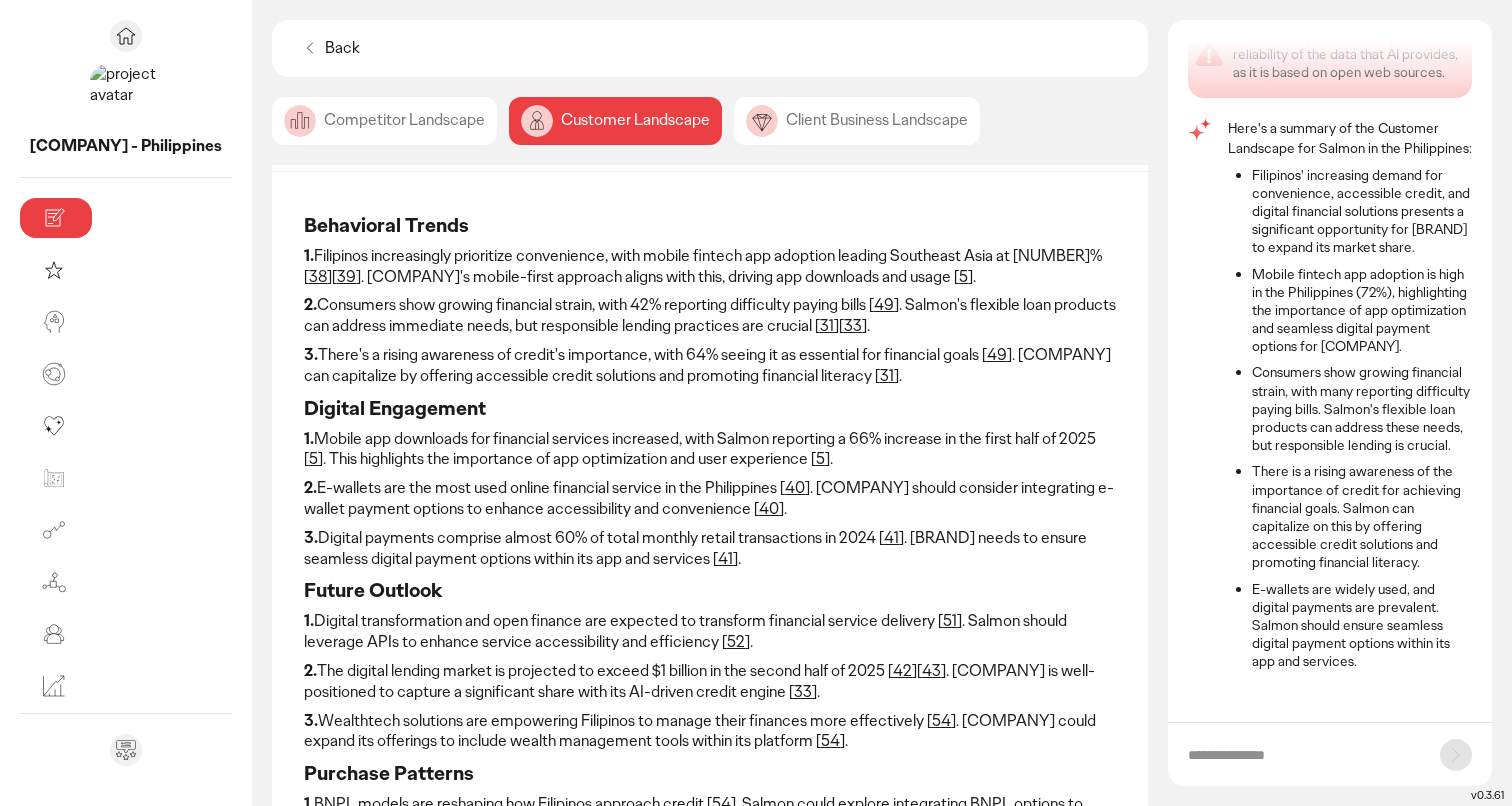 click at bounding box center (1304, 755) 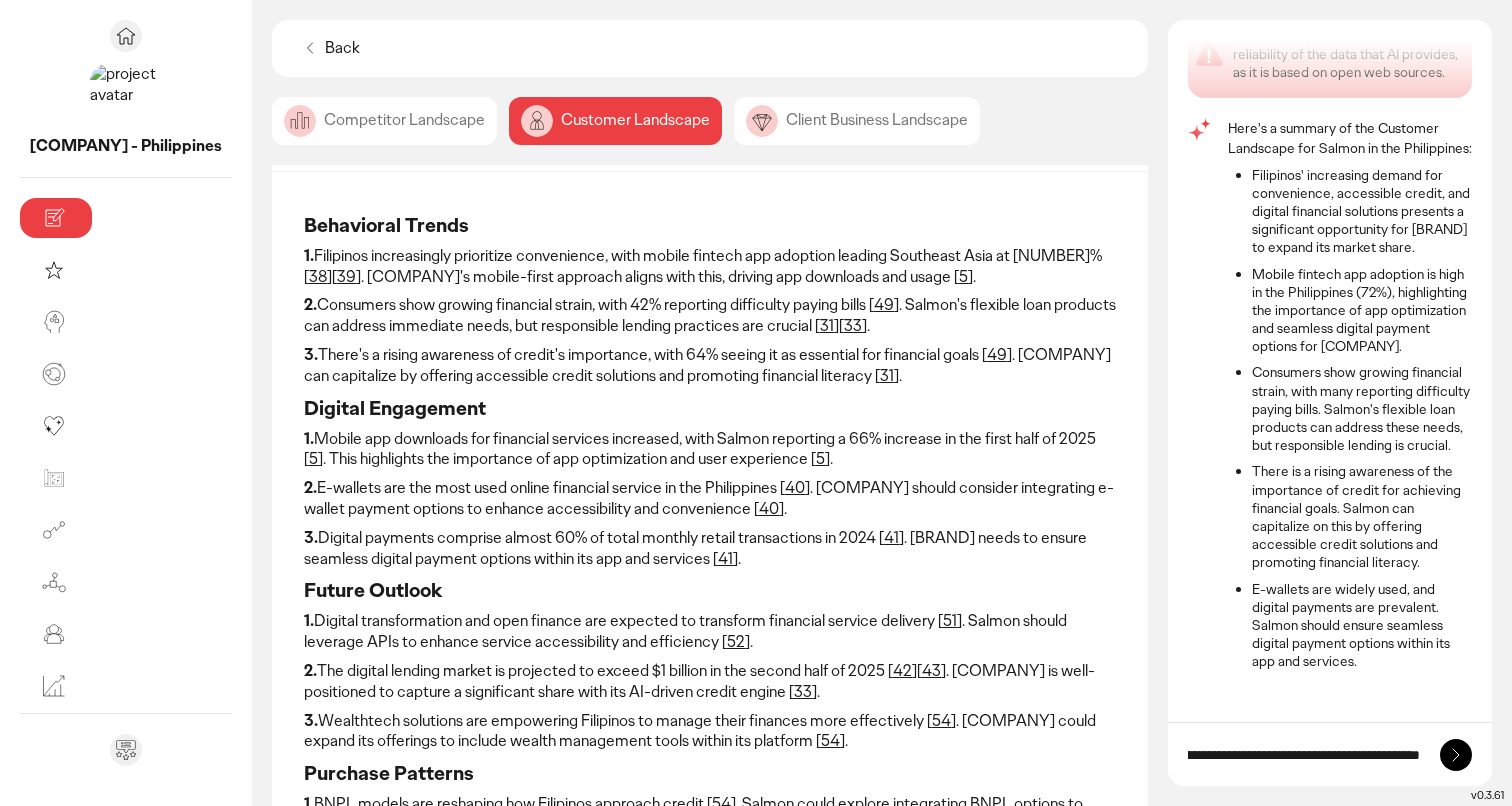 scroll, scrollTop: 0, scrollLeft: 260, axis: horizontal 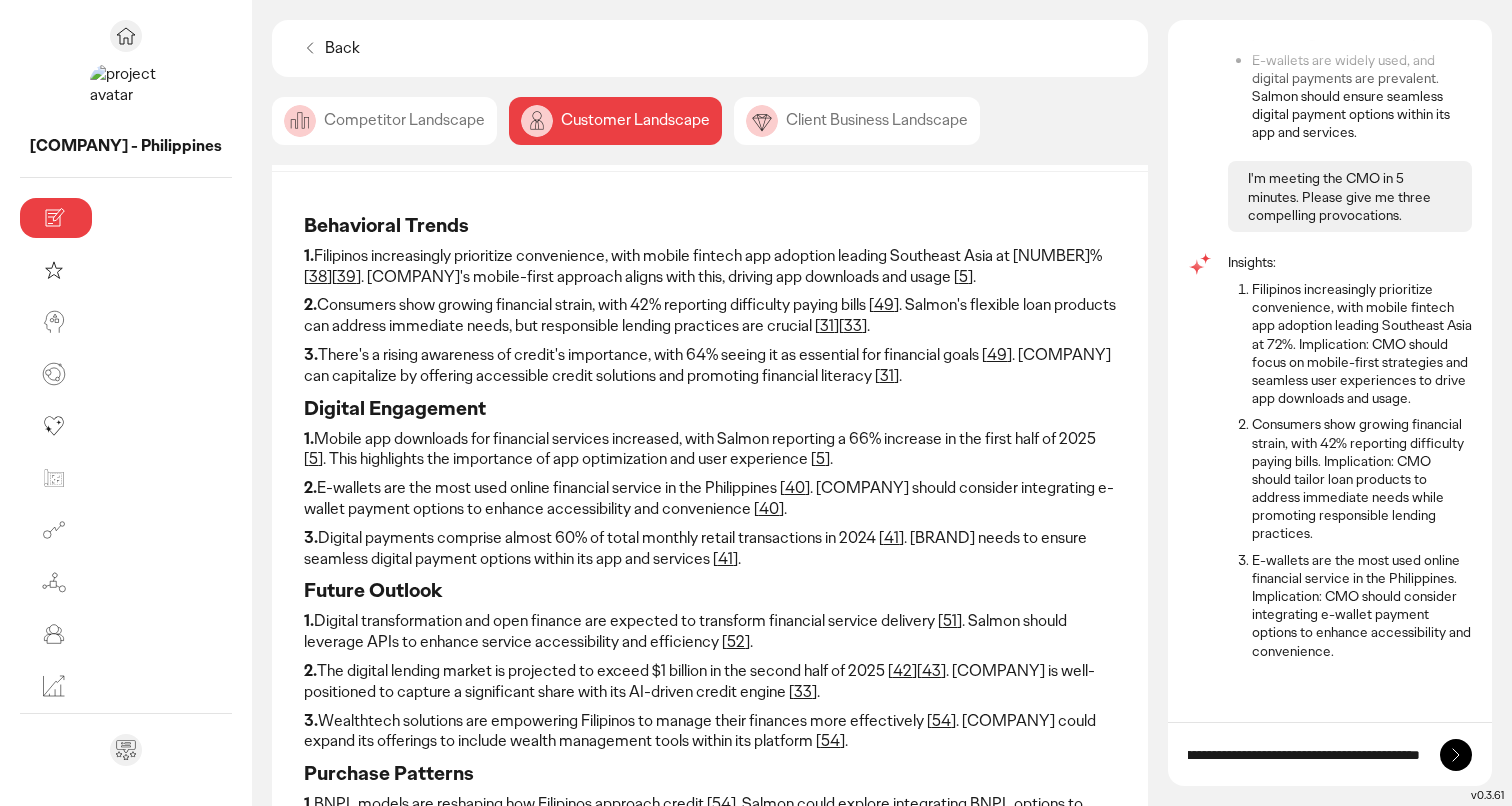 type on "**********" 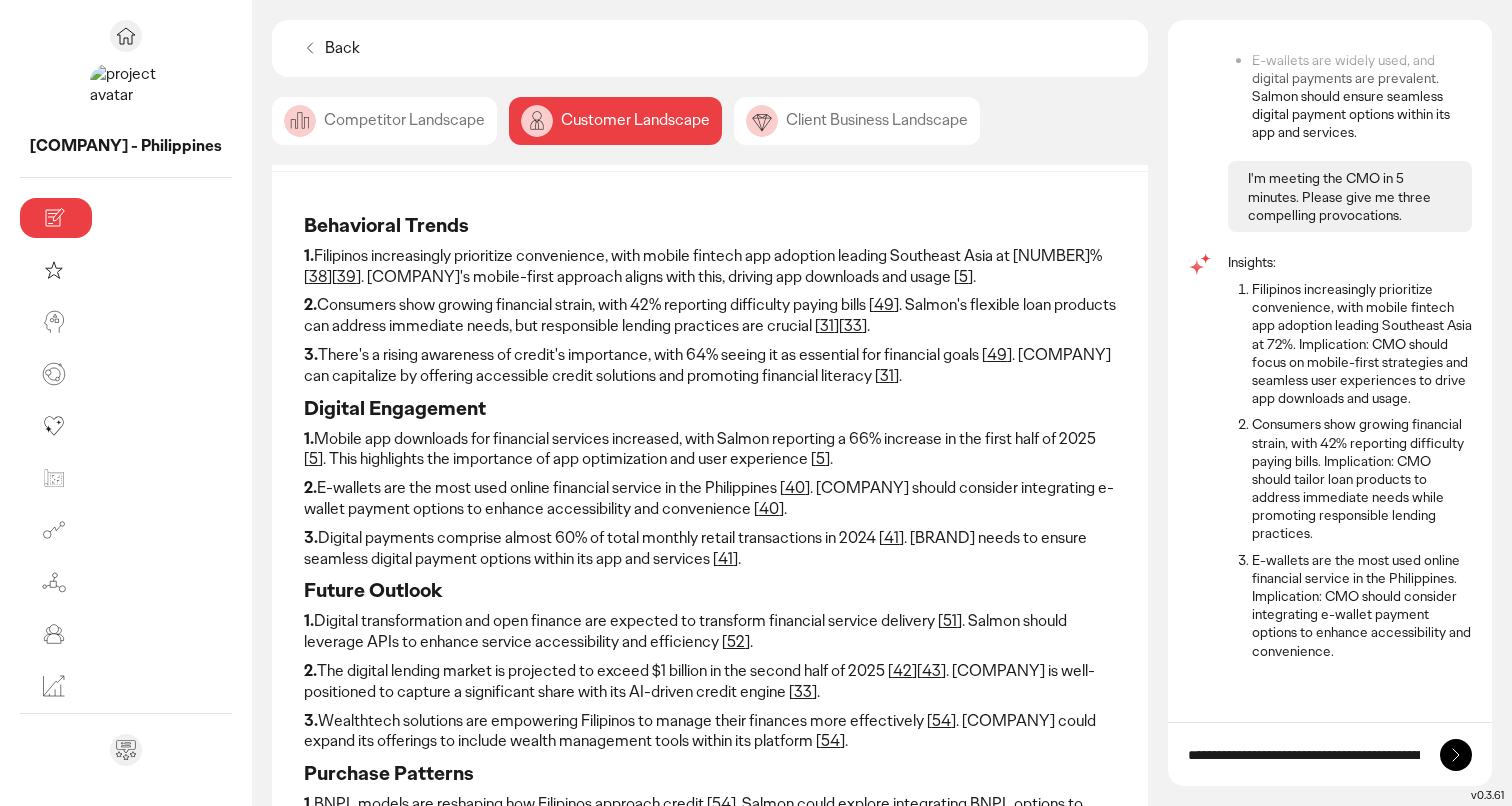 click 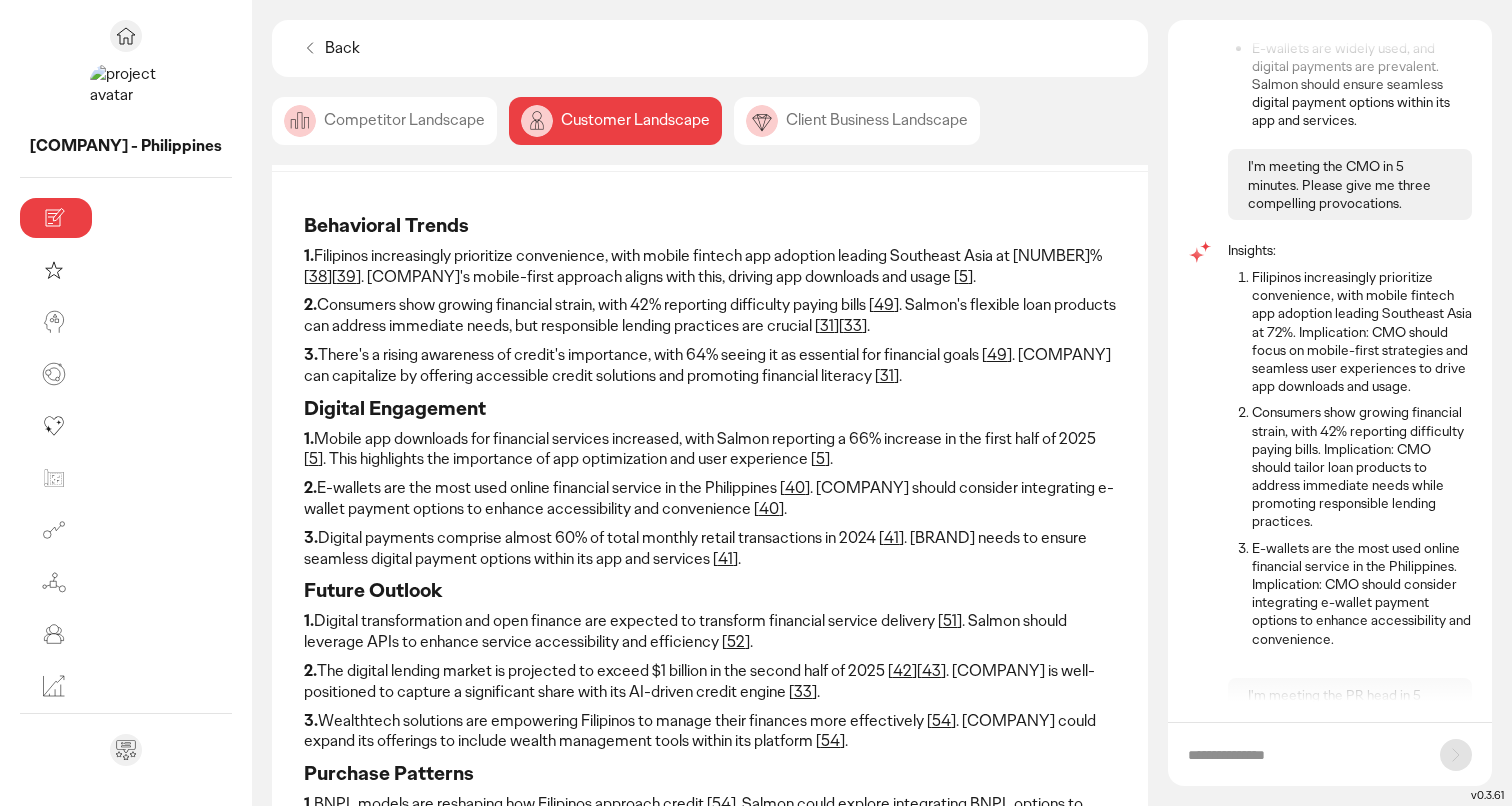scroll, scrollTop: 620, scrollLeft: 0, axis: vertical 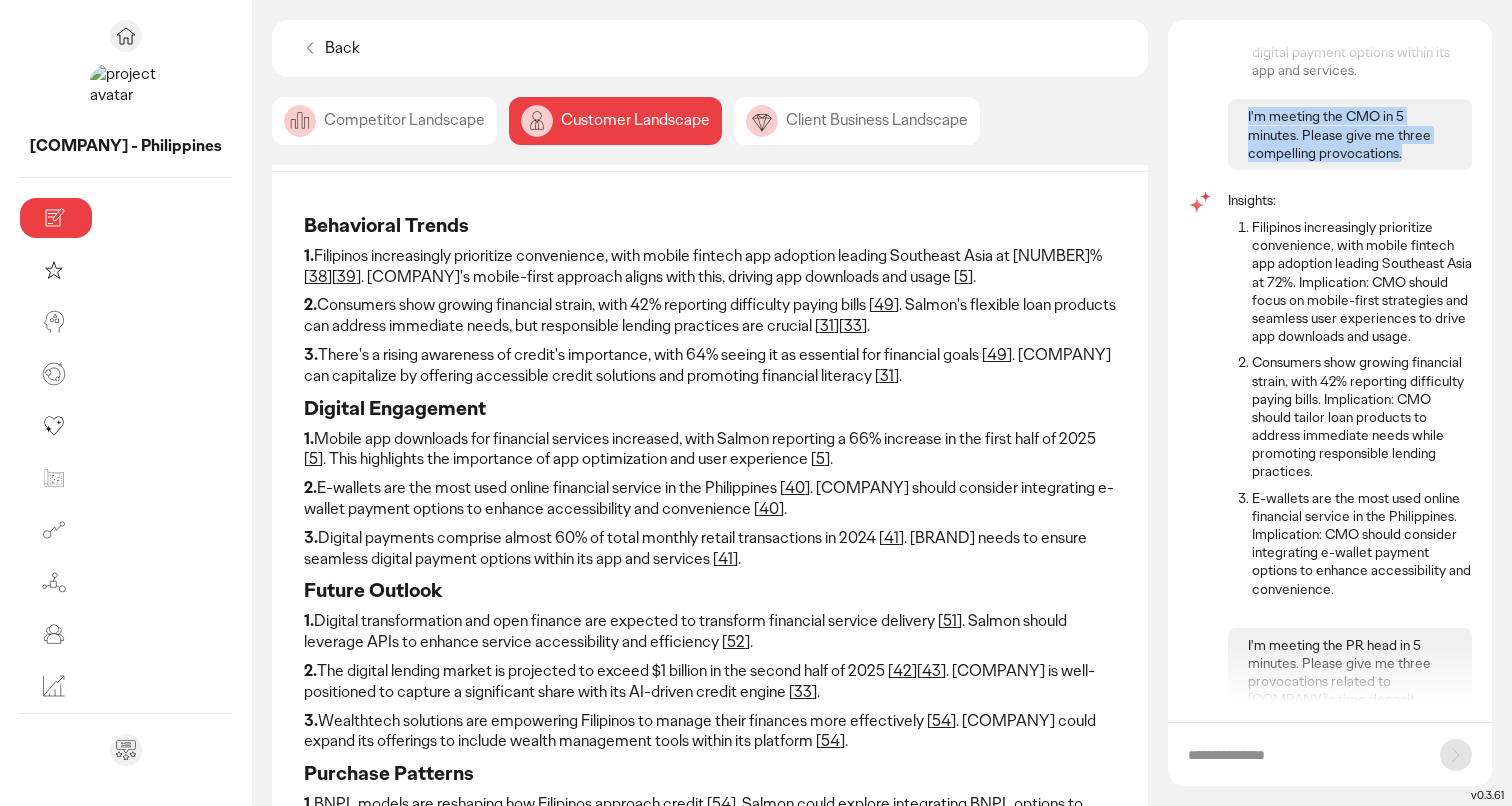 drag, startPoint x: 1415, startPoint y: 192, endPoint x: 1240, endPoint y: 163, distance: 177.38658 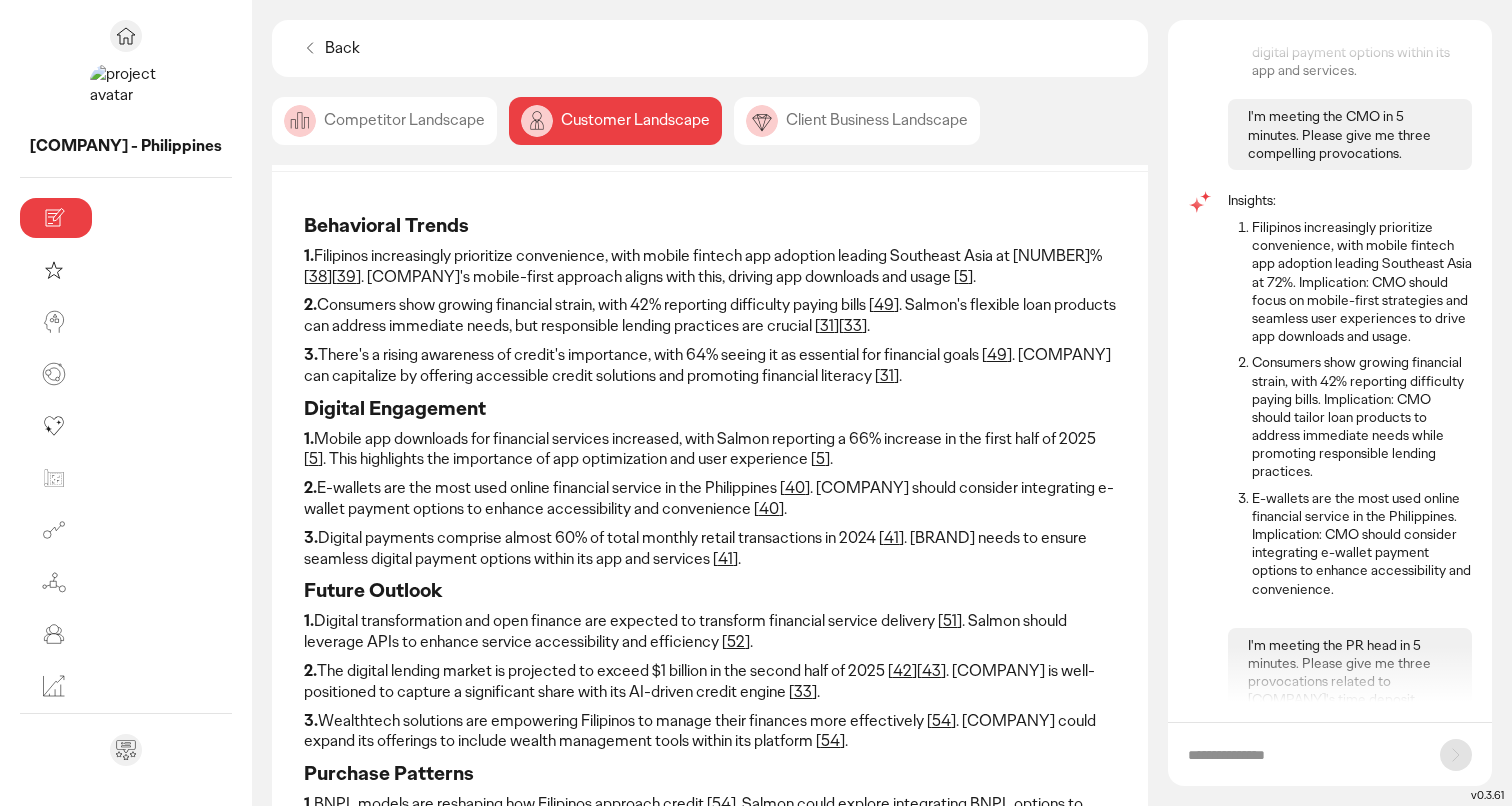 click at bounding box center (1304, 755) 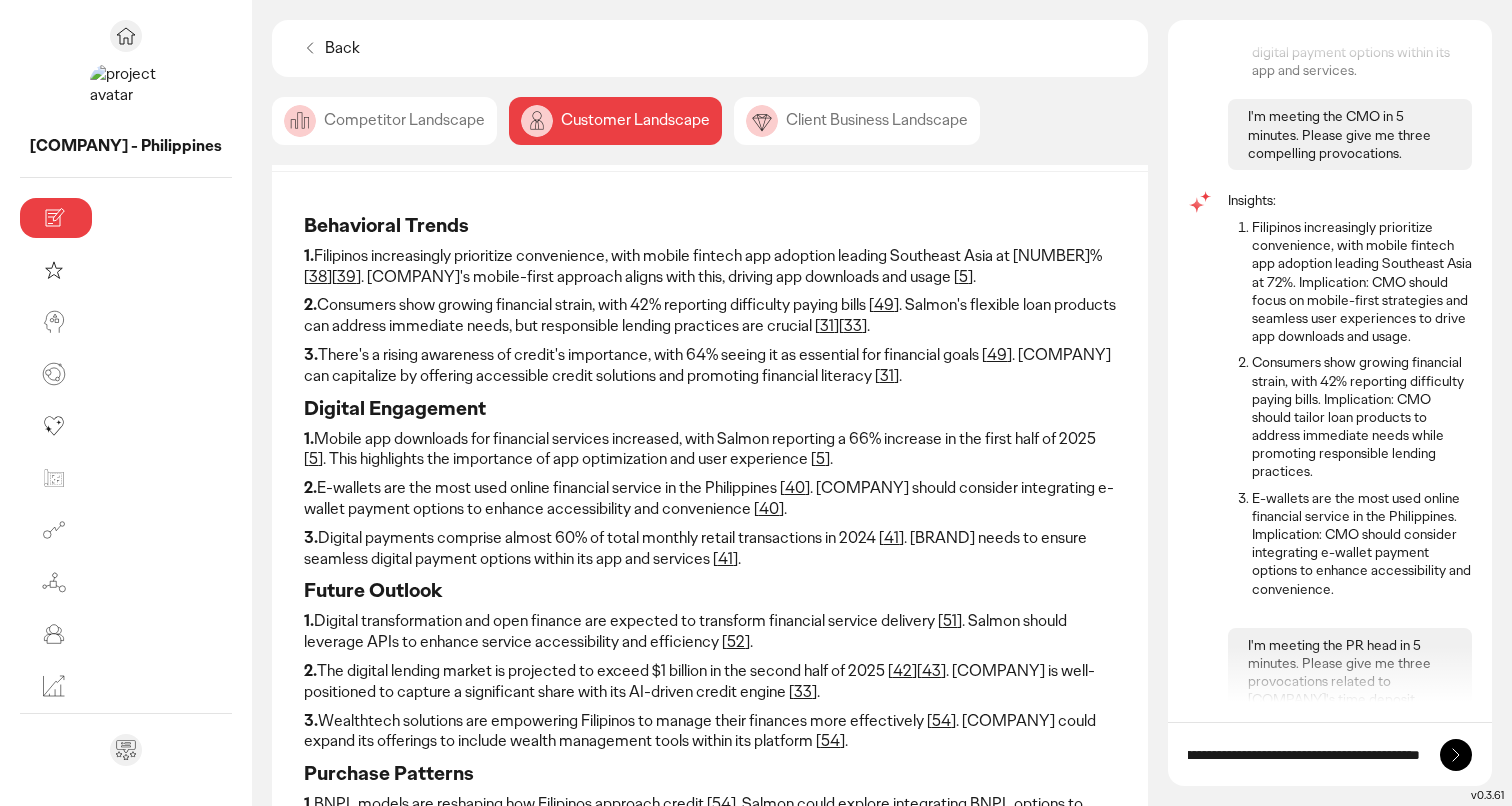 scroll, scrollTop: 0, scrollLeft: 472, axis: horizontal 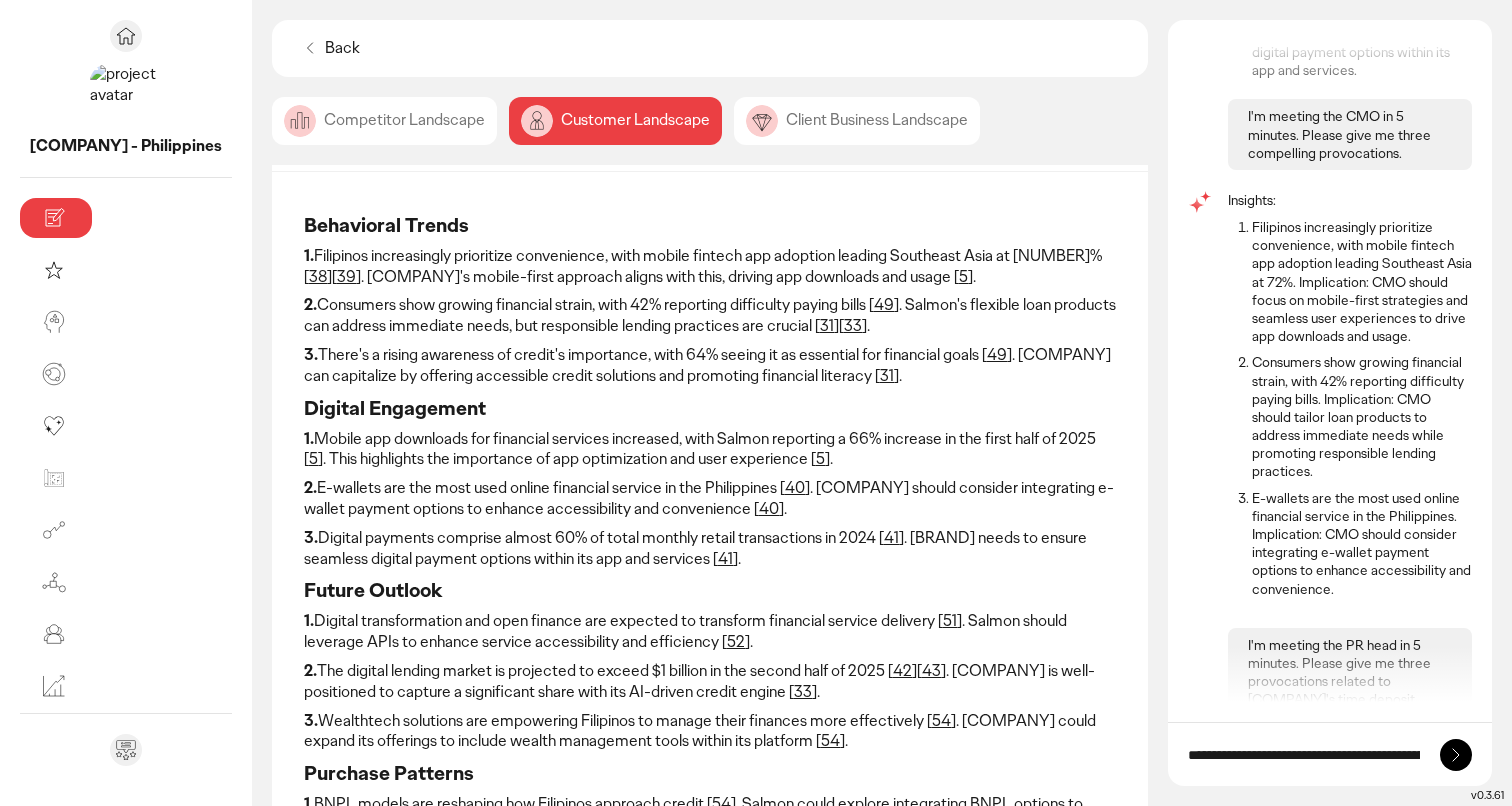click 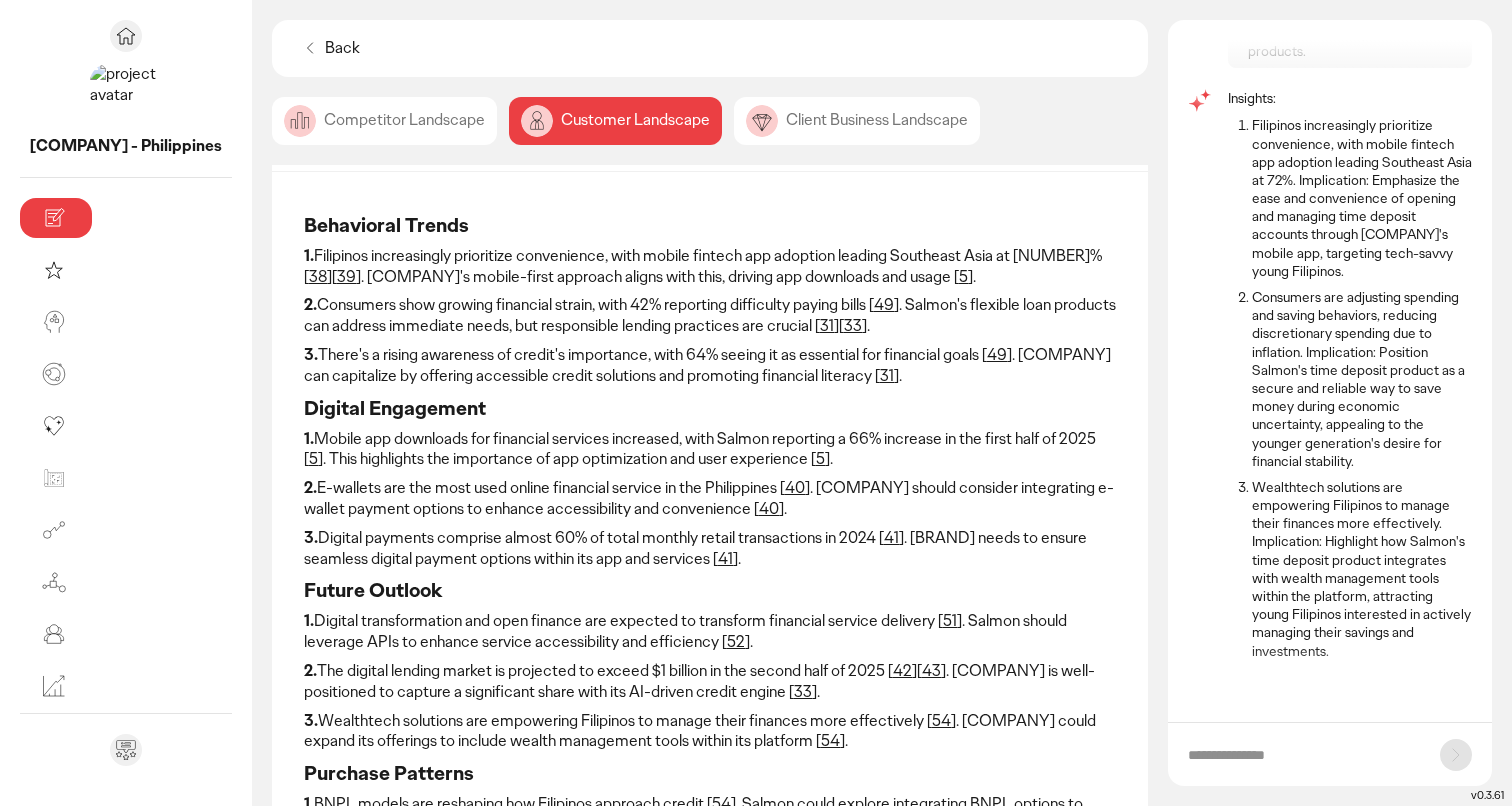 scroll, scrollTop: 1962, scrollLeft: 0, axis: vertical 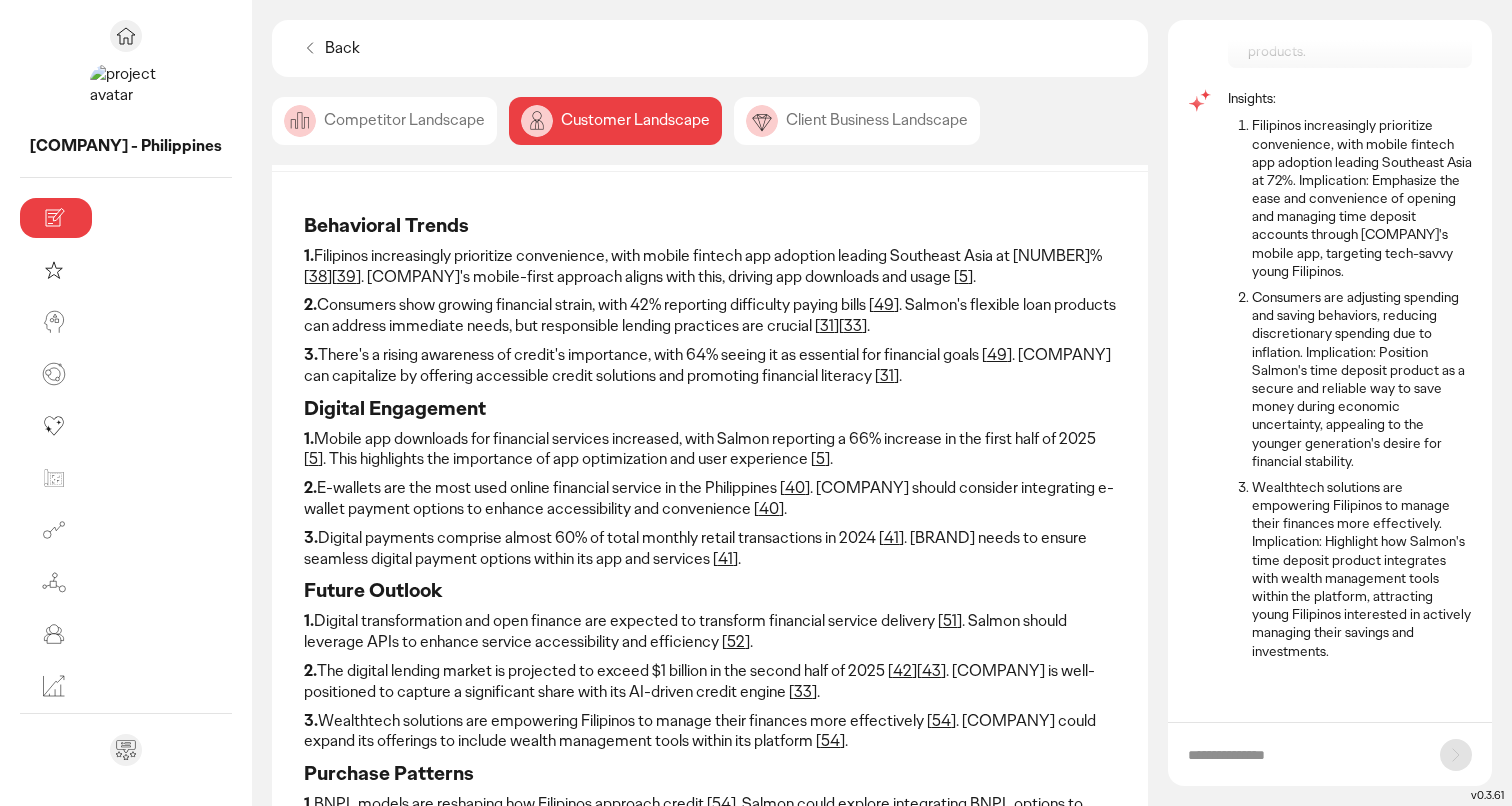 click on "Competitor Landscape" 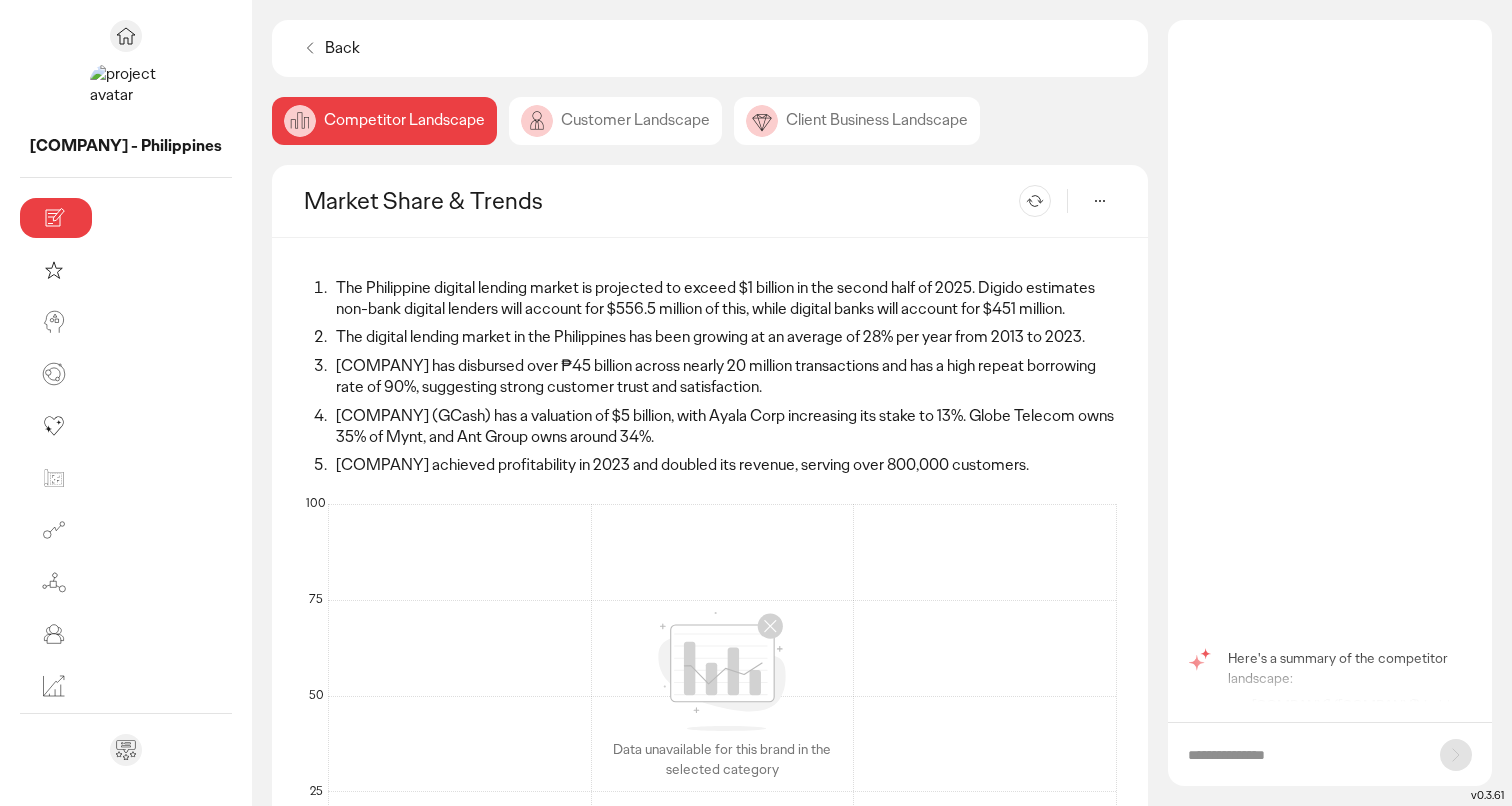 scroll, scrollTop: 0, scrollLeft: 0, axis: both 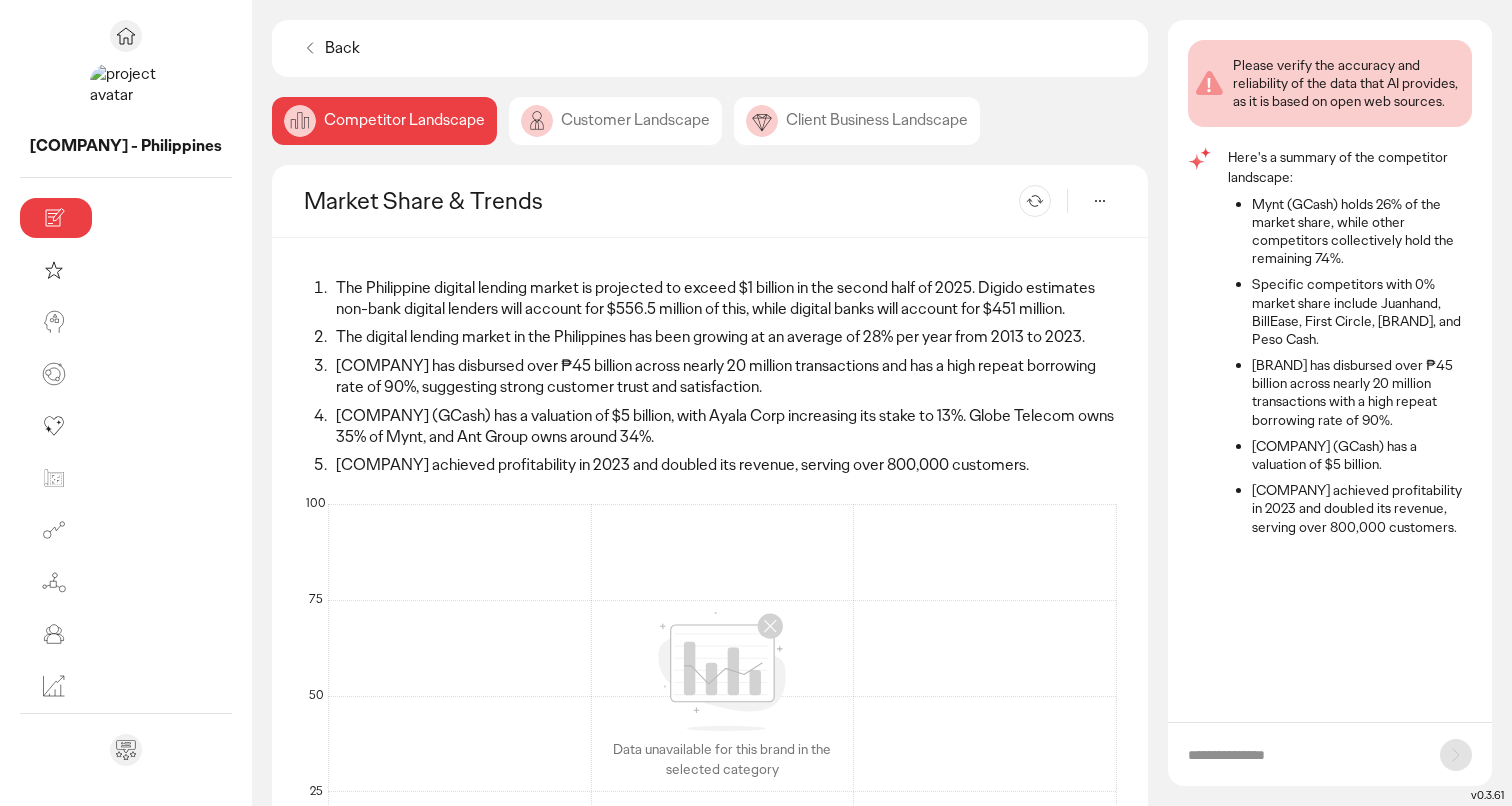click 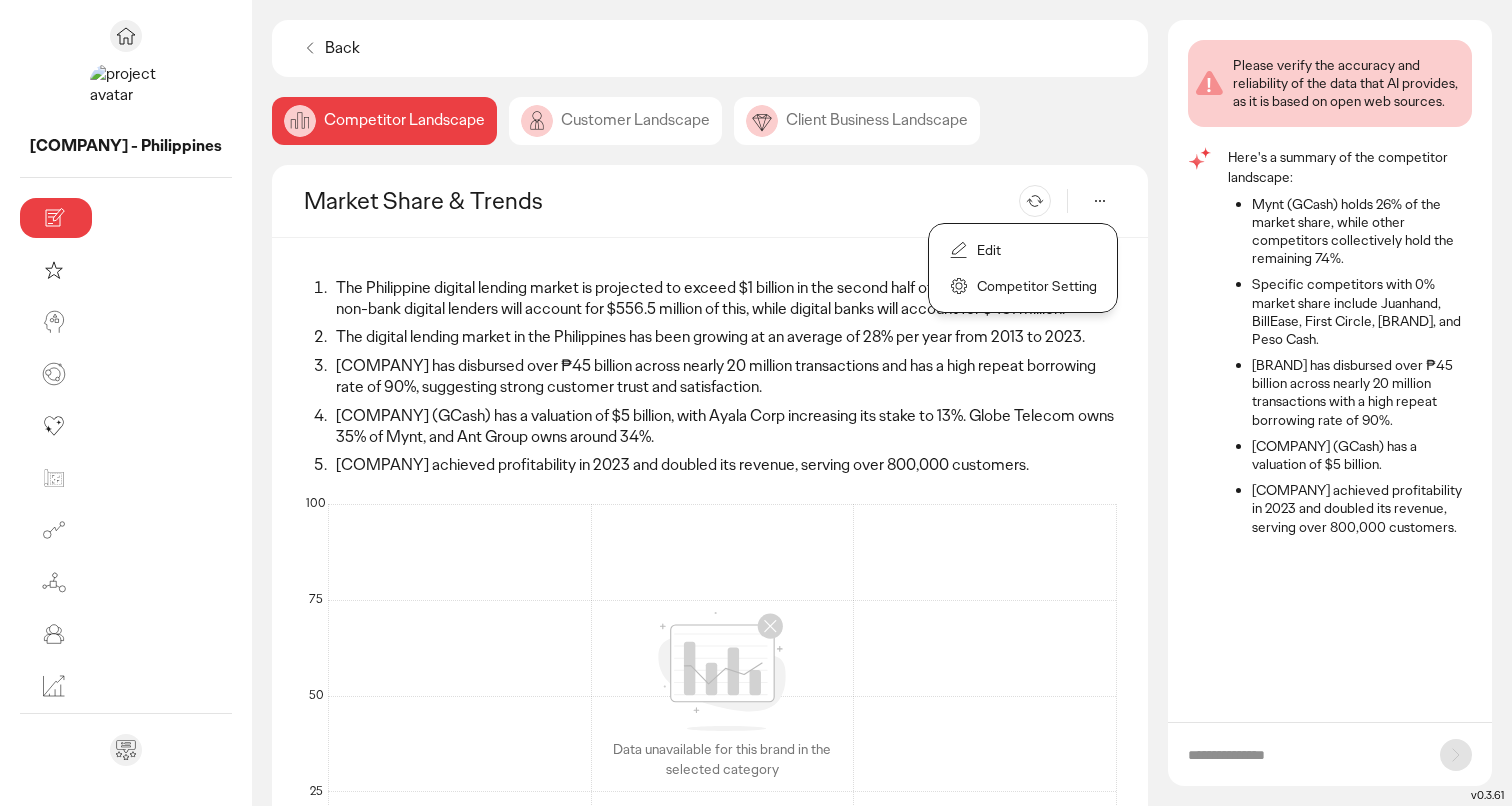 drag, startPoint x: 1058, startPoint y: 281, endPoint x: 1050, endPoint y: 246, distance: 35.902645 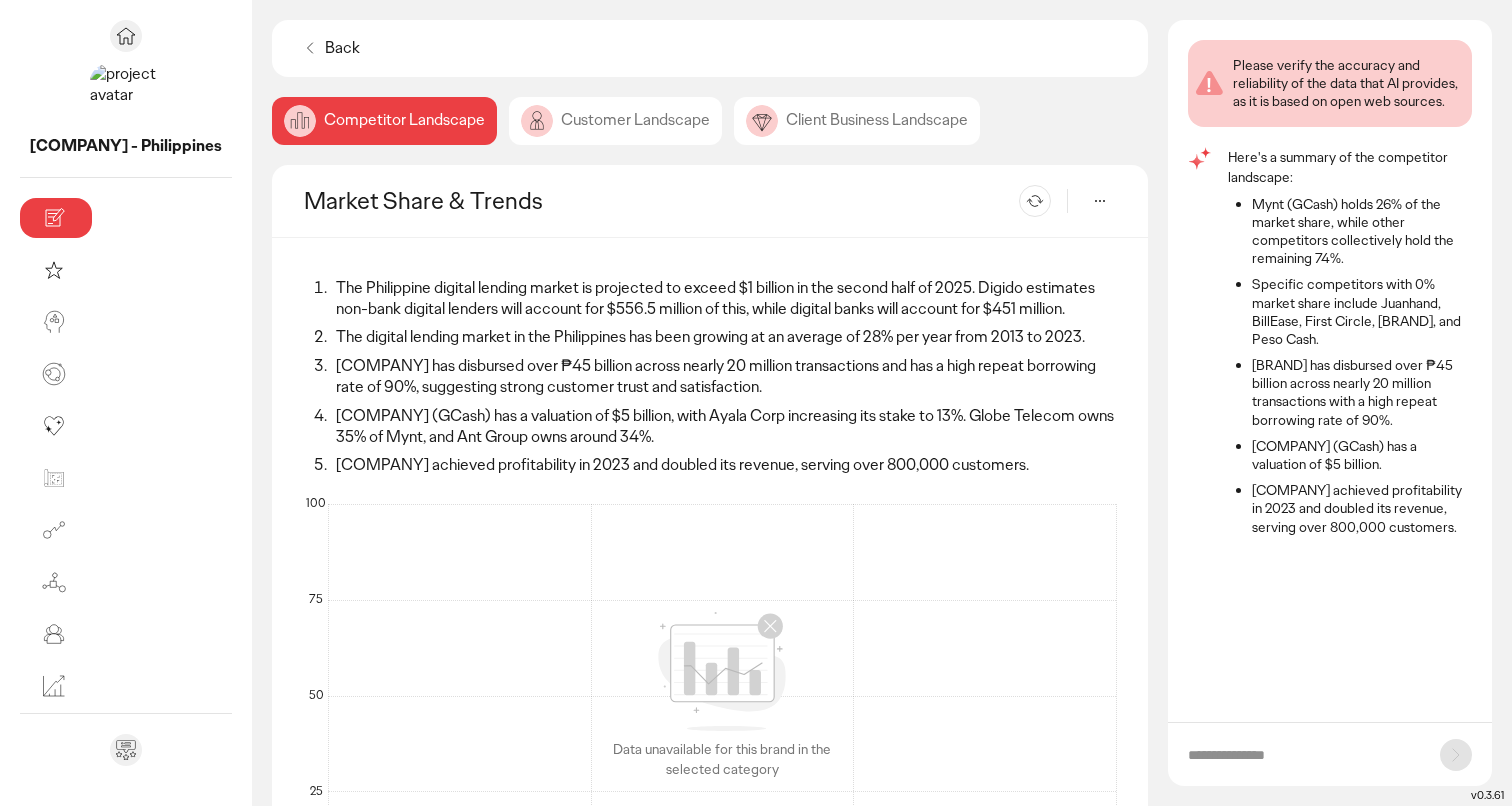 click 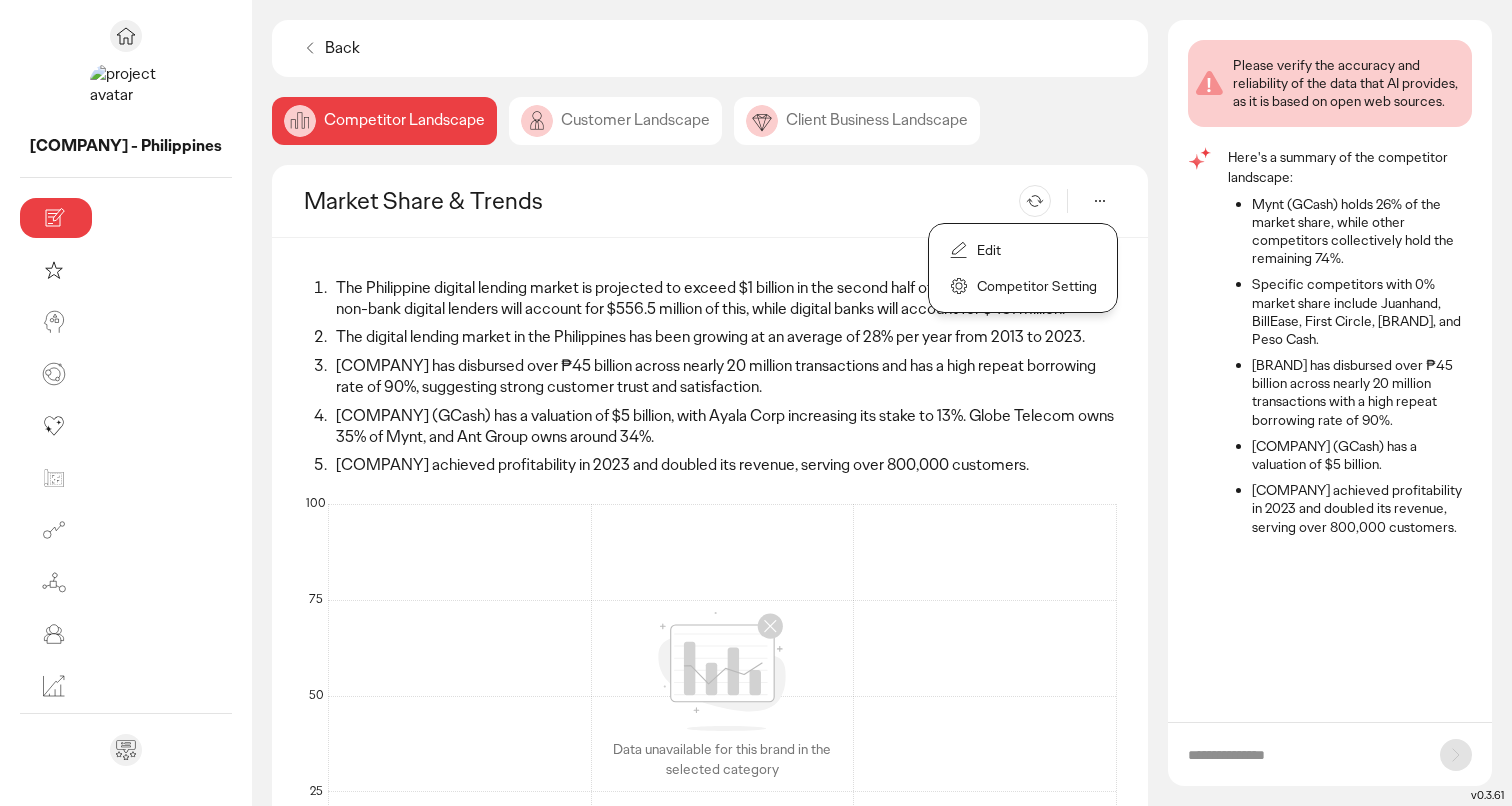 click on "Edit" 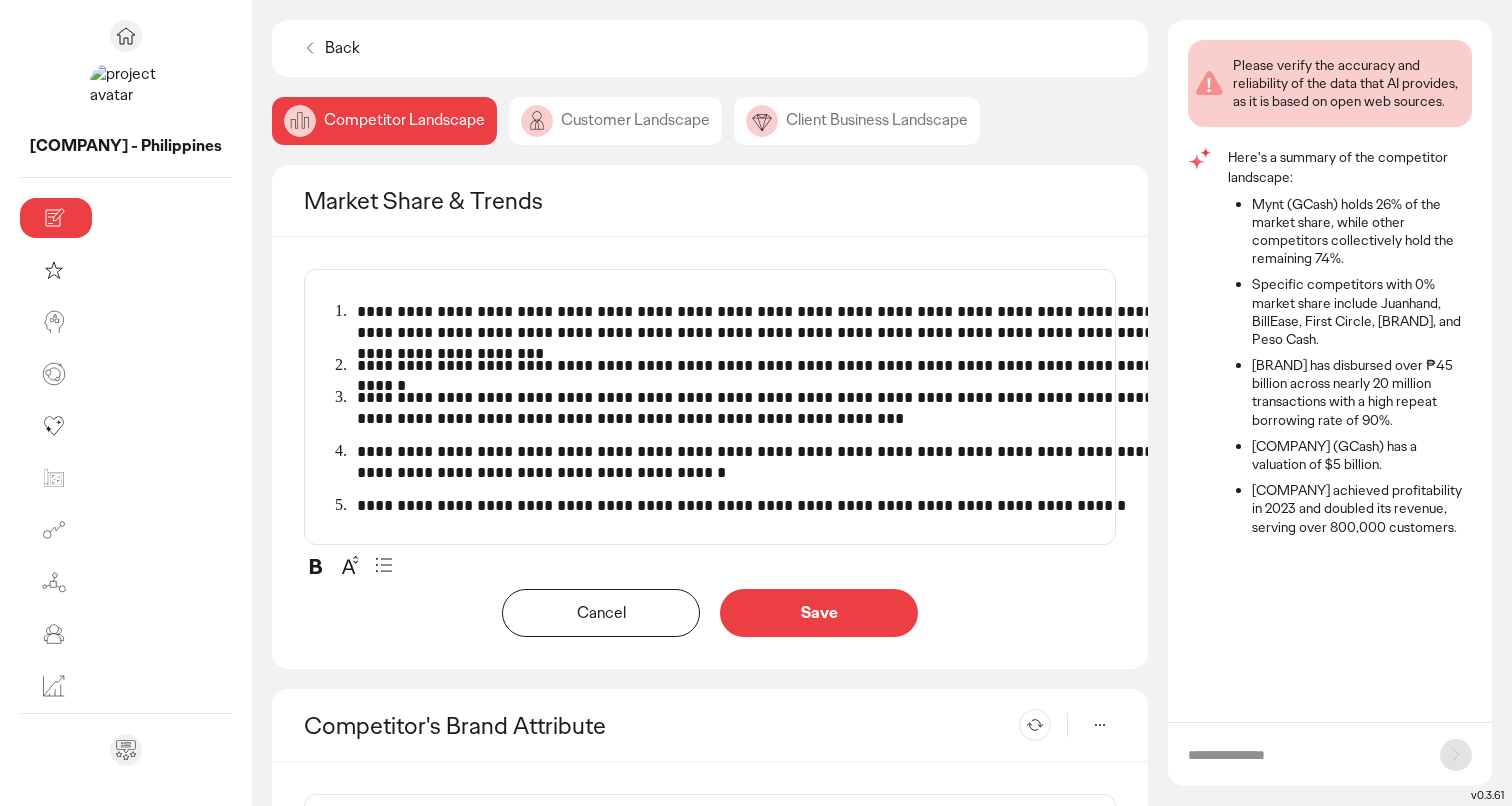 click on "Cancel   Save" at bounding box center [710, 613] 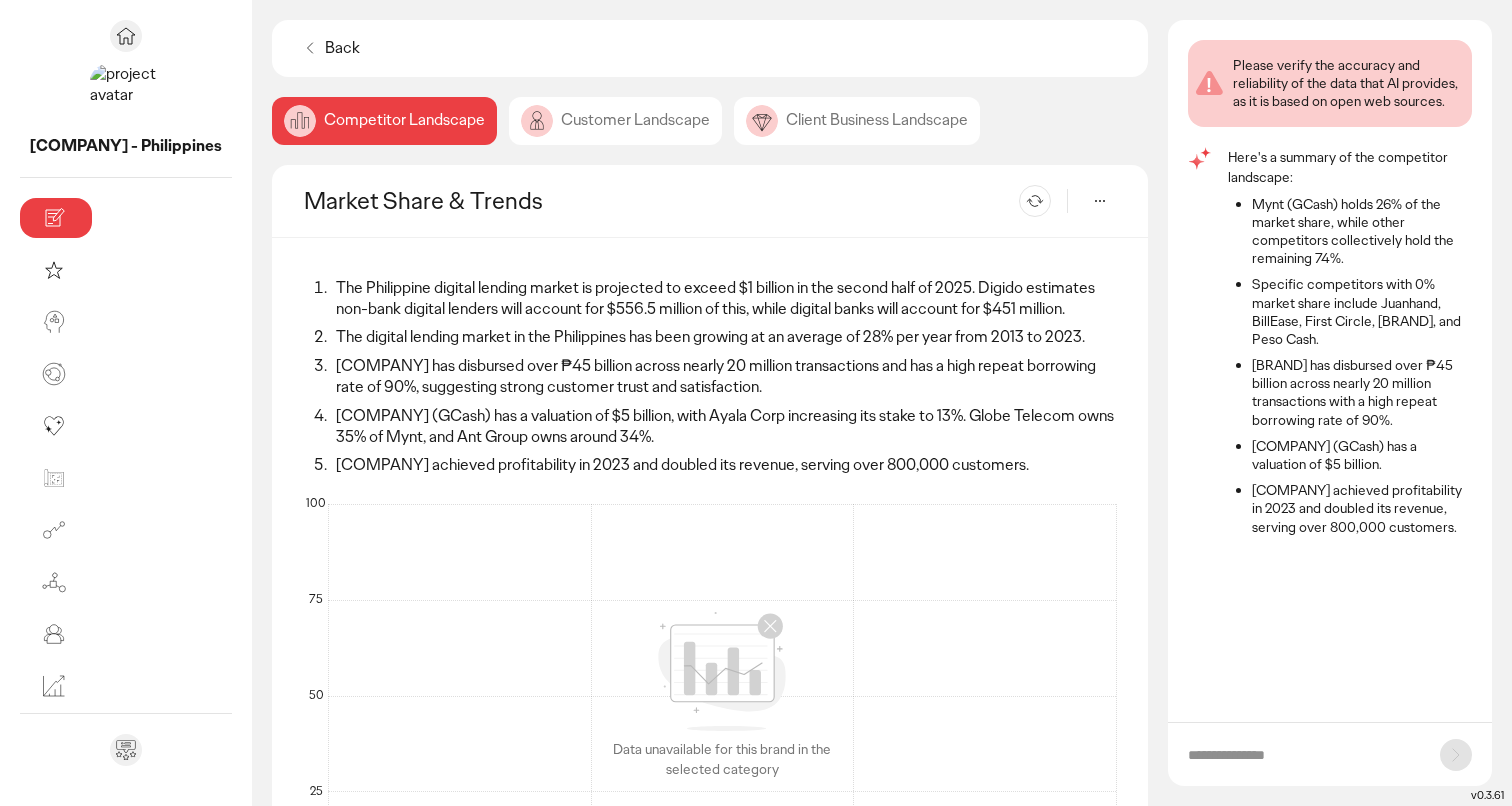 click 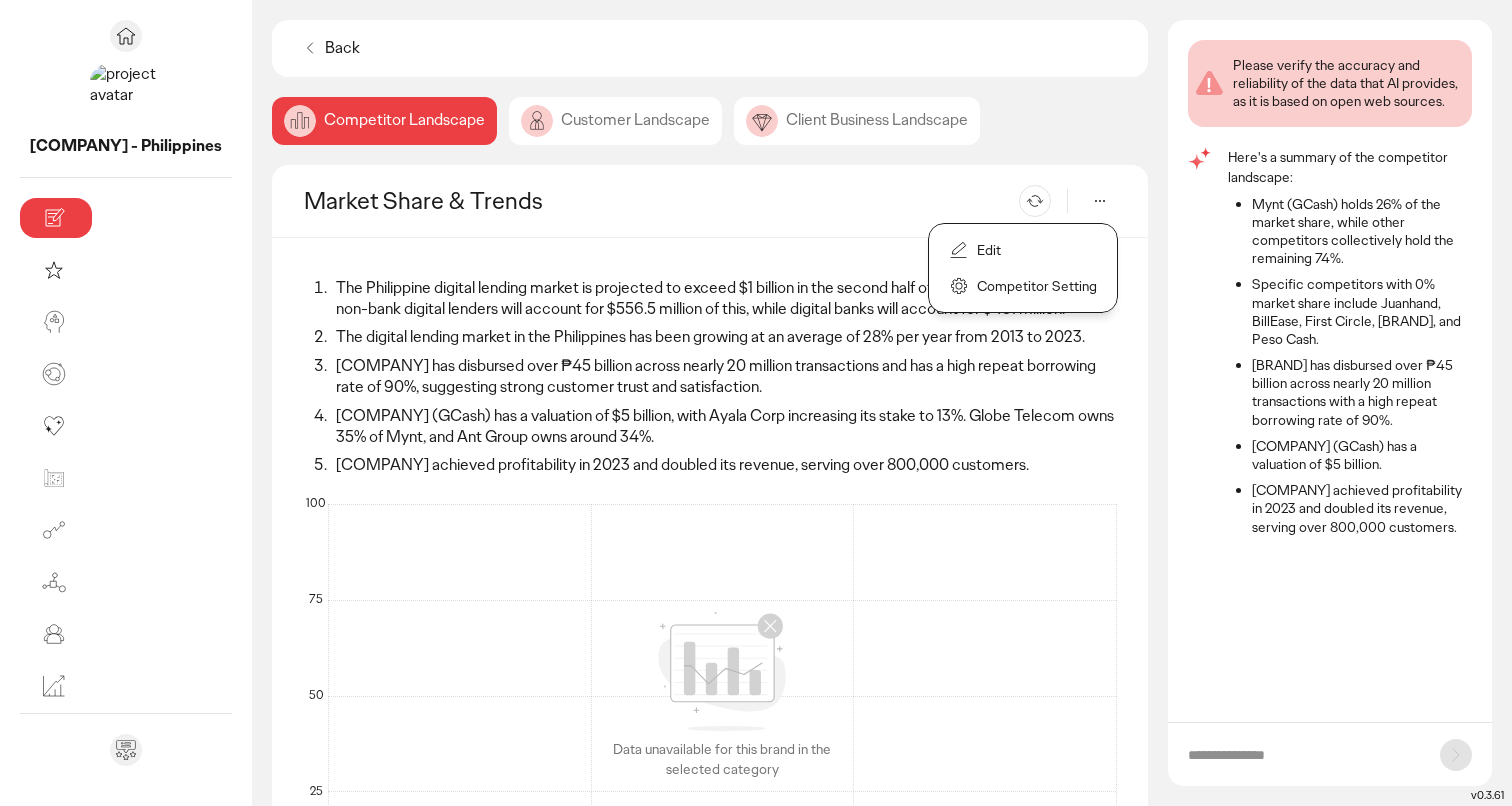 click on "Competitor Setting" 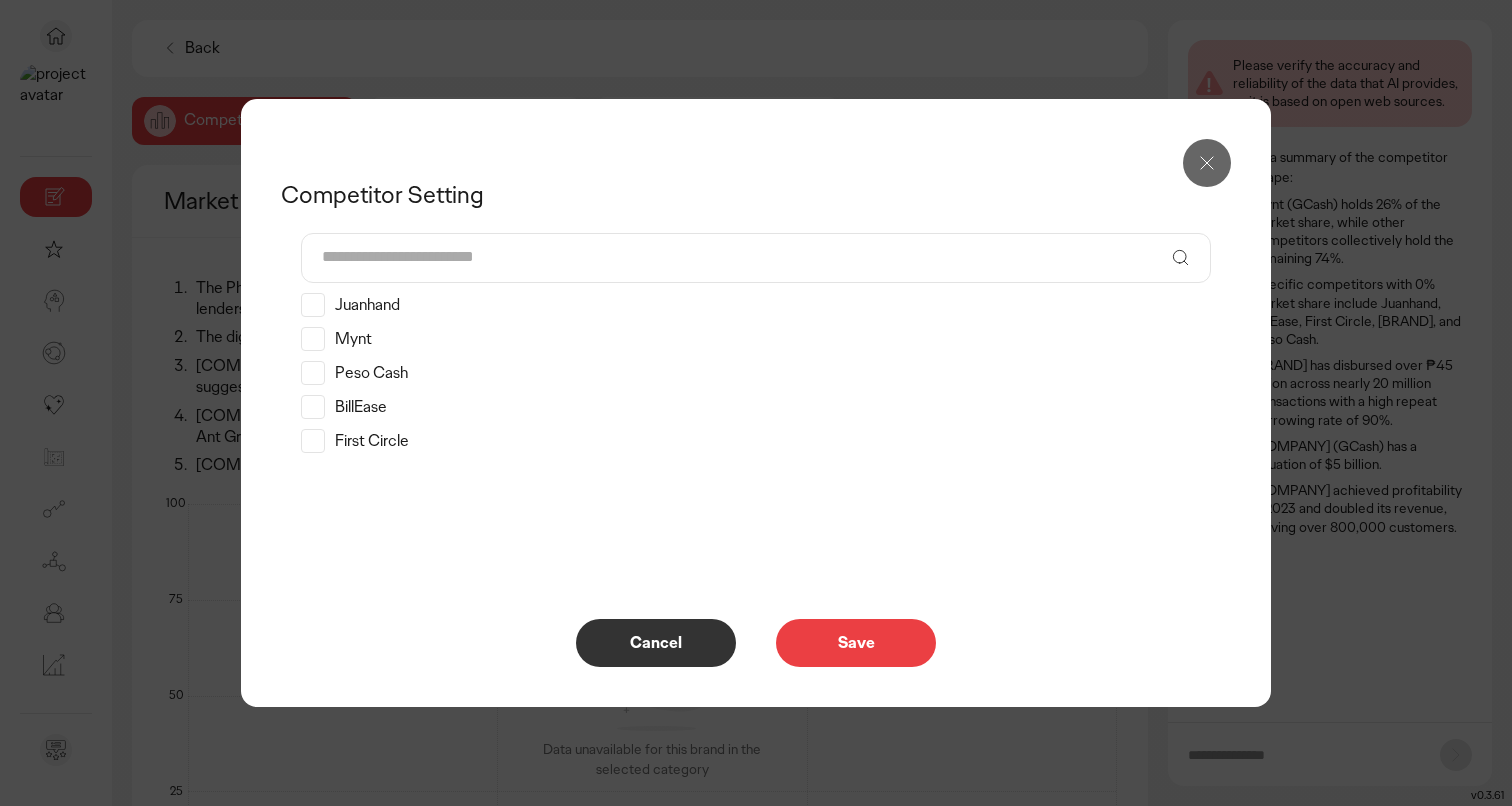 click at bounding box center (742, 258) 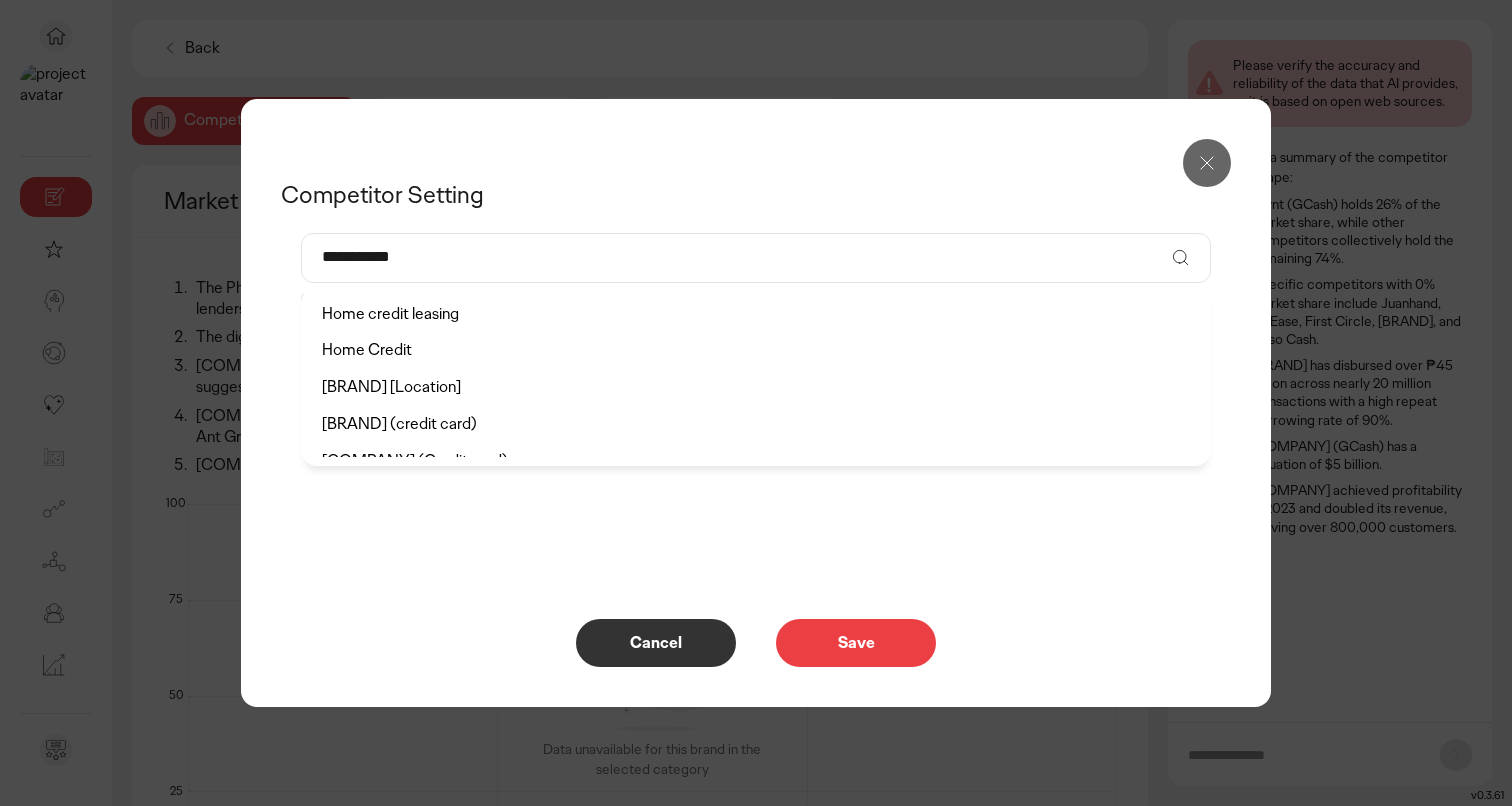 type on "**********" 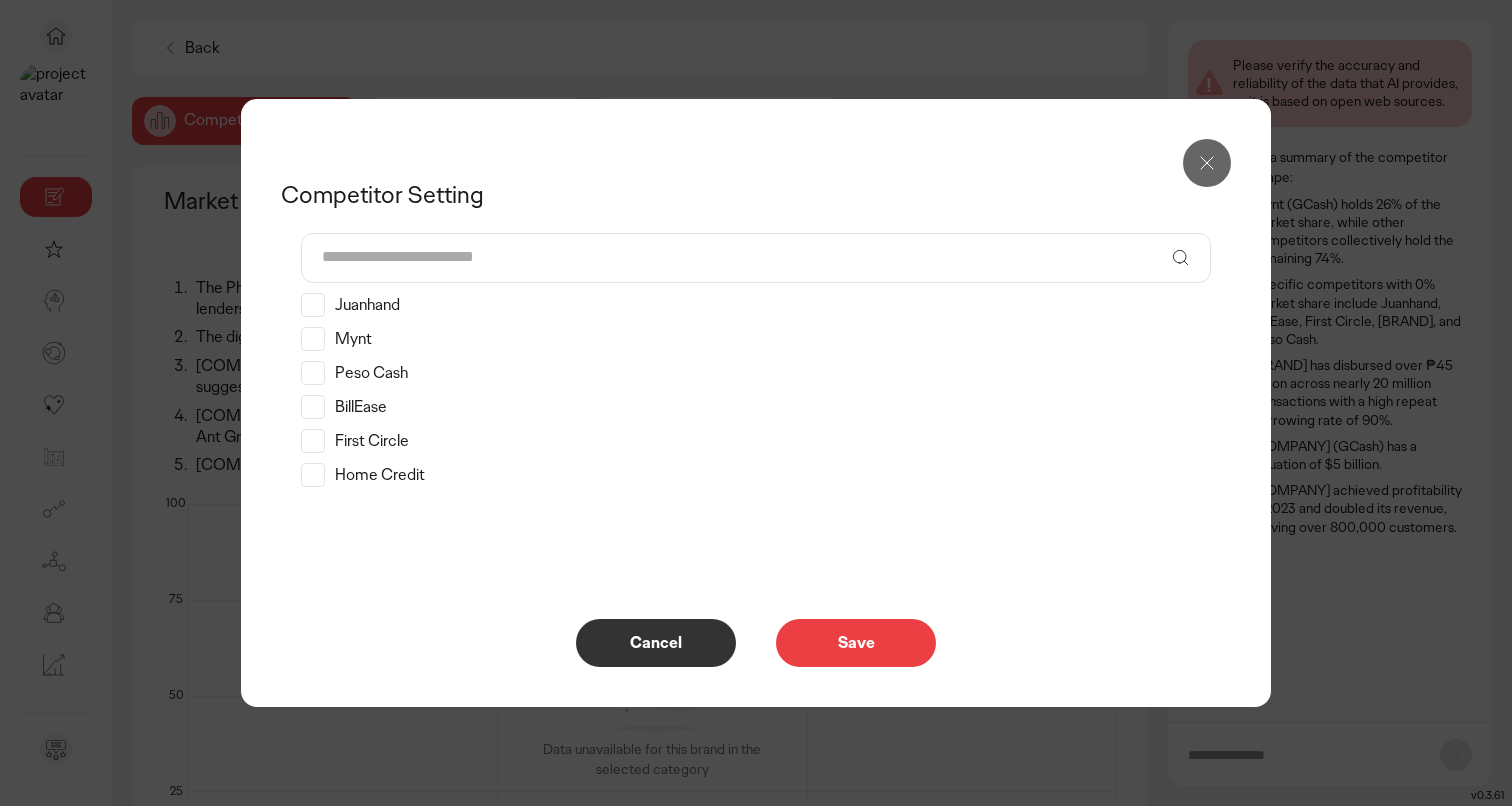 click on "Save" at bounding box center (856, 643) 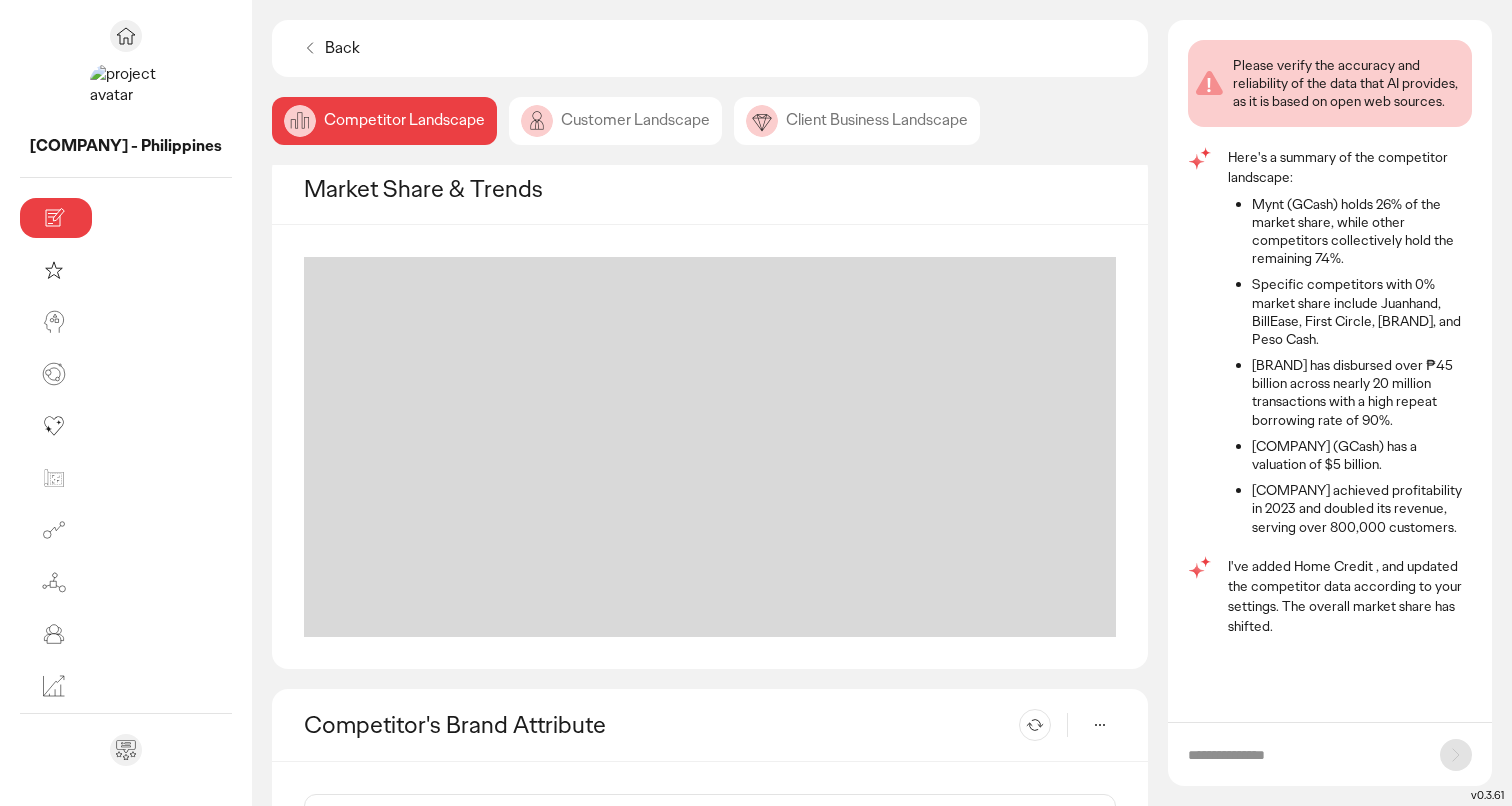 scroll, scrollTop: 0, scrollLeft: 0, axis: both 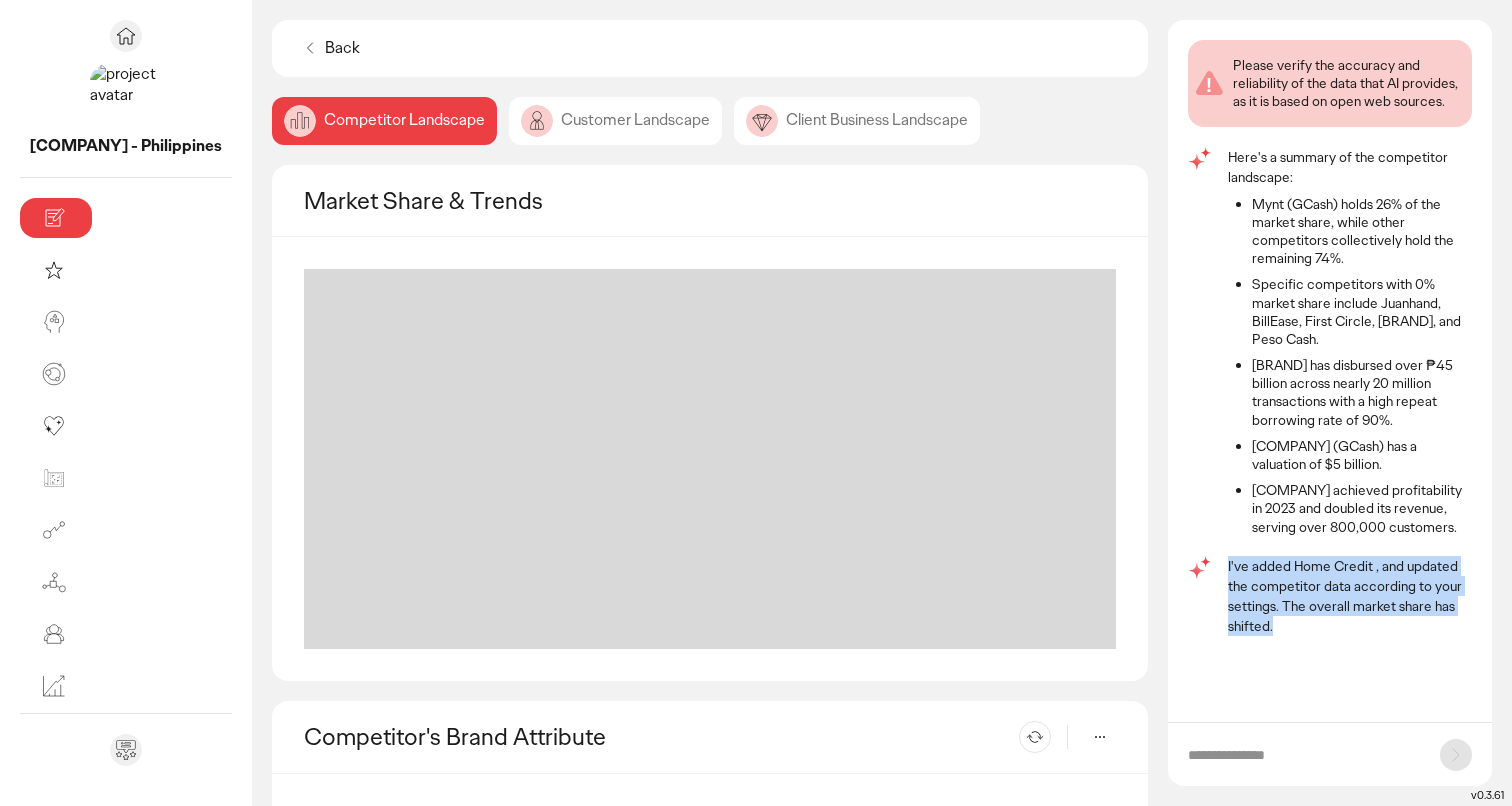 drag, startPoint x: 1275, startPoint y: 609, endPoint x: 1245, endPoint y: 548, distance: 67.977936 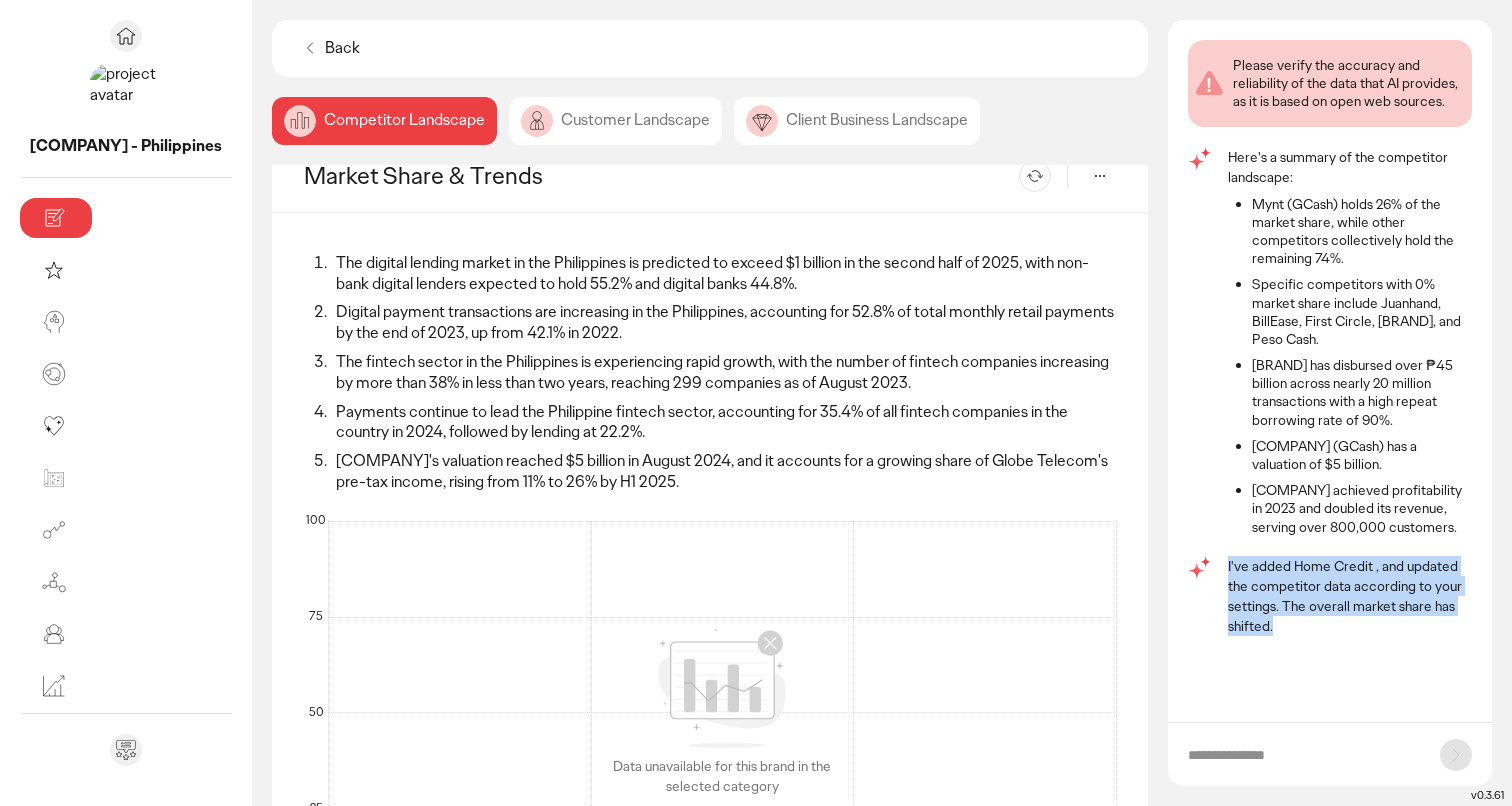 scroll, scrollTop: 0, scrollLeft: 0, axis: both 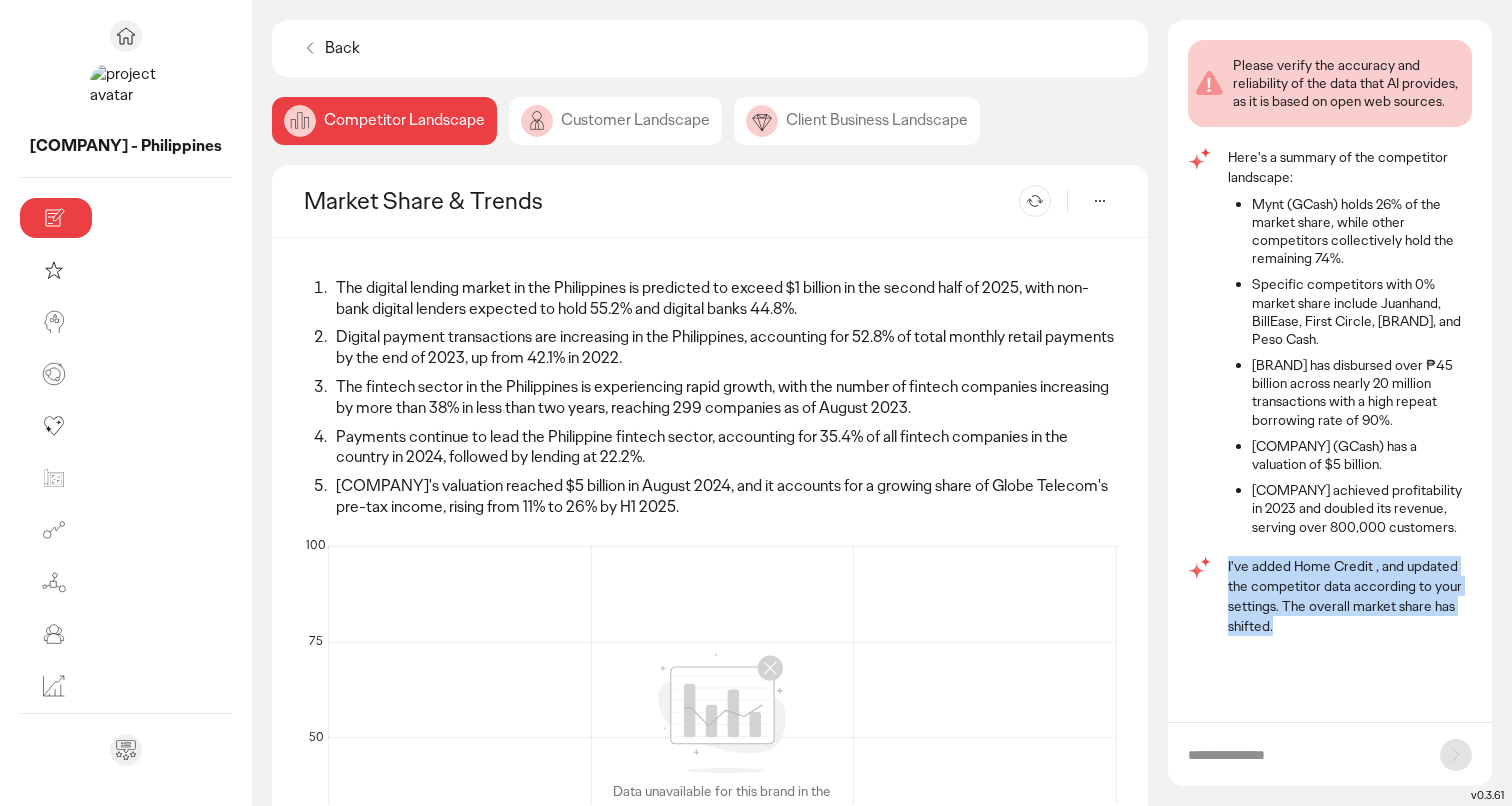 click 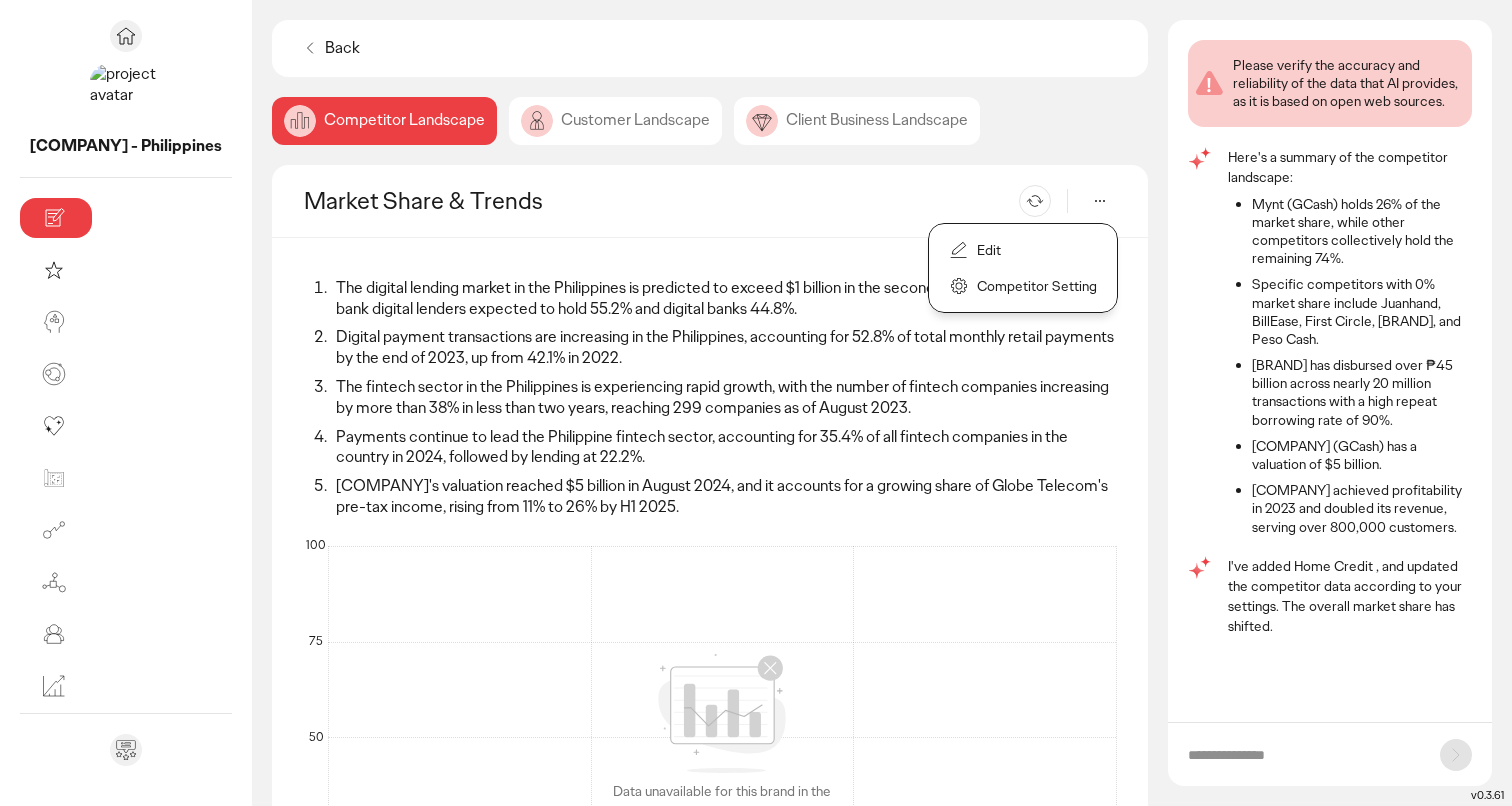 click at bounding box center (1304, 755) 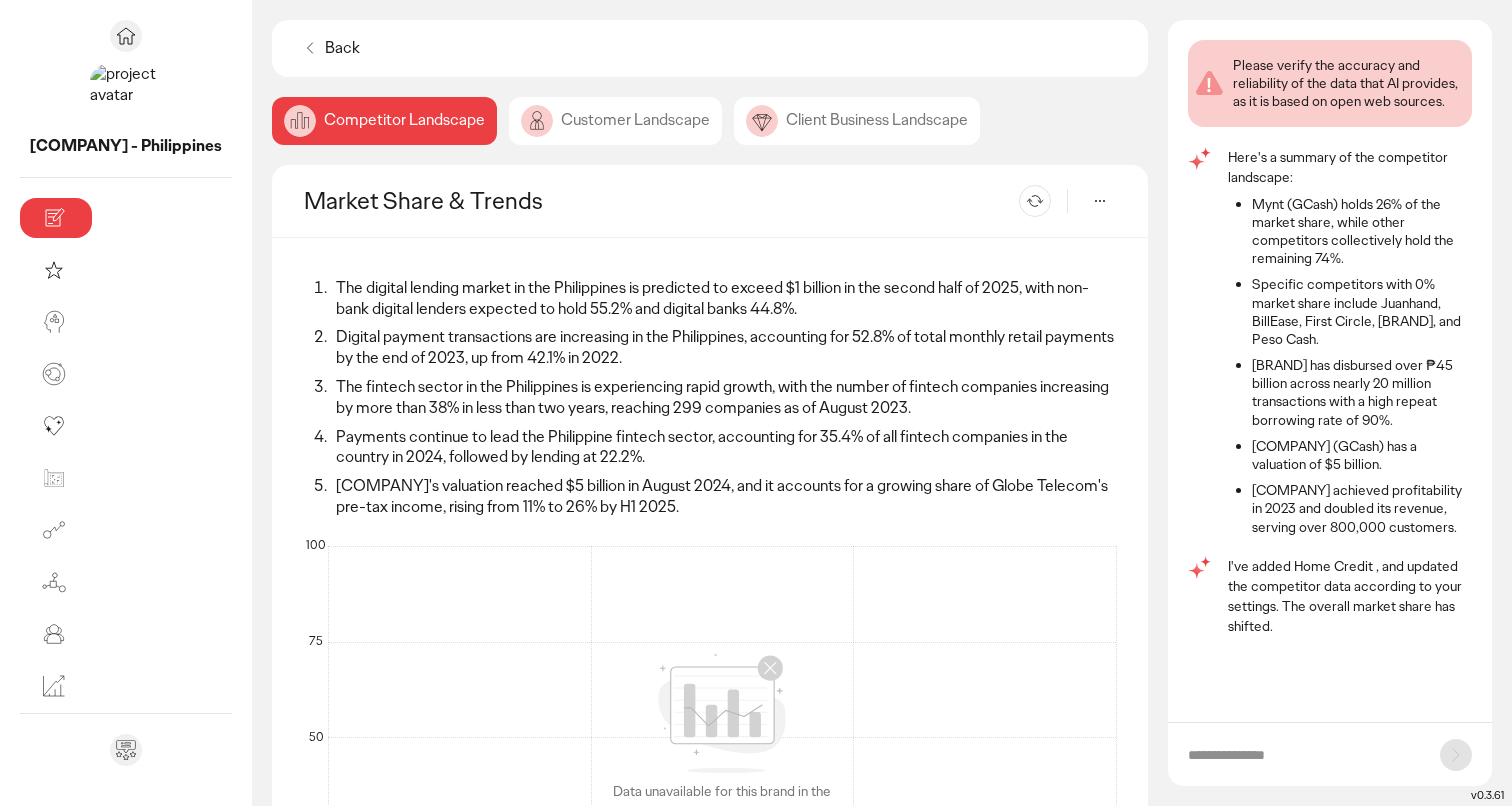 click at bounding box center (1304, 755) 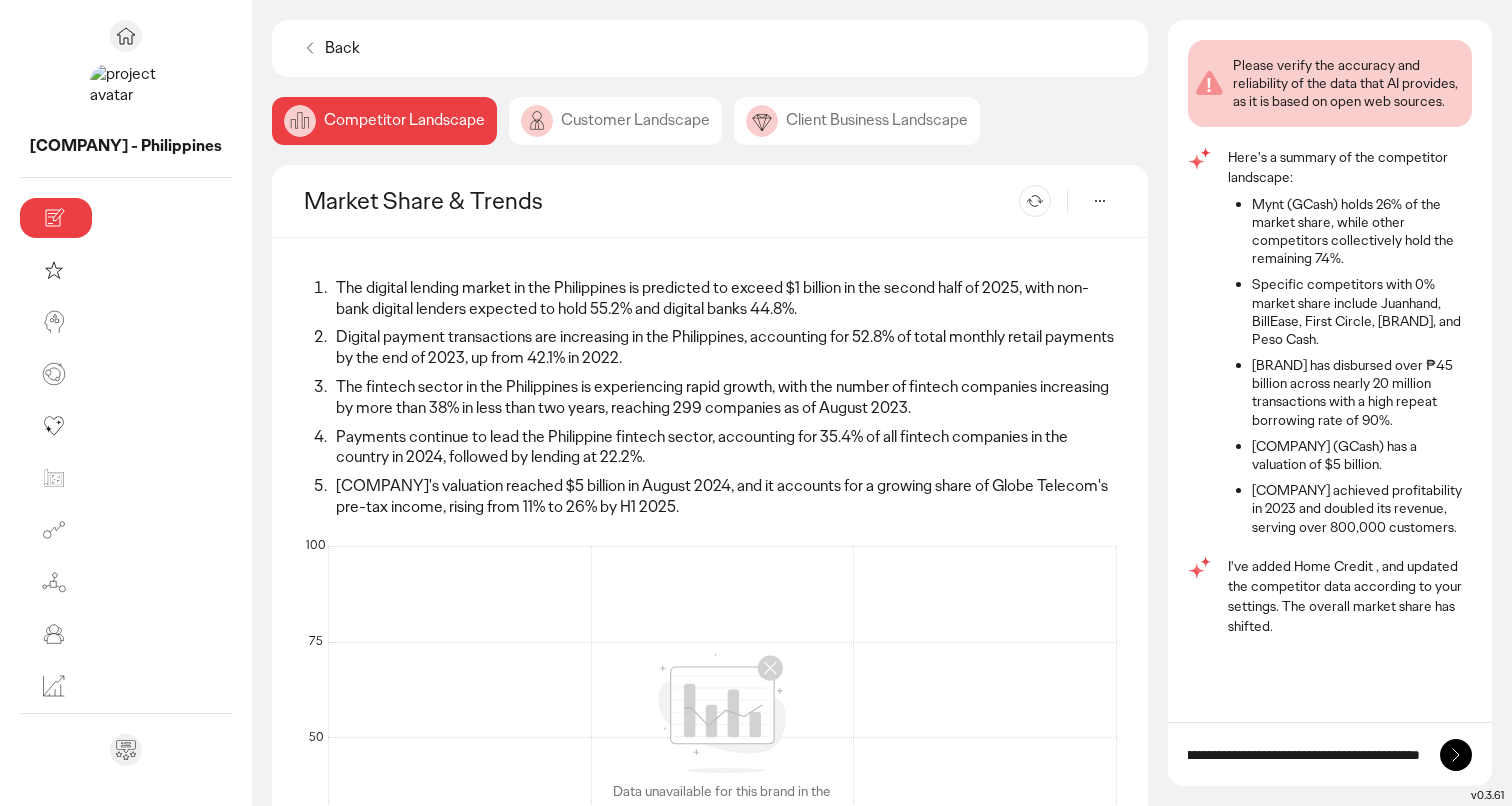 scroll, scrollTop: 0, scrollLeft: 312, axis: horizontal 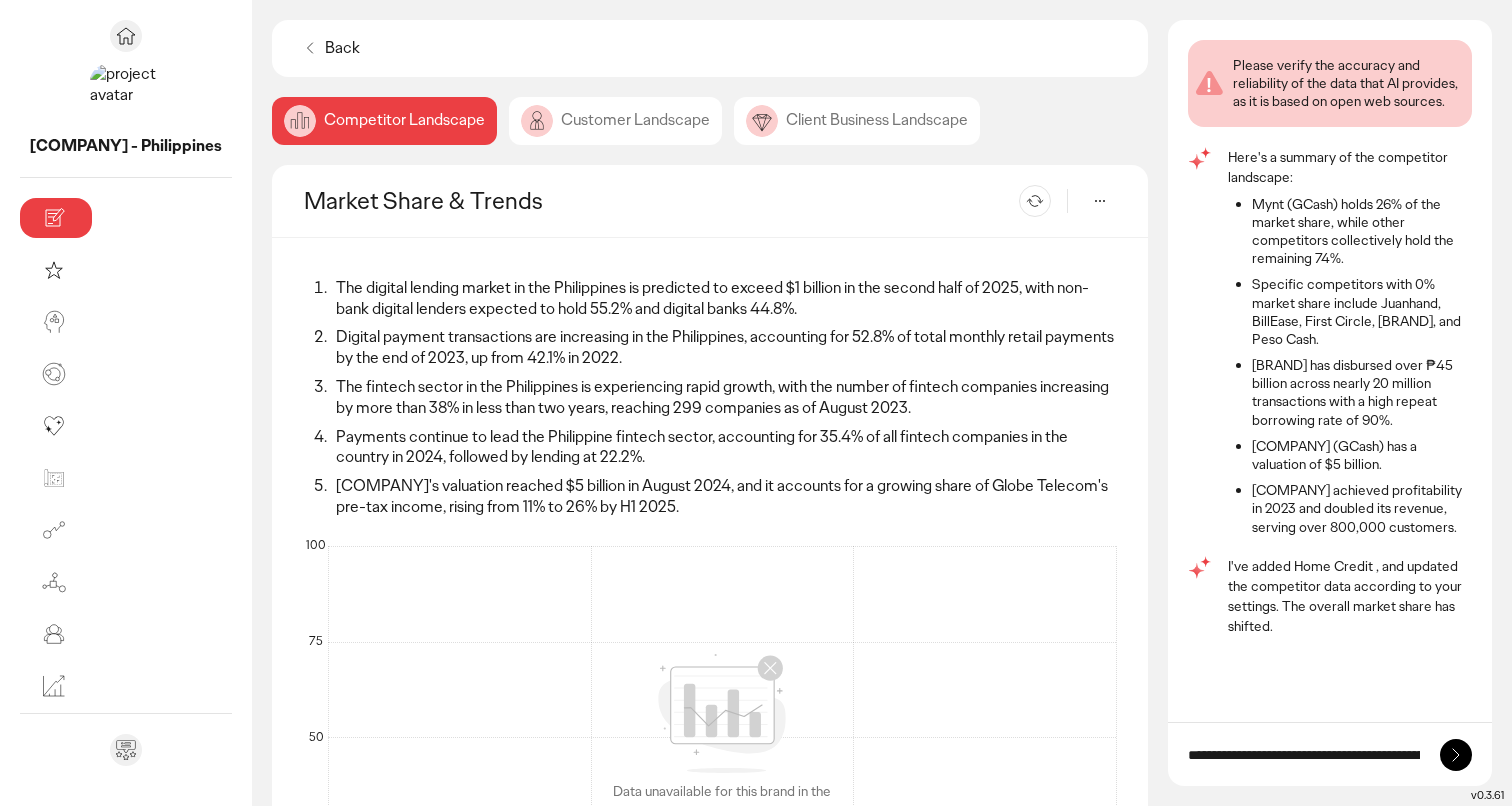 click 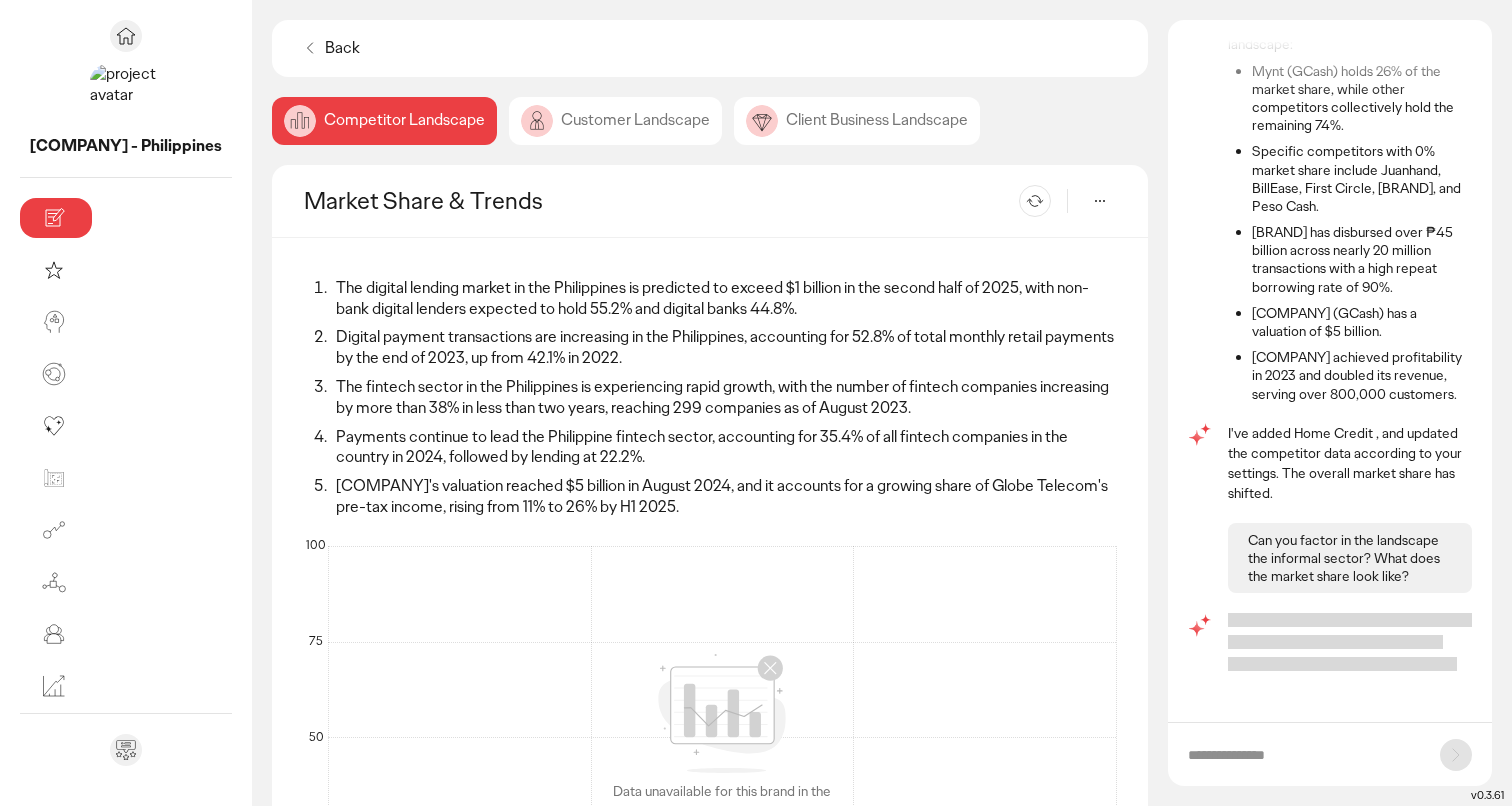 scroll, scrollTop: 134, scrollLeft: 0, axis: vertical 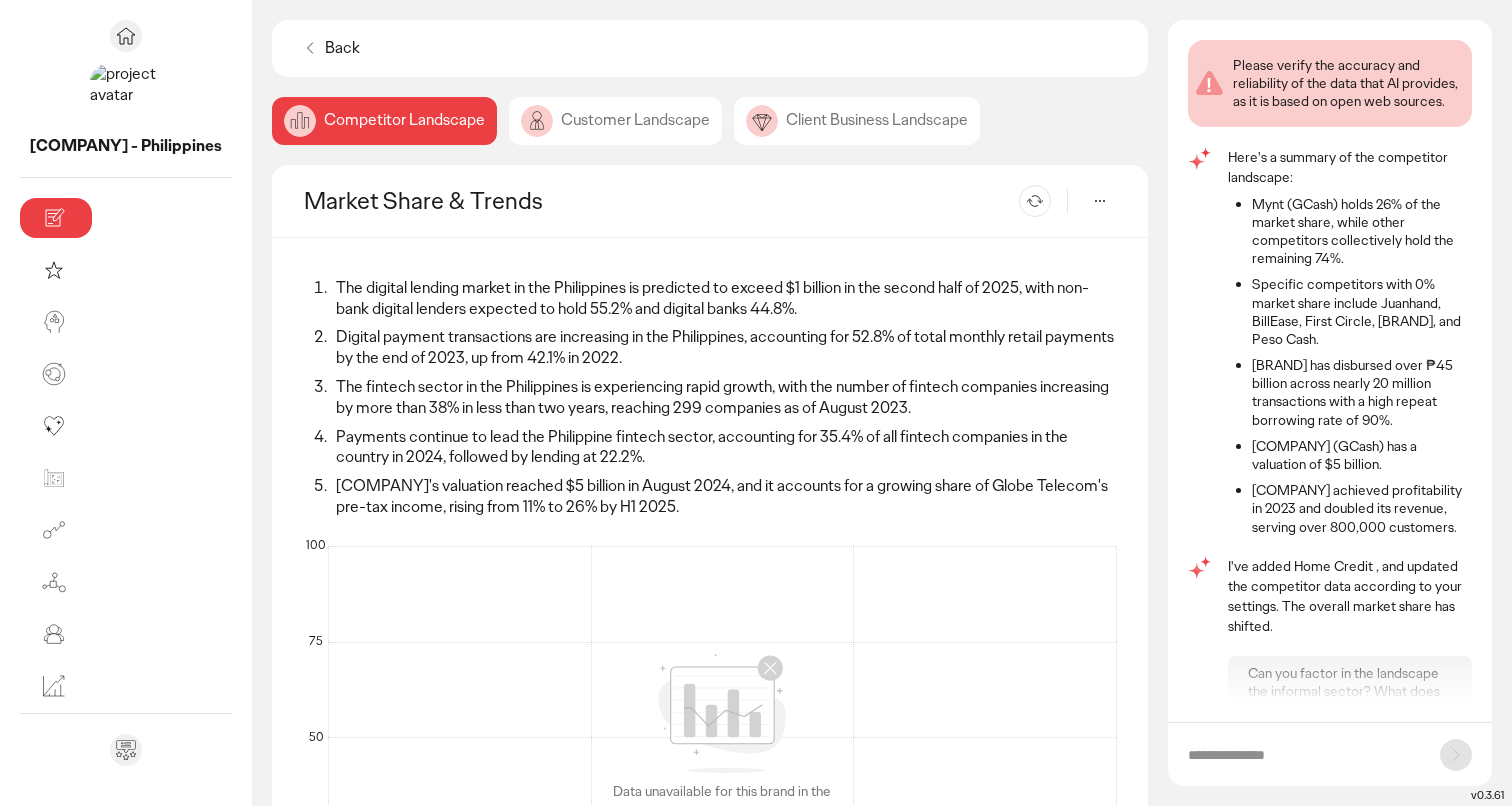 click on "The digital lending market in the Philippines is predicted to exceed $1 billion in the second half of 2025, with non-bank digital lenders expected to hold 55.2% and digital banks 44.8%.
Digital payment transactions are increasing in the Philippines, accounting for 52.8% of total monthly retail payments by the end of 2023, up from 42.1% in 2022.
The fintech sector in the Philippines is experiencing rapid growth, with the number of fintech companies increasing by more than 38% in less than two years, reaching 299 companies as of August 2023.
Payments continue to lead the Philippine fintech sector, accounting for 35.4% of all fintech companies in the country in 2024, followed by lending at 22.2%.
Mynt's valuation reached $5 billion in August 2024, and it accounts for a growing share of Globe Telecom's pre-tax income, rising from 11% to 26% by H1 2025.
100   75   50   25   0   Data unavailable for this brand in the  selected category  2022 2023 2024  No data available for   See source link" 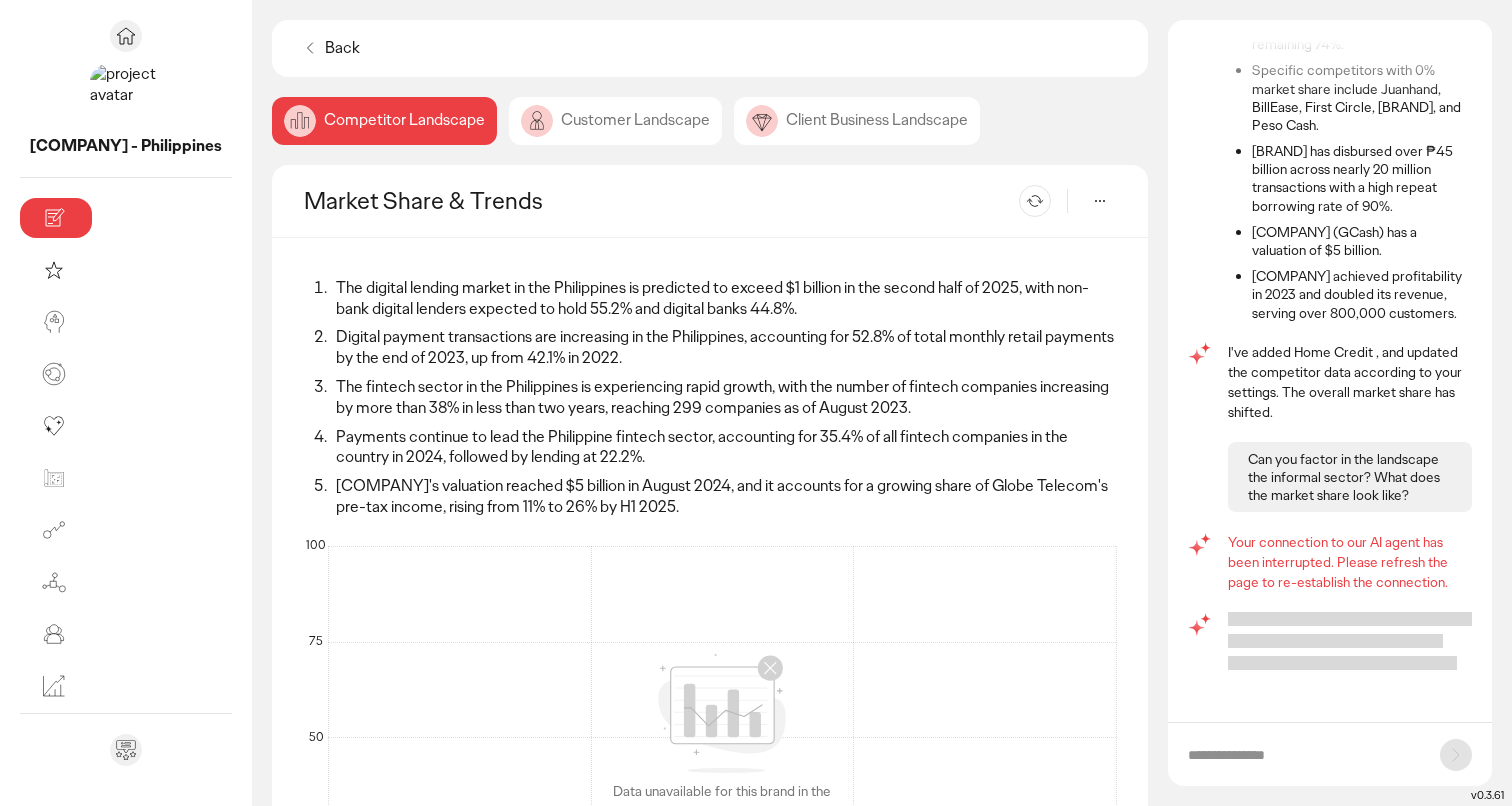 click on "Your connection to our AI agent has been interrupted. Please refresh the page to re-establish the connection." at bounding box center (1350, 562) 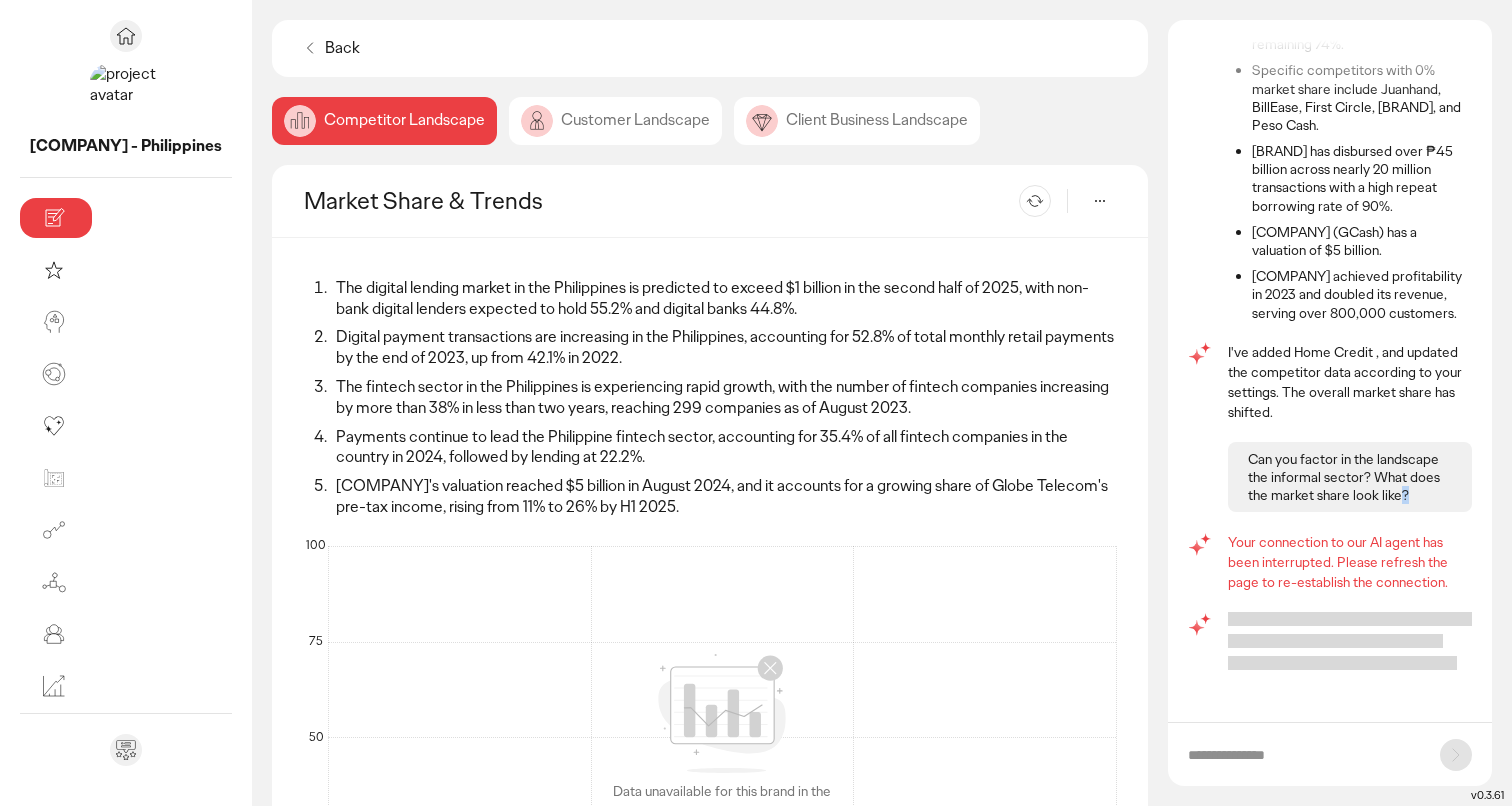 click on "Can you factor in the landscape the informal sector? What does the market share look like?" at bounding box center [1350, 477] 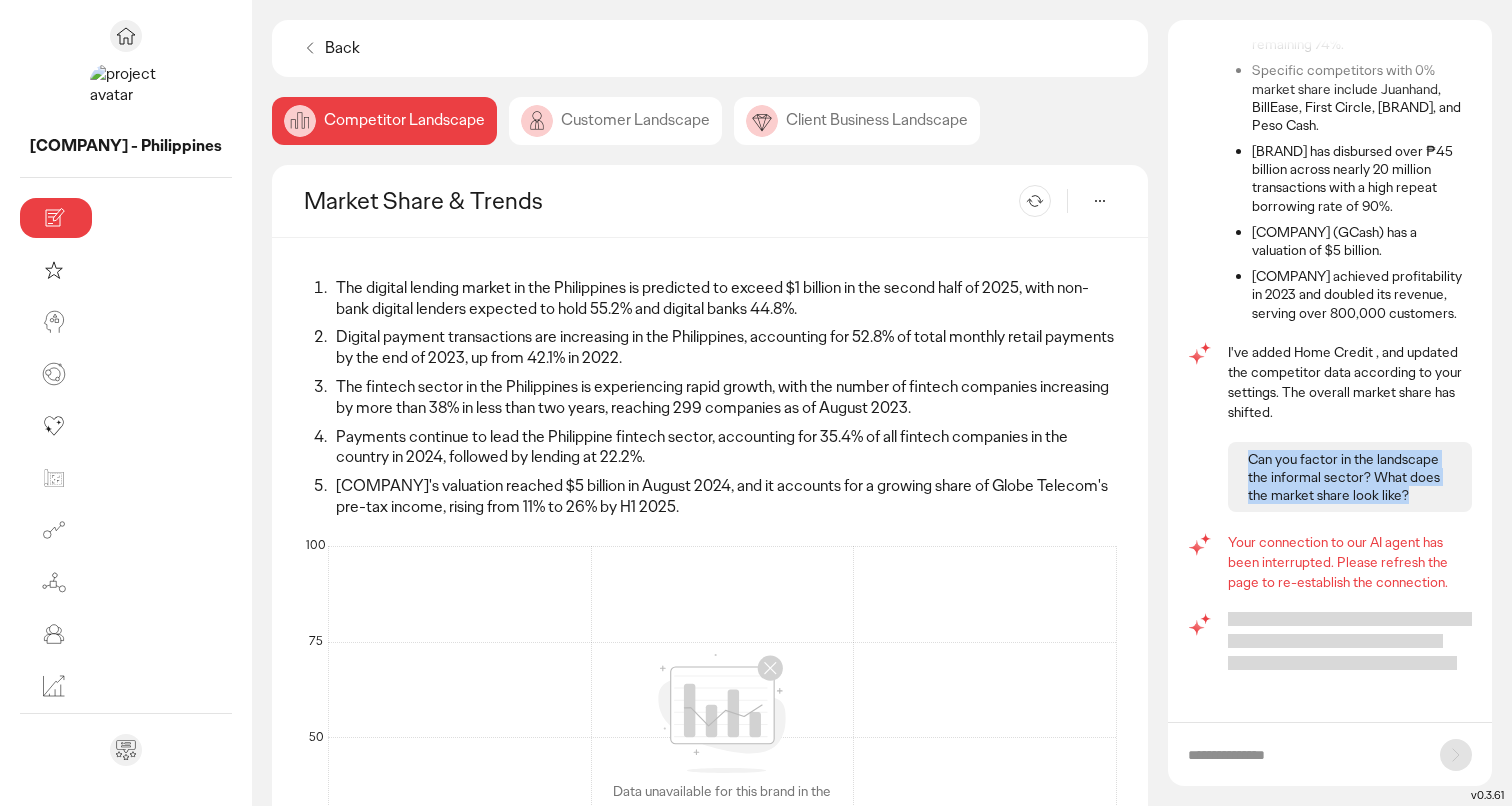 drag, startPoint x: 1403, startPoint y: 493, endPoint x: 1240, endPoint y: 450, distance: 168.57639 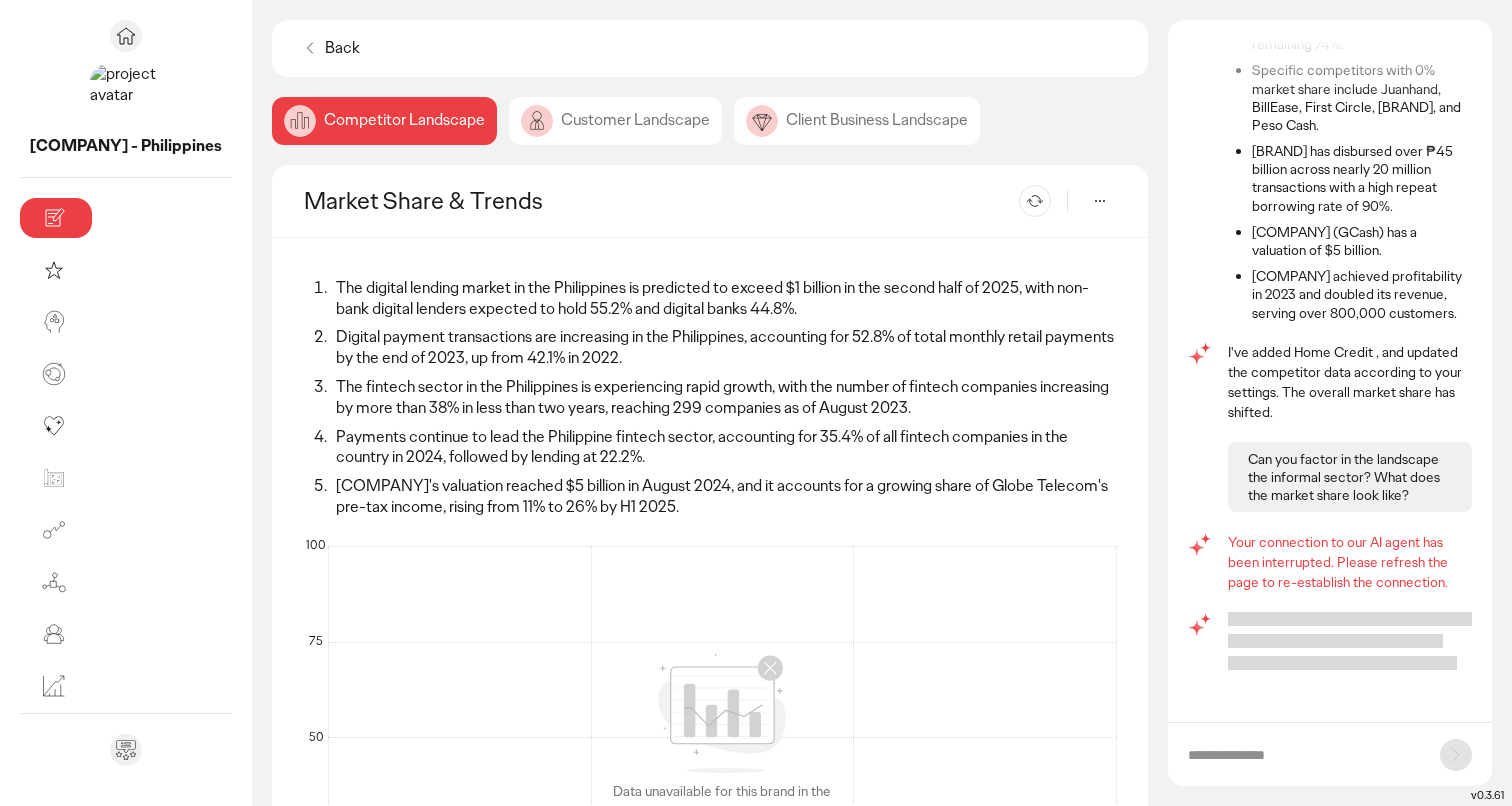 click at bounding box center (1330, 754) 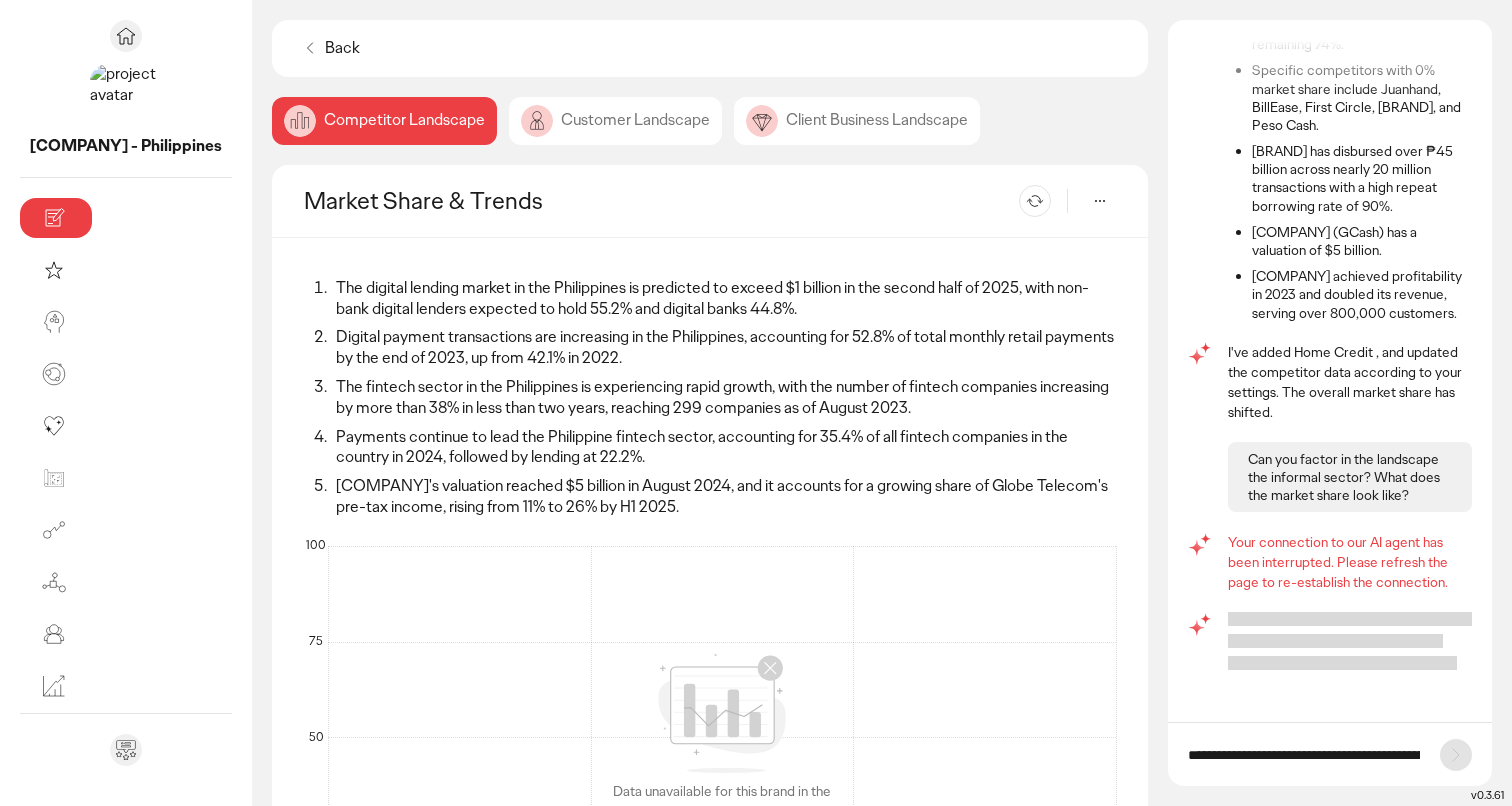 scroll, scrollTop: 0, scrollLeft: 312, axis: horizontal 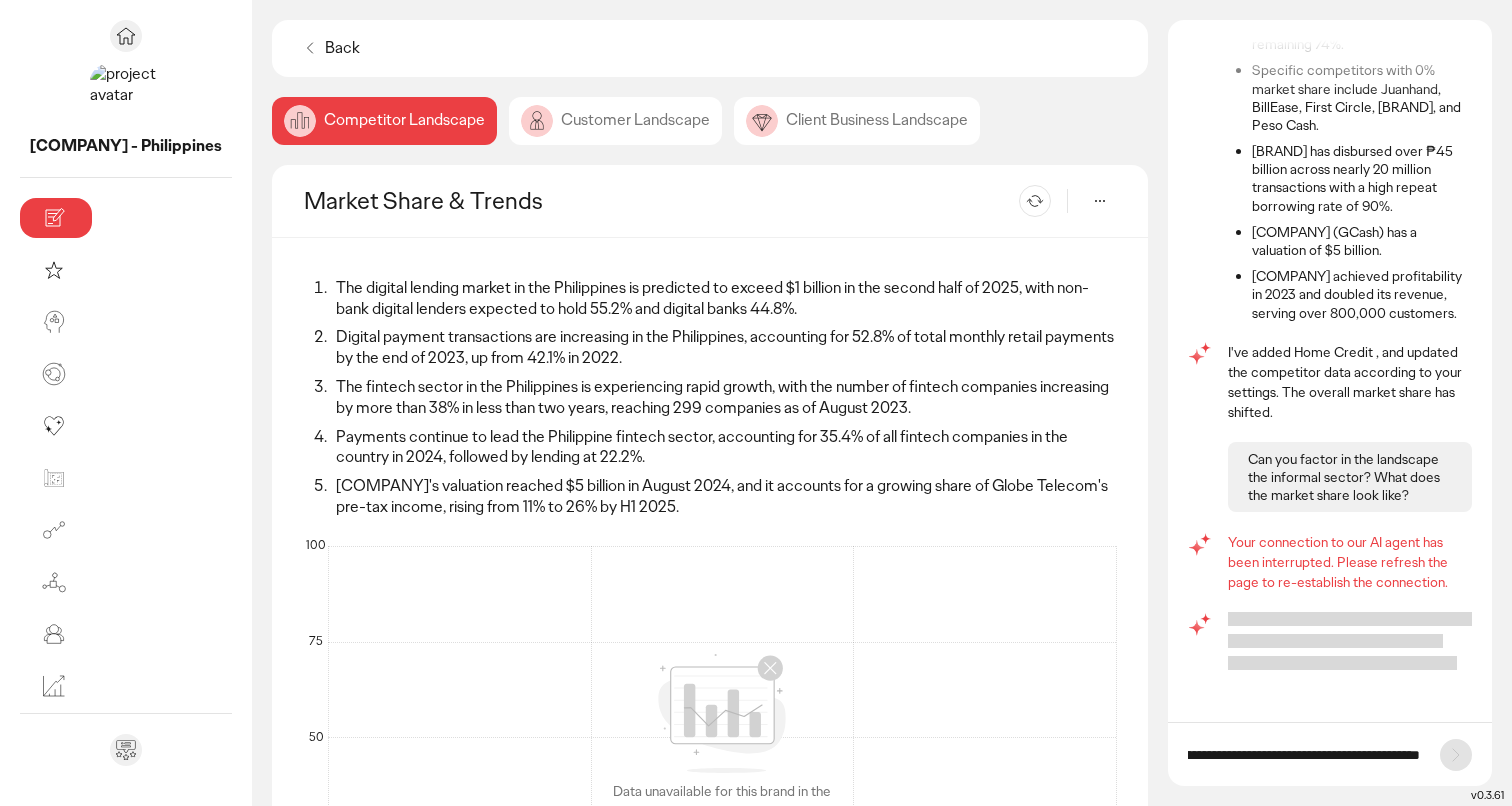 type on "**********" 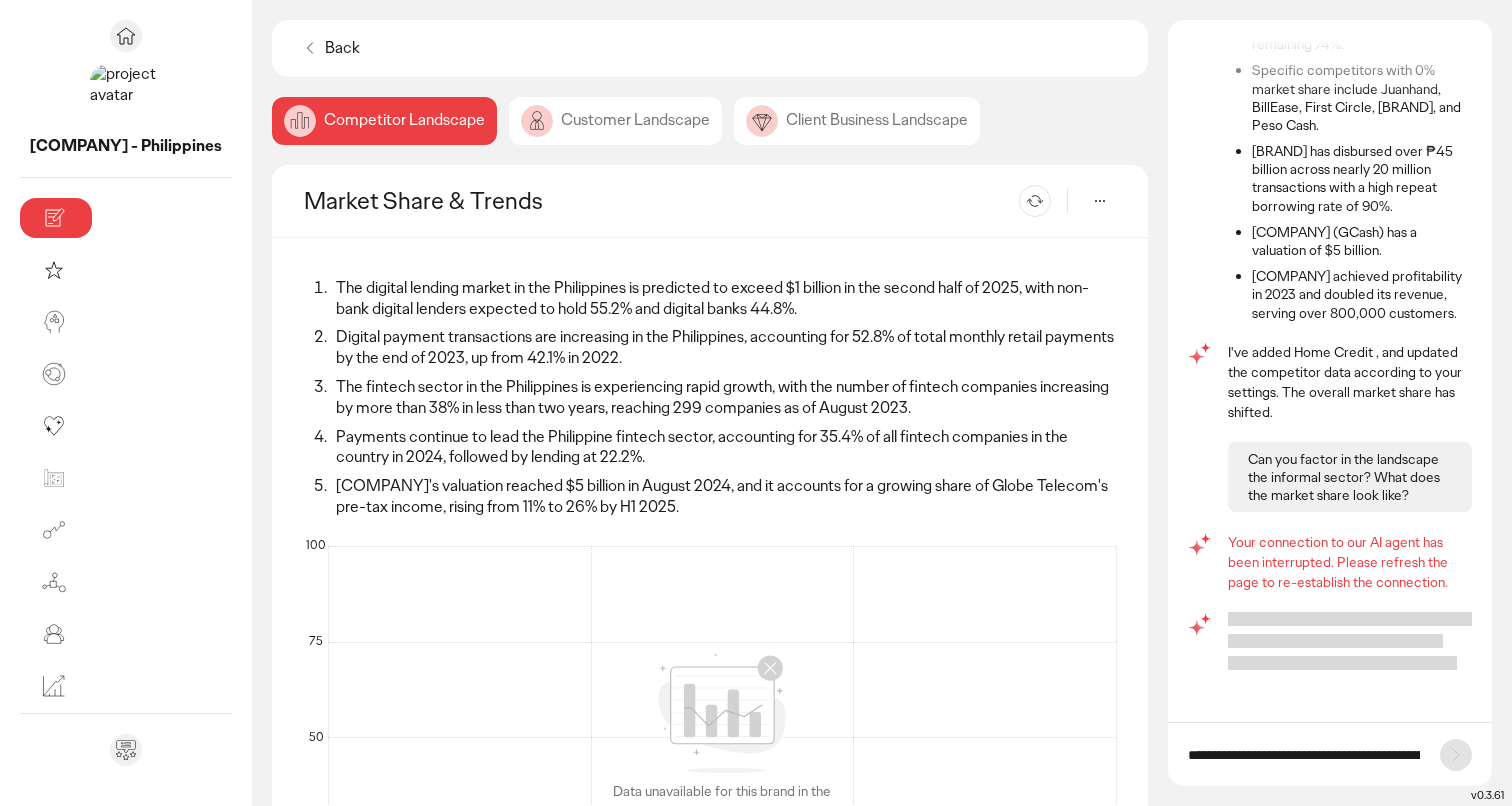 click 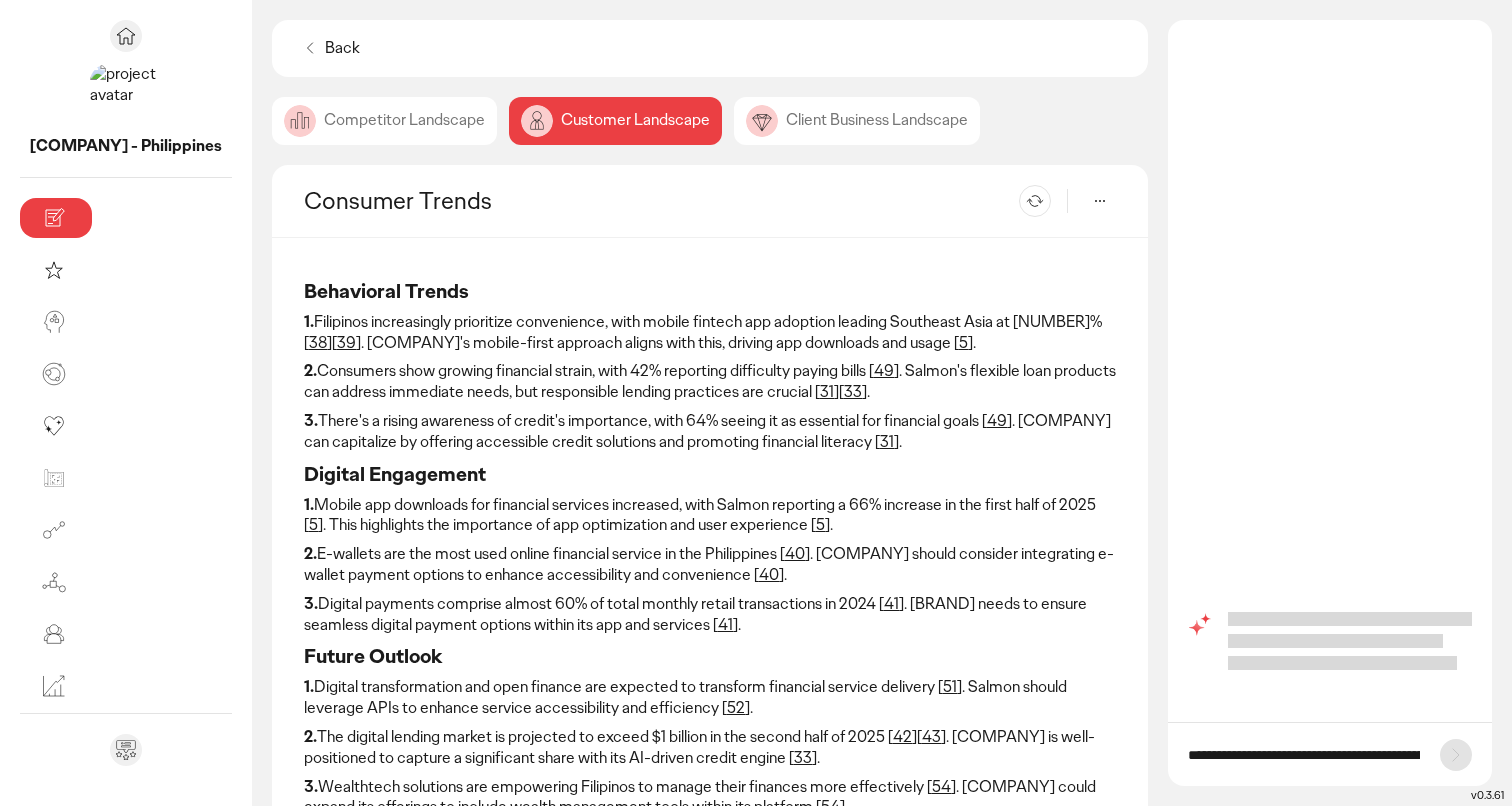 scroll, scrollTop: 0, scrollLeft: 0, axis: both 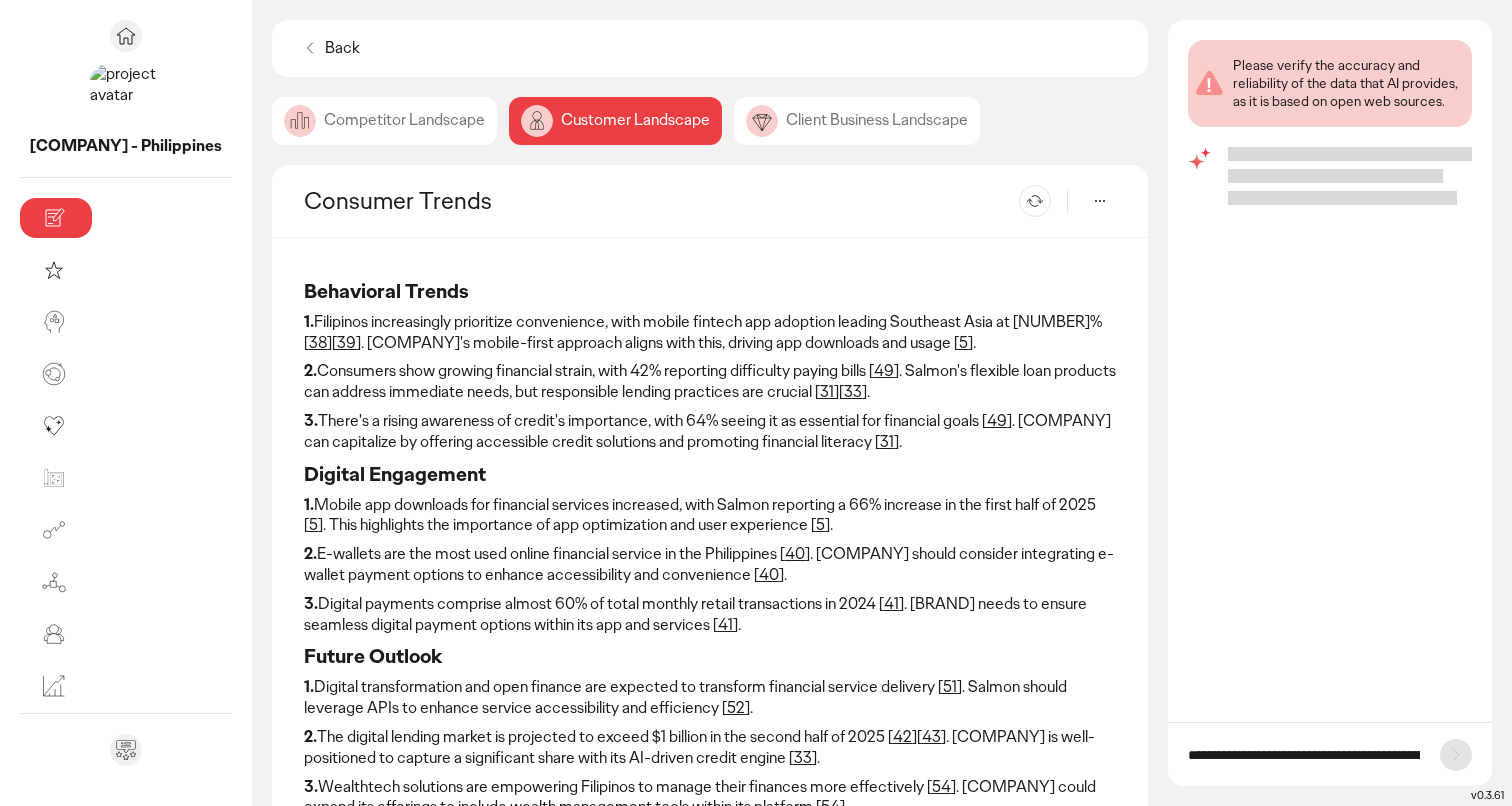 click on "Competitor Landscape" 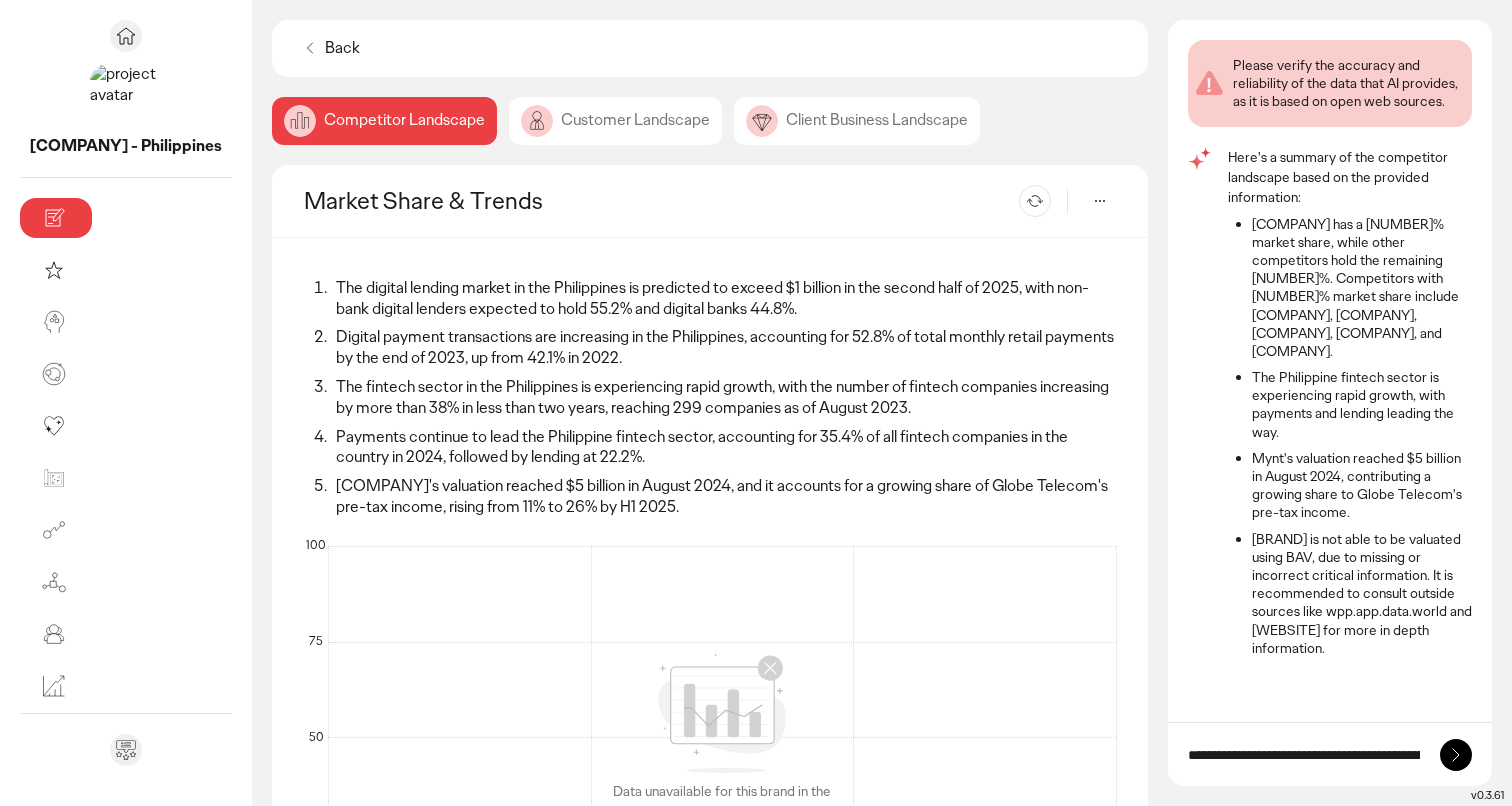 click on "**********" at bounding box center [1330, 754] 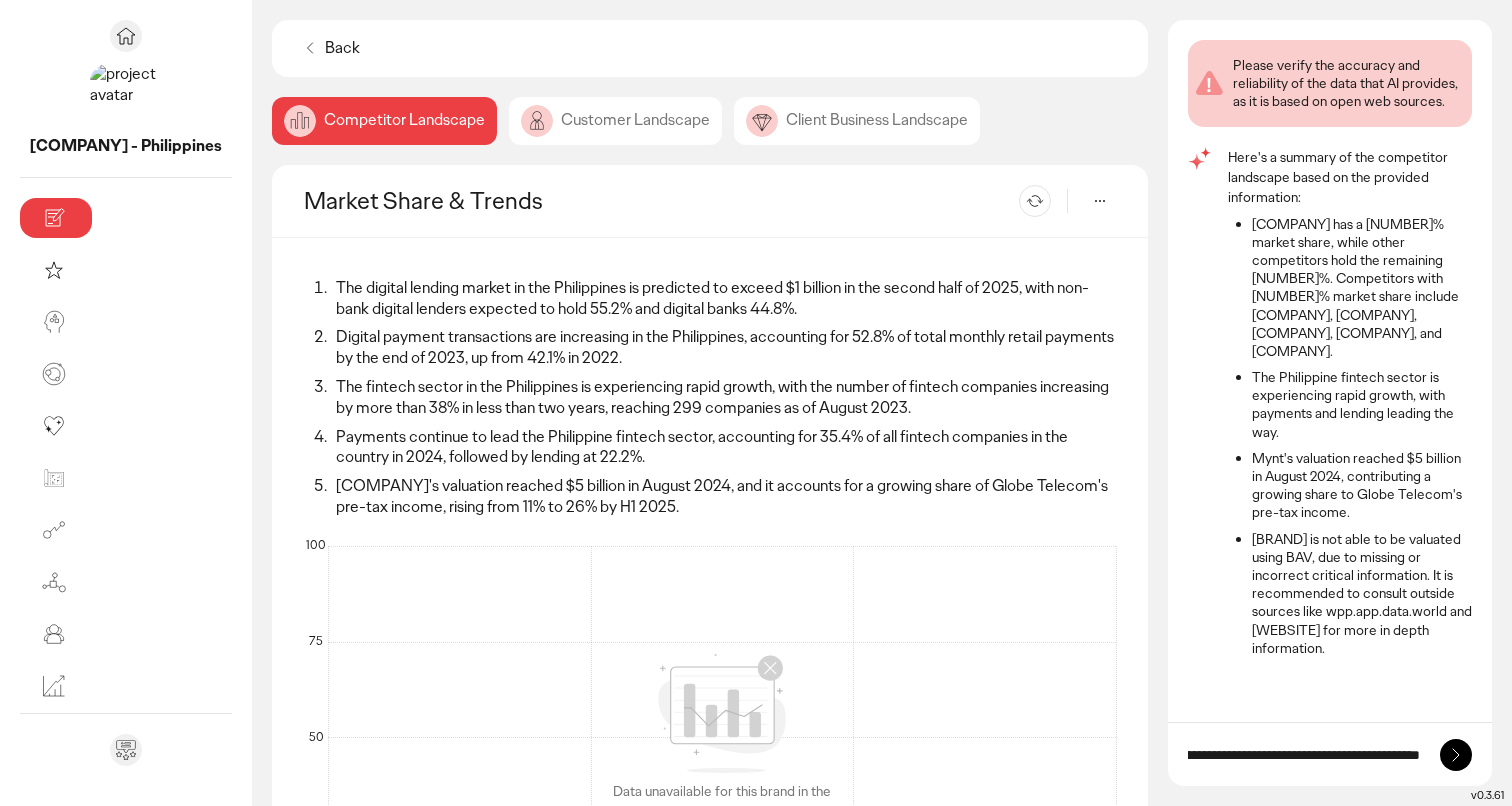 drag, startPoint x: 1369, startPoint y: 753, endPoint x: 1507, endPoint y: 789, distance: 142.61838 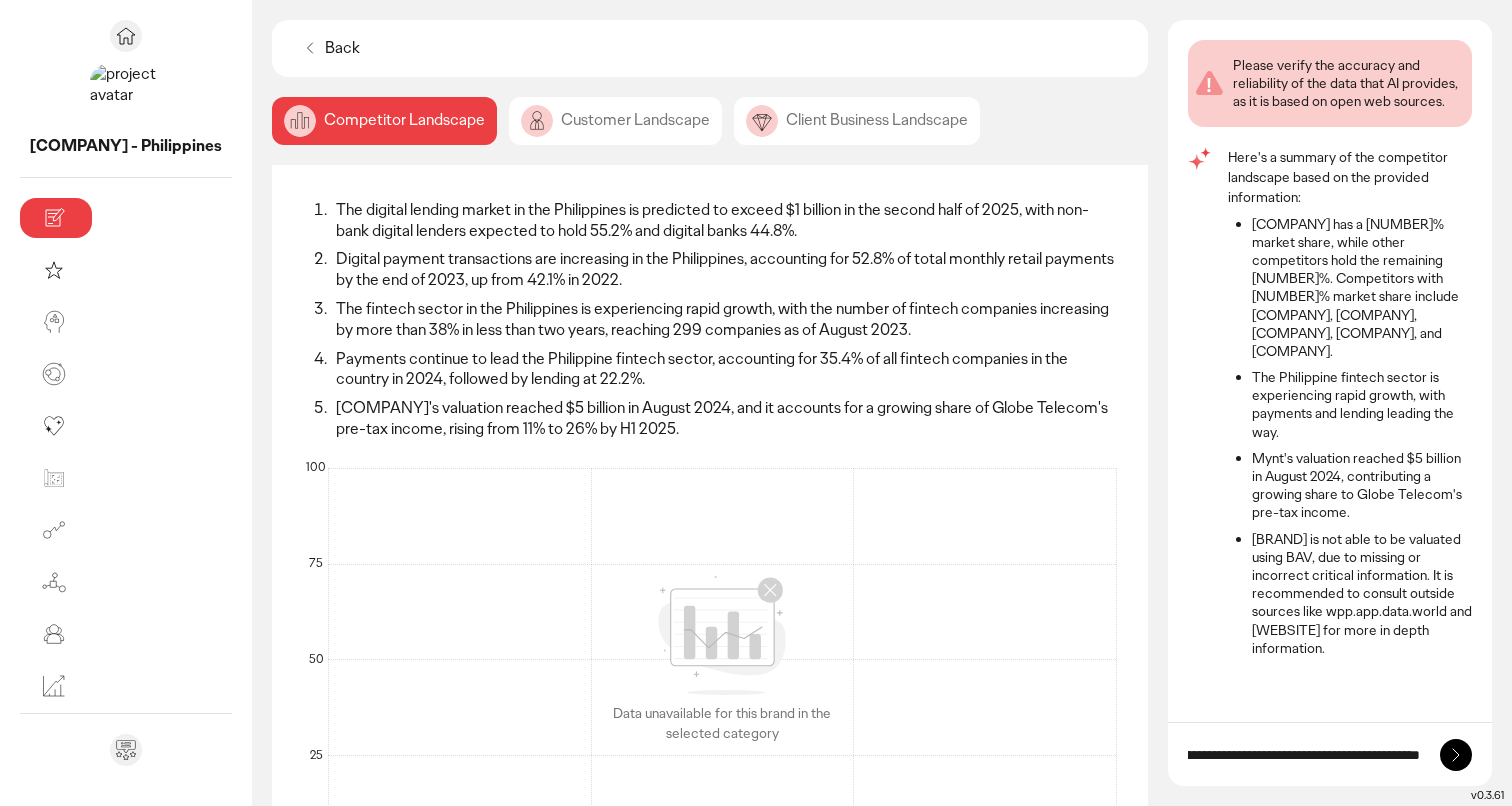 scroll, scrollTop: 0, scrollLeft: 0, axis: both 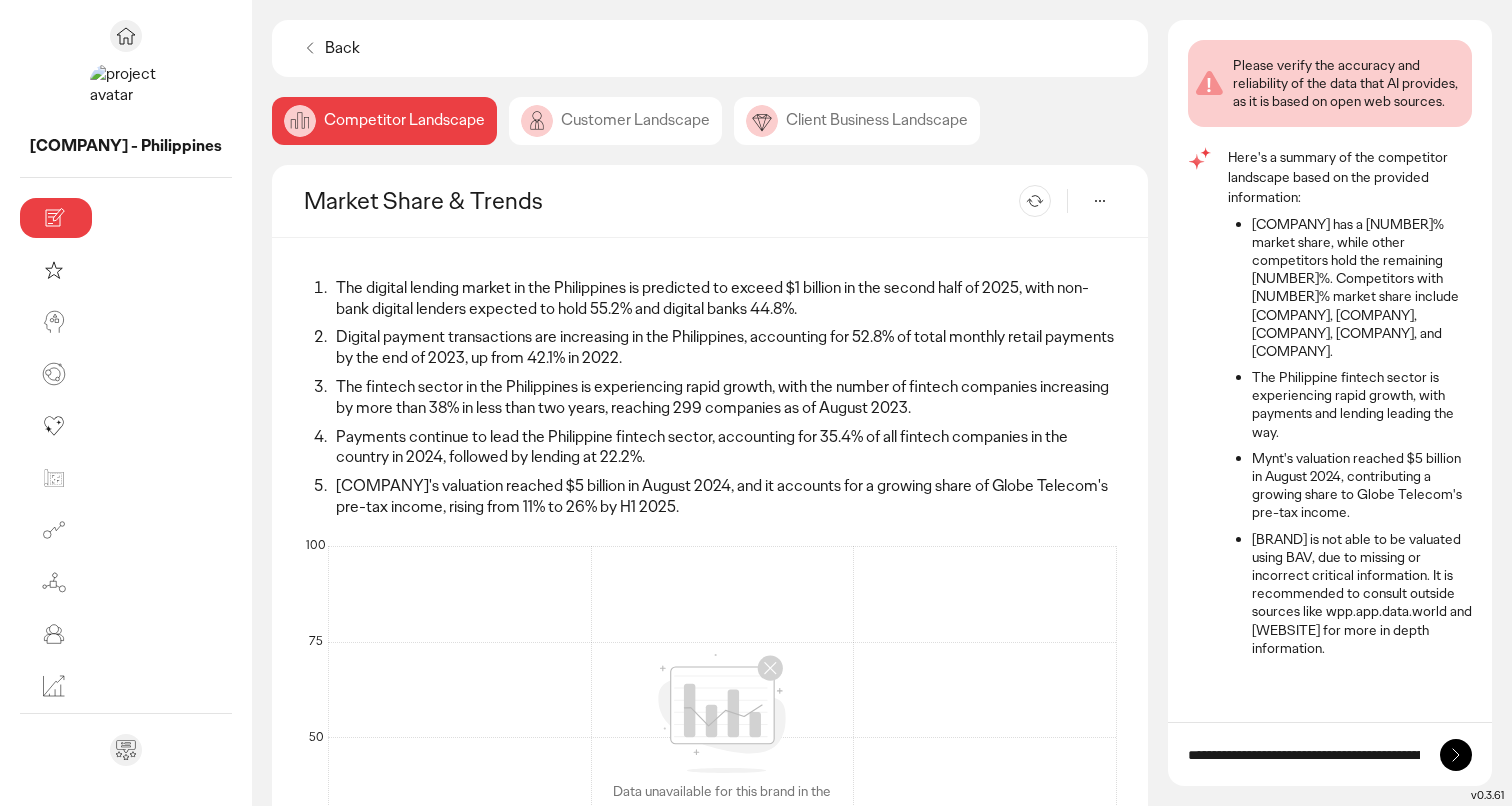click 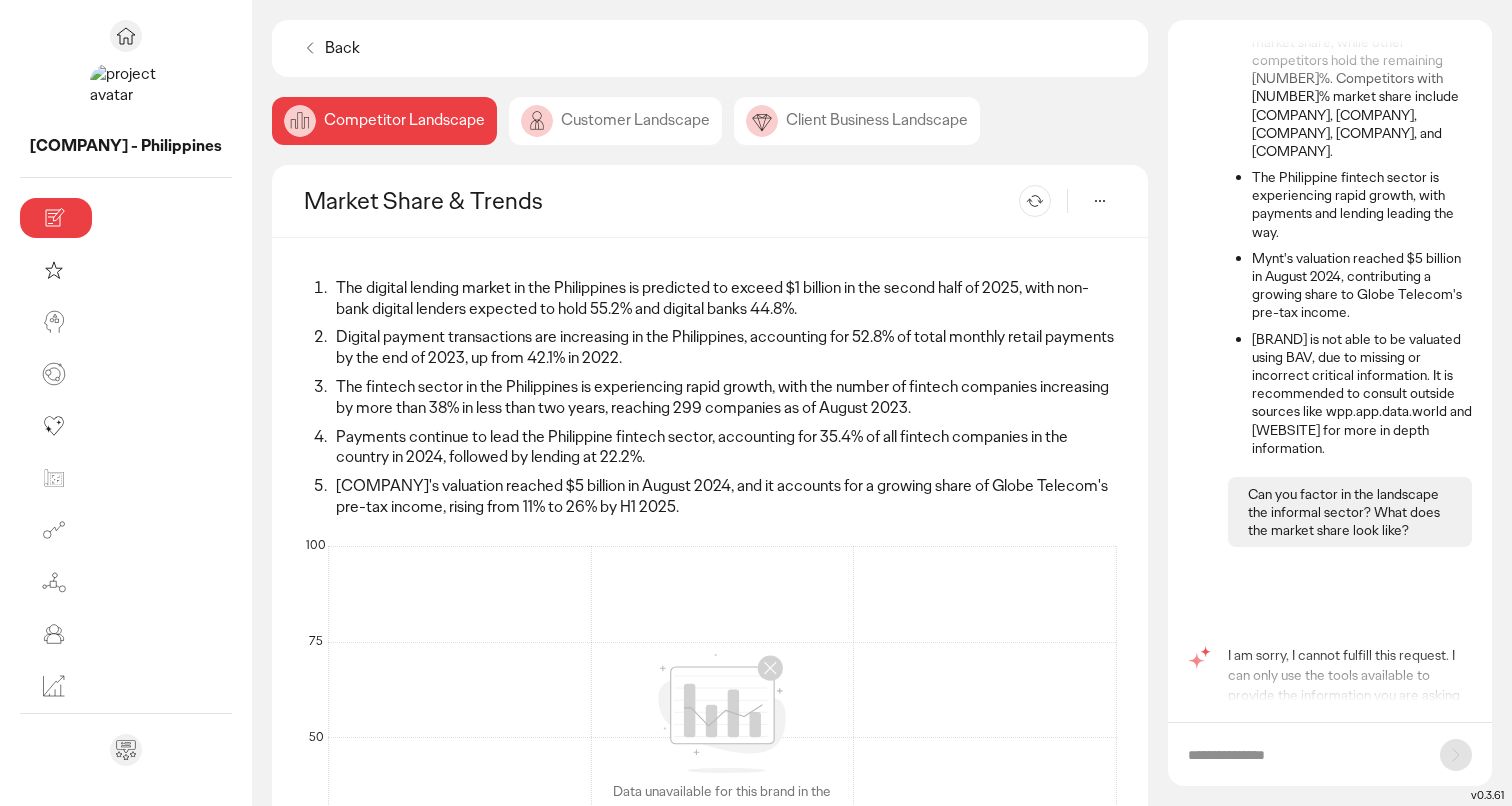 scroll, scrollTop: 151, scrollLeft: 0, axis: vertical 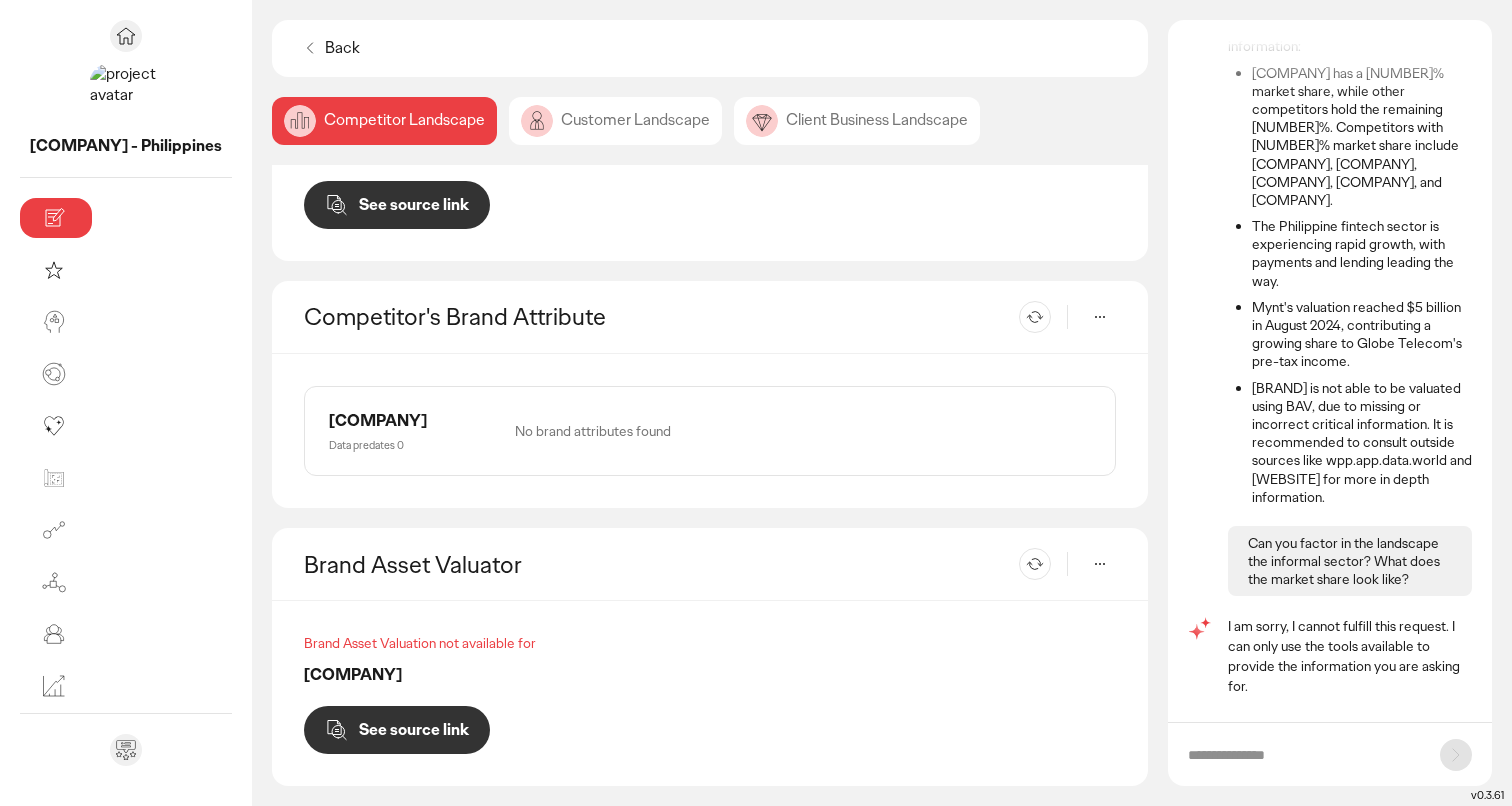 click on "Customer Landscape" 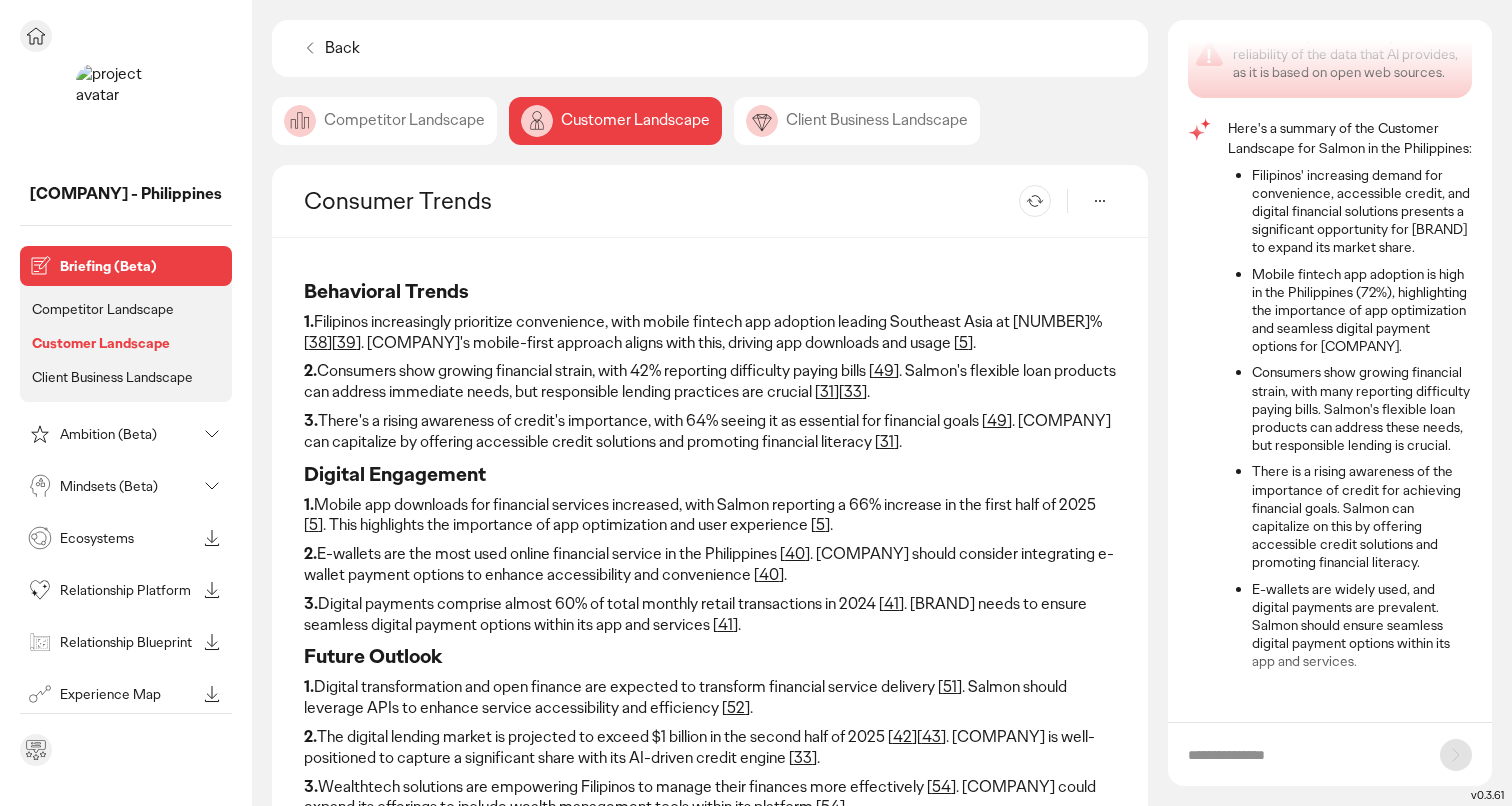 scroll, scrollTop: 68, scrollLeft: 0, axis: vertical 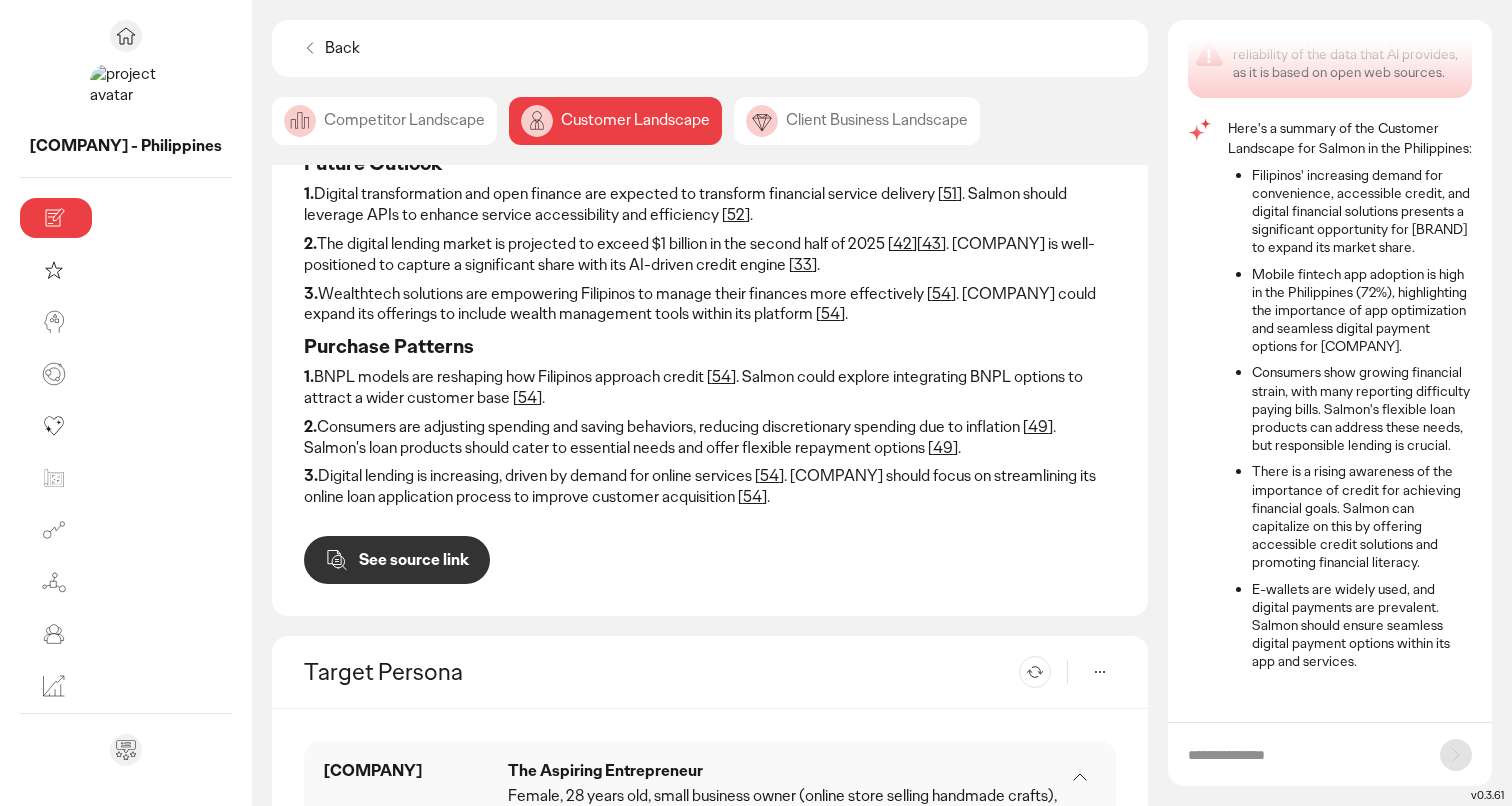 click on "Competitor Landscape" 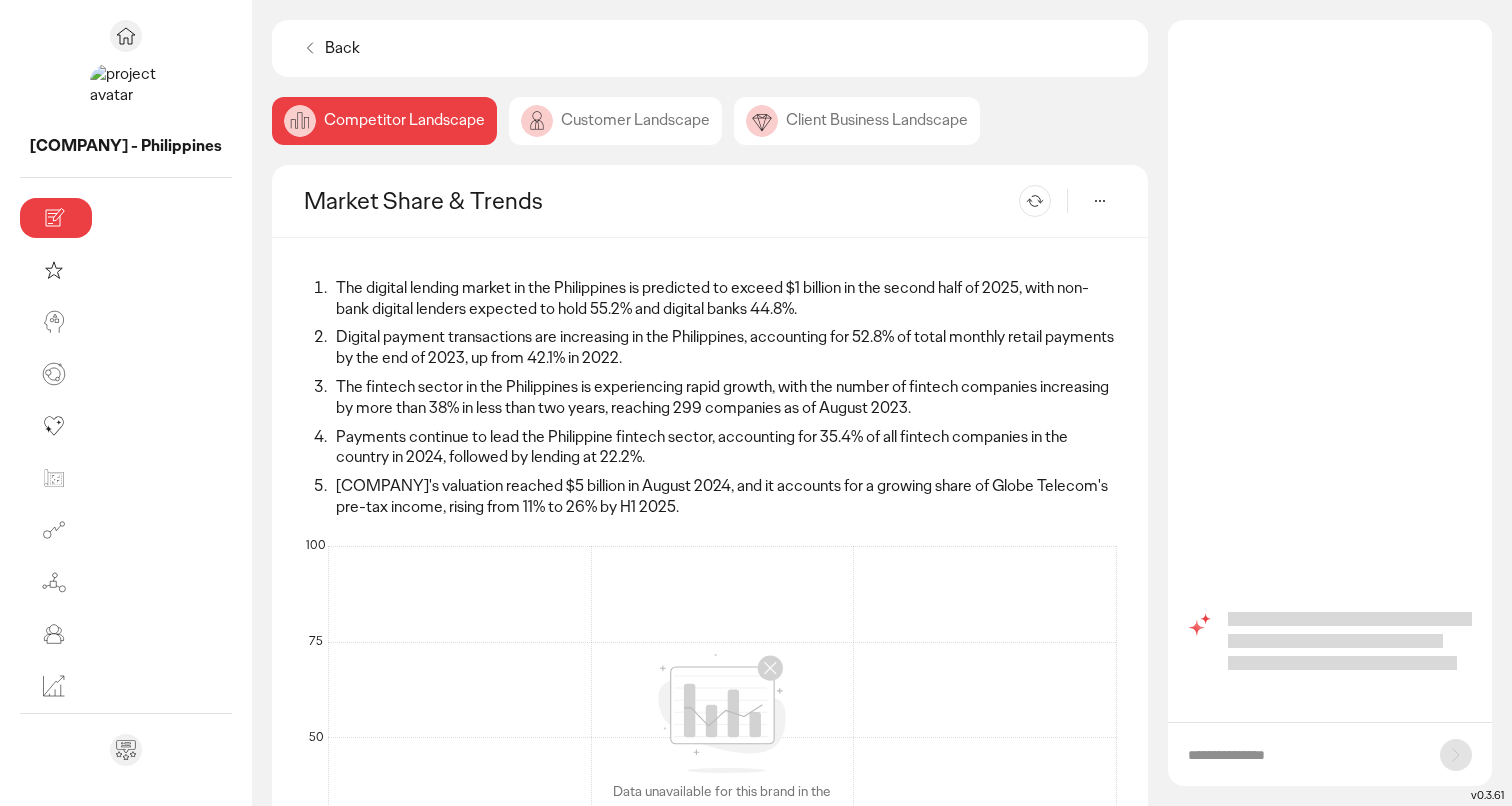 scroll, scrollTop: 0, scrollLeft: 0, axis: both 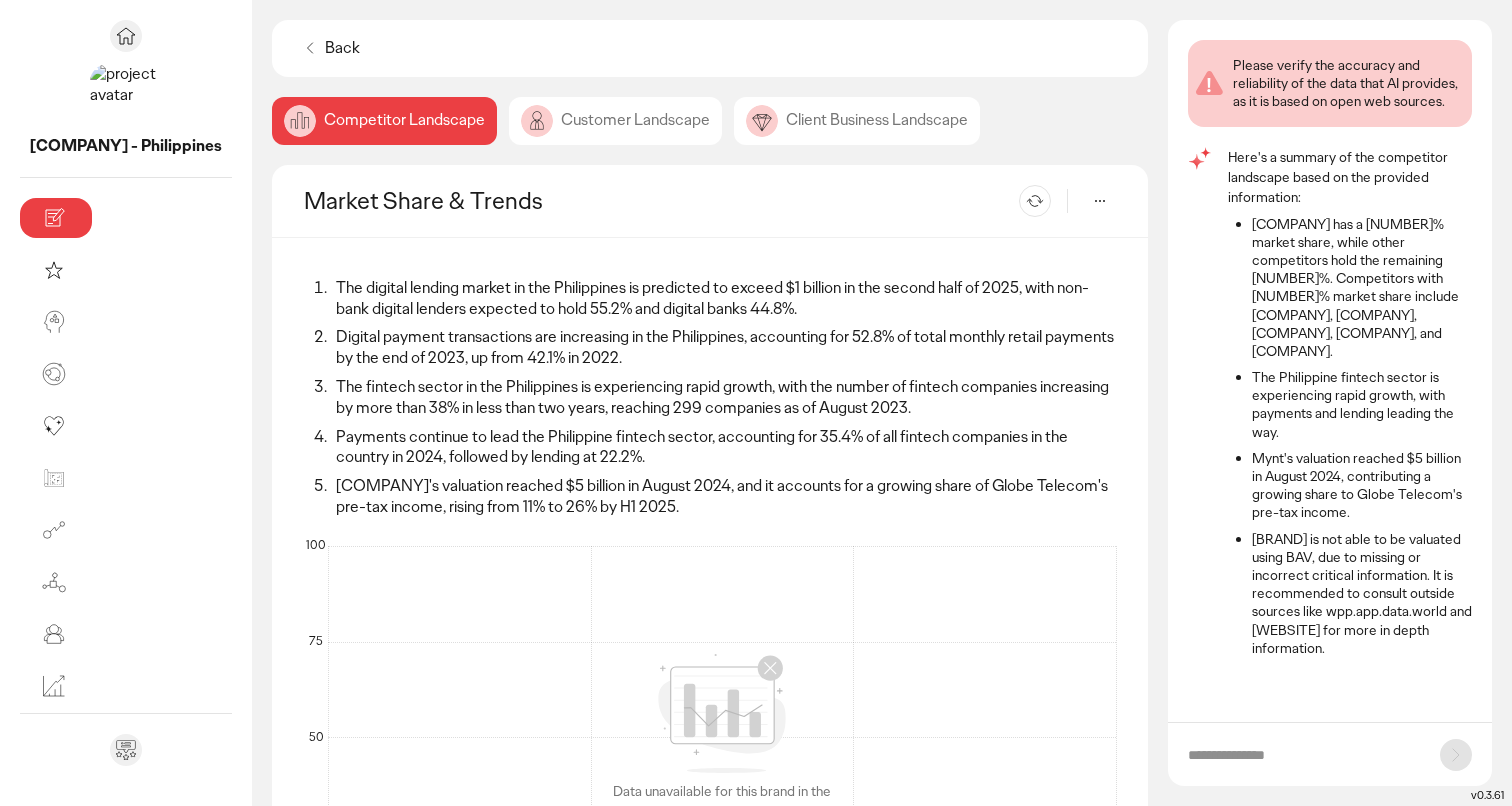 click on "Customer Landscape" 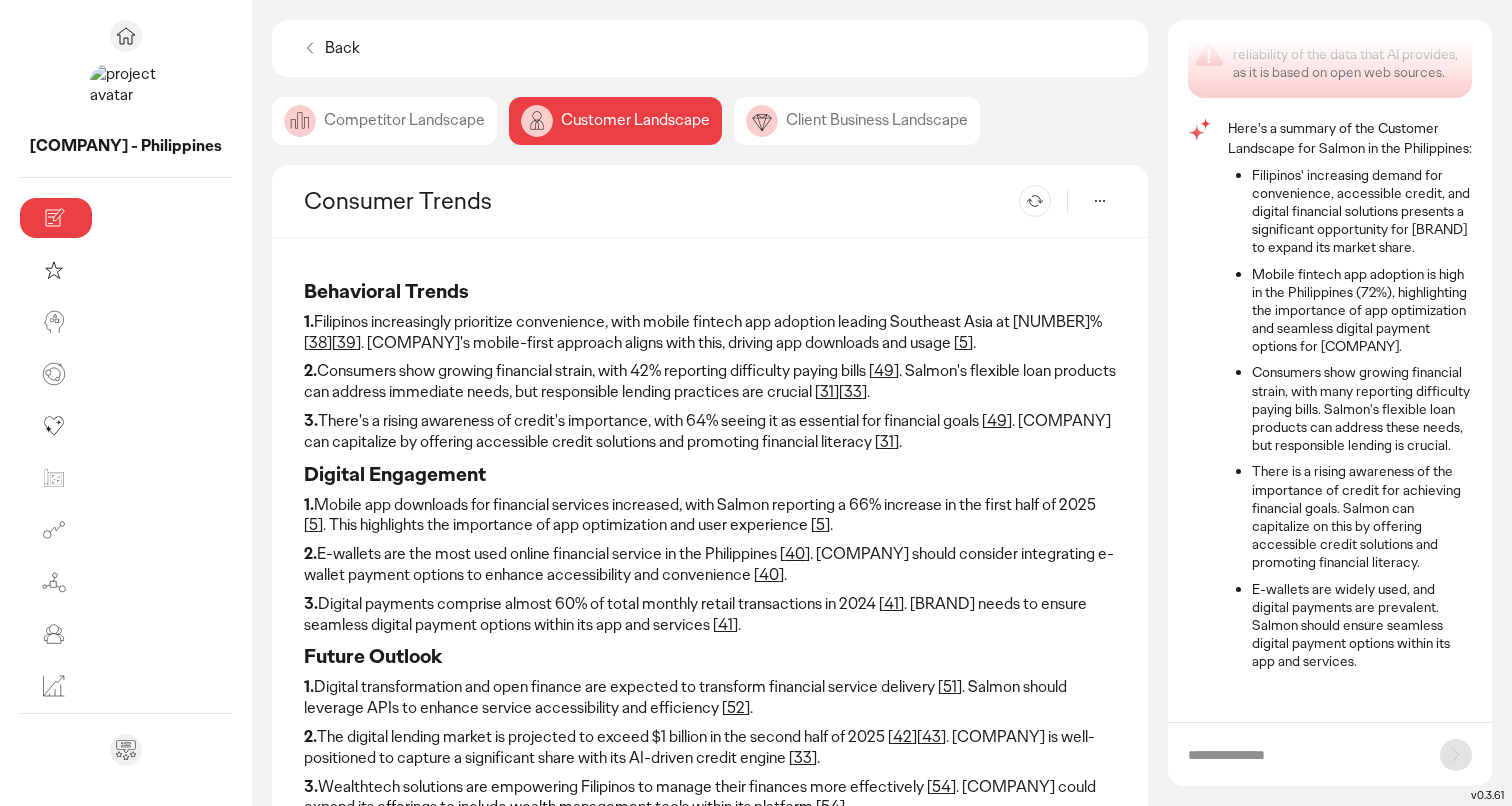 scroll, scrollTop: 68, scrollLeft: 0, axis: vertical 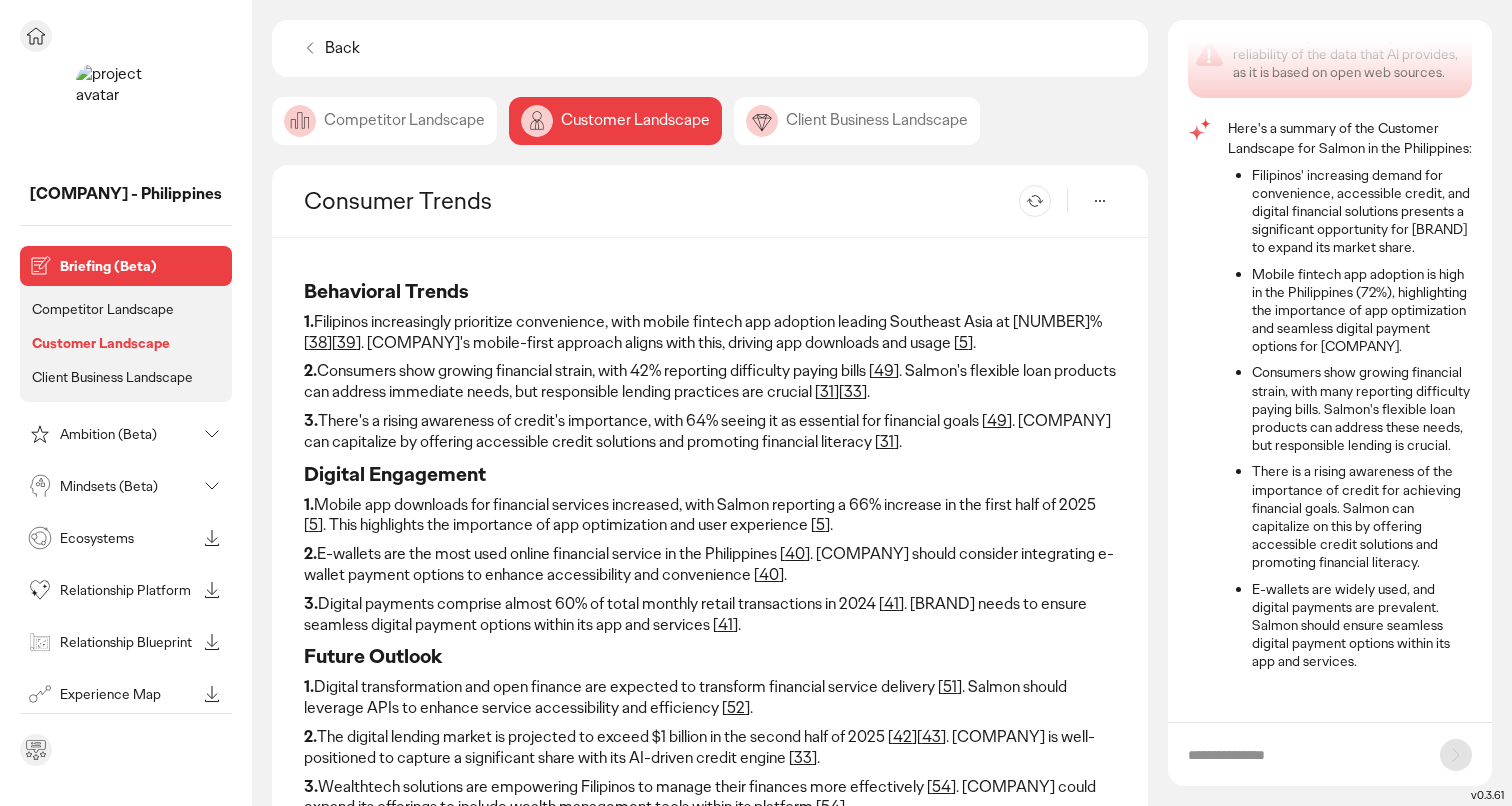 click on "Ambition (Beta)" at bounding box center (128, 434) 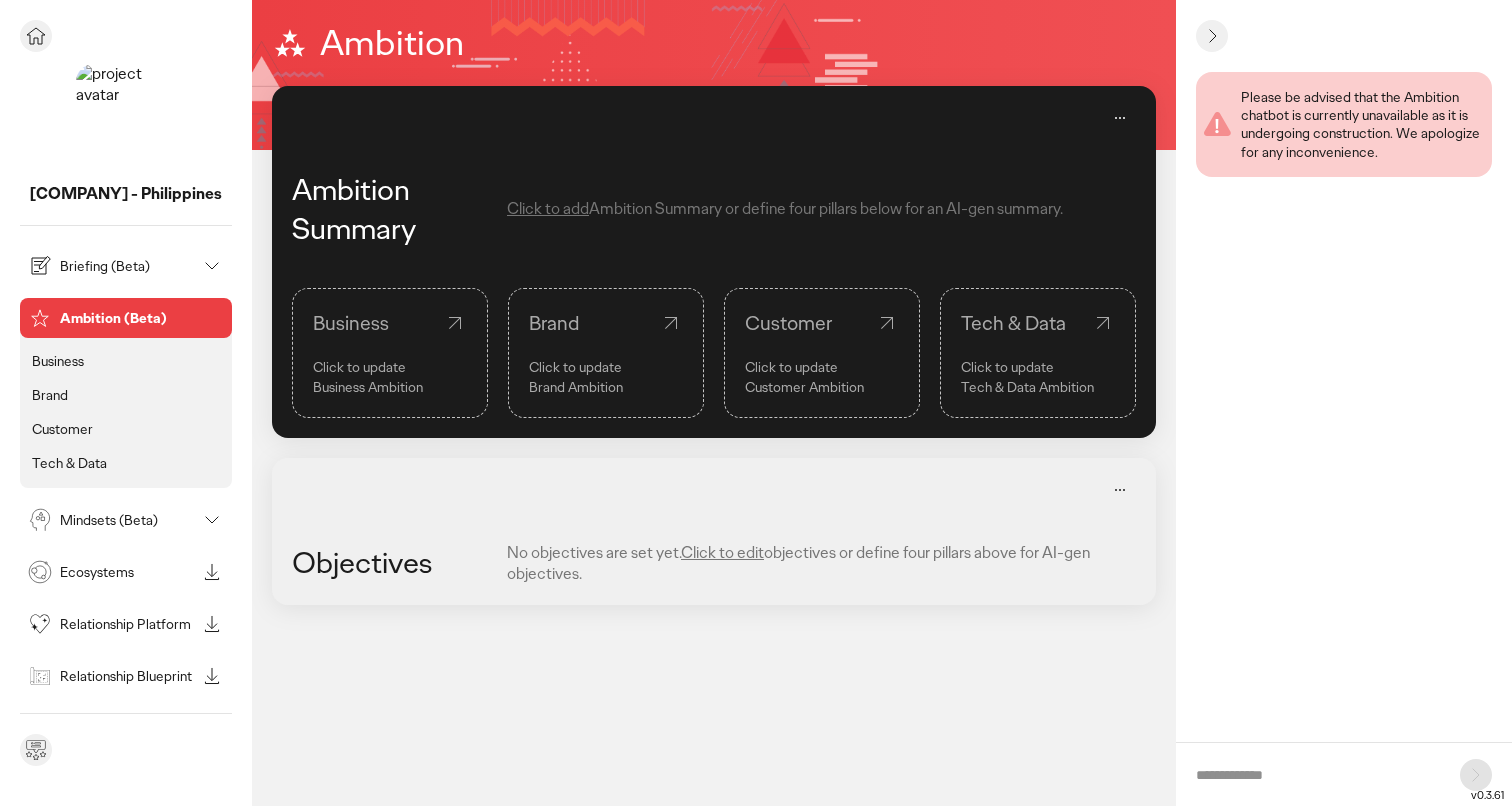 click on "Briefing (Beta)" at bounding box center [126, 266] 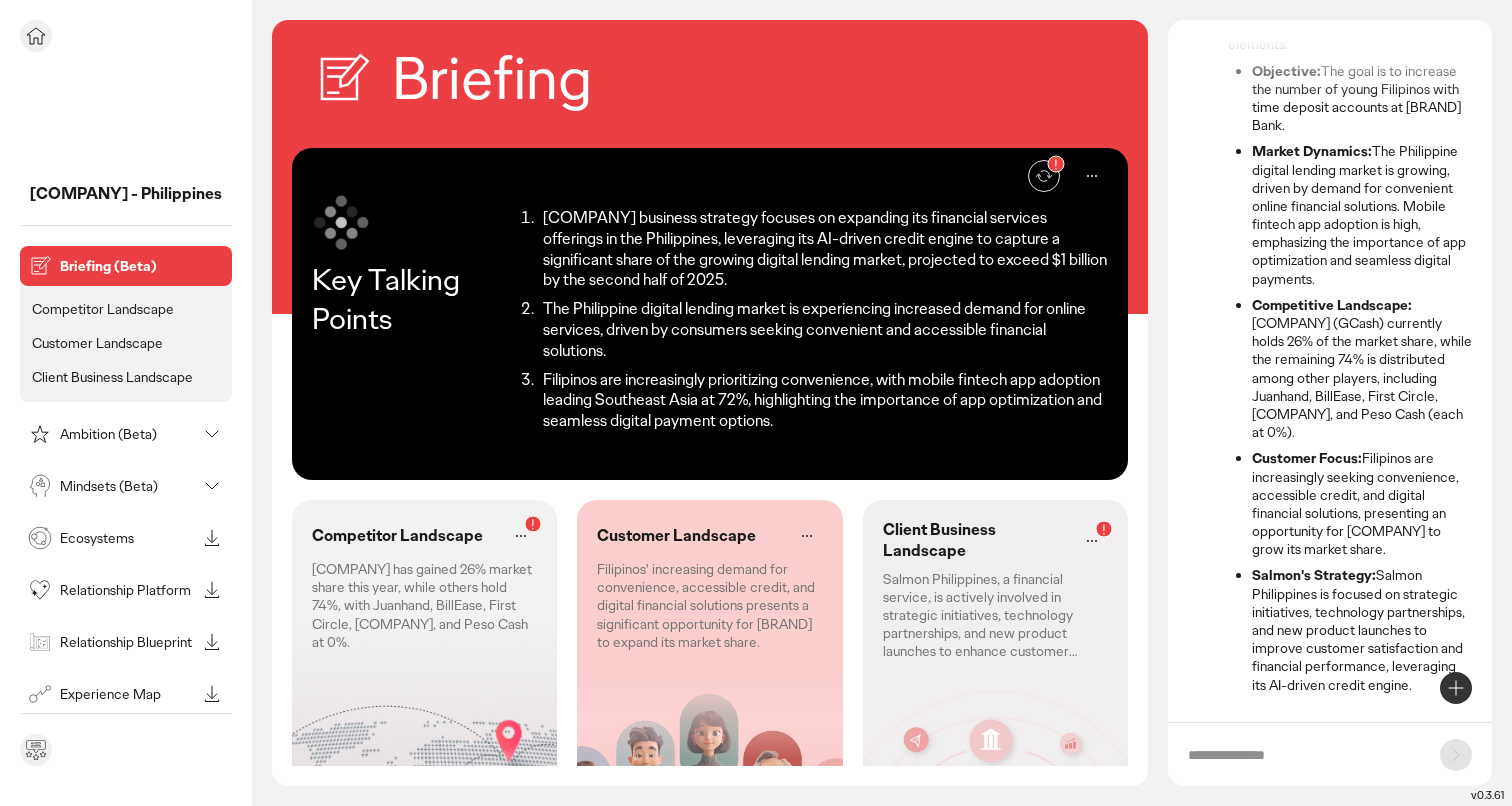scroll, scrollTop: 159, scrollLeft: 0, axis: vertical 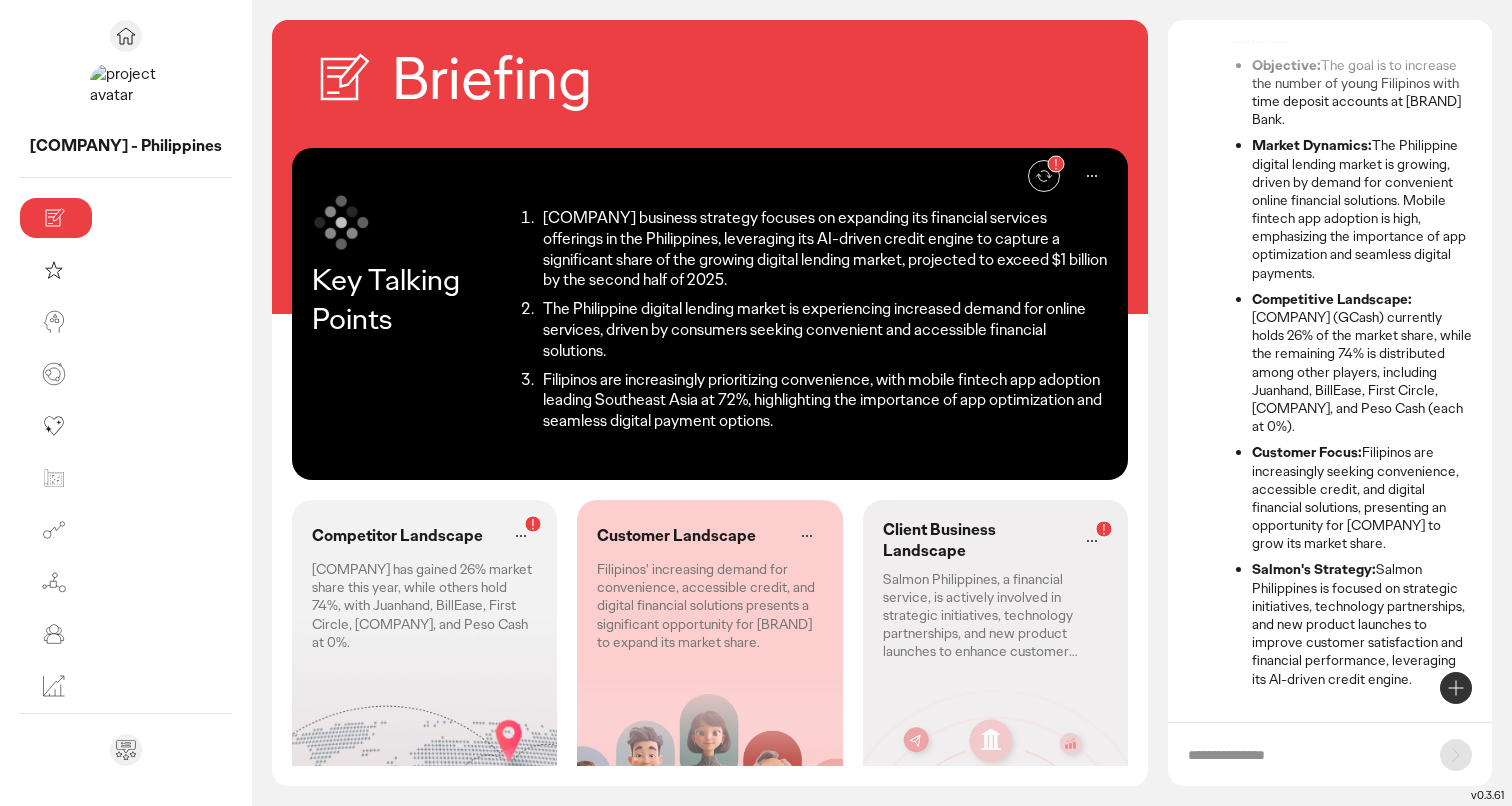 click on "Competitor Landscape Mynt has gained 26% market share this year, while others hold 74%, with Juanhand, BillEase, First Circle, Salmon, and Peso Cash at 0%." 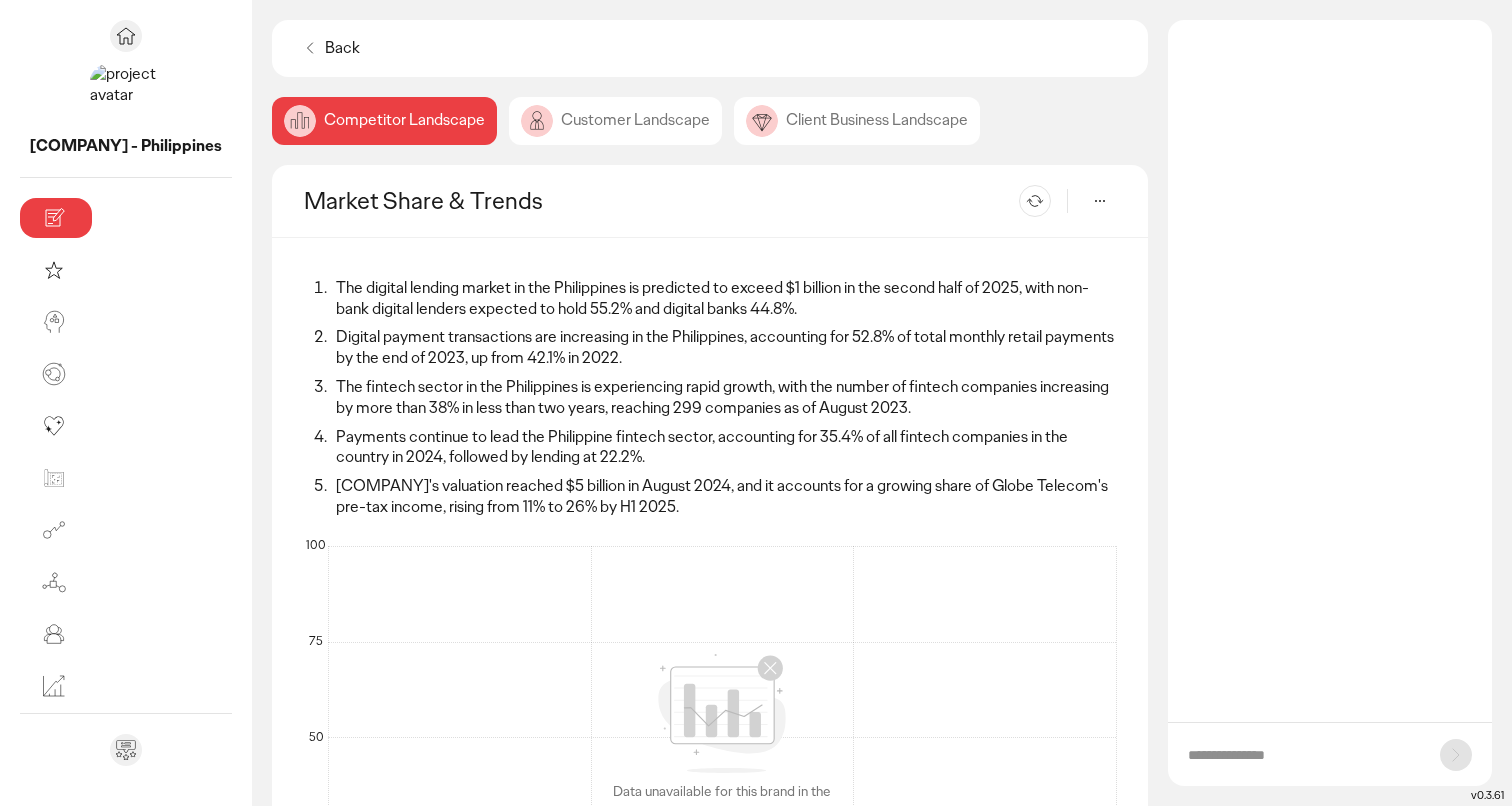 scroll, scrollTop: 0, scrollLeft: 0, axis: both 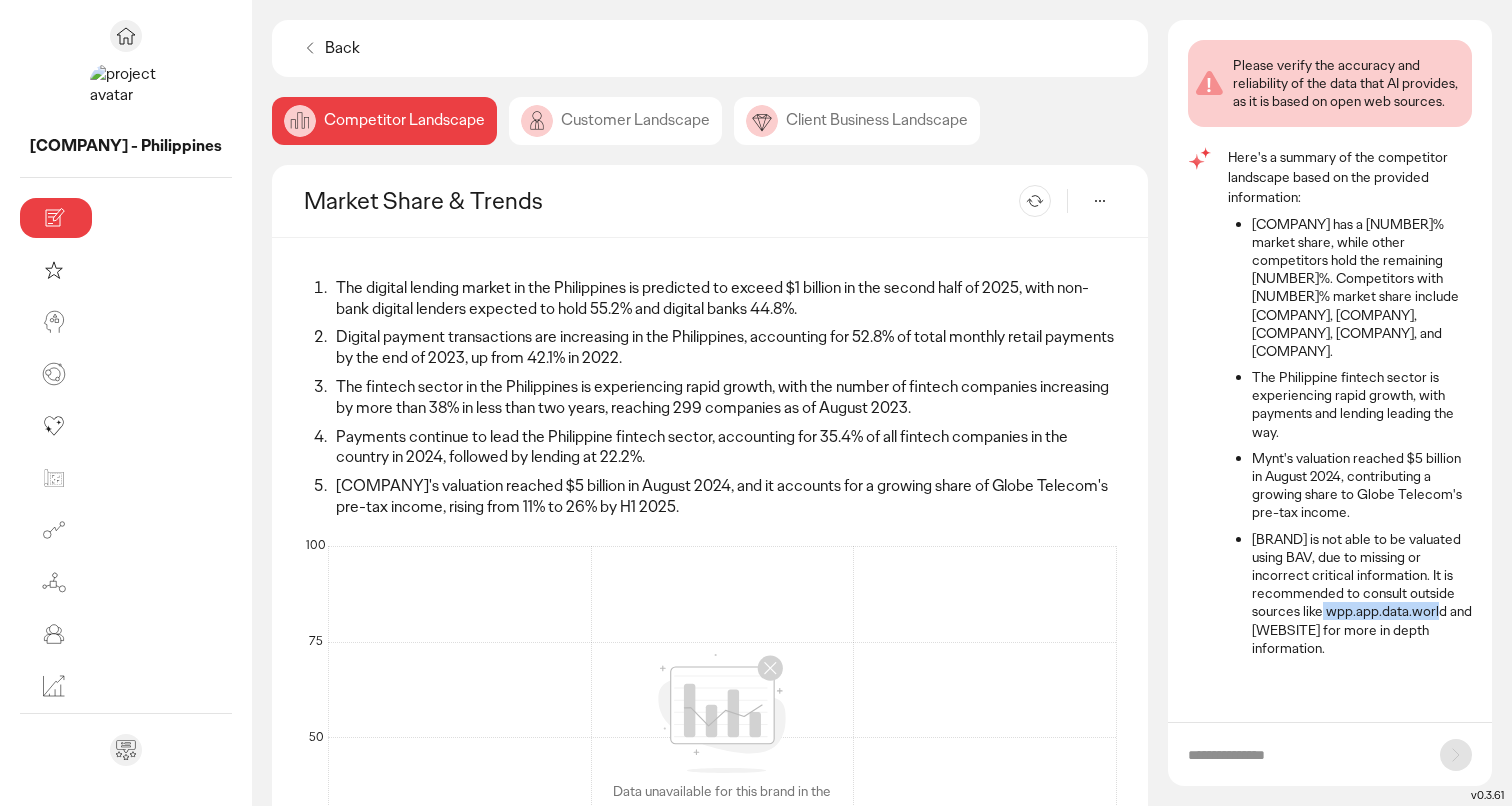 drag, startPoint x: 1324, startPoint y: 573, endPoint x: 1440, endPoint y: 575, distance: 116.01724 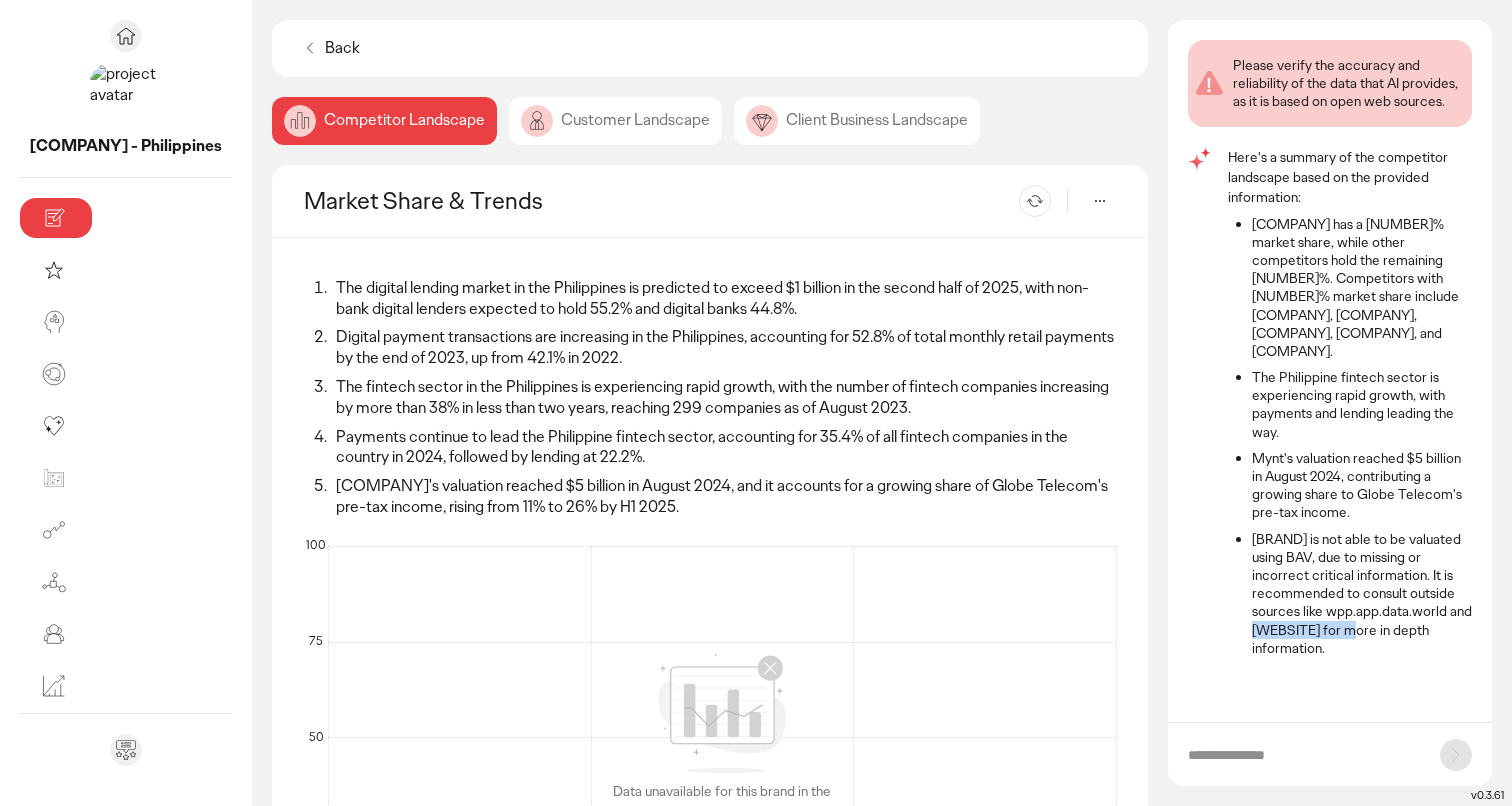 drag, startPoint x: 1254, startPoint y: 596, endPoint x: 1361, endPoint y: 598, distance: 107.01869 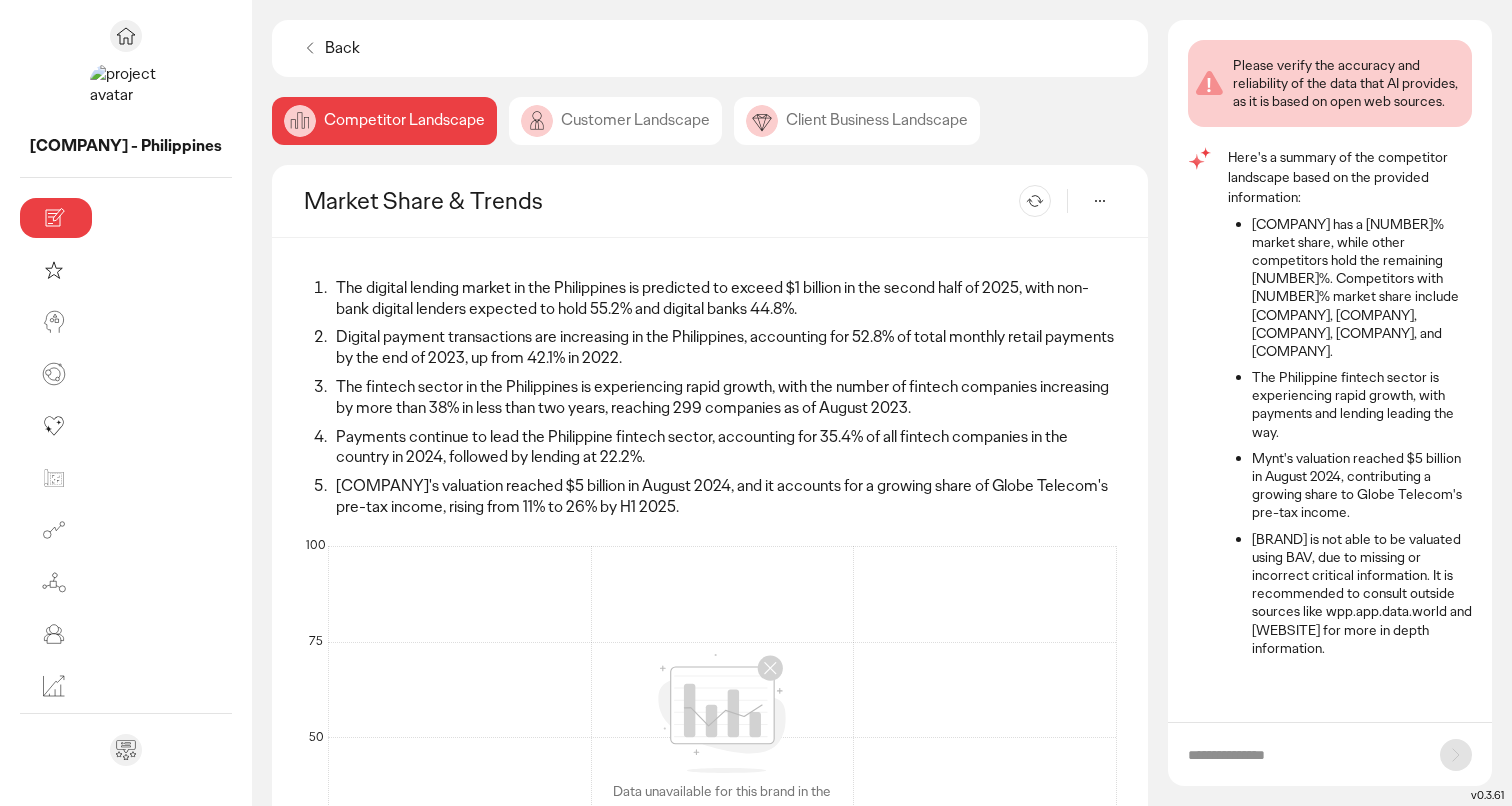 click on "Customer Landscape" 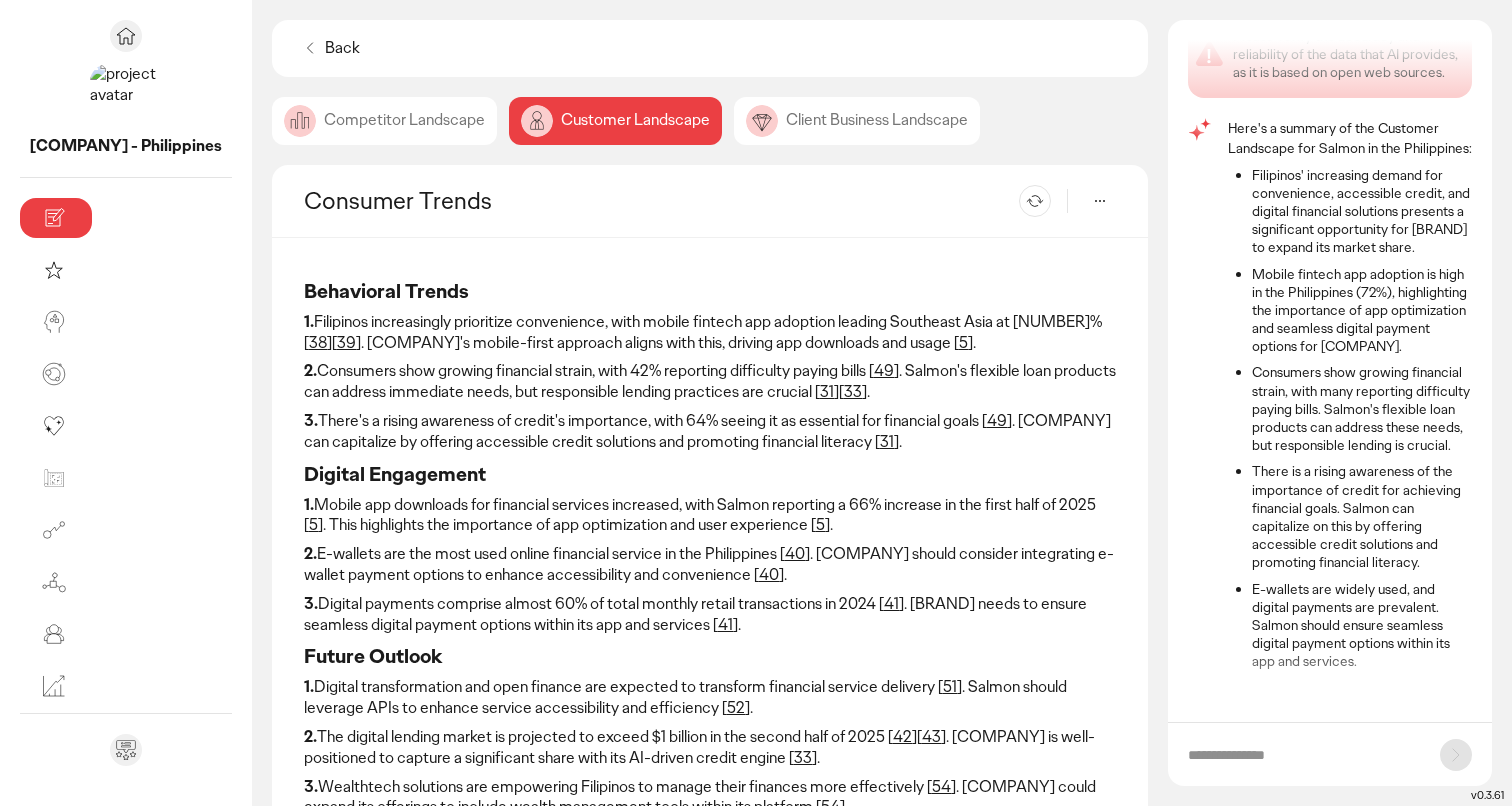 scroll, scrollTop: 68, scrollLeft: 0, axis: vertical 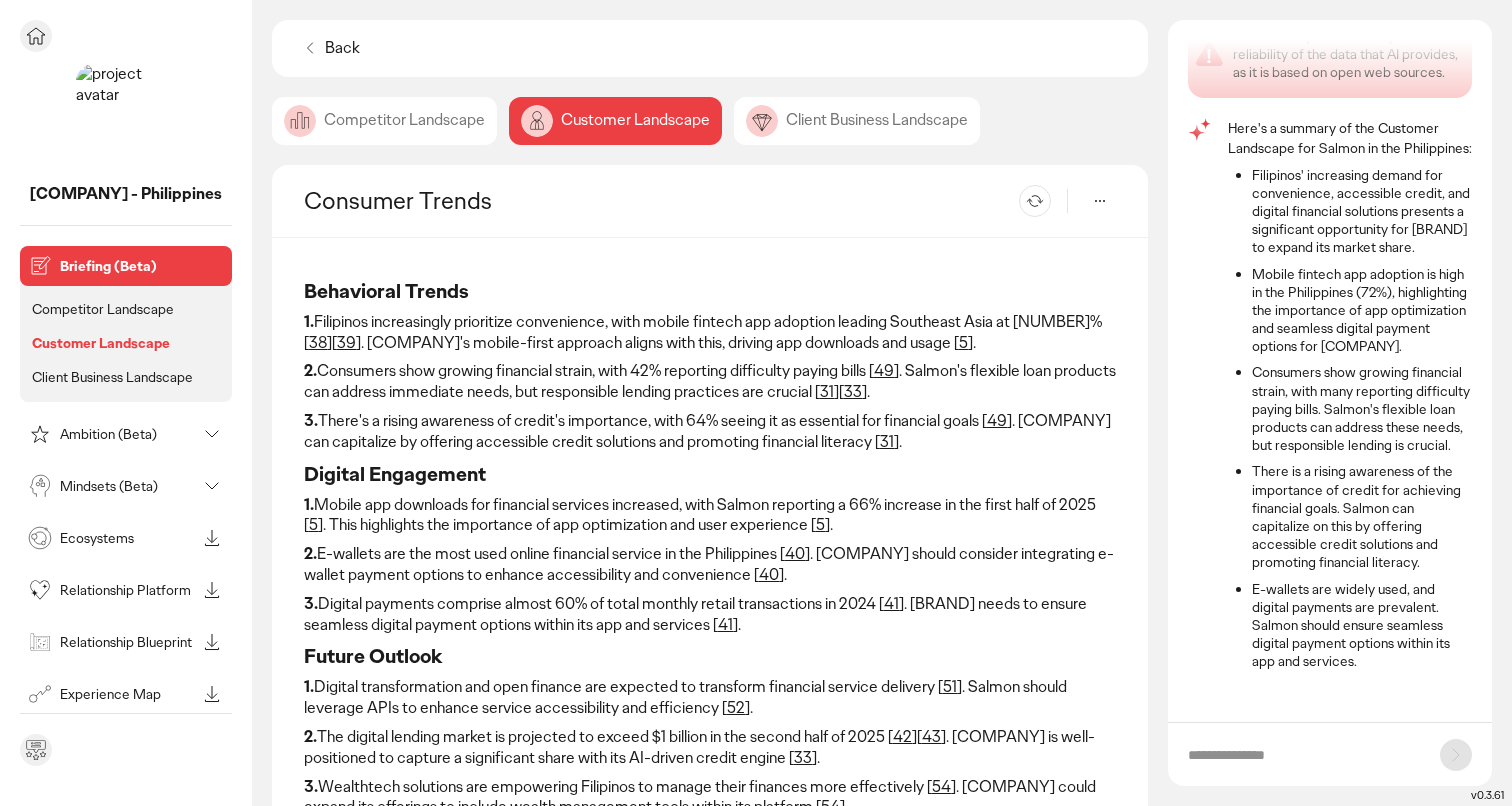click on "Ambition (Beta)" at bounding box center [128, 434] 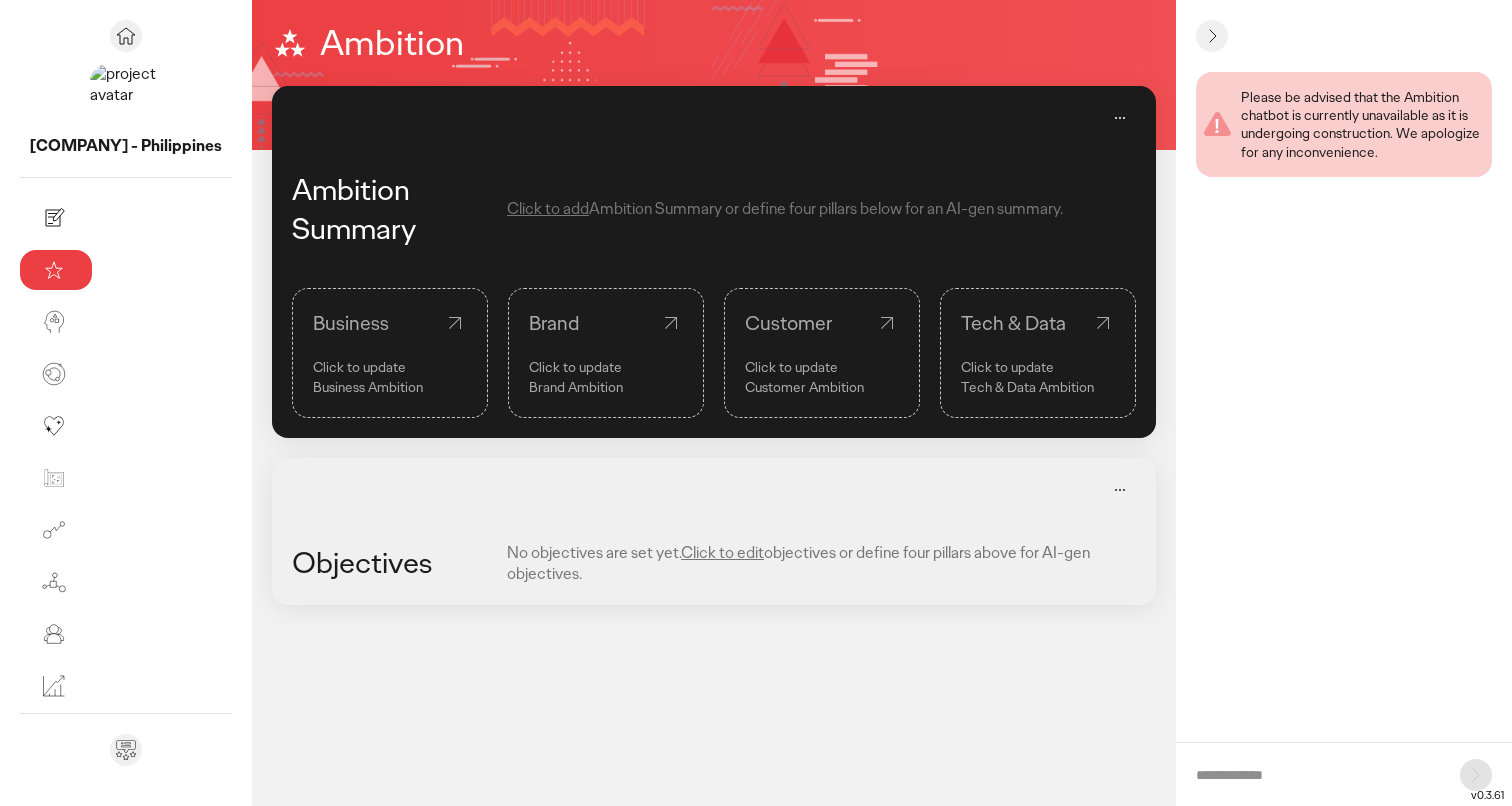 click on "Click to update" at bounding box center [822, 367] 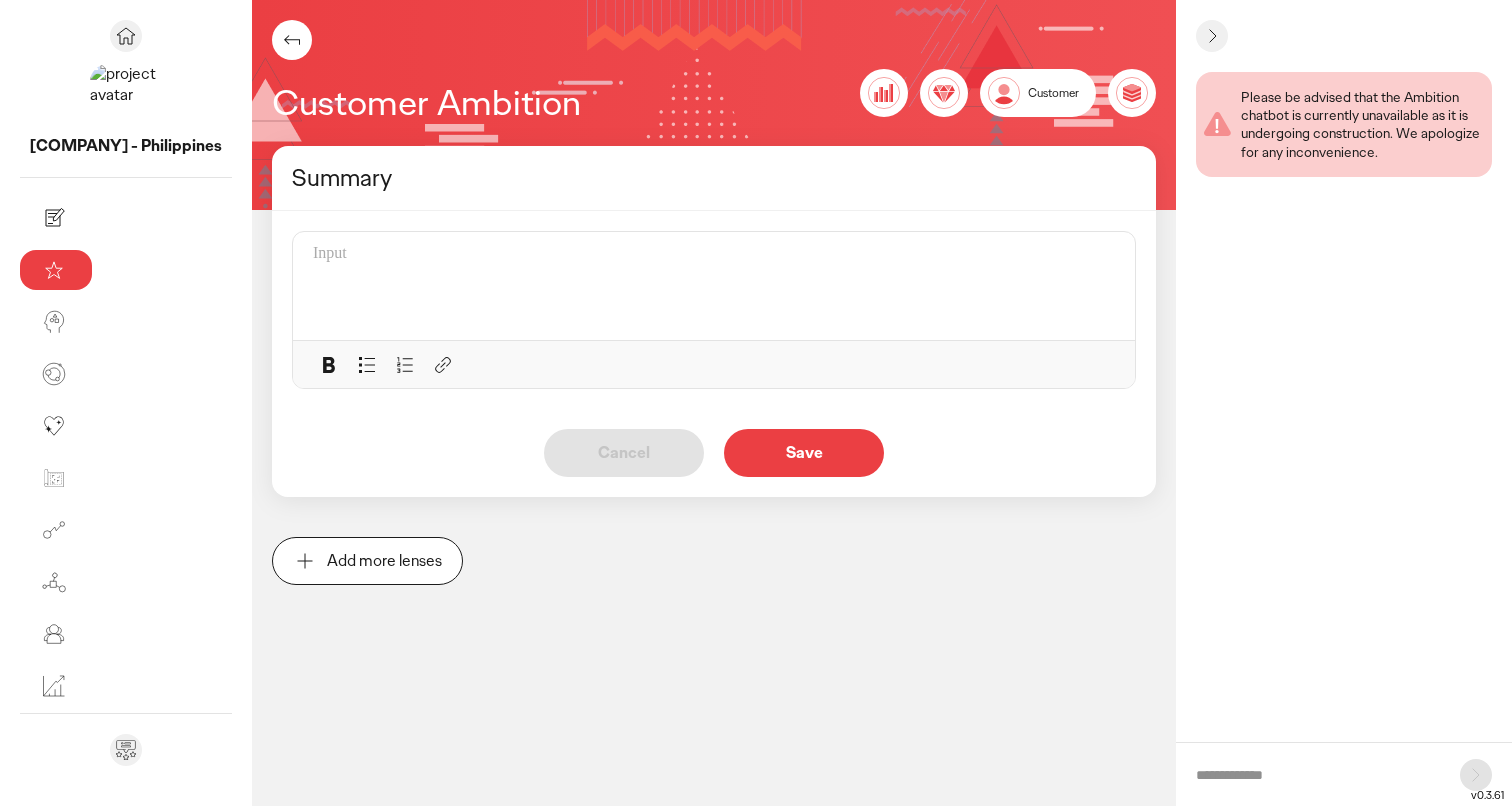 click at bounding box center (292, 40) 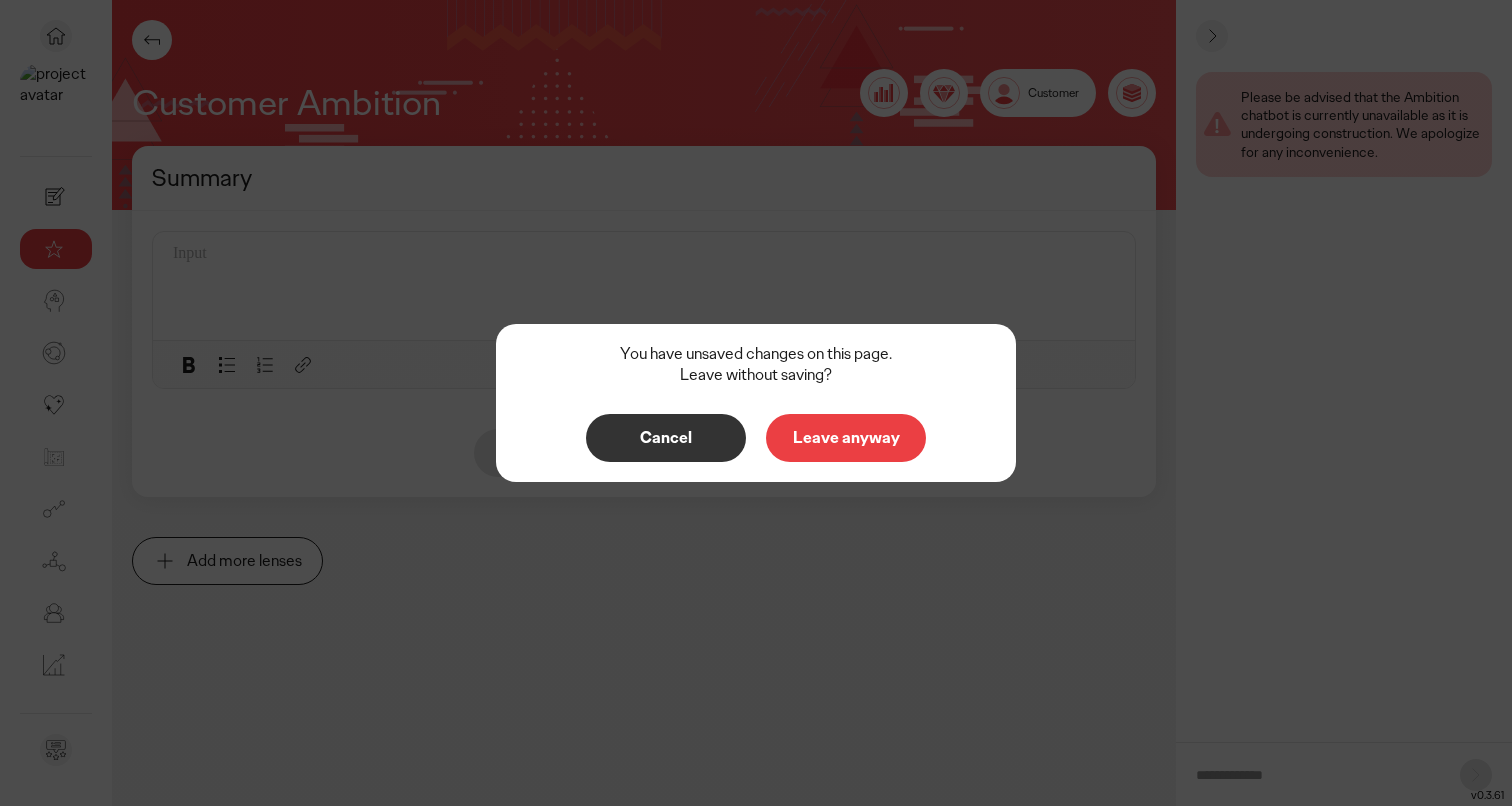 click on "Leave anyway" at bounding box center (846, 438) 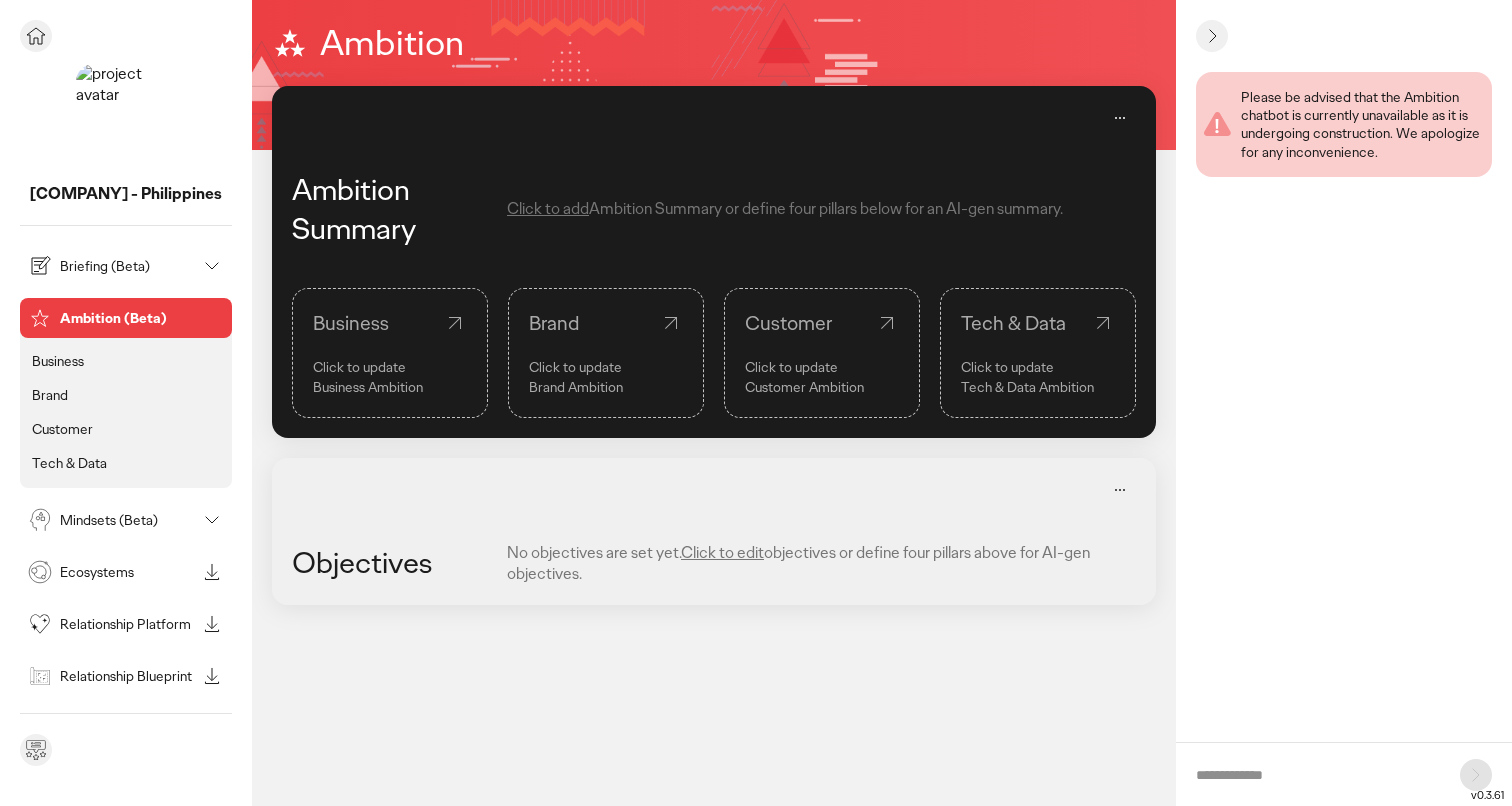 click on "Briefing (Beta)" at bounding box center [128, 266] 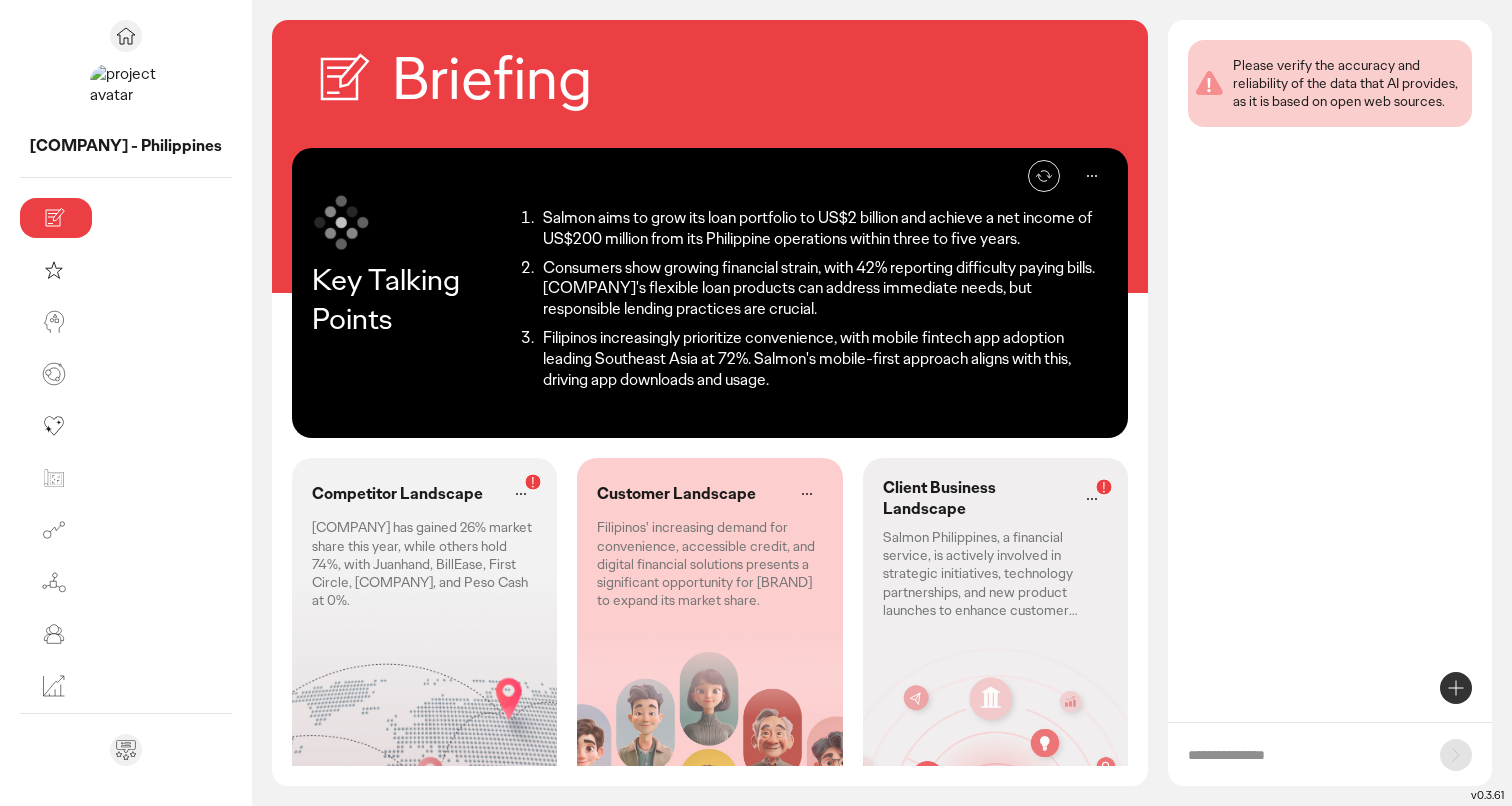 click on "[COMPANY] has gained 26% market share this year, while others hold 74%, with Juanhand, BillEase, First Circle, [COMPANY], and Peso Cash at 0%." 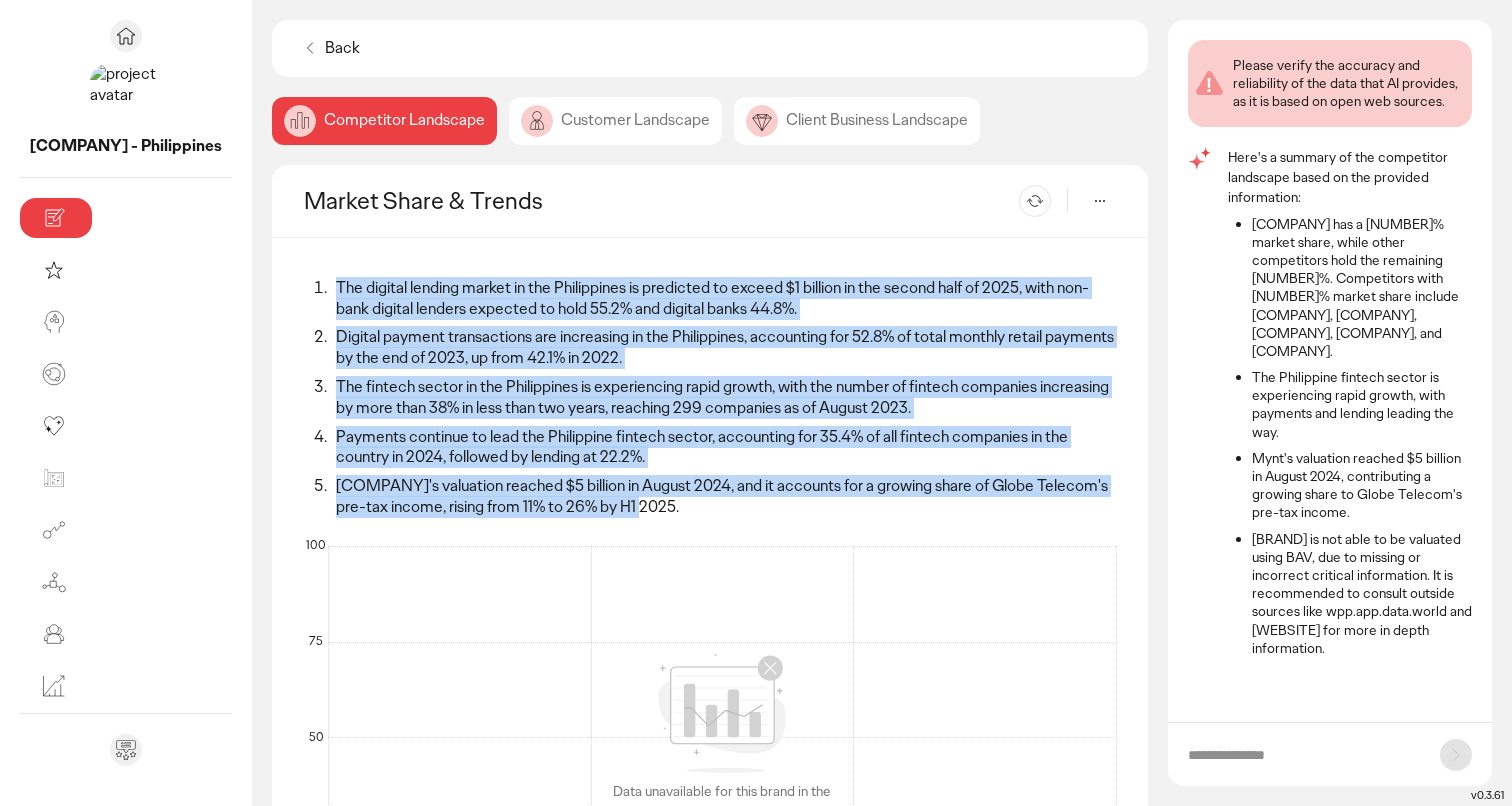 drag, startPoint x: 399, startPoint y: 503, endPoint x: 150, endPoint y: 278, distance: 335.59796 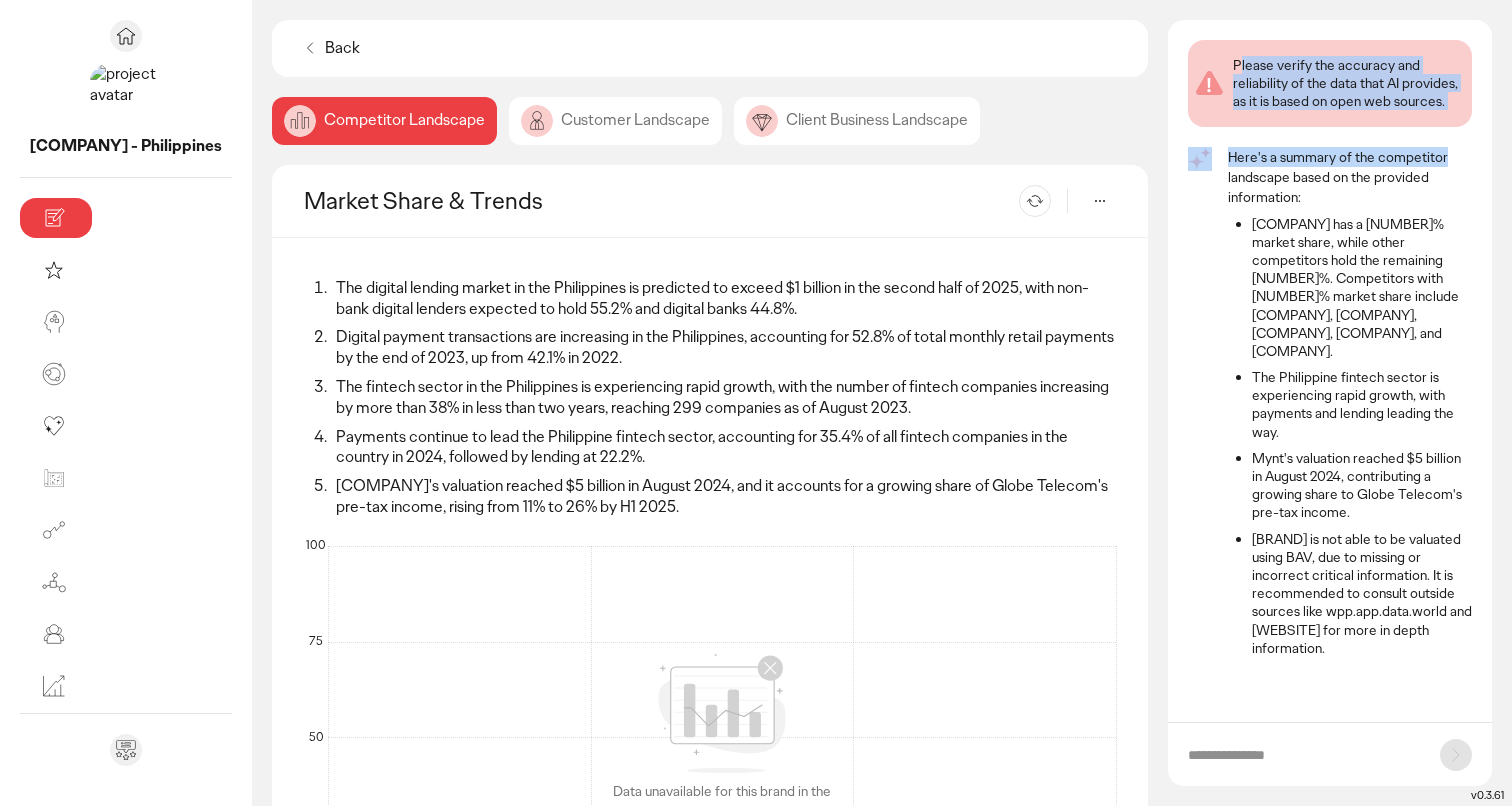 drag, startPoint x: 1501, startPoint y: 10, endPoint x: 1518, endPoint y: 153, distance: 144.00694 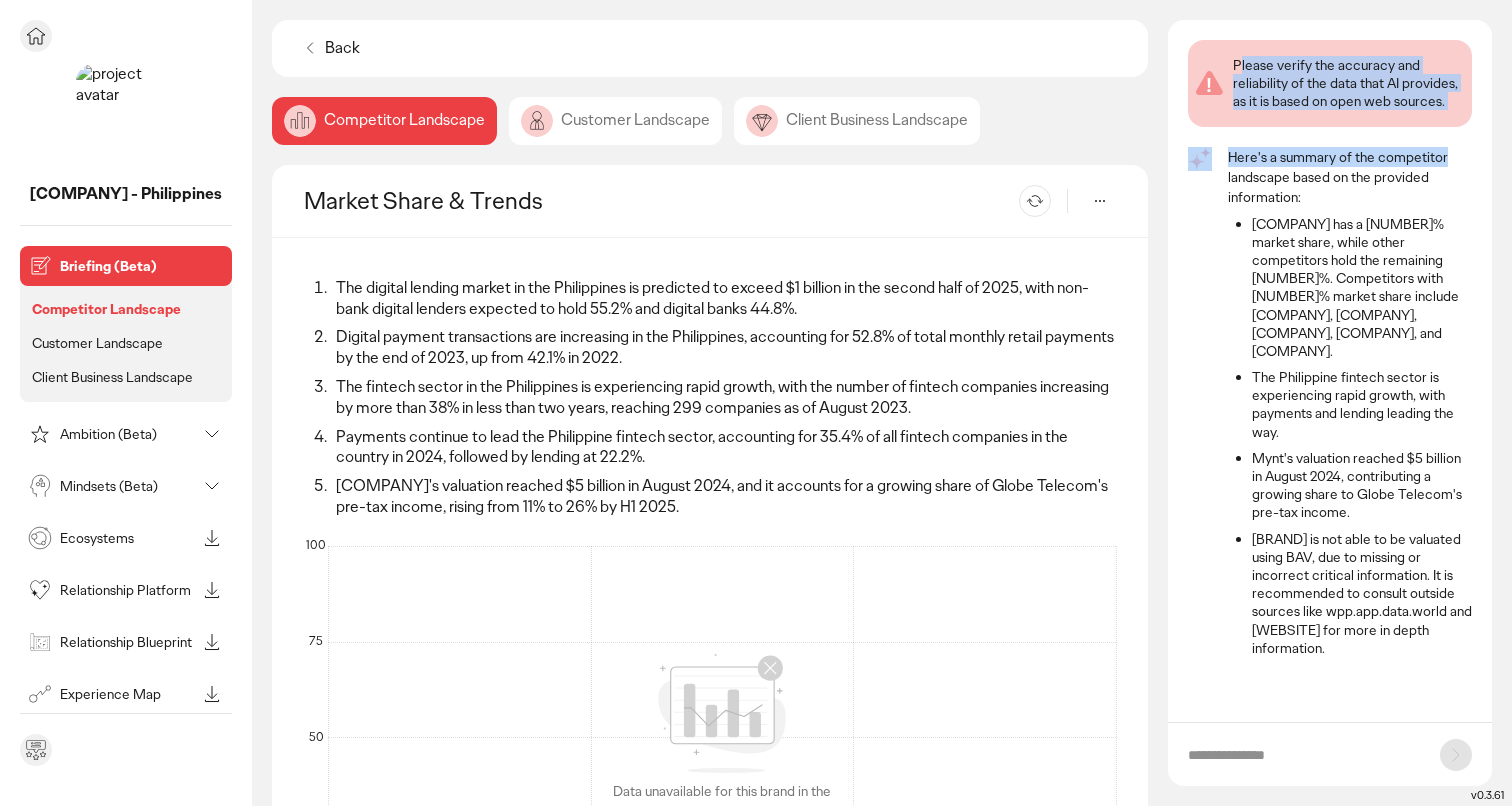 click on "Briefing (Beta)" at bounding box center [142, 266] 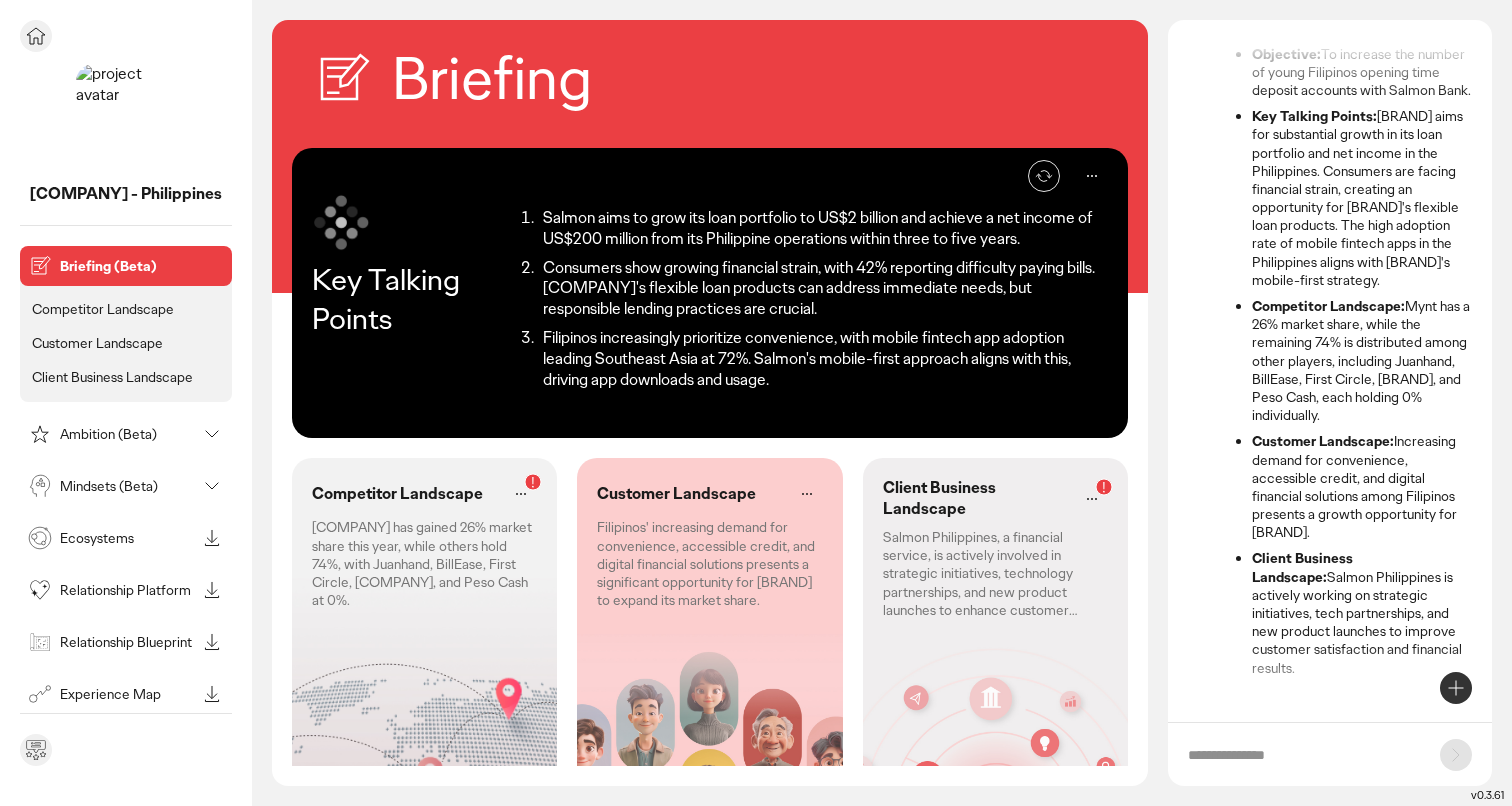 scroll, scrollTop: 157, scrollLeft: 0, axis: vertical 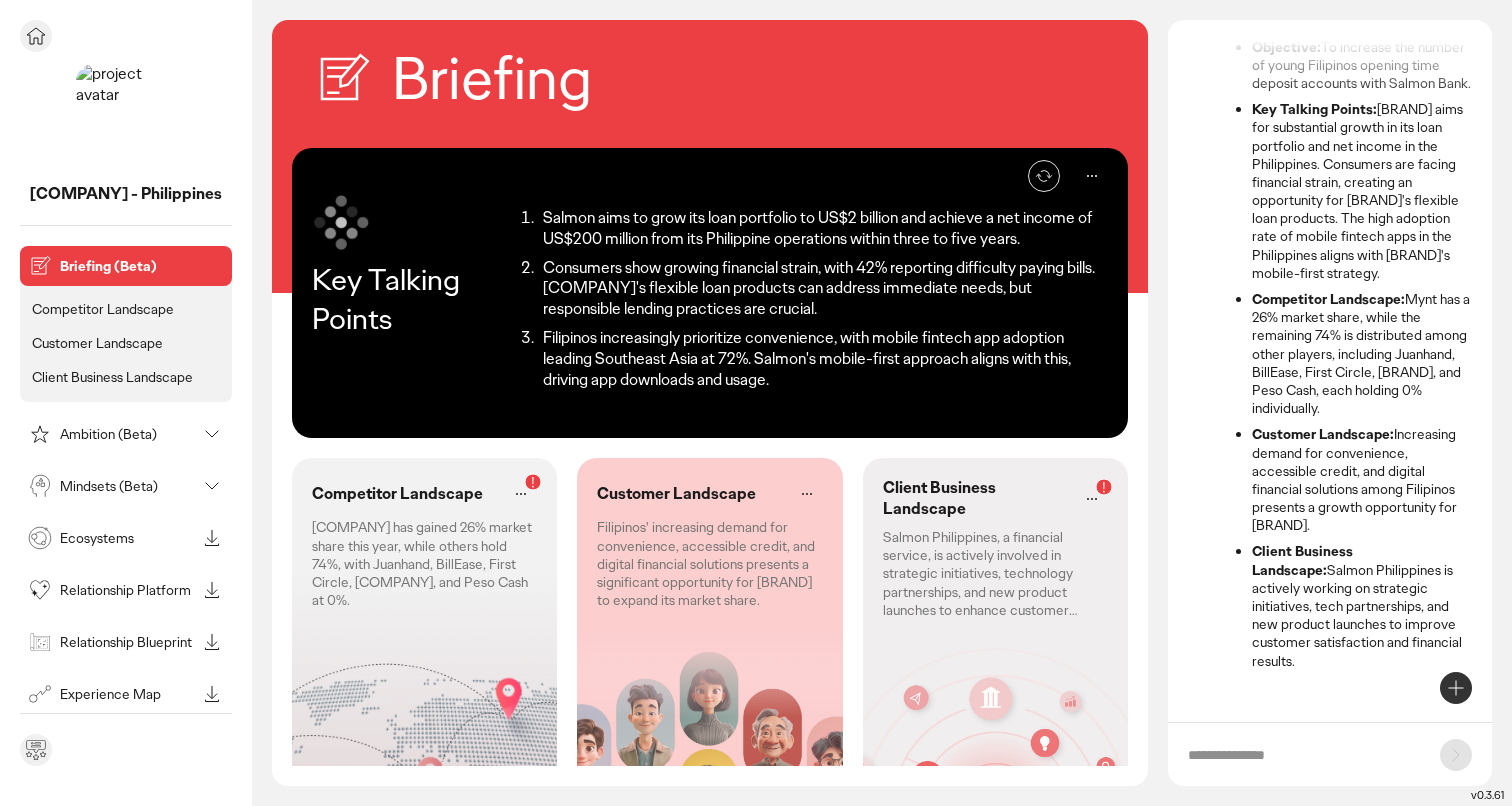 click on "Ambition (Beta)" at bounding box center (126, 434) 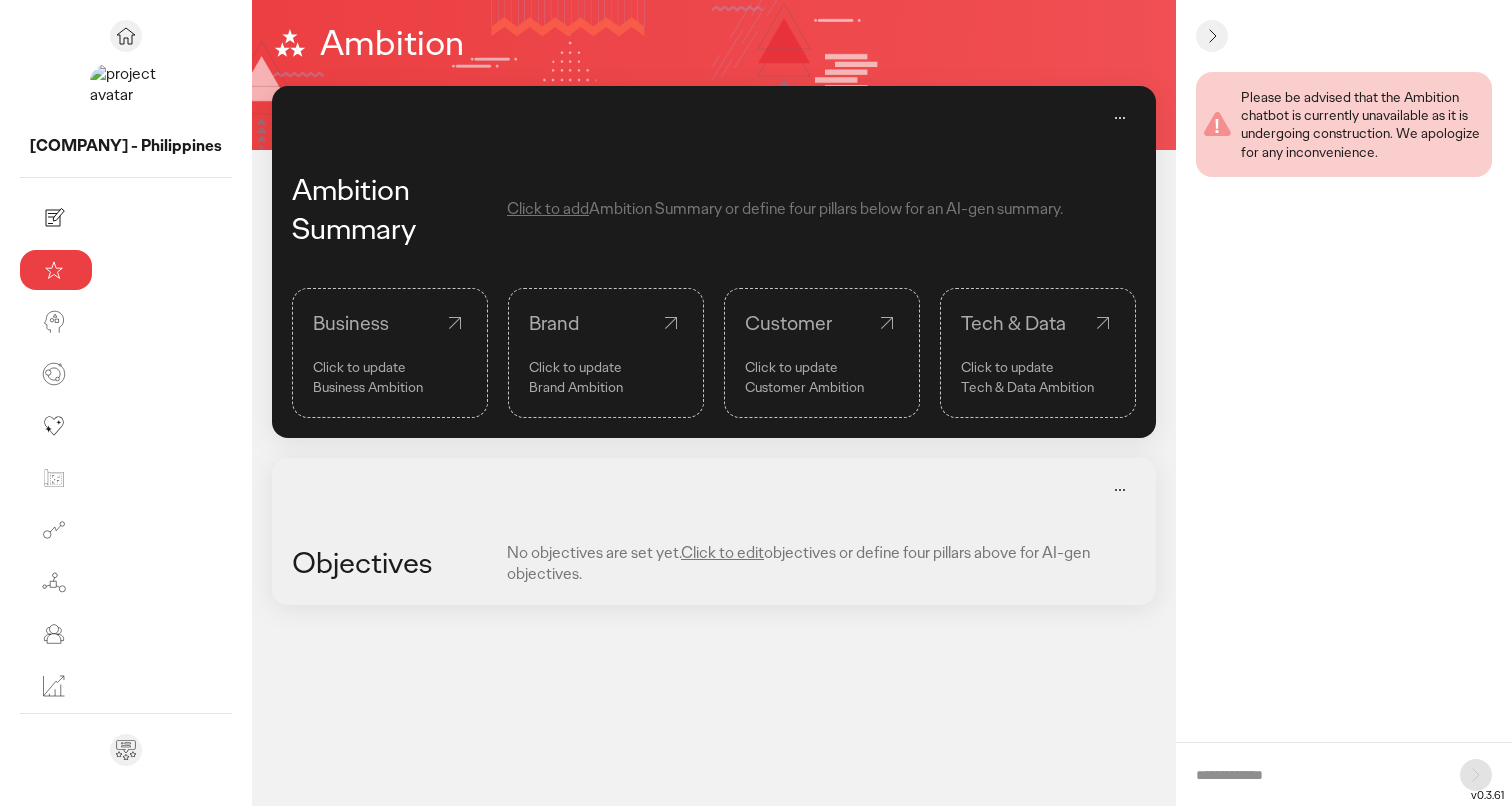 click on "Business  Click to update
Business Ambition" at bounding box center (390, 353) 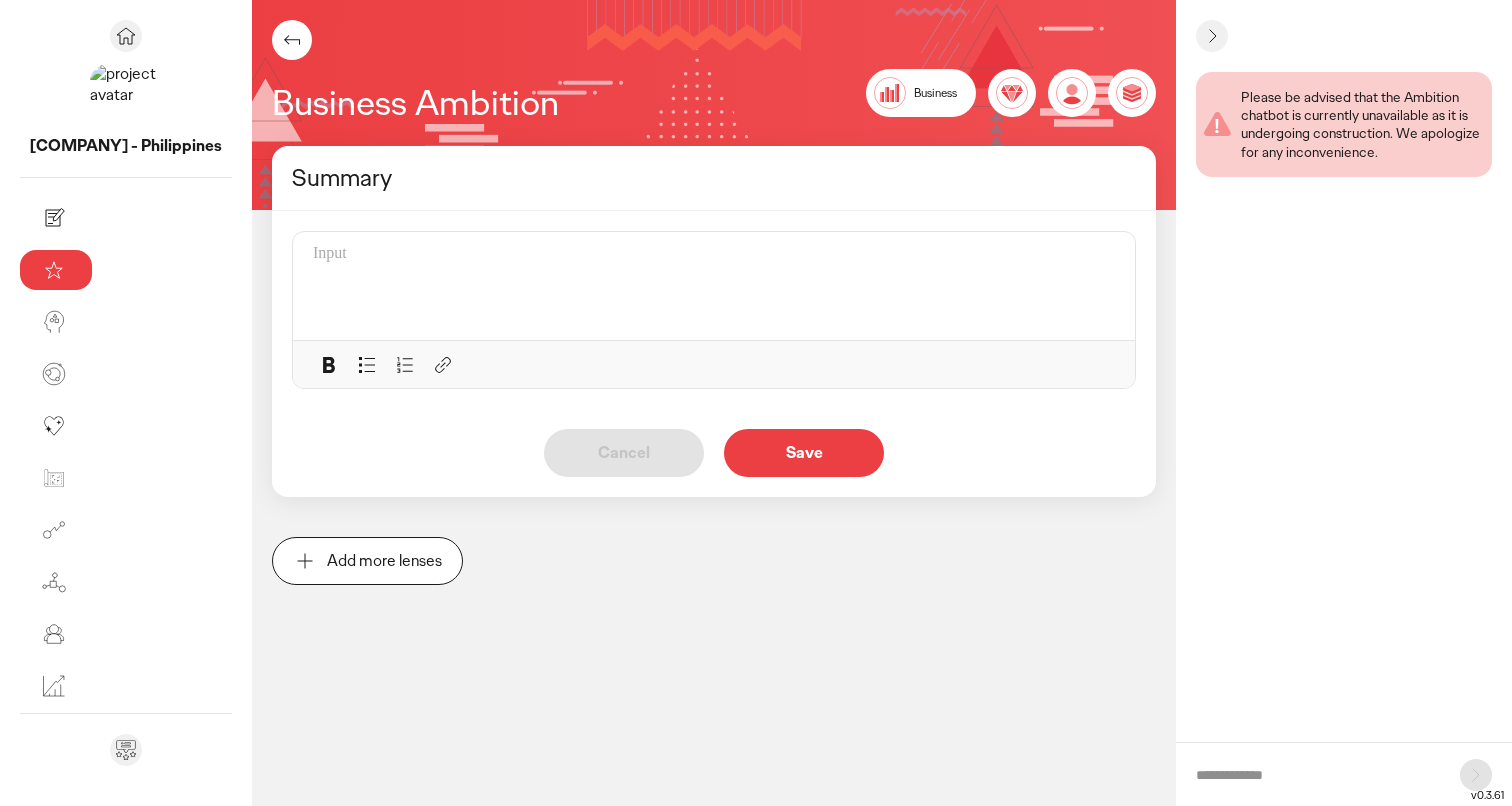 click on "Add more lenses" at bounding box center (367, 561) 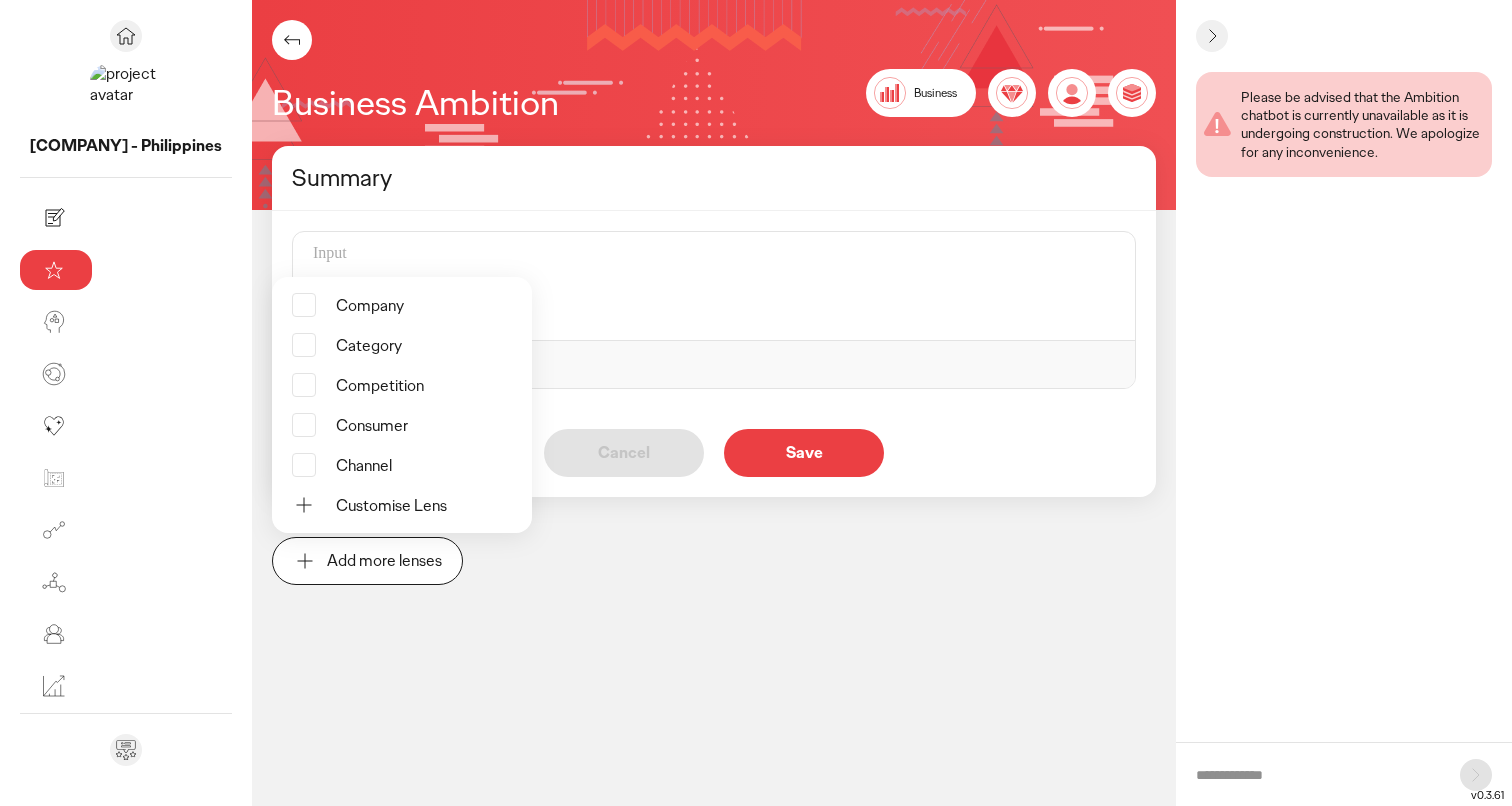 click on "Summary  Cancel   Save   Add more lenses  Company Category Competition Consumer Channel  Customise Lens" 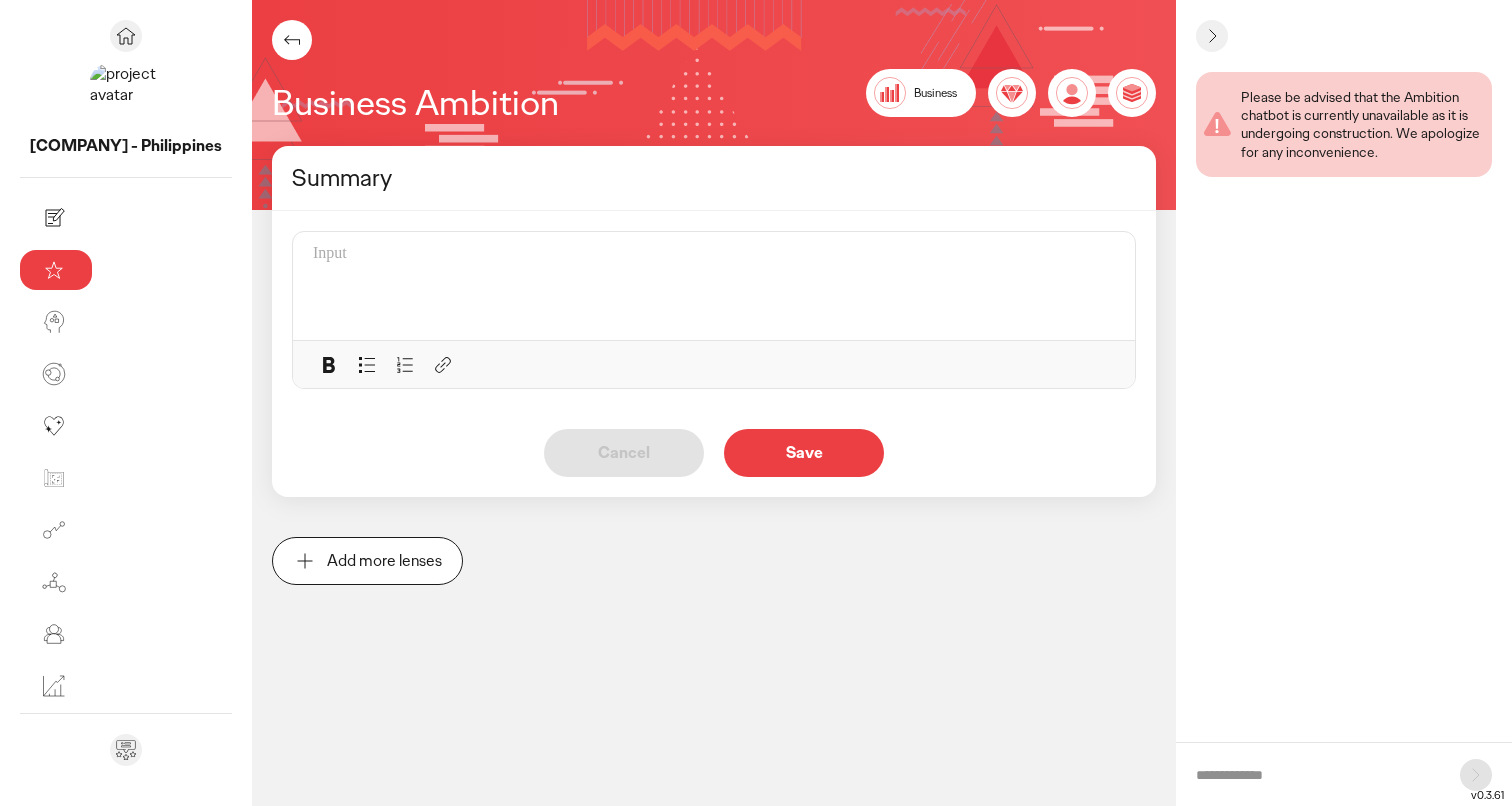 click on "Business Ambition Business Brand Customer Tech & Data Summary  Cancel   Save   Add more lenses" at bounding box center (714, 403) 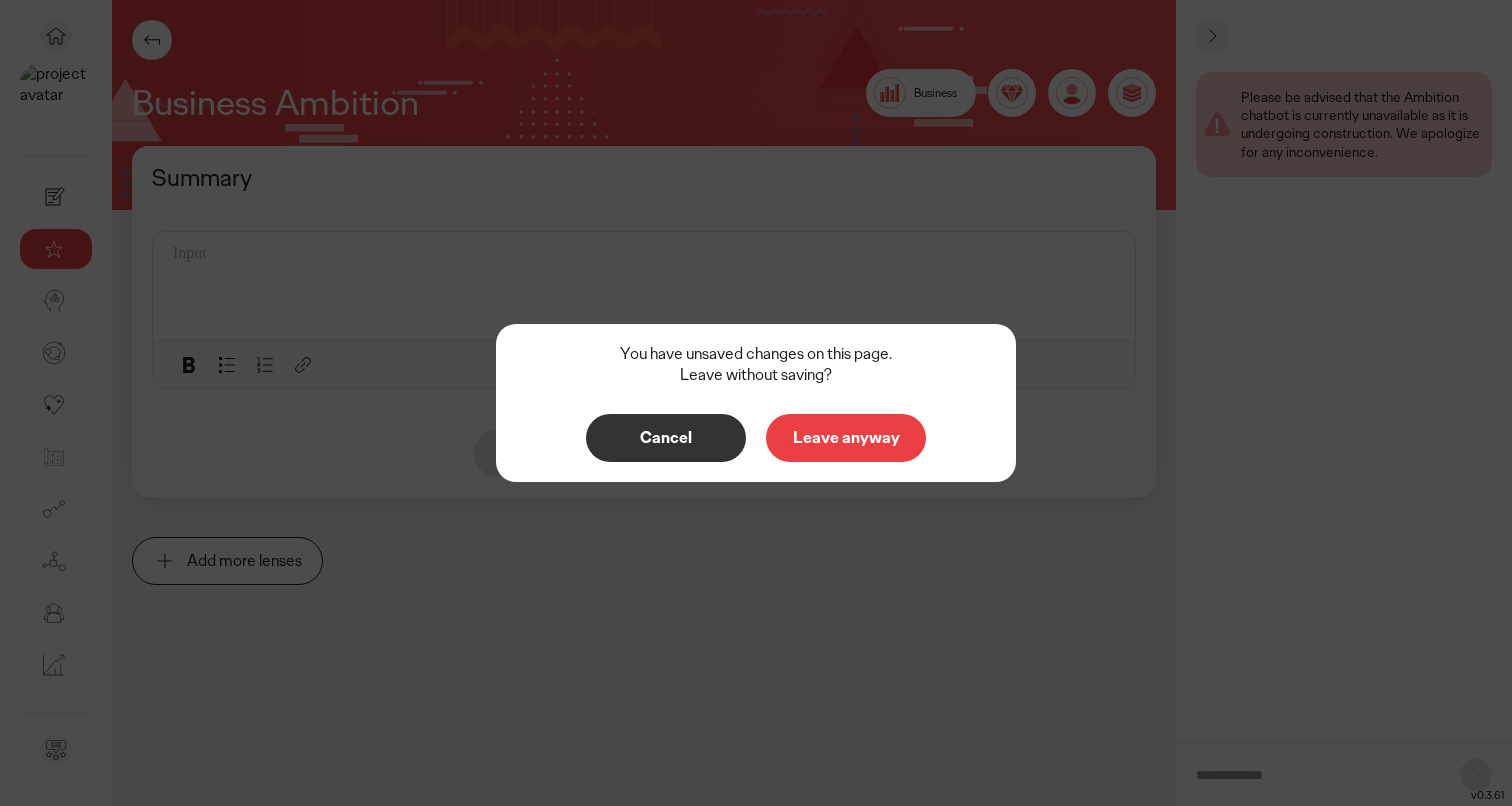 click on "Leave anyway" at bounding box center [846, 438] 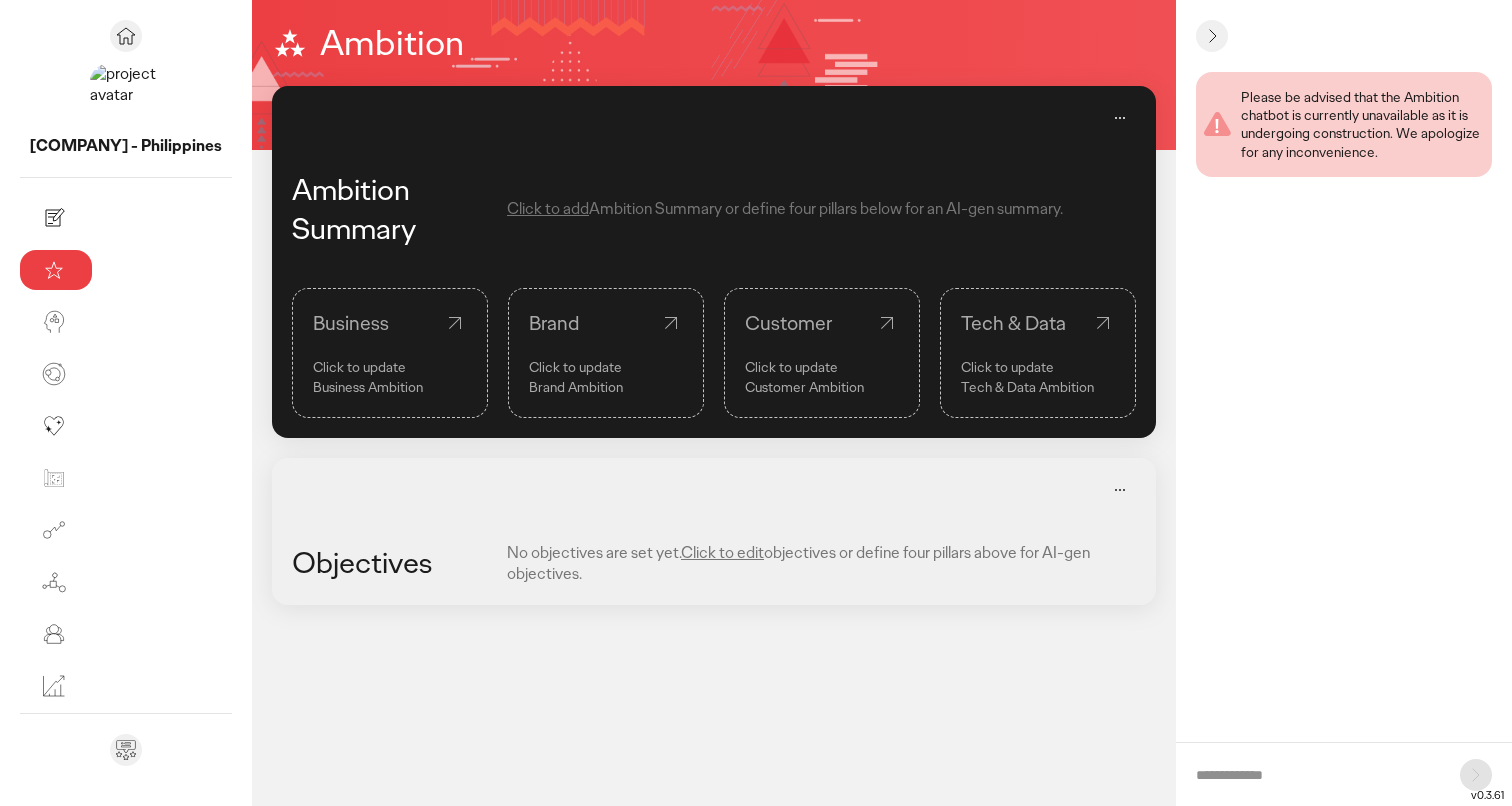 click 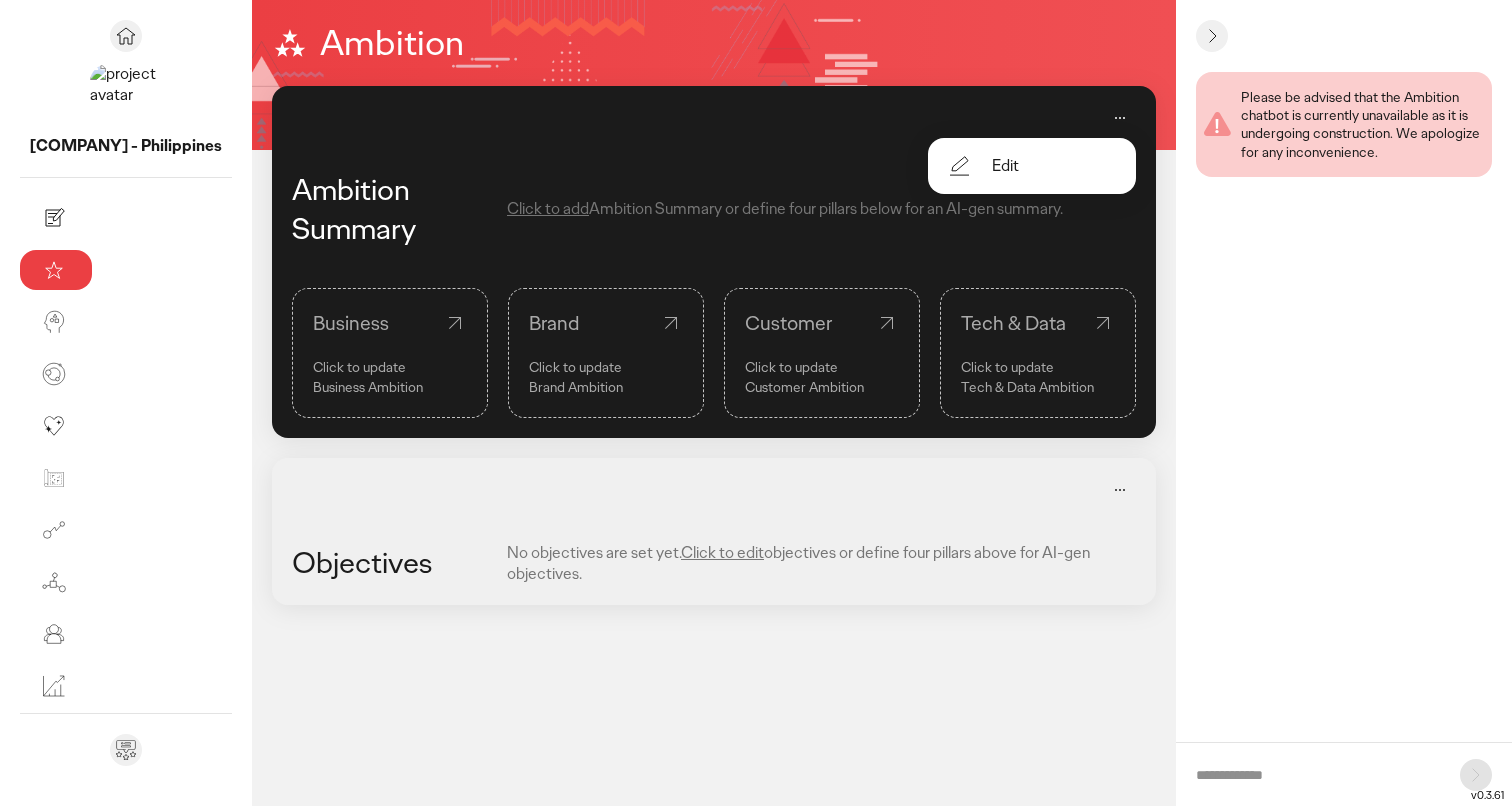 click 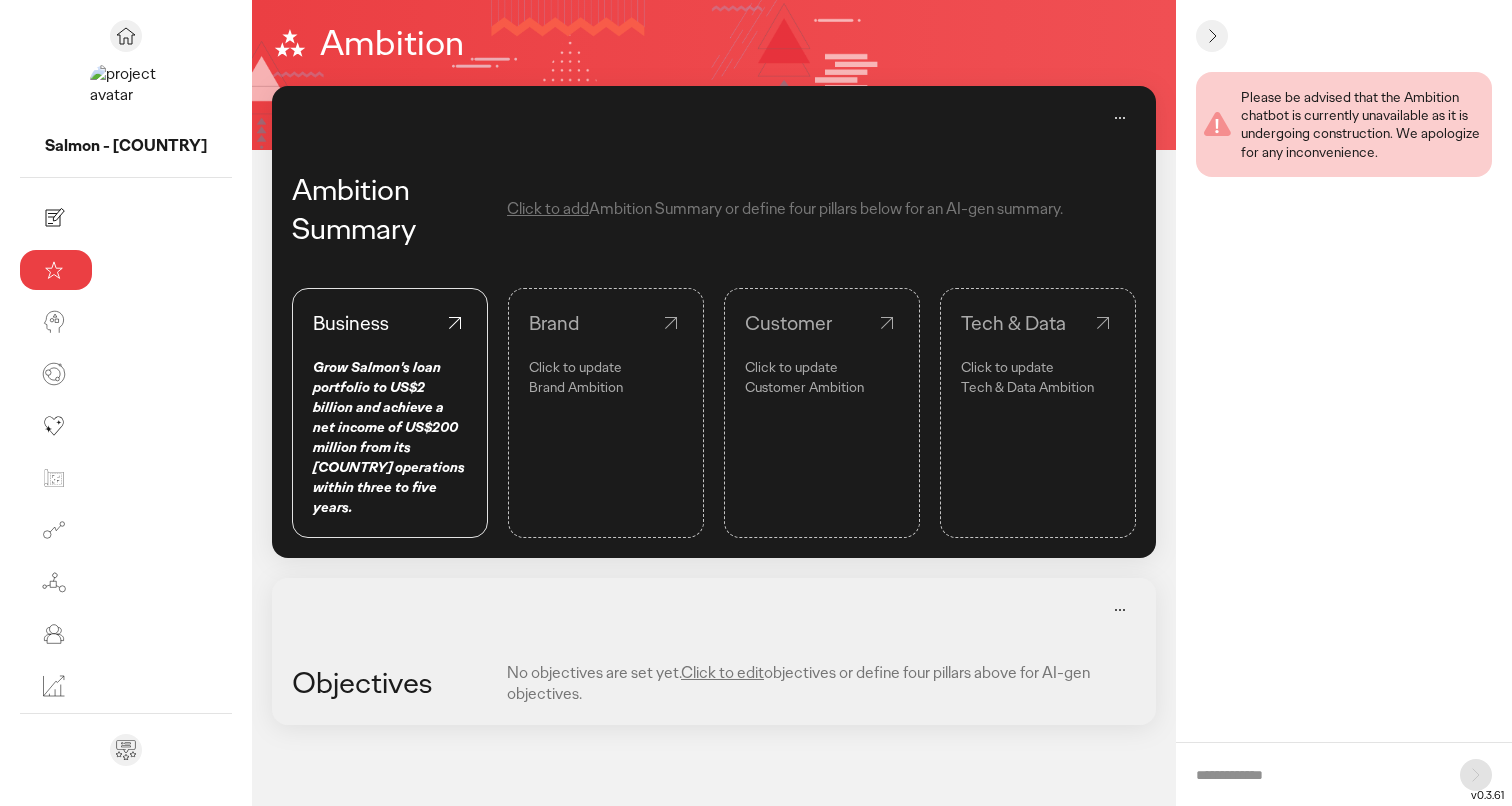scroll, scrollTop: 0, scrollLeft: 0, axis: both 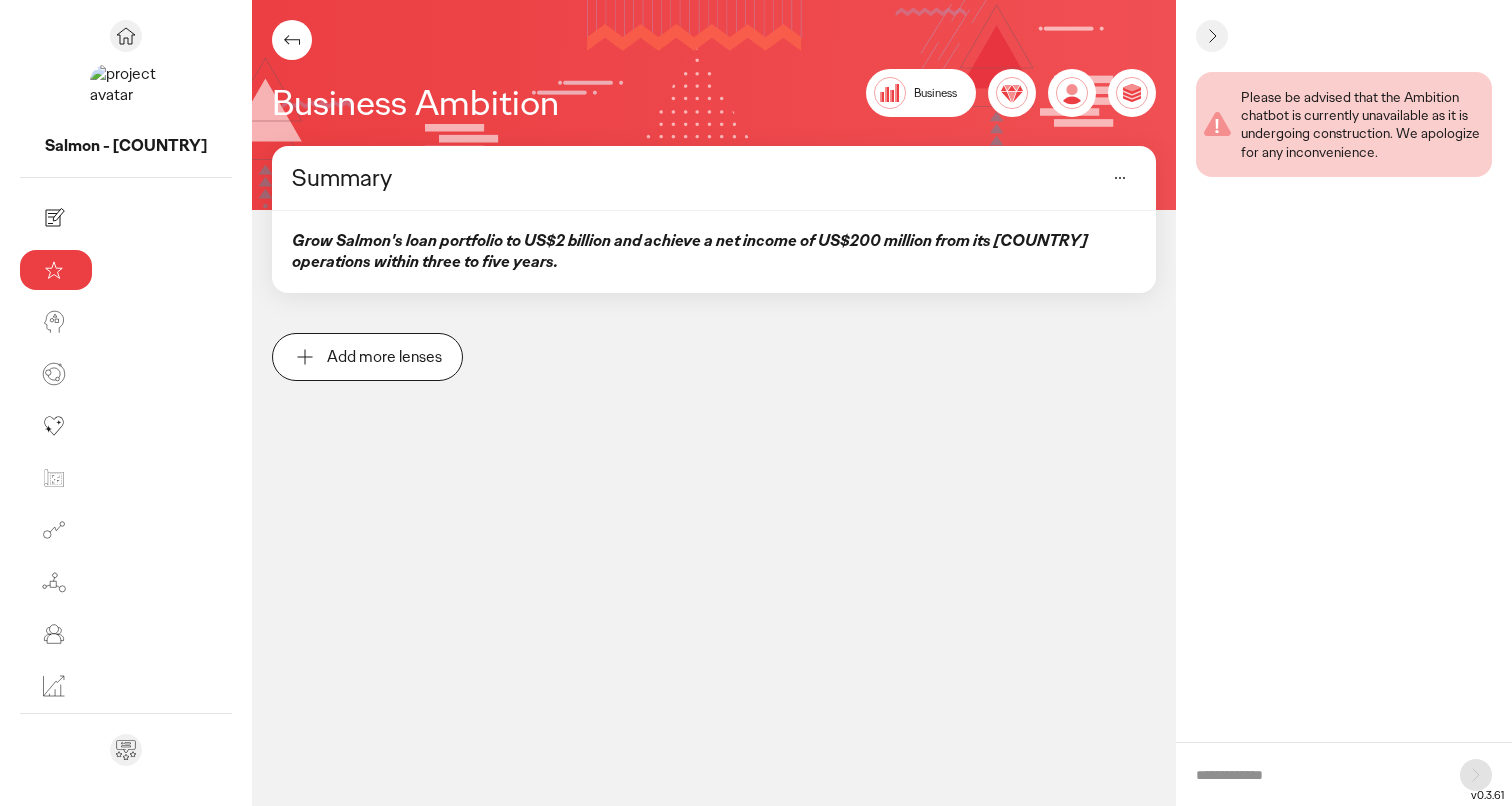 click on "Add more lenses" at bounding box center [367, 357] 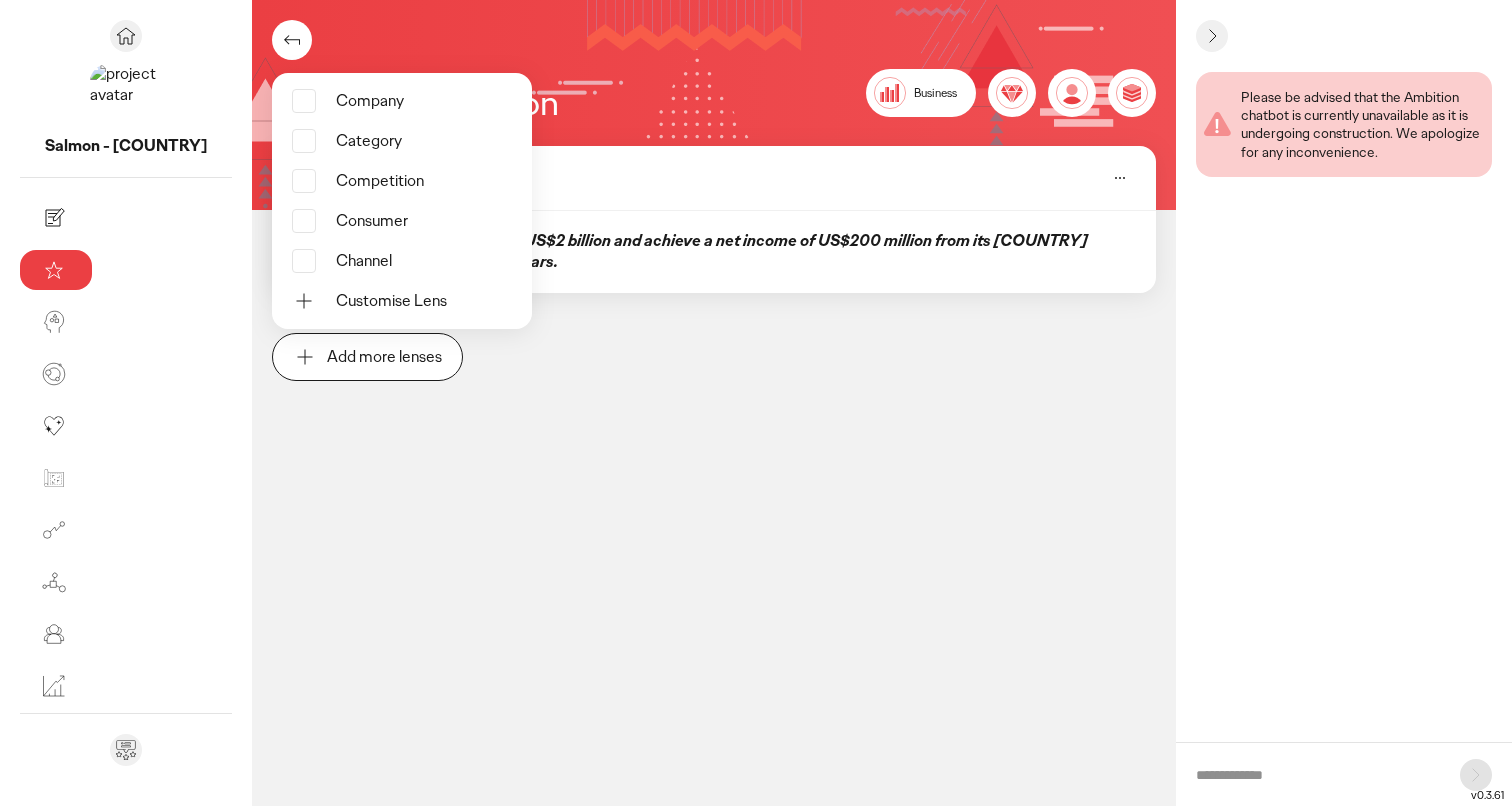 click on "Category" 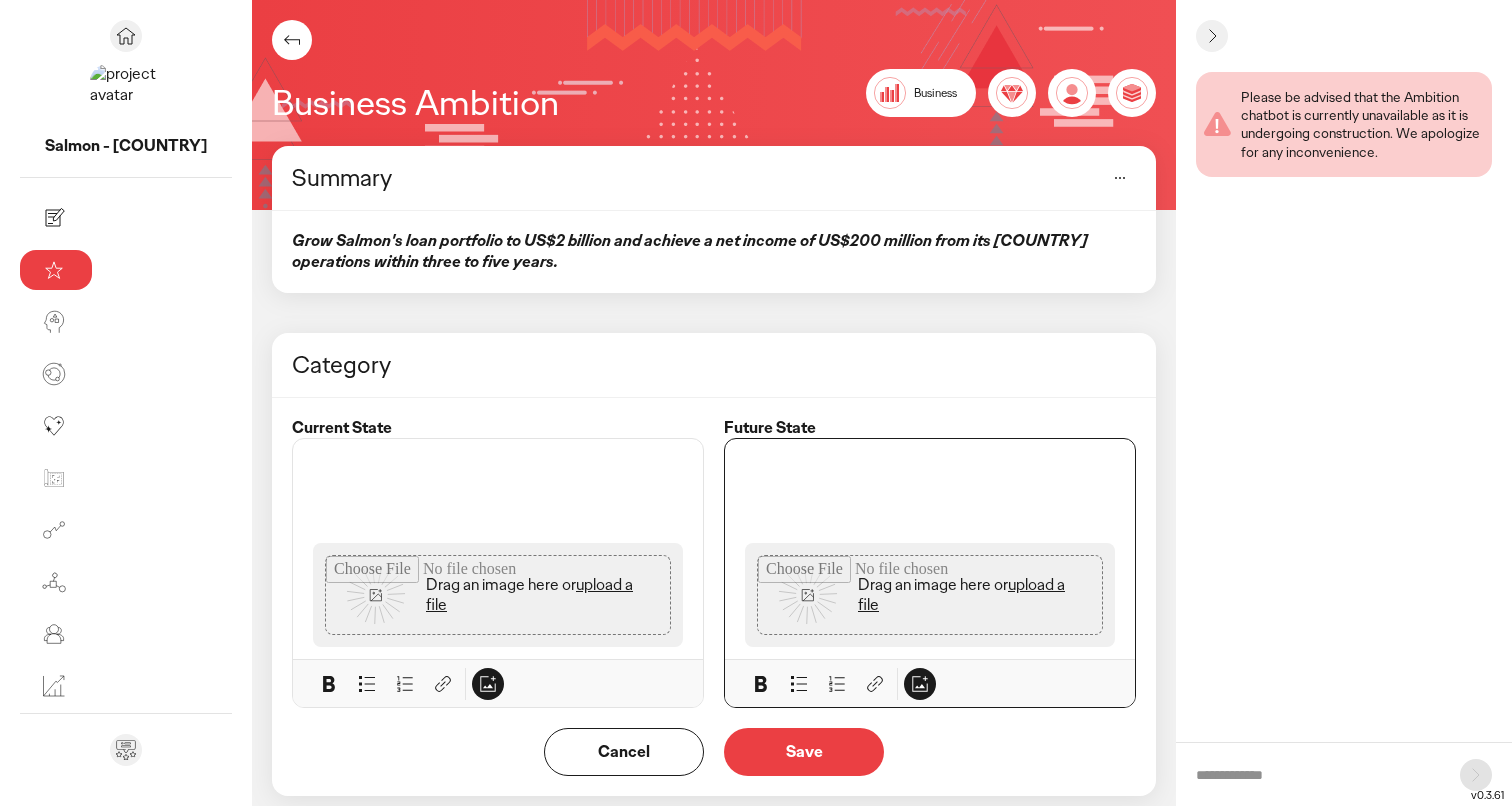 click at bounding box center [936, 493] 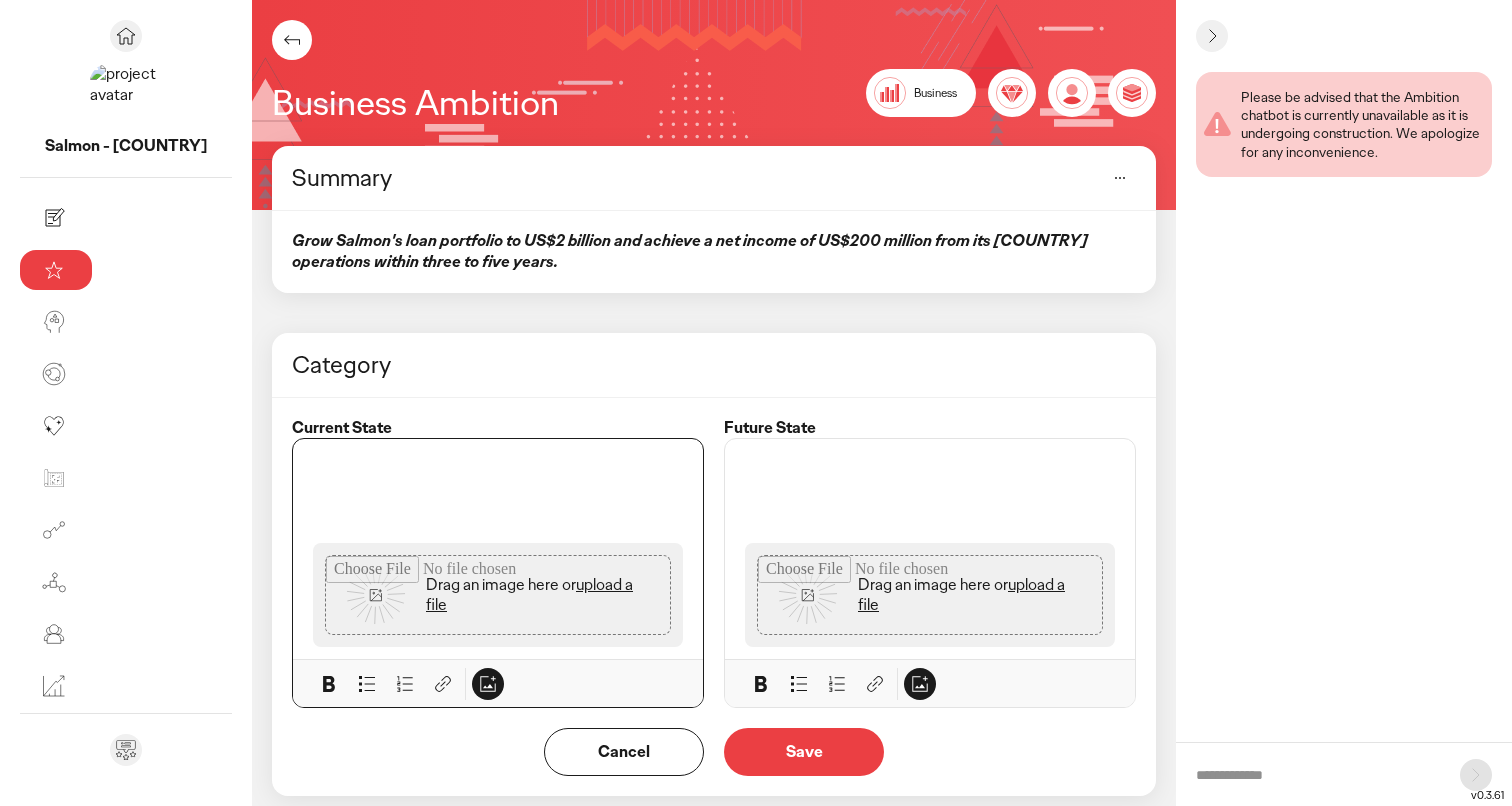 click at bounding box center [504, 493] 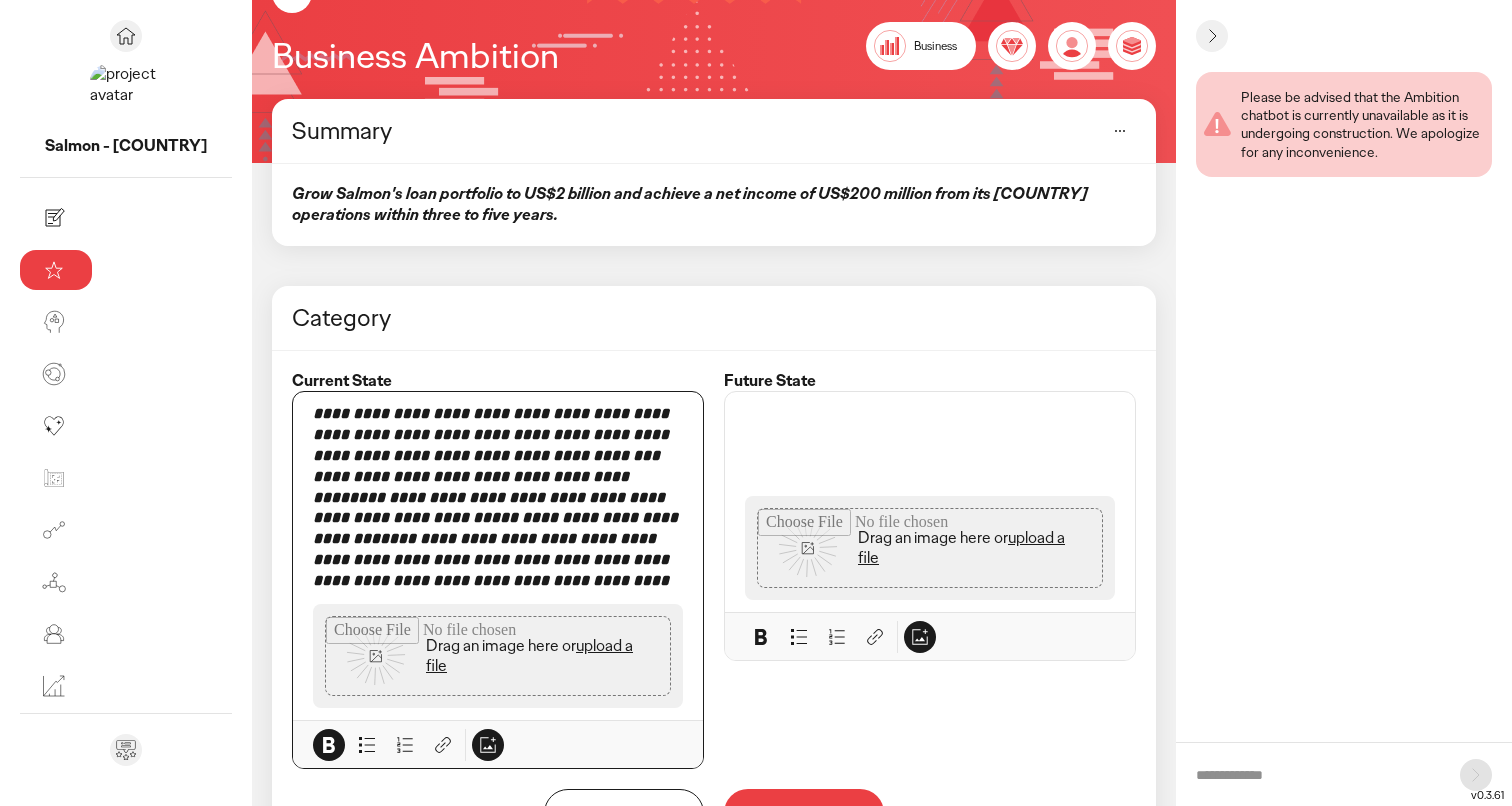 scroll, scrollTop: 51, scrollLeft: 0, axis: vertical 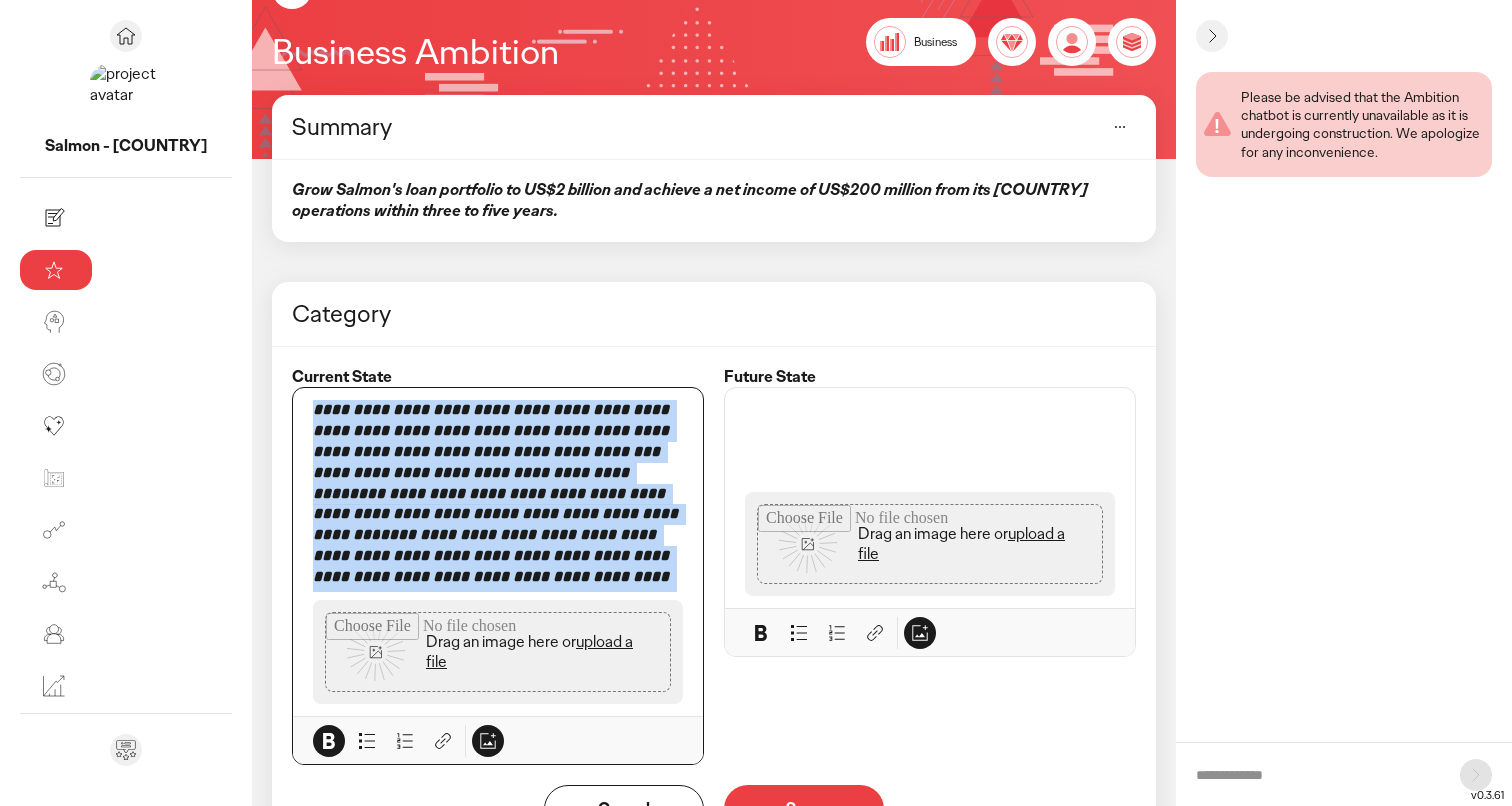 drag, startPoint x: 550, startPoint y: 565, endPoint x: 151, endPoint y: 370, distance: 444.10135 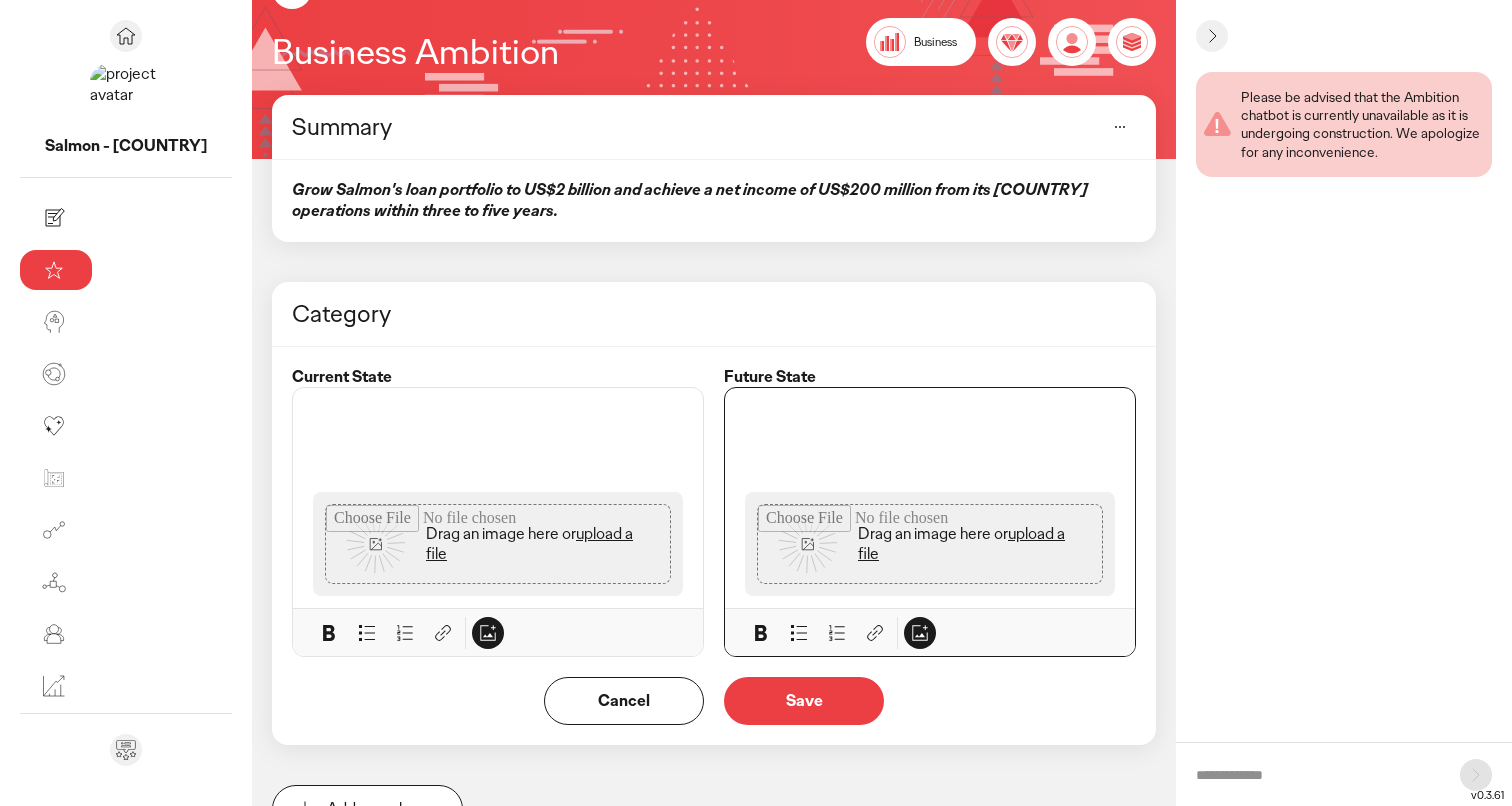 click at bounding box center (936, 442) 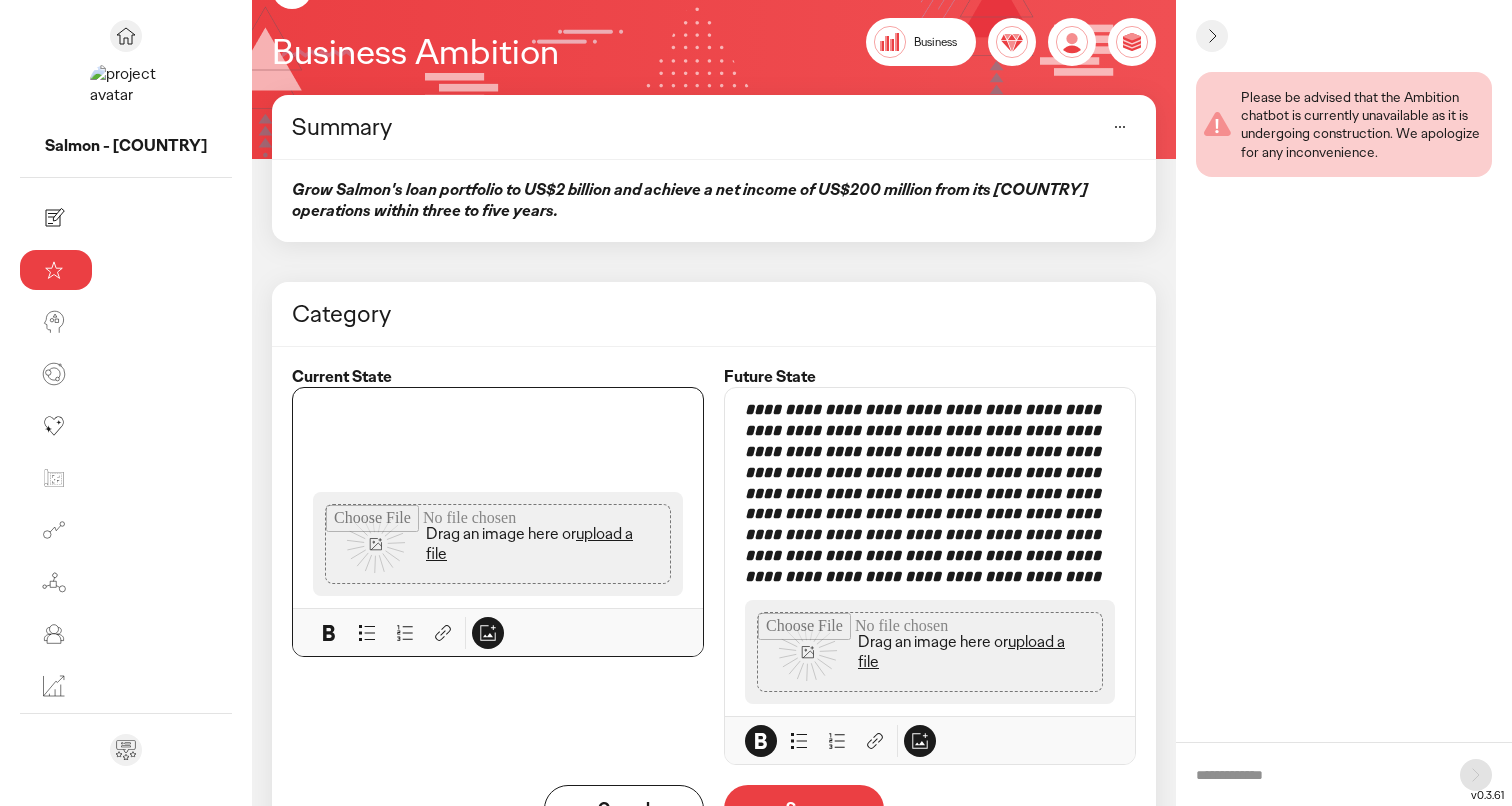 click at bounding box center (498, 410) 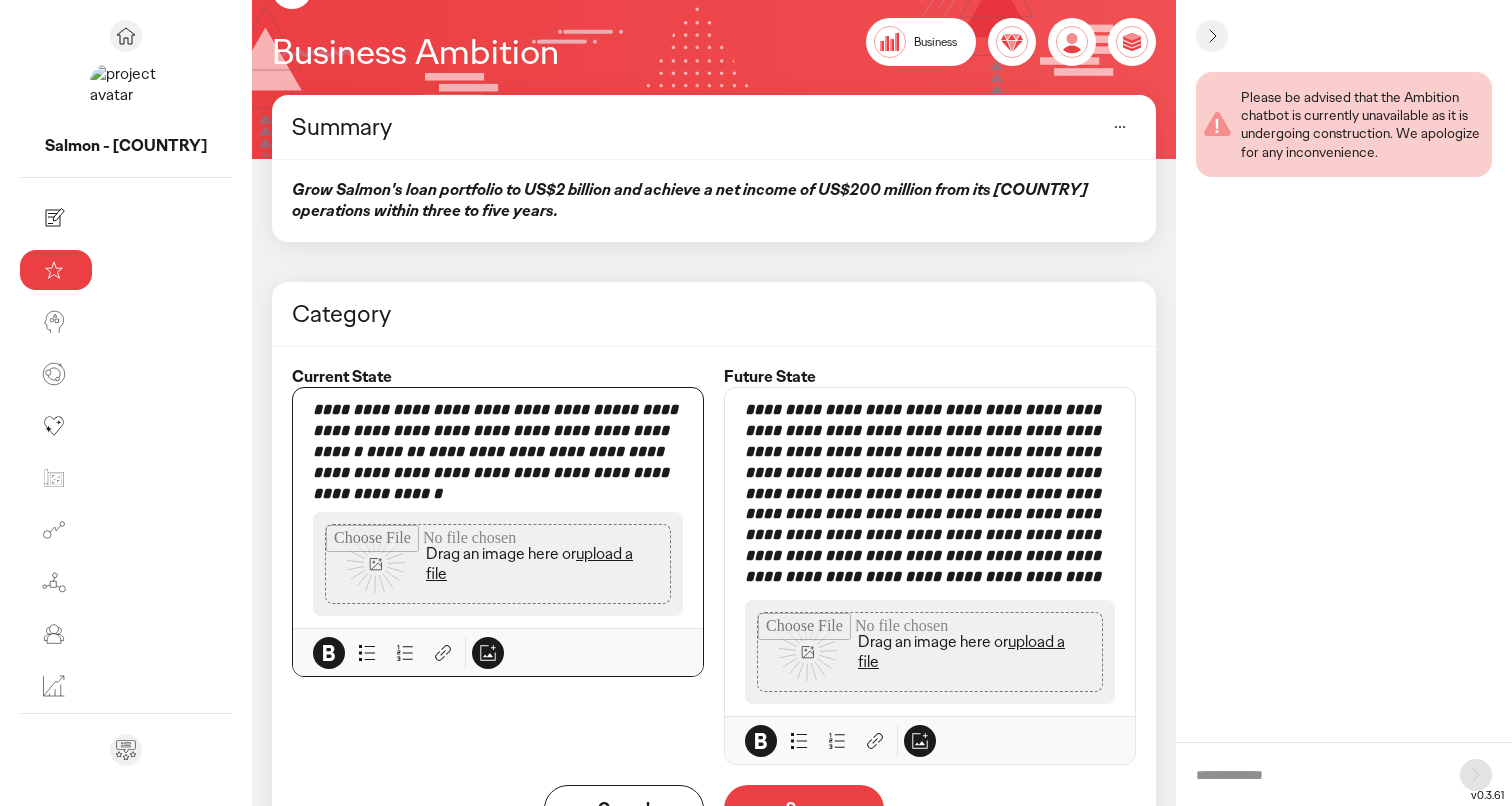click on "Save" at bounding box center (804, 809) 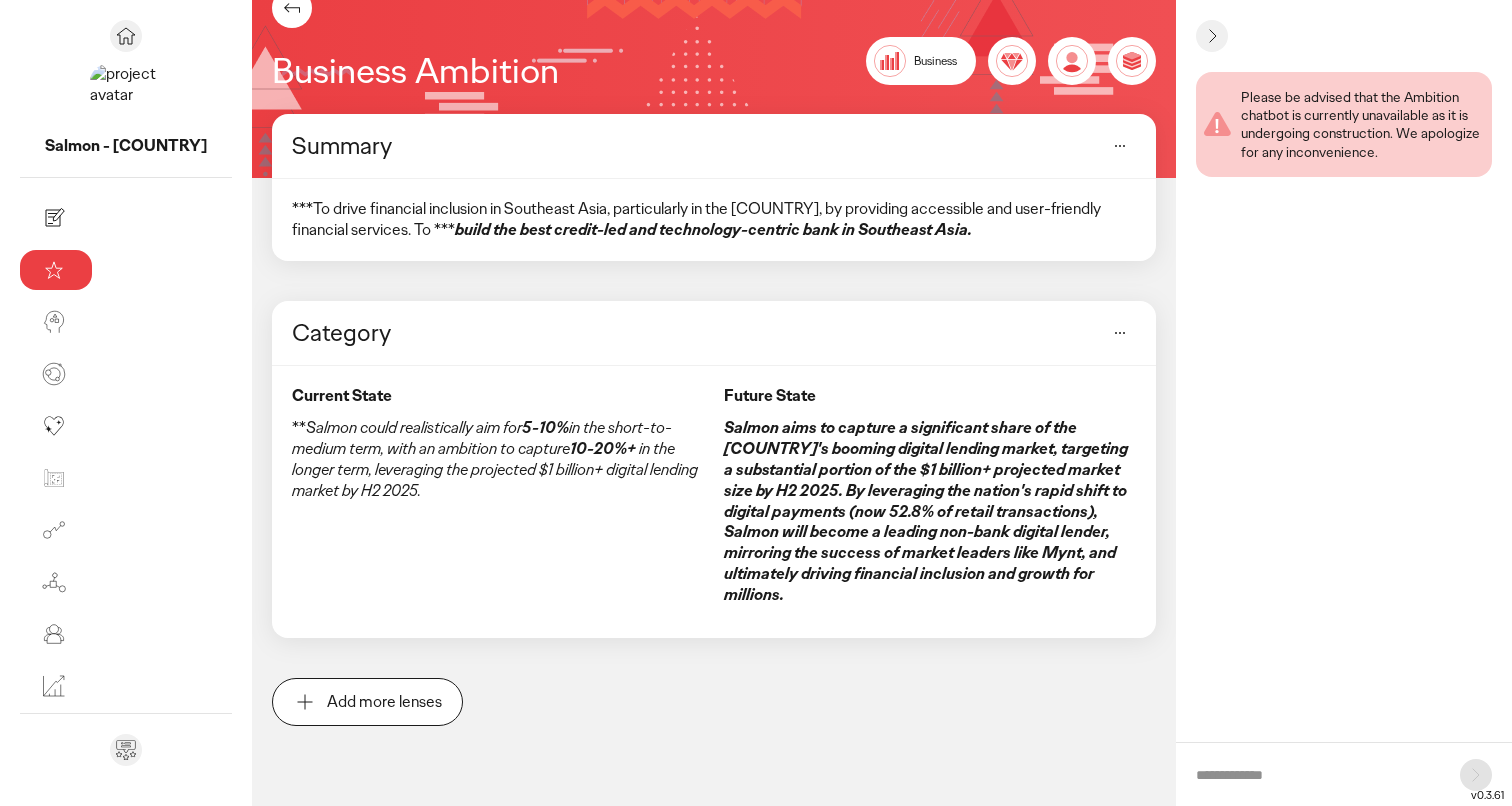 scroll, scrollTop: 0, scrollLeft: 0, axis: both 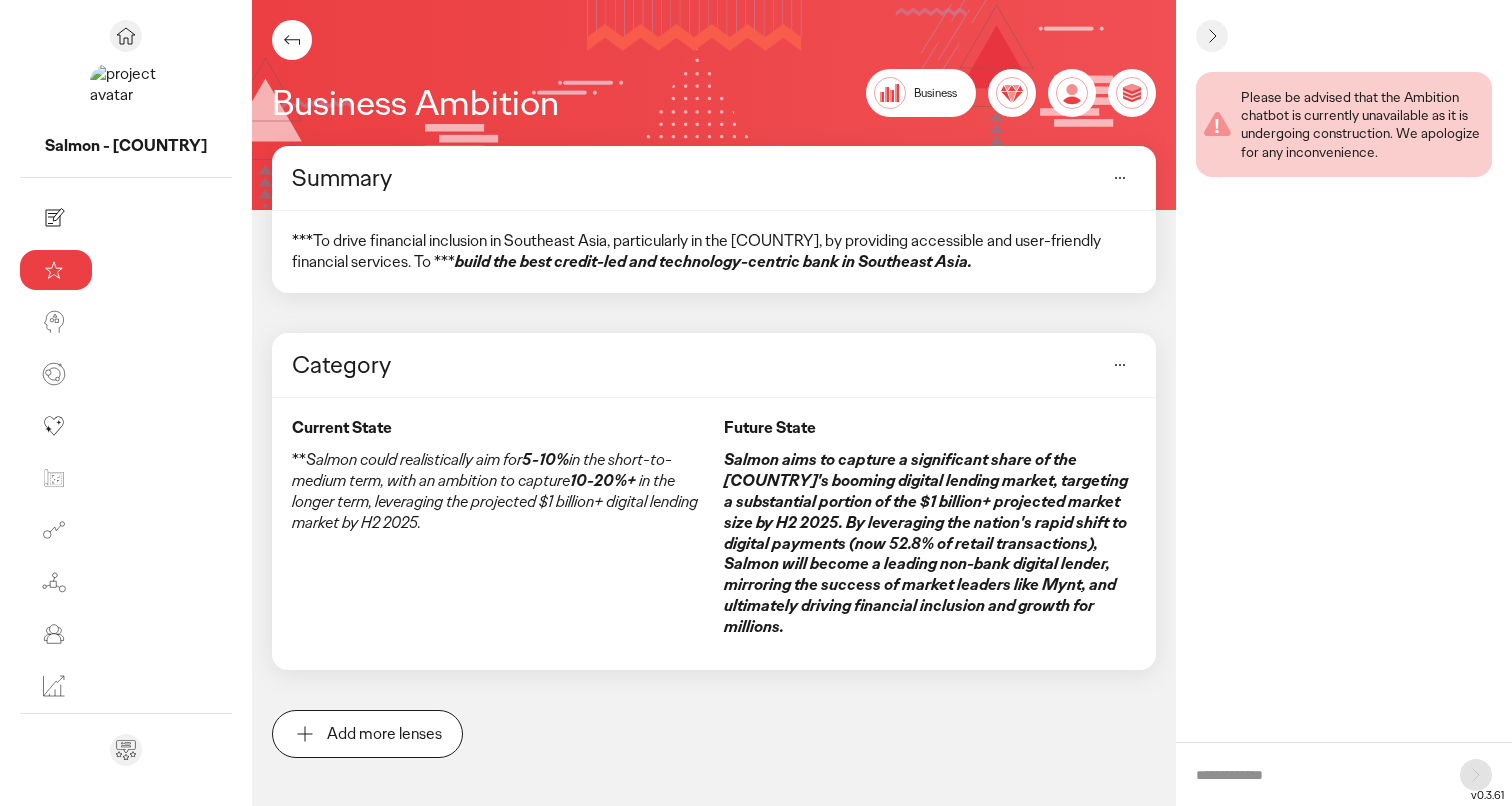 click 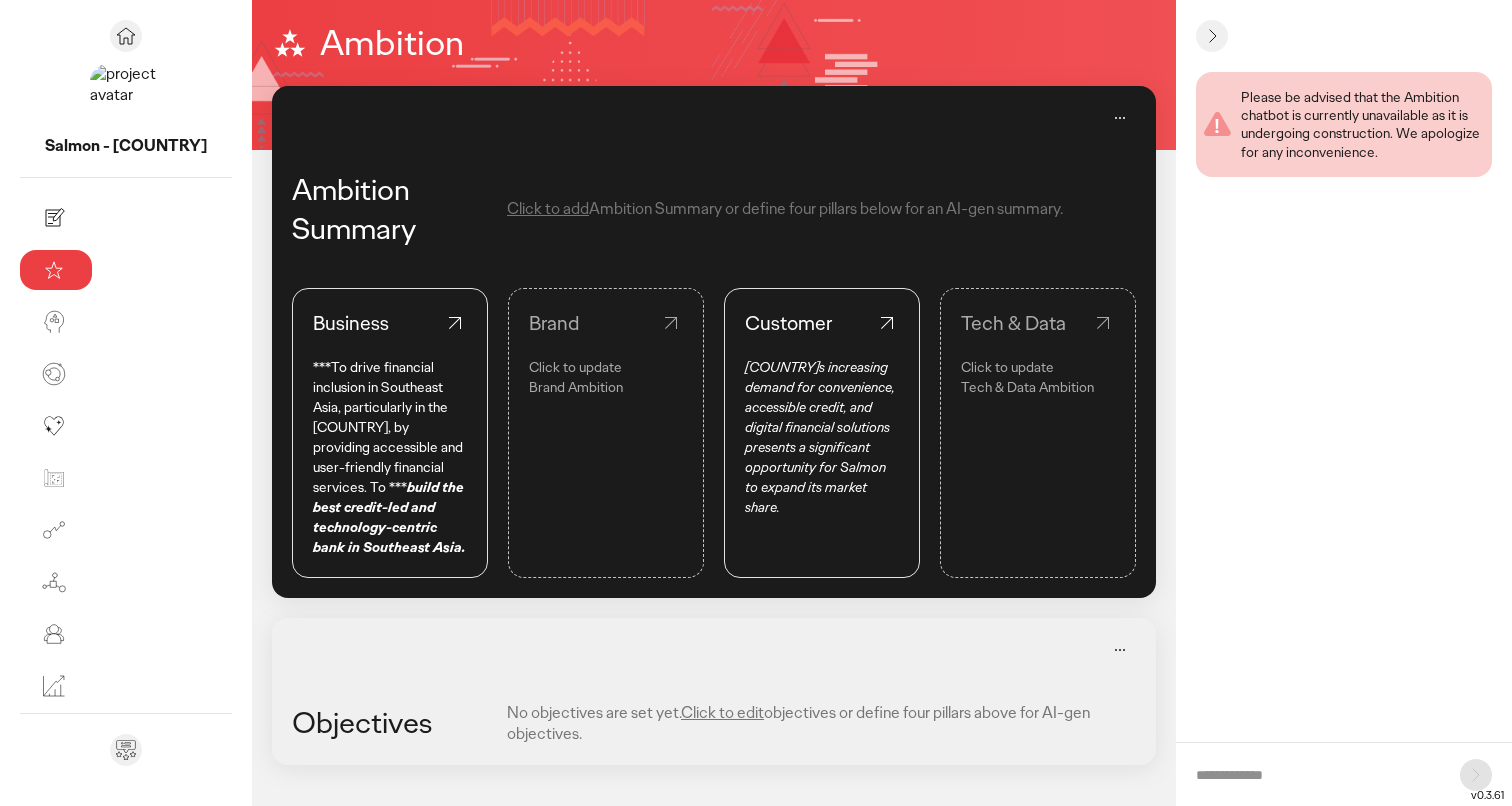 click on "Customer" at bounding box center [822, 323] 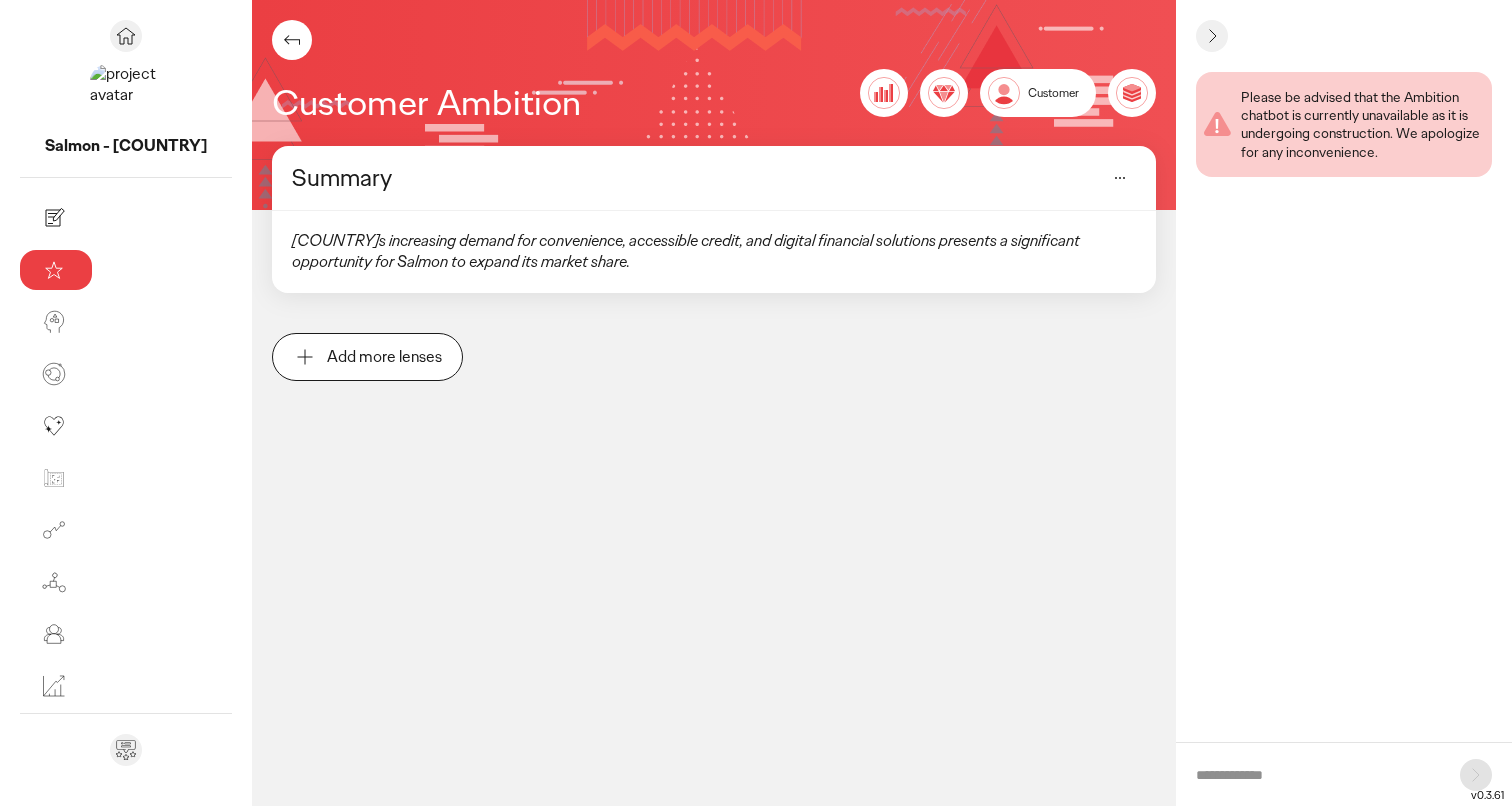 click at bounding box center (292, 40) 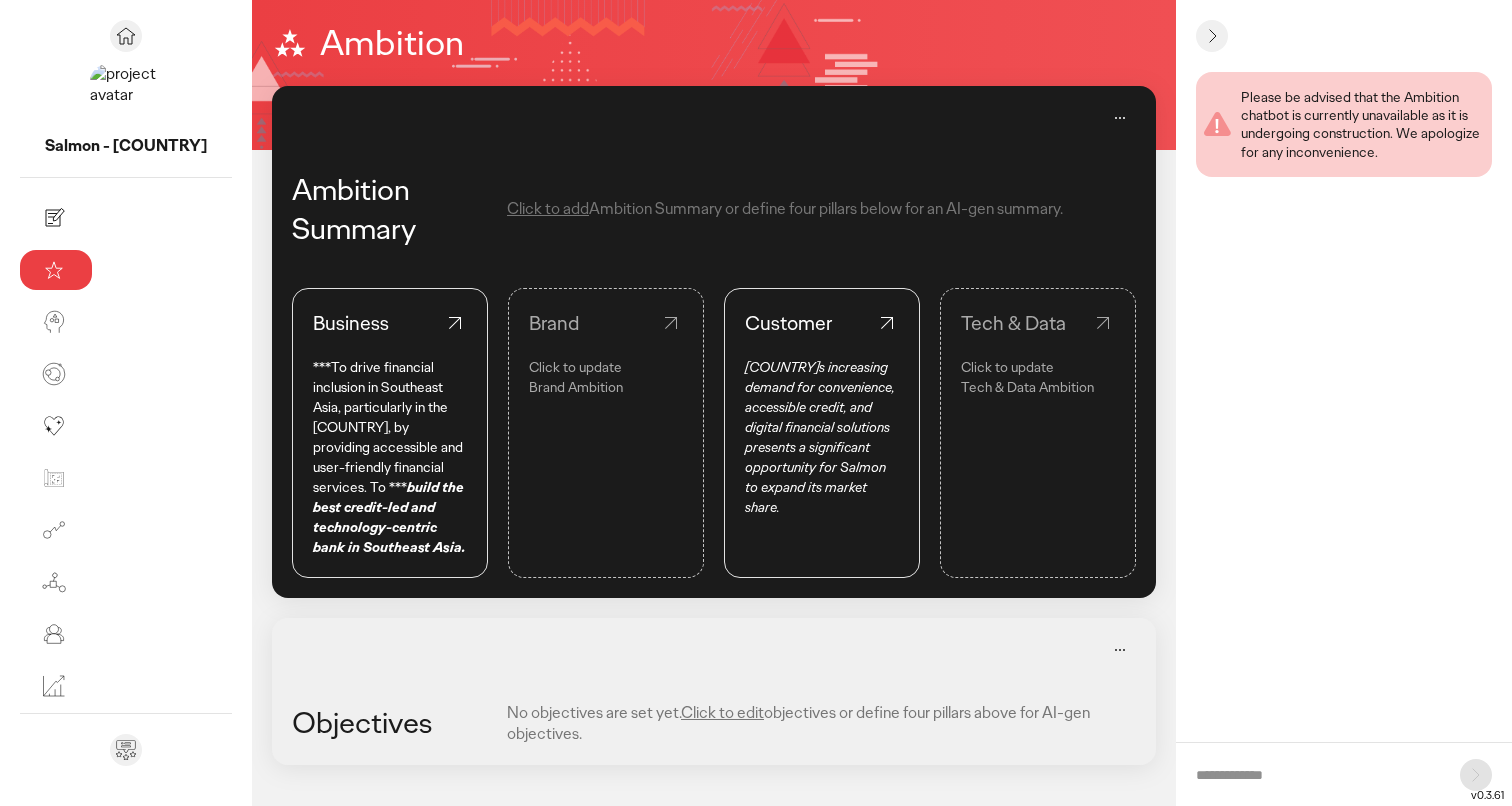 click on "Brand  Click to update
Brand Ambition" at bounding box center [606, 433] 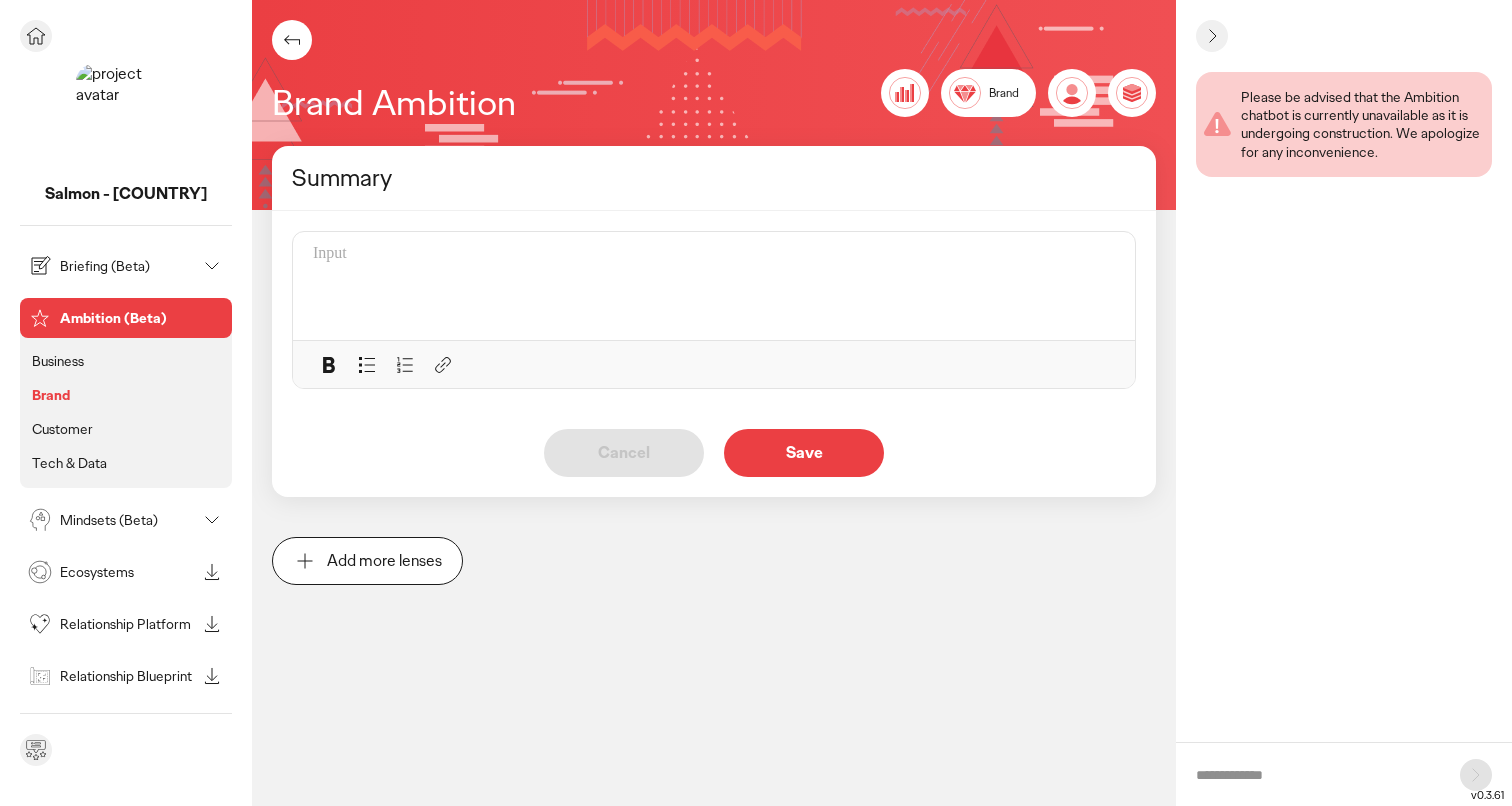click on "Briefing (Beta)" at bounding box center [128, 266] 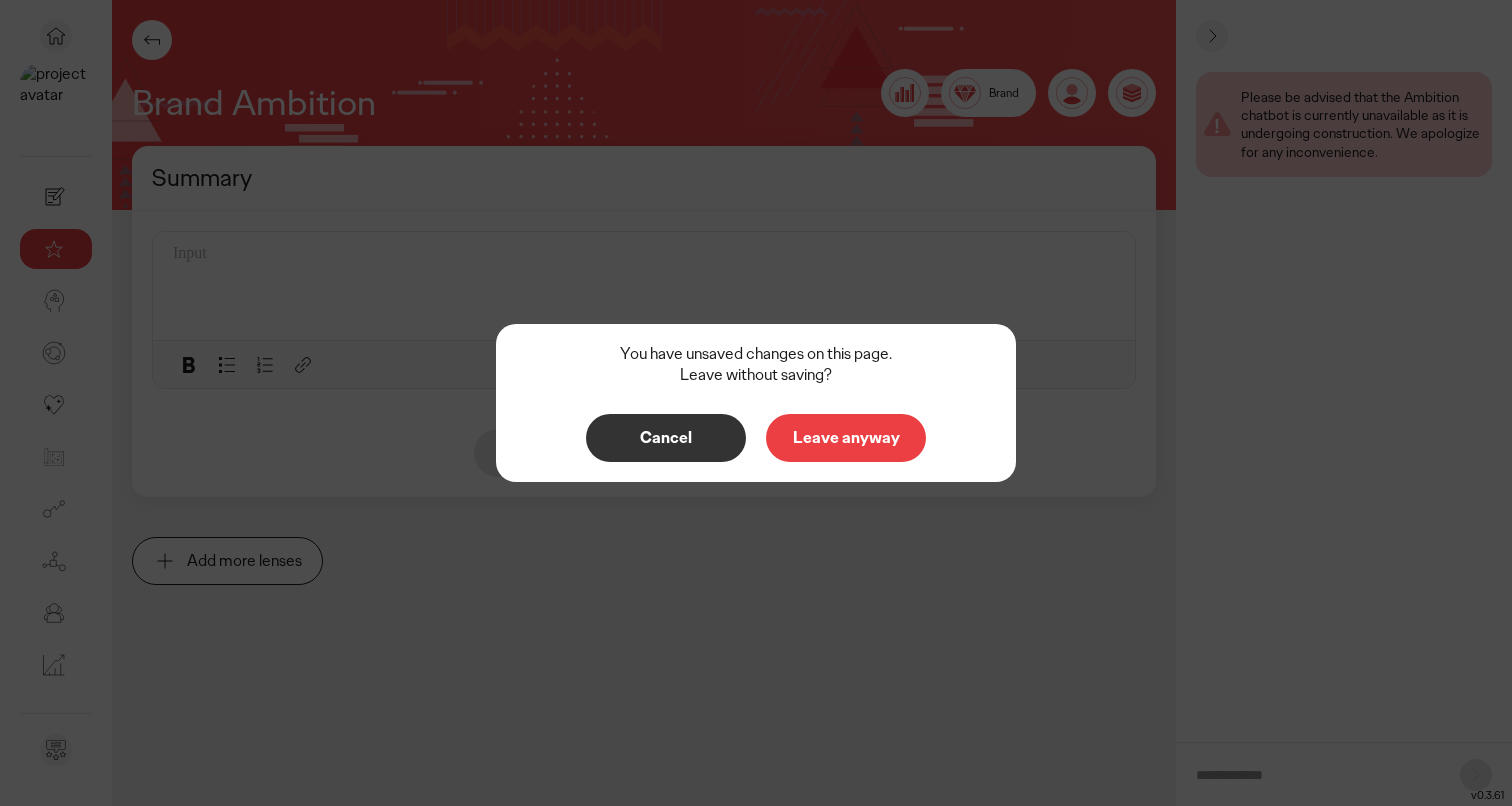 click on "Leave anyway" at bounding box center (846, 438) 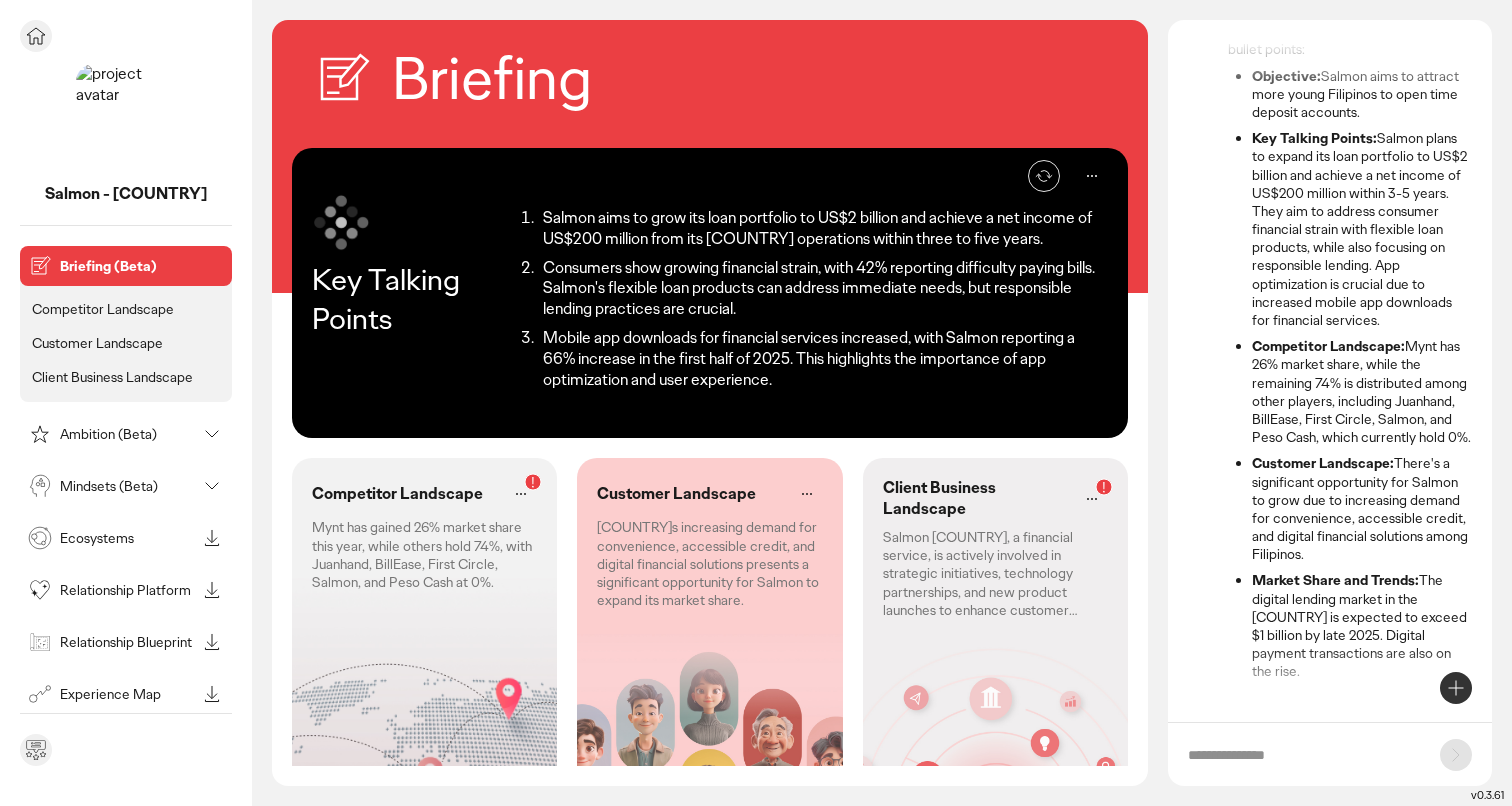 scroll, scrollTop: 159, scrollLeft: 0, axis: vertical 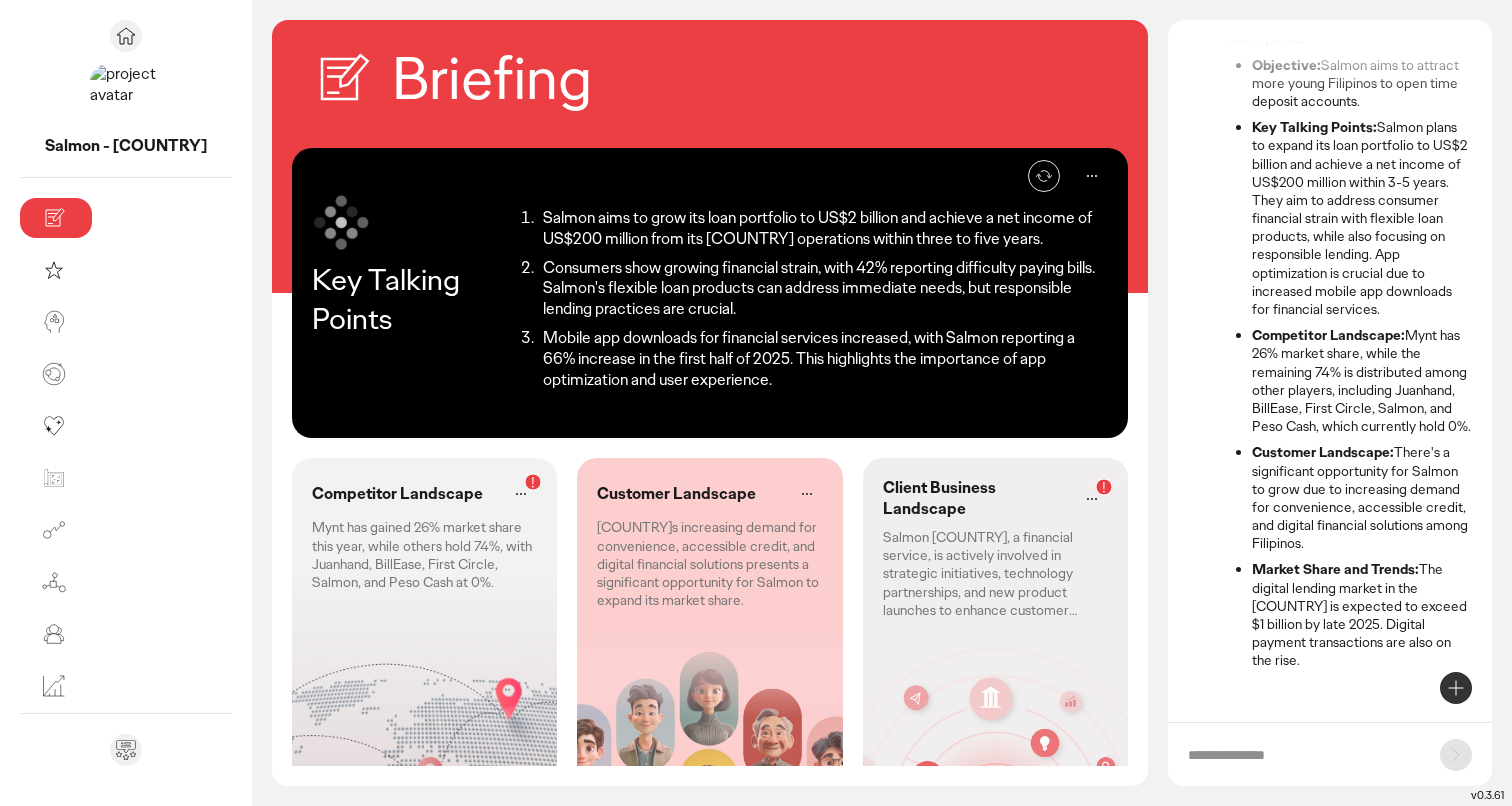 click on "Salmon aims to grow its loan portfolio to US$2 billion and achieve a net income of US$200 million from its Philippine operations within three to five years.
Consumers show growing financial strain, with 42% reporting difficulty paying bills. Salmon's flexible loan products can address immediate needs, but responsible lending practices are crucial.
Mobile app downloads for financial services increased, with Salmon reporting a 66% increase in the first half of 2025. This highlights the importance of app optimization and user experience." at bounding box center (809, 299) 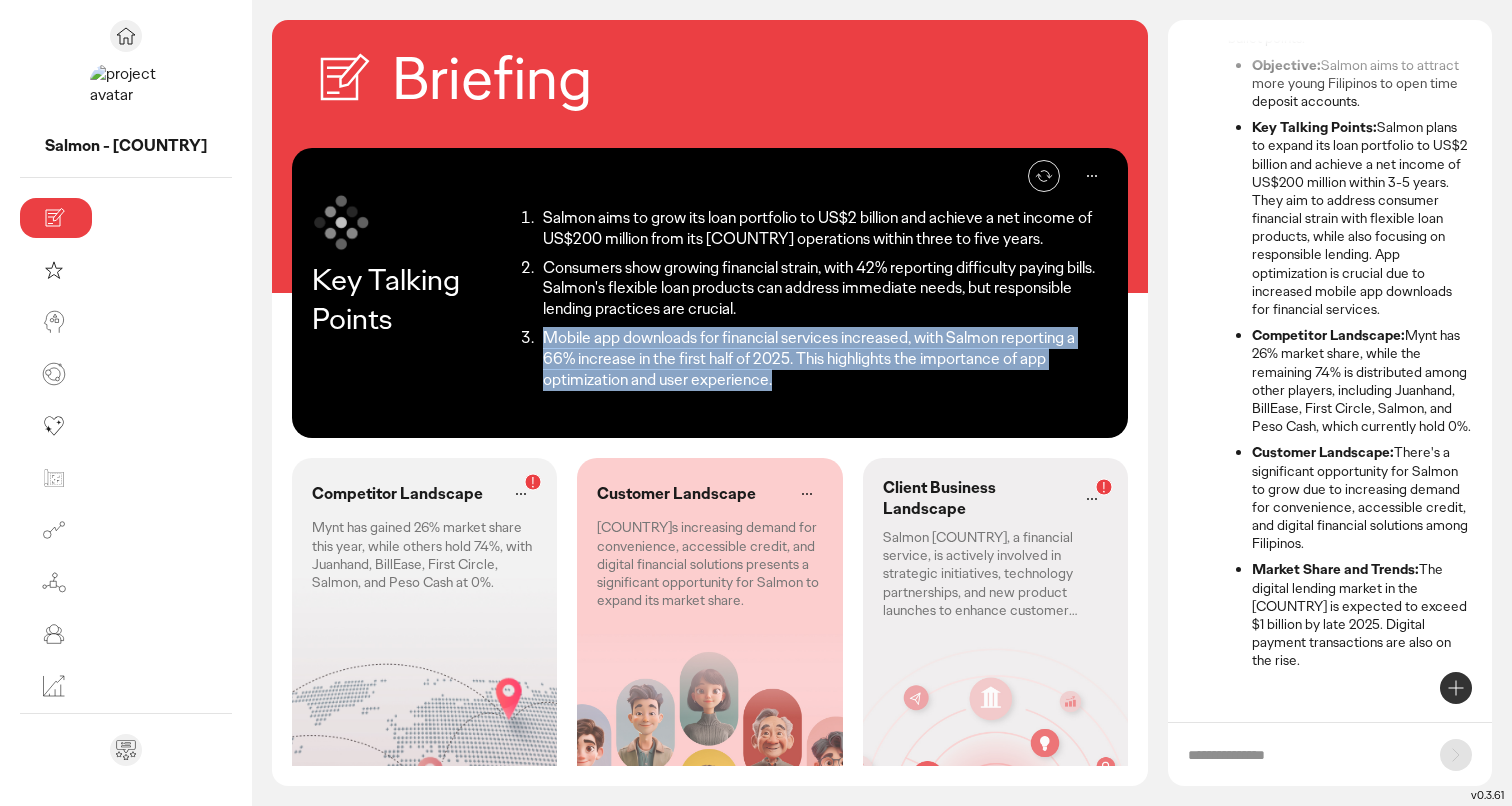 drag, startPoint x: 1026, startPoint y: 339, endPoint x: 400, endPoint y: 317, distance: 626.3865 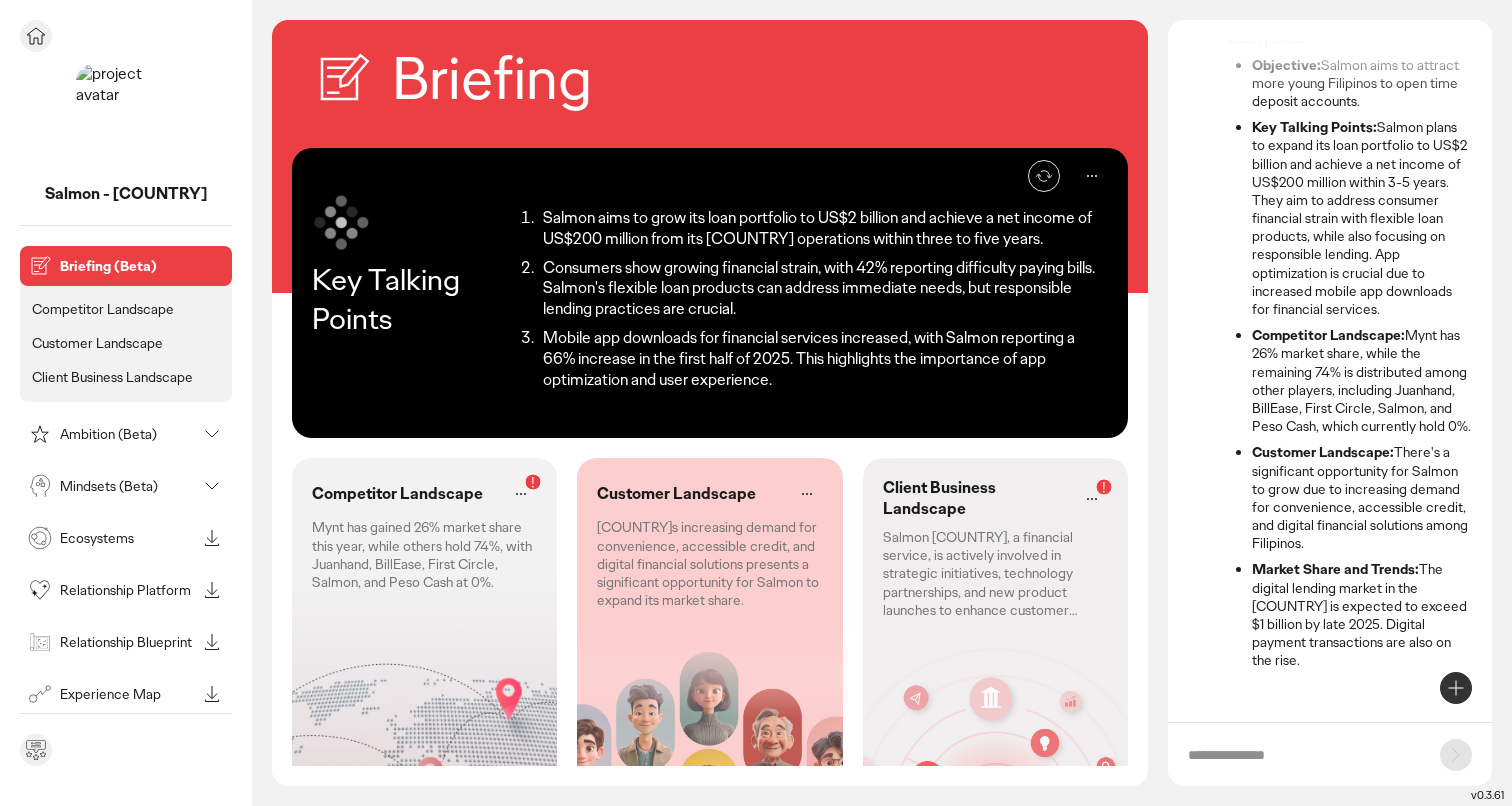 click on "Ambition (Beta)" at bounding box center (110, 434) 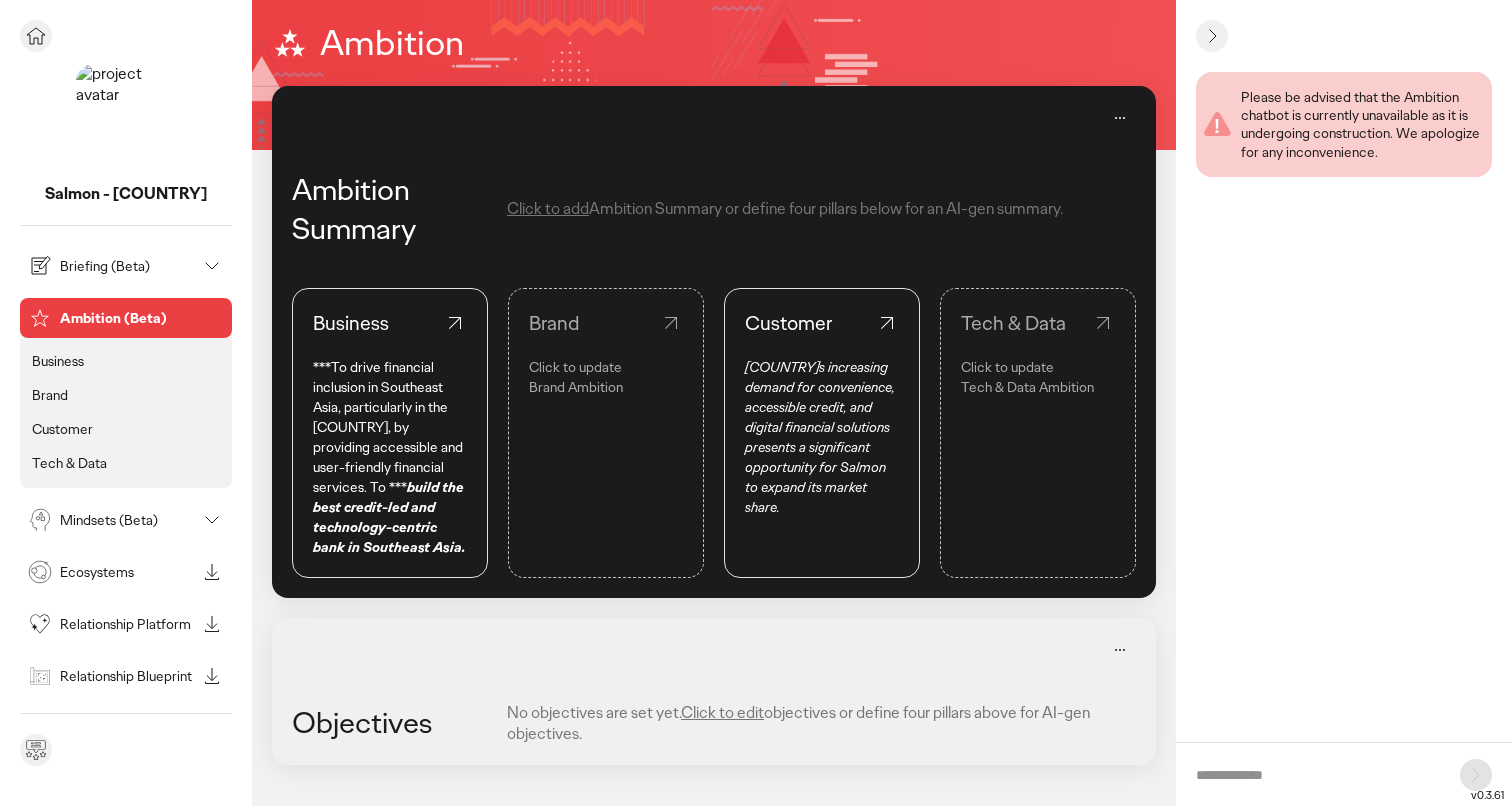 click on "Briefing (Beta)" at bounding box center [110, 266] 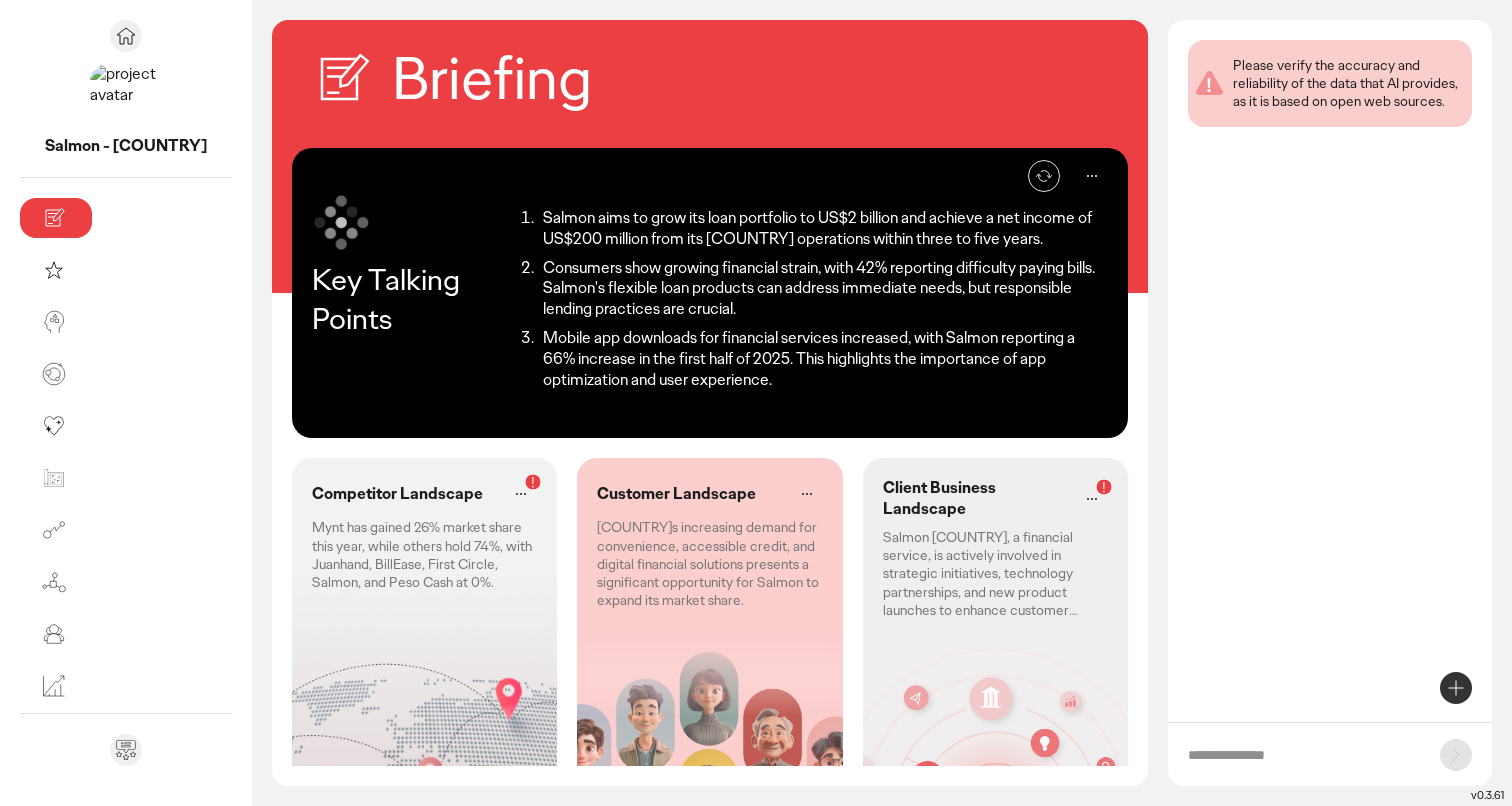 click on "Salmon Philippines, a financial service, is actively involved in strategic initiatives, technology partnerships, and new product launches to enhance customer satisfaction and financial performance." 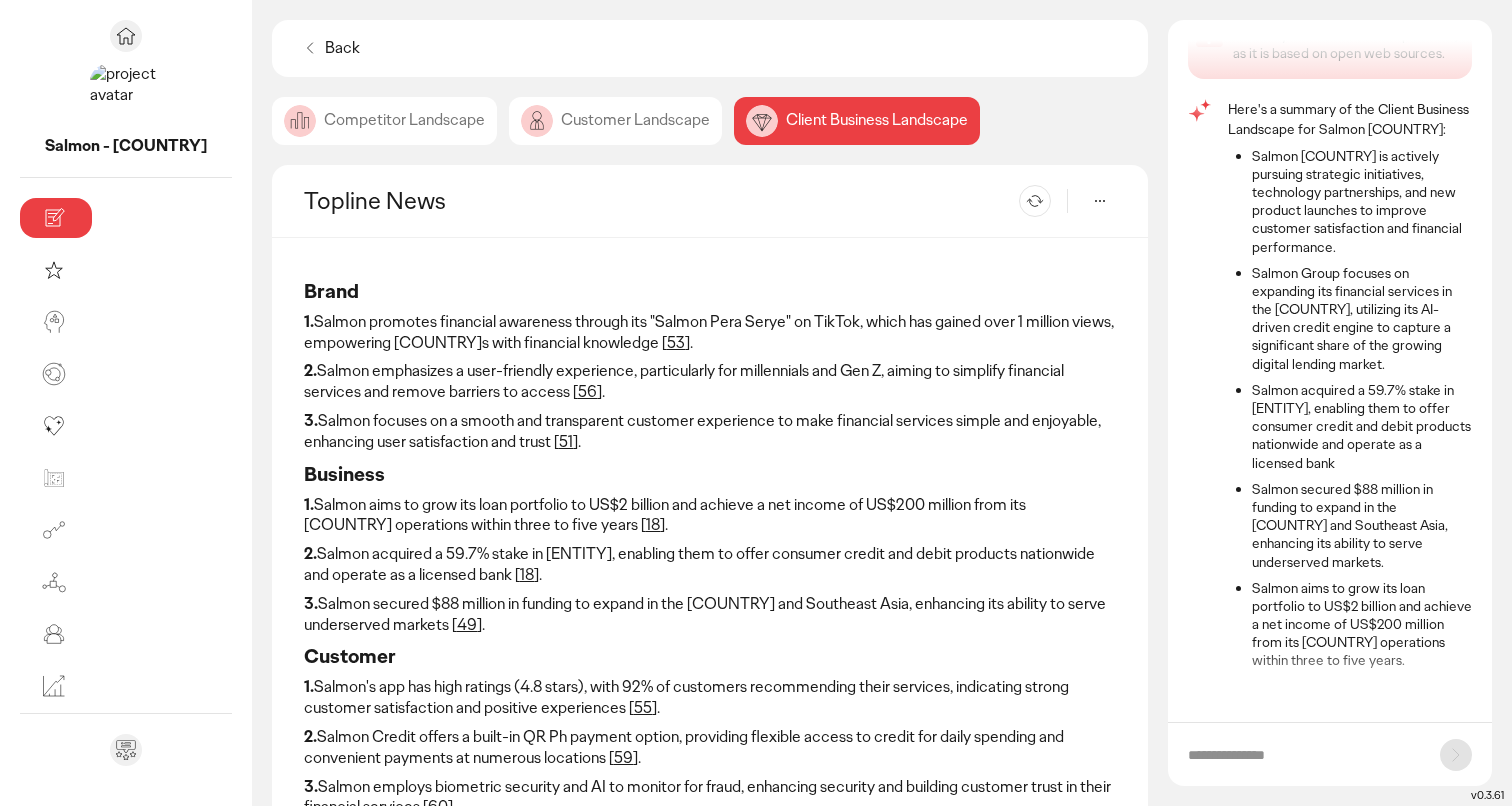 scroll, scrollTop: 86, scrollLeft: 0, axis: vertical 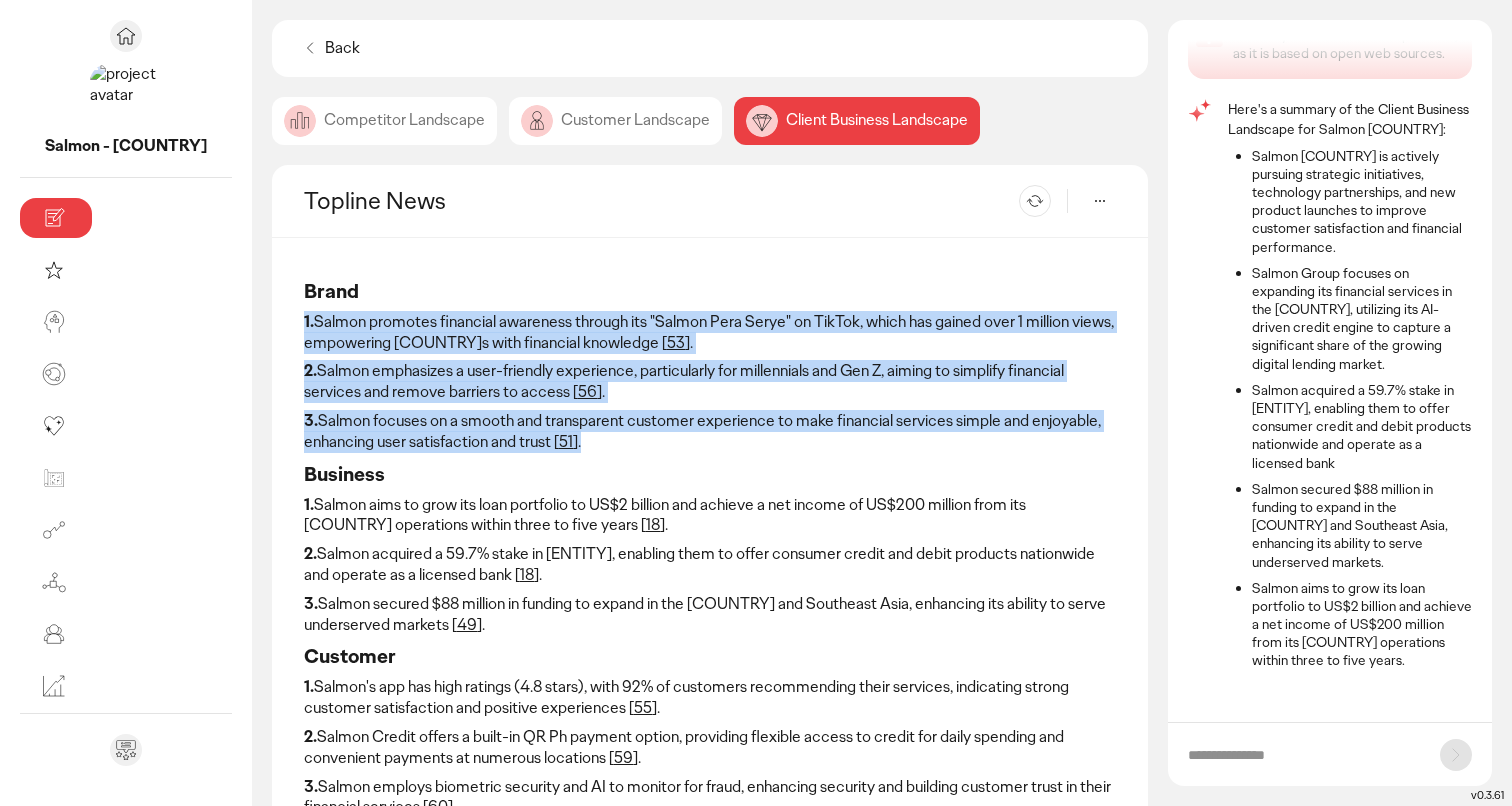 drag, startPoint x: 369, startPoint y: 452, endPoint x: 159, endPoint y: 327, distance: 244.387 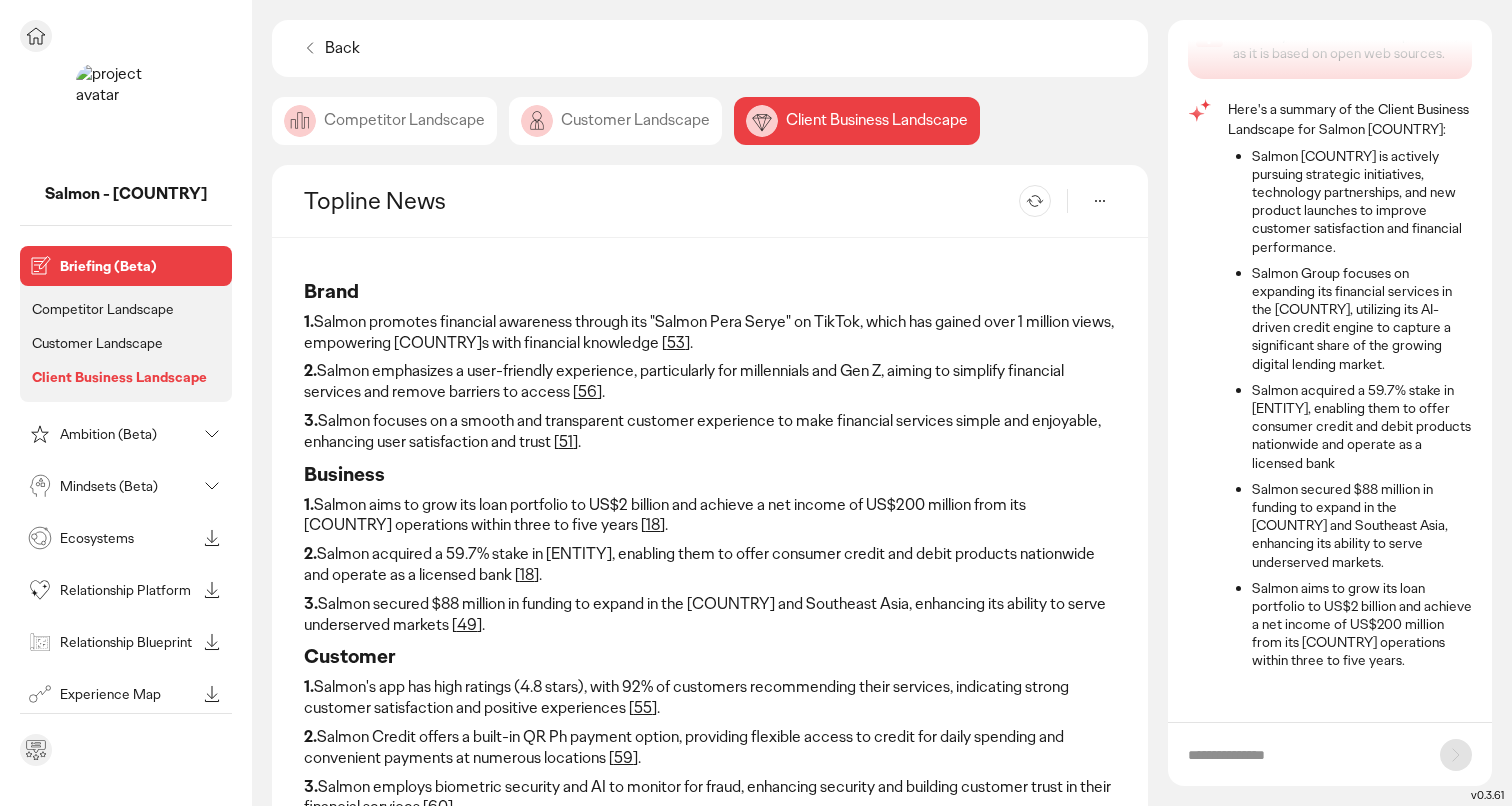 click 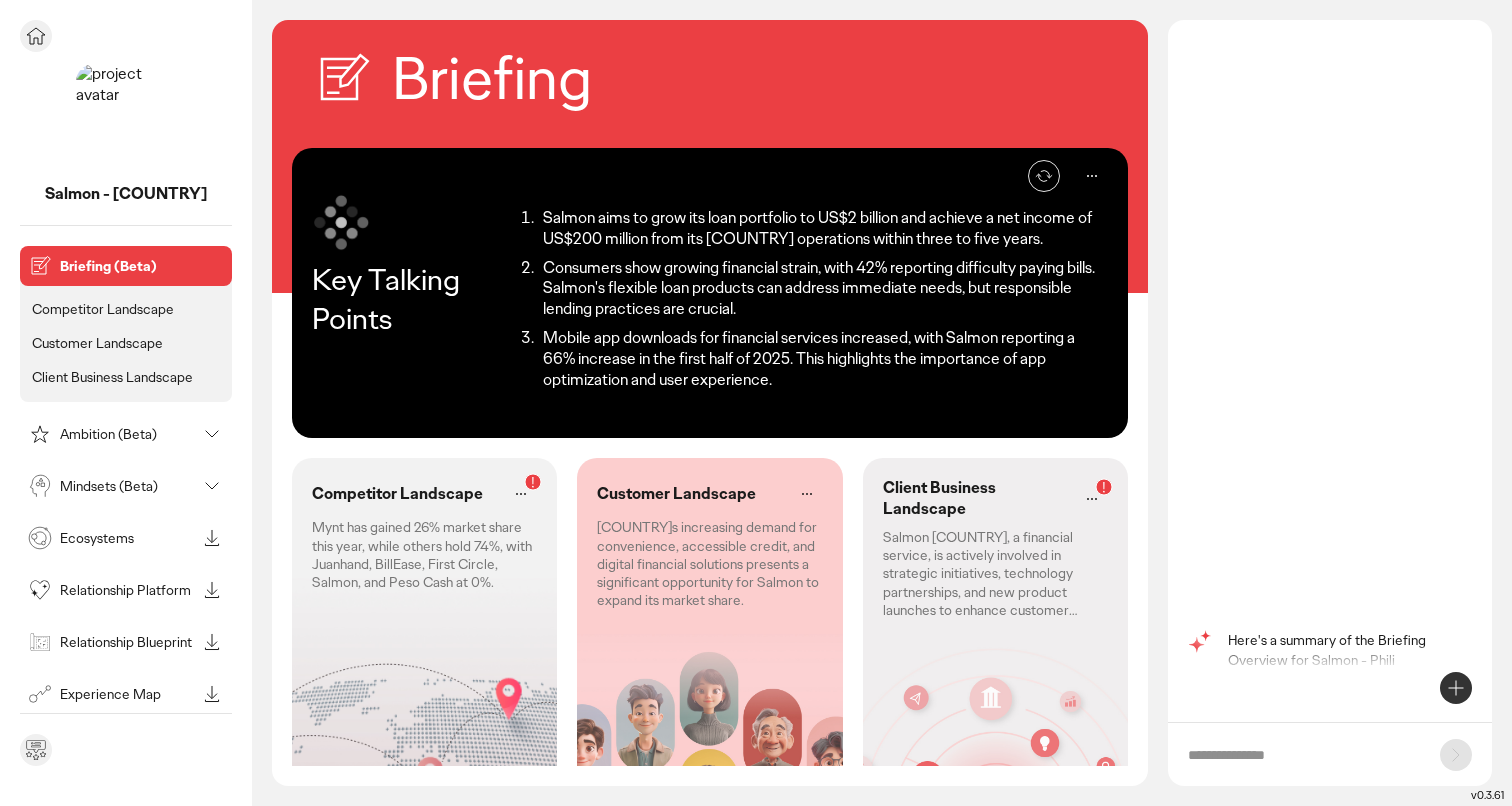 scroll, scrollTop: 0, scrollLeft: 0, axis: both 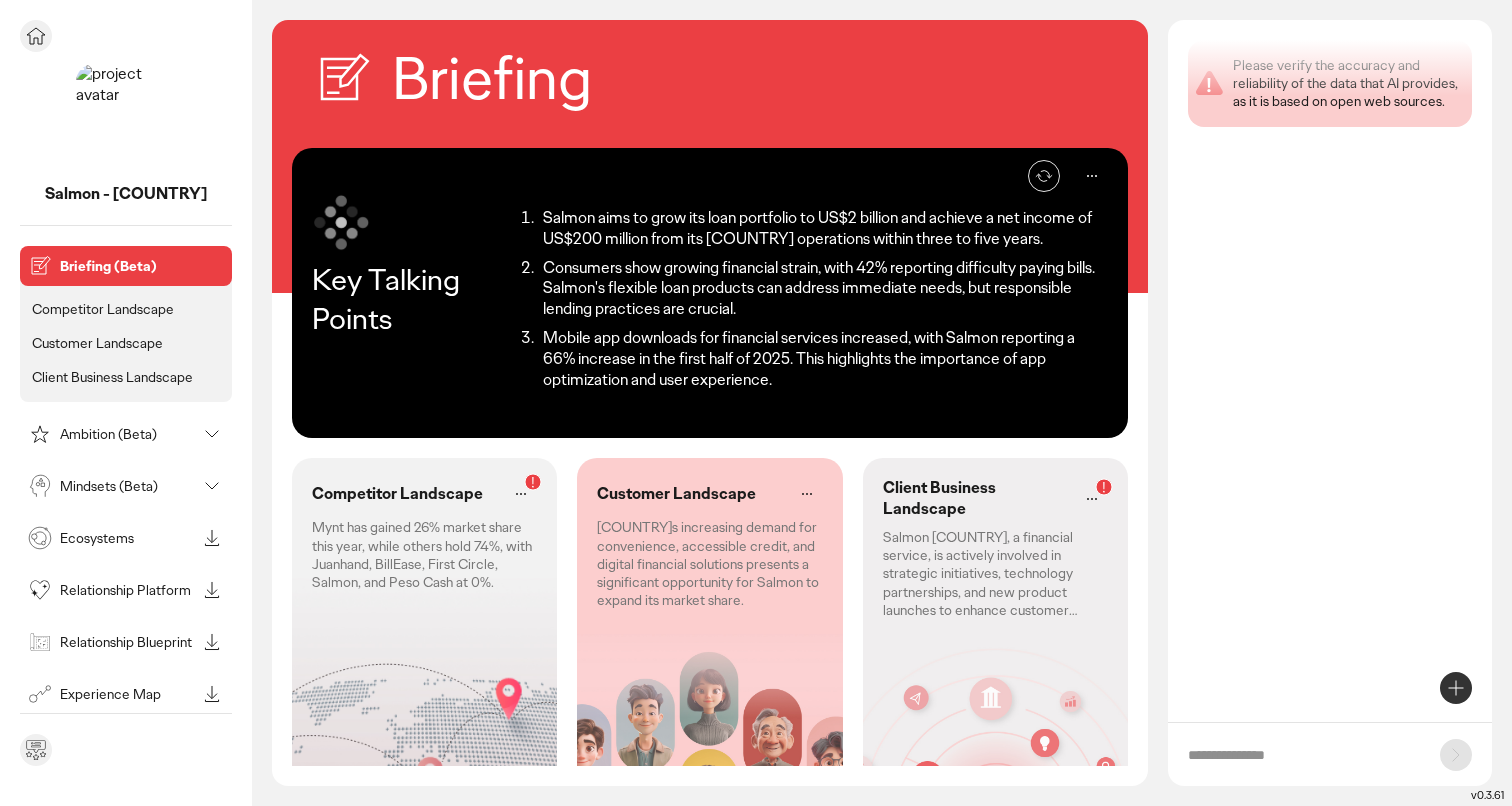 click on "Ambition (Beta)" at bounding box center (128, 434) 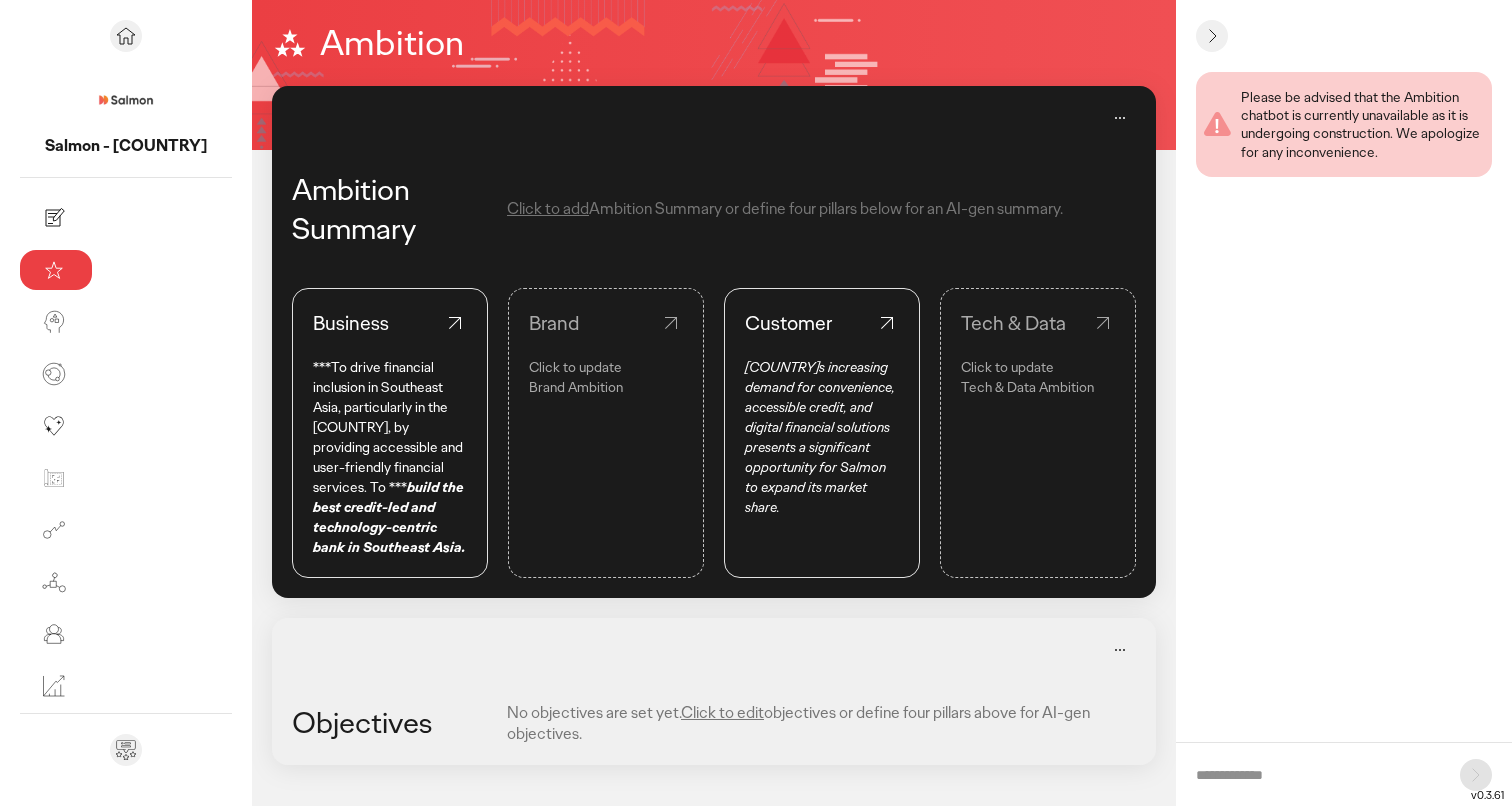 click on "Brand  Click to update
Brand Ambition" at bounding box center [606, 433] 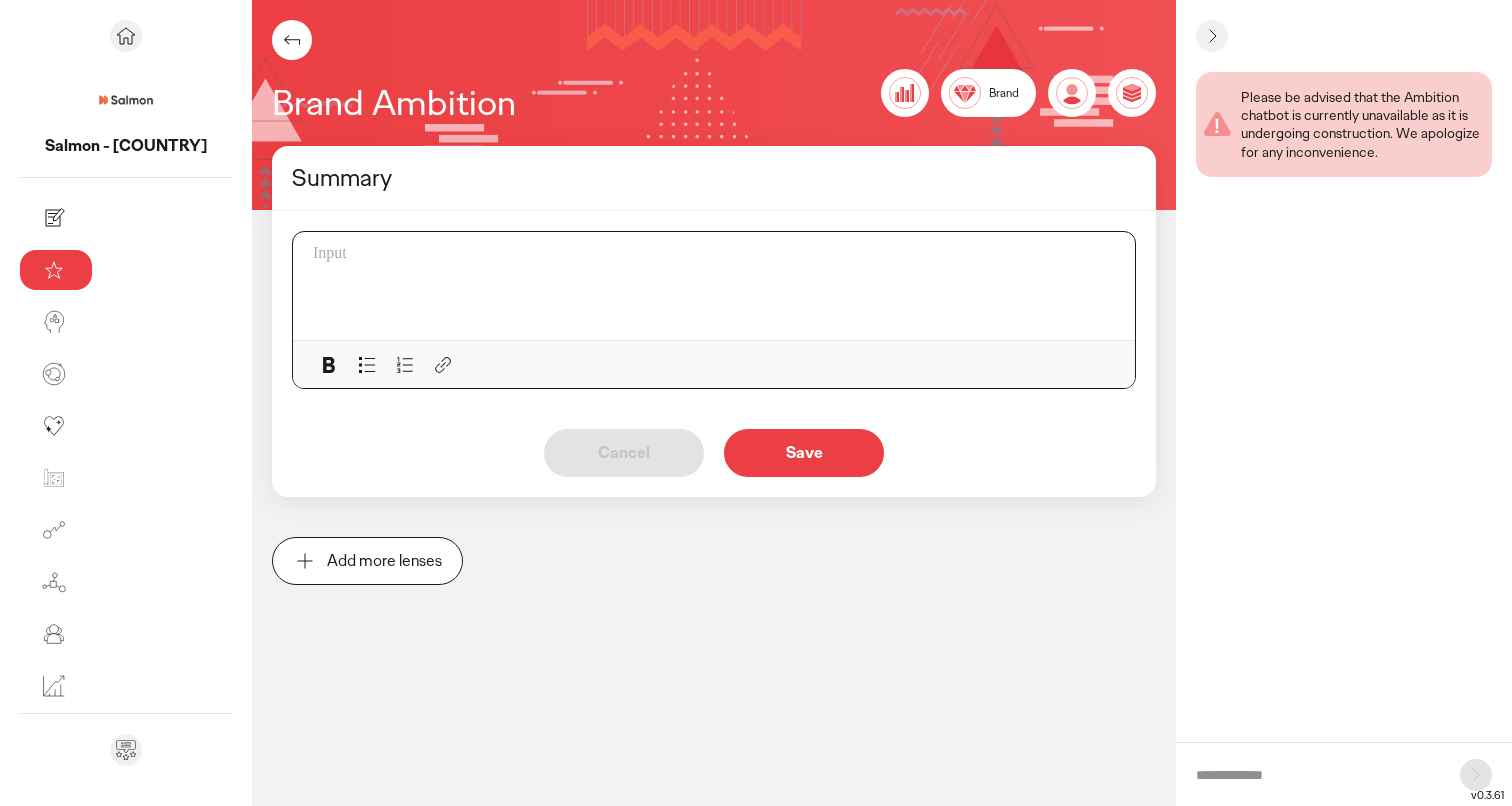 click at bounding box center (720, 286) 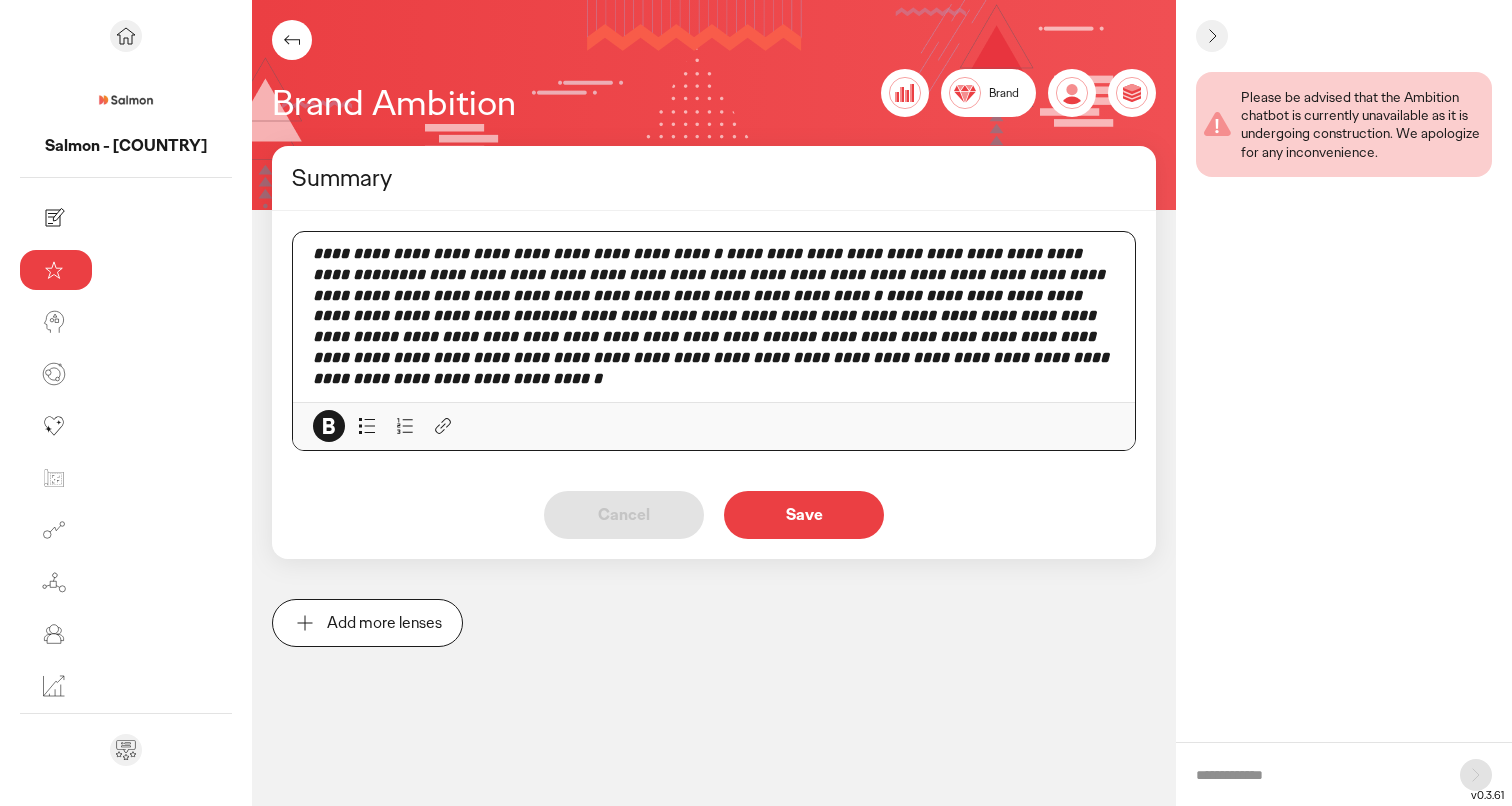 click on "**********" at bounding box center (519, 253) 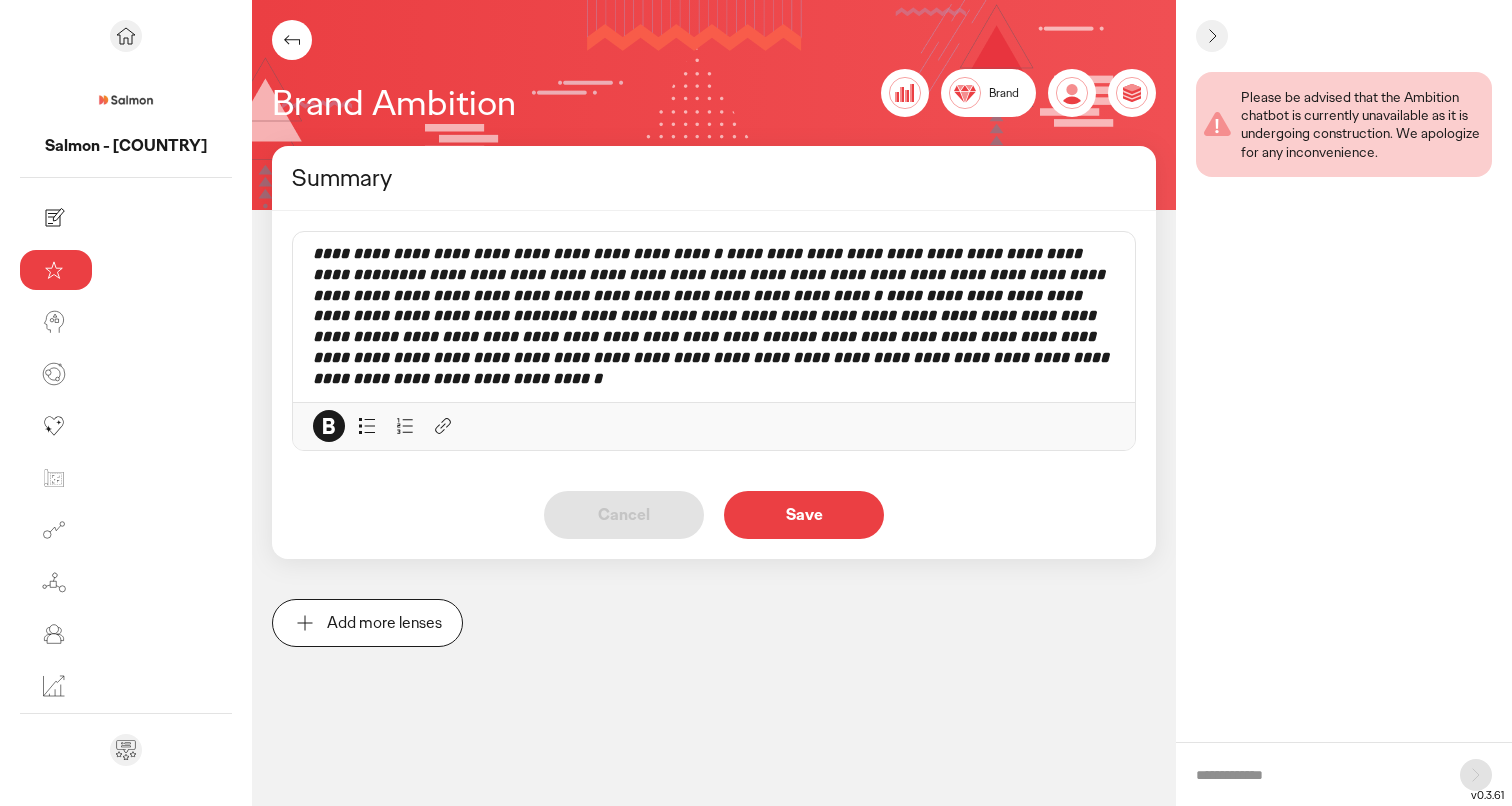 click on "Save" at bounding box center (804, 515) 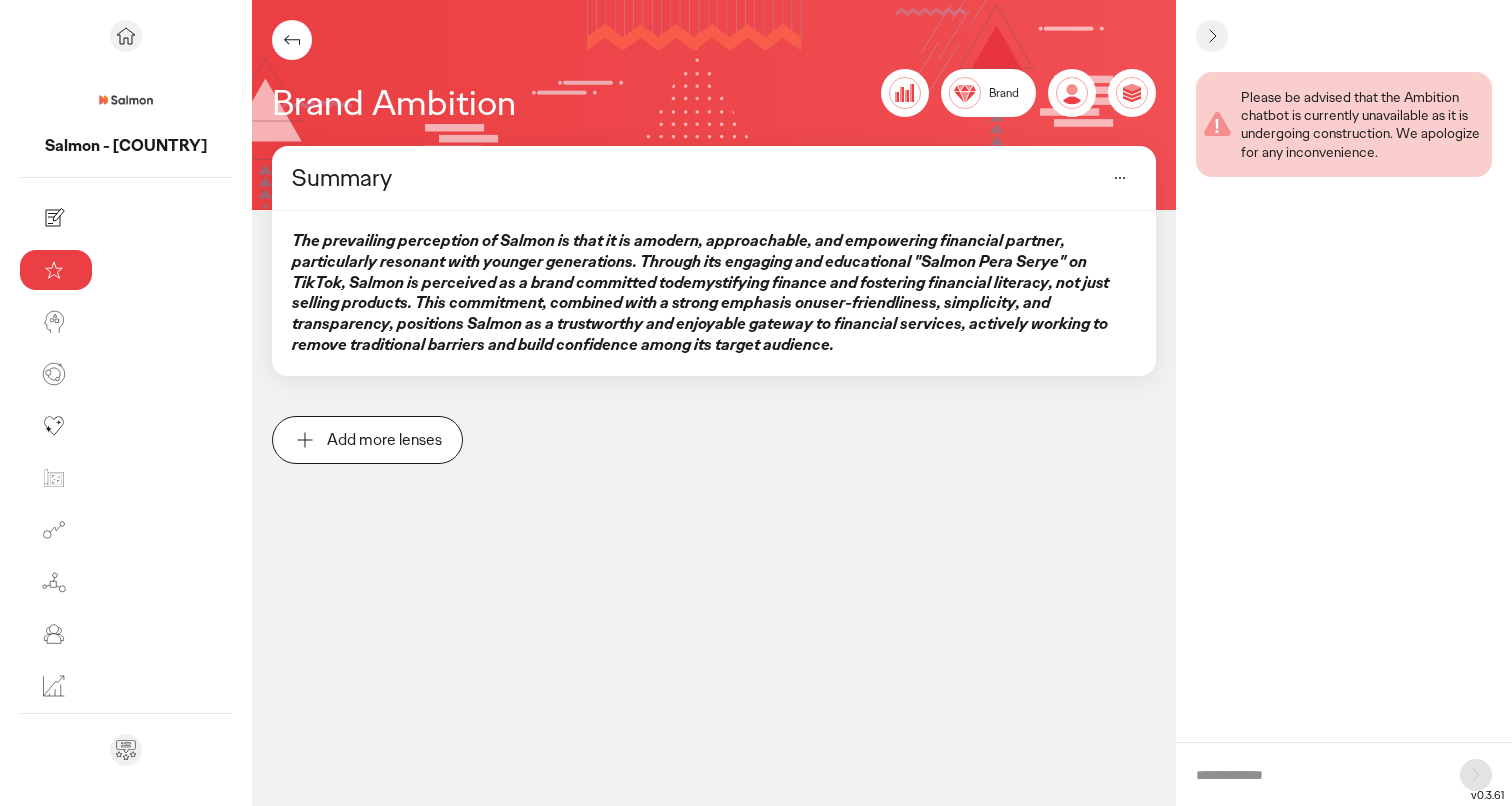 click on "Brand" 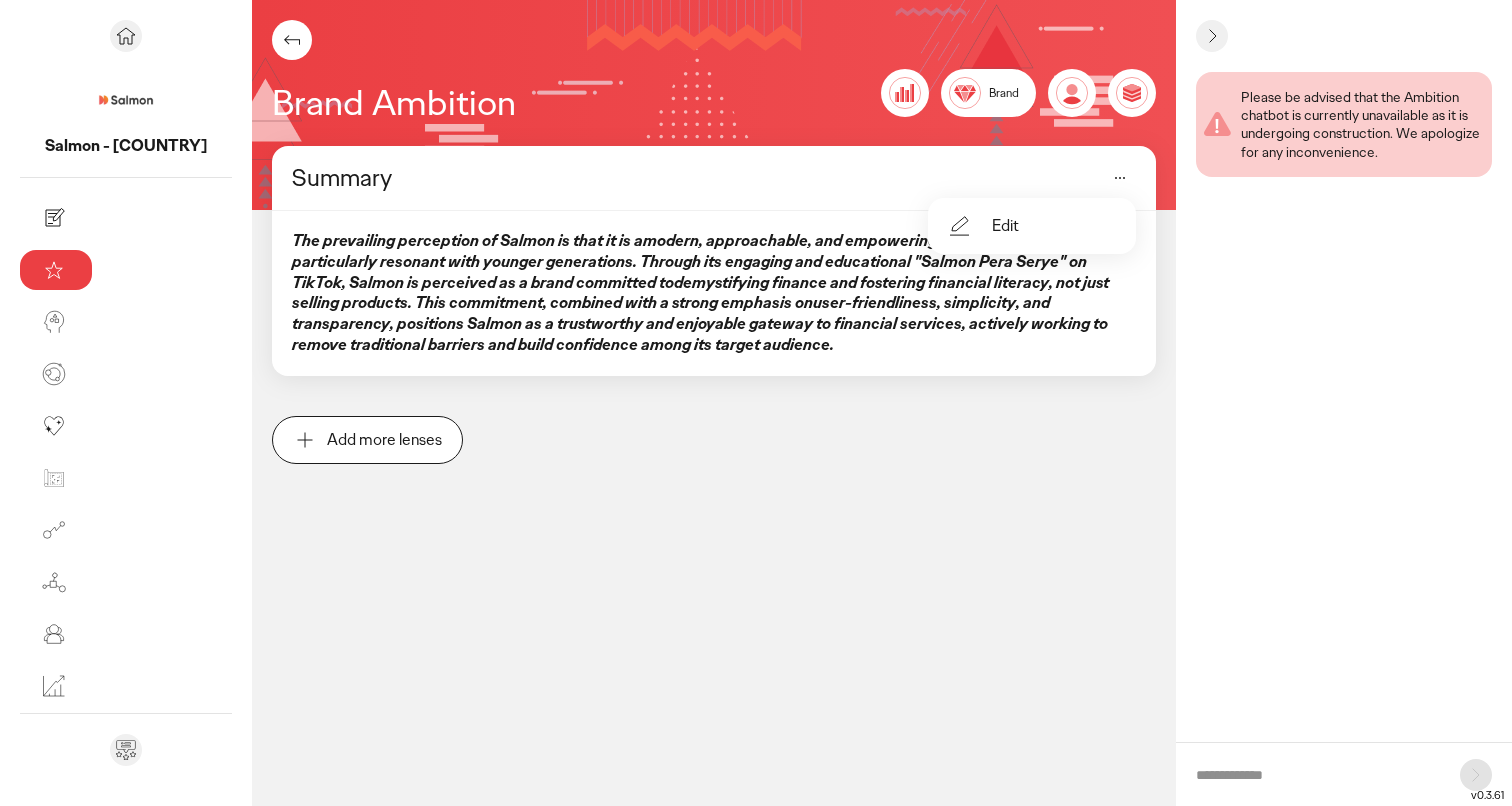 click 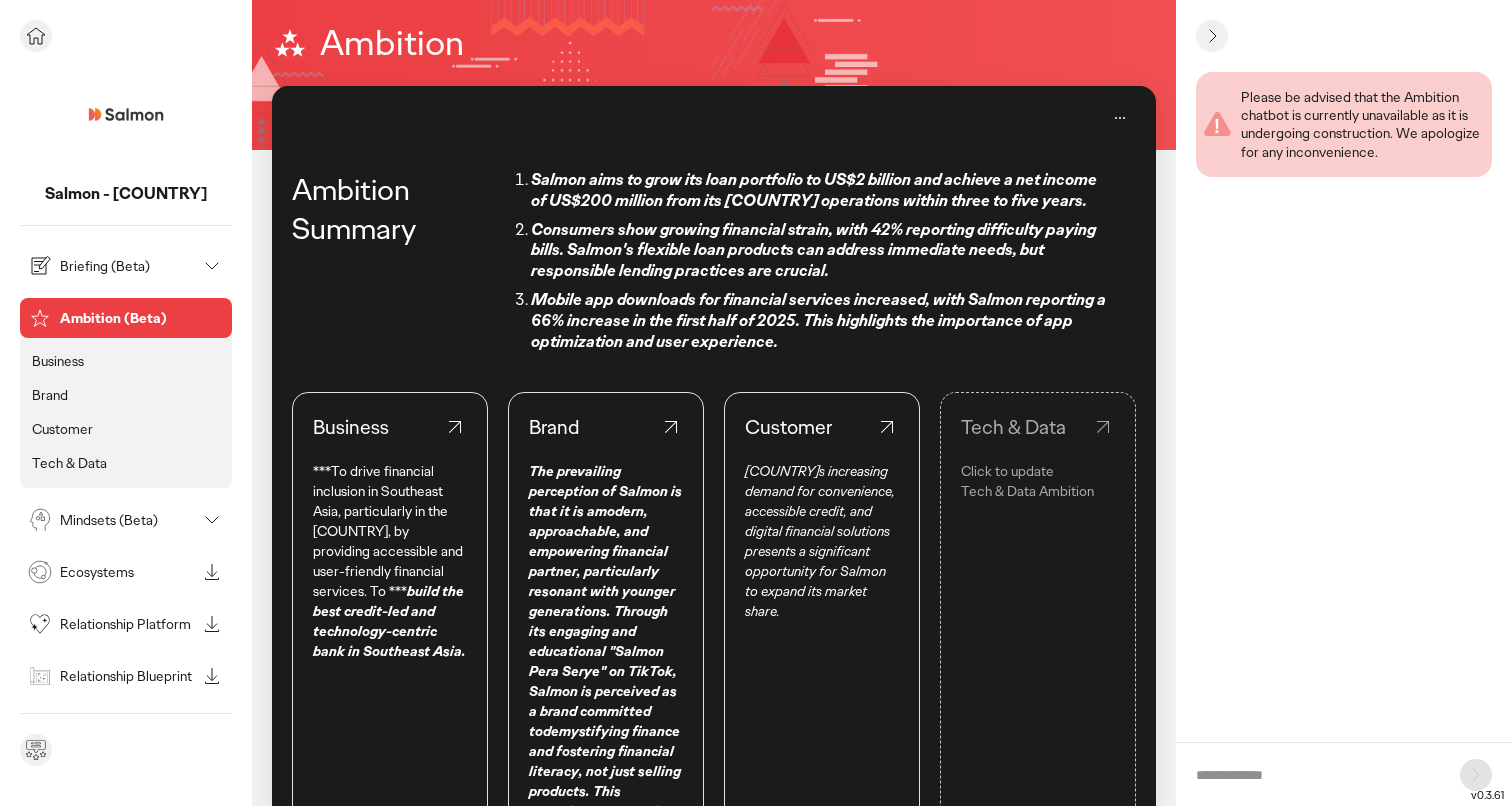 click on "Briefing (Beta)" at bounding box center (128, 266) 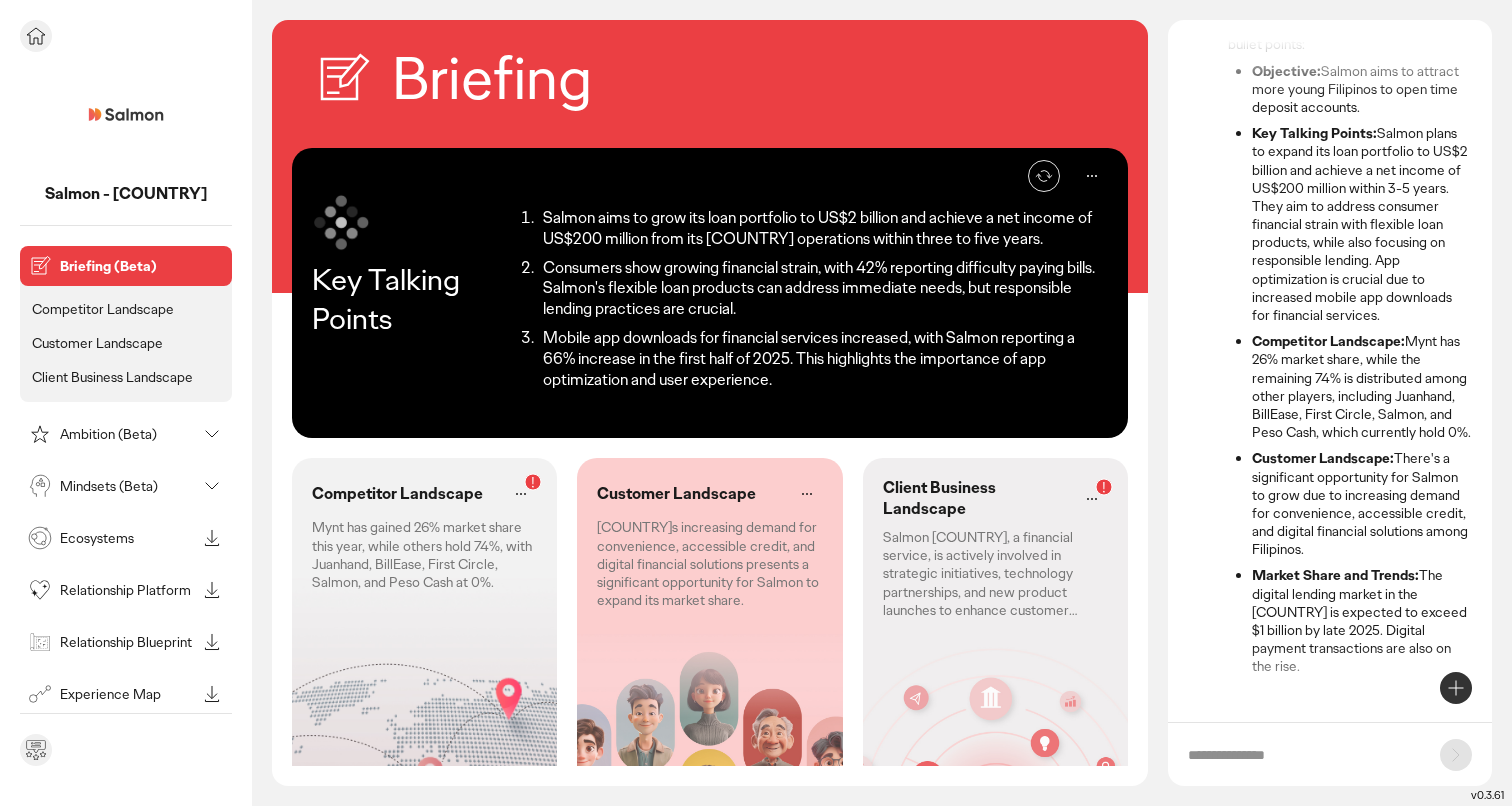 scroll, scrollTop: 159, scrollLeft: 0, axis: vertical 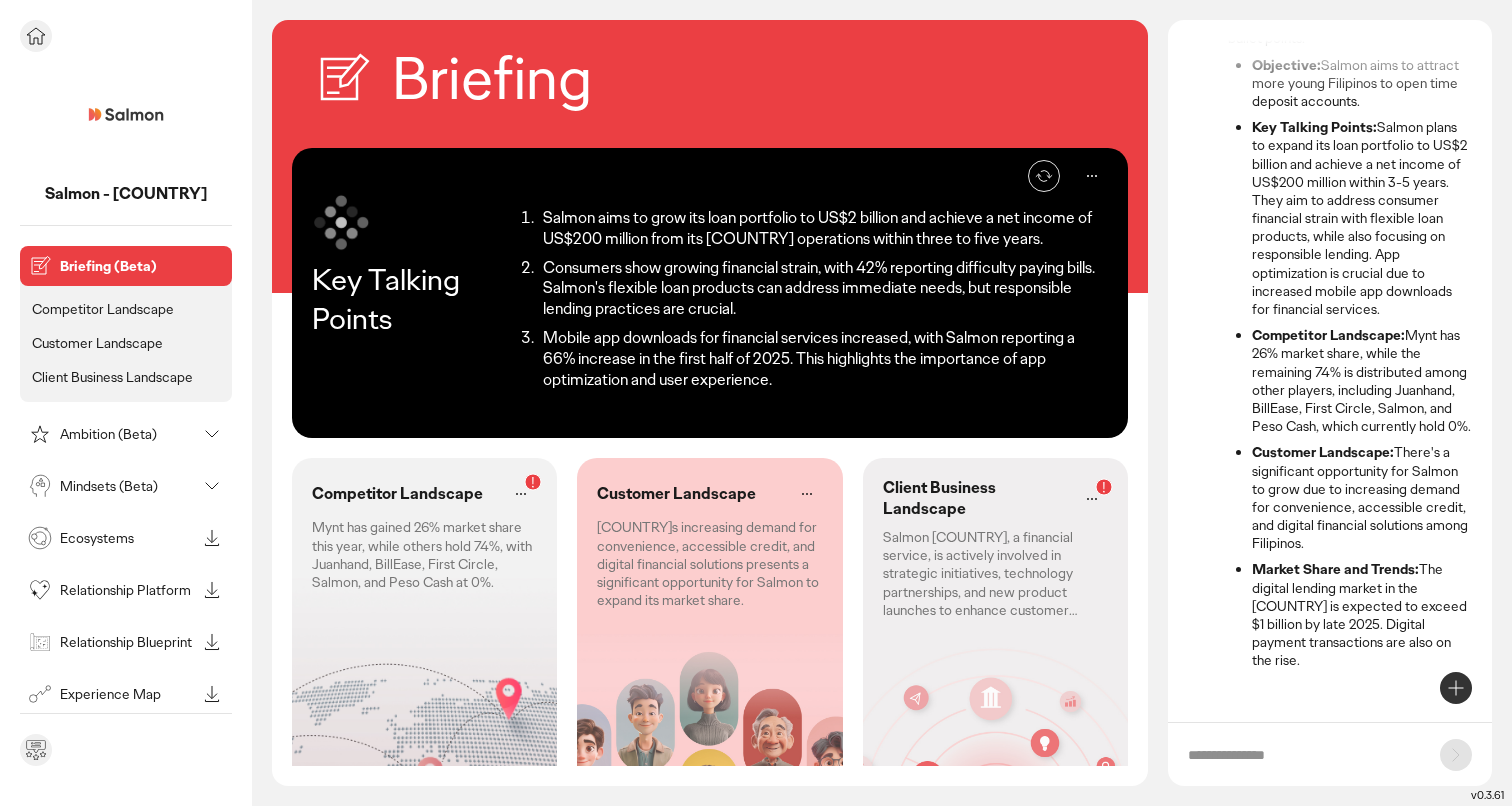 click on "Ambition (Beta)" at bounding box center [128, 434] 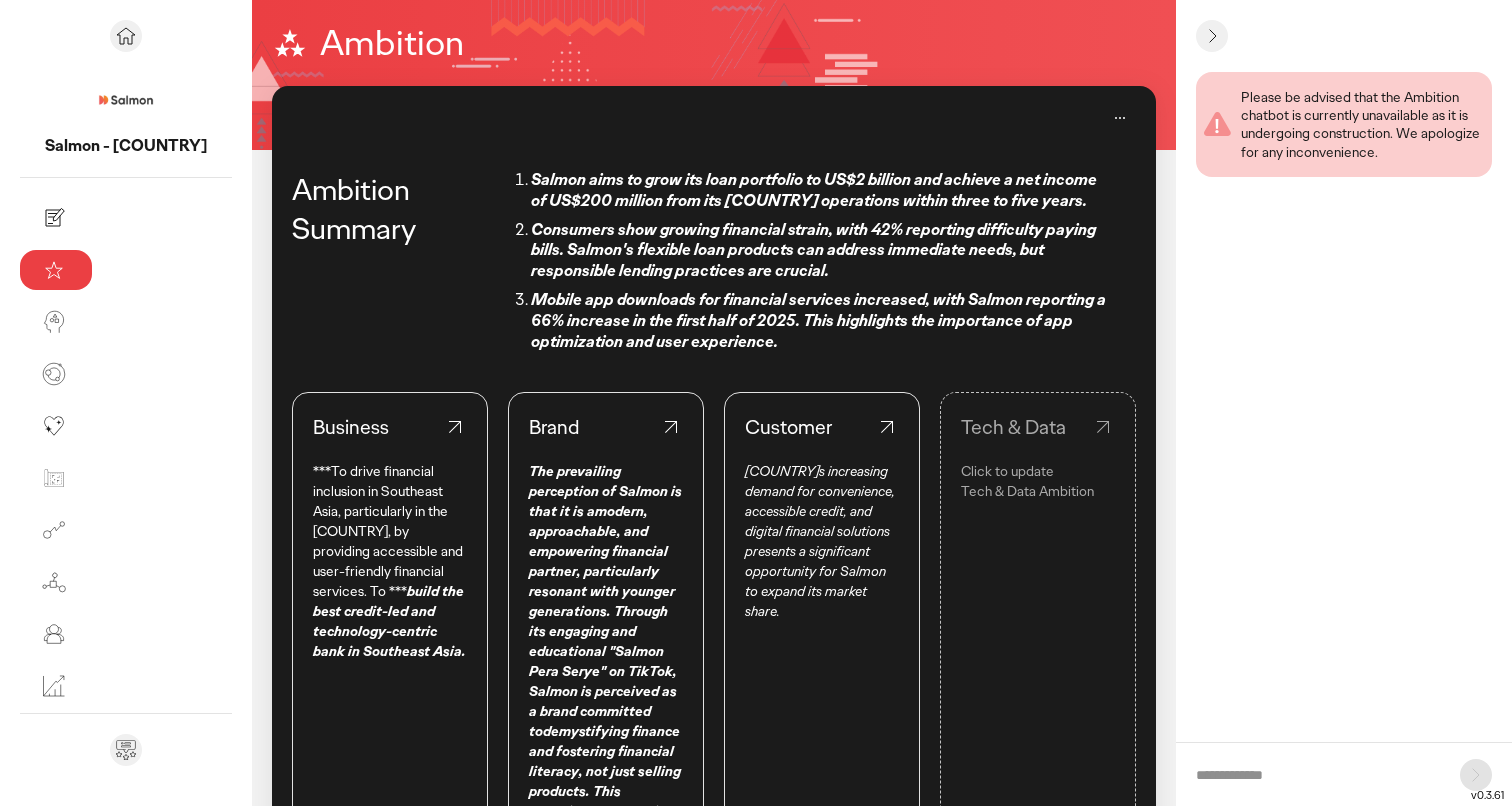 click on "Business  ***To drive financial inclusion in Southeast Asia, particularly in the Philippines, by providing accessible and user-friendly financial services. To *** build the best credit-led and technology-centric bank in Southeast Asia." at bounding box center [390, 747] 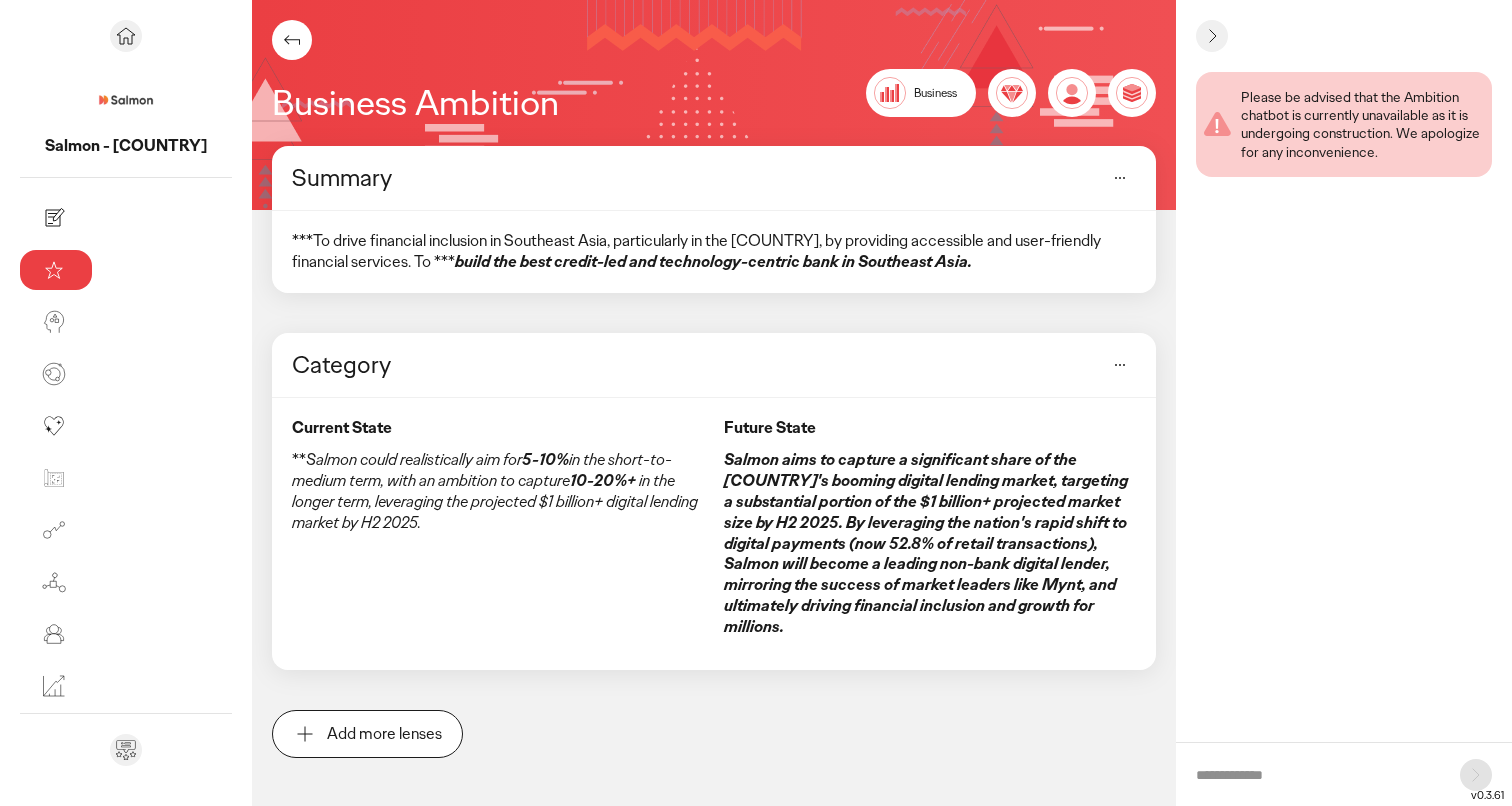 click 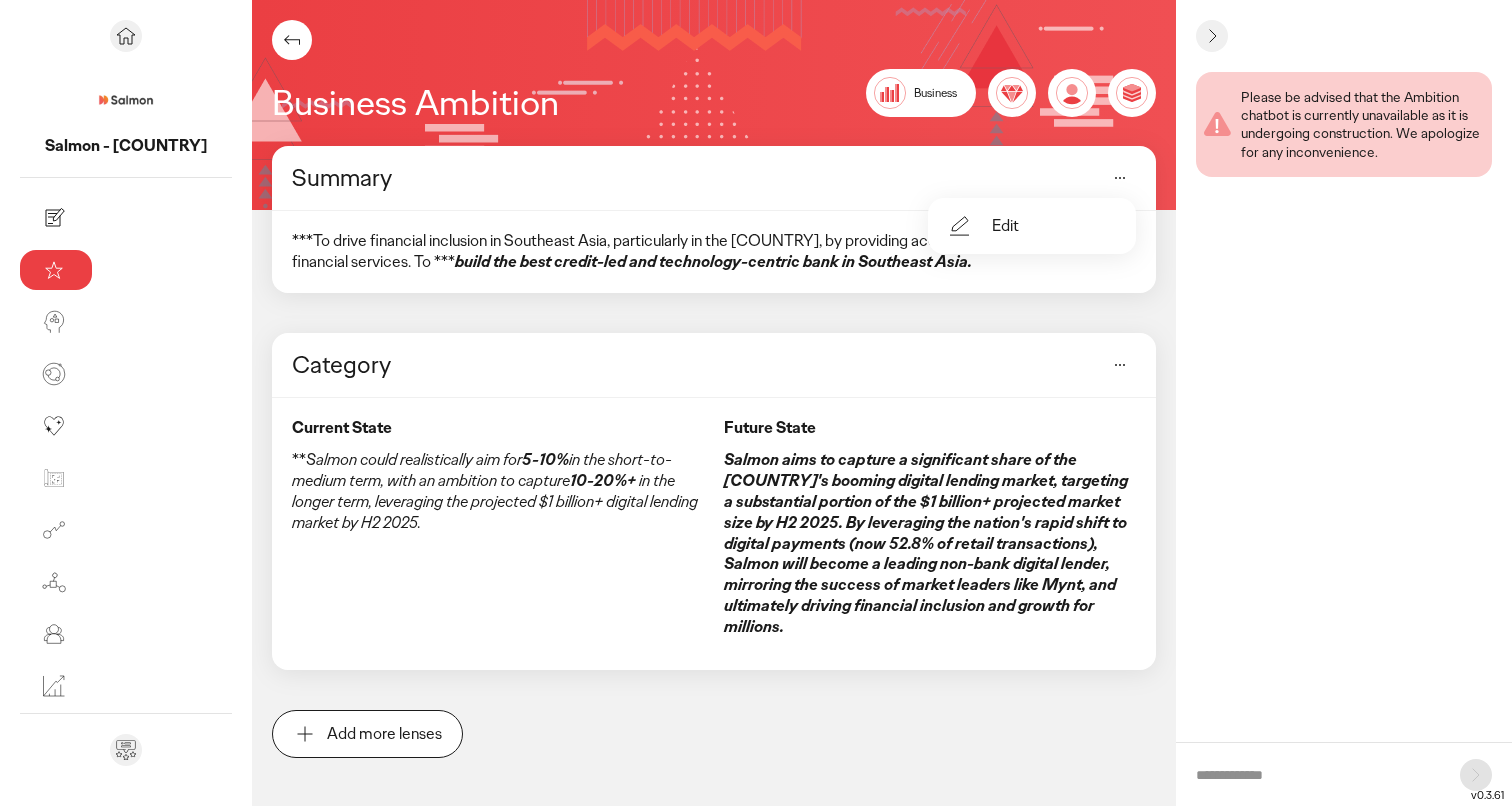 click on "Edit" at bounding box center [1032, 226] 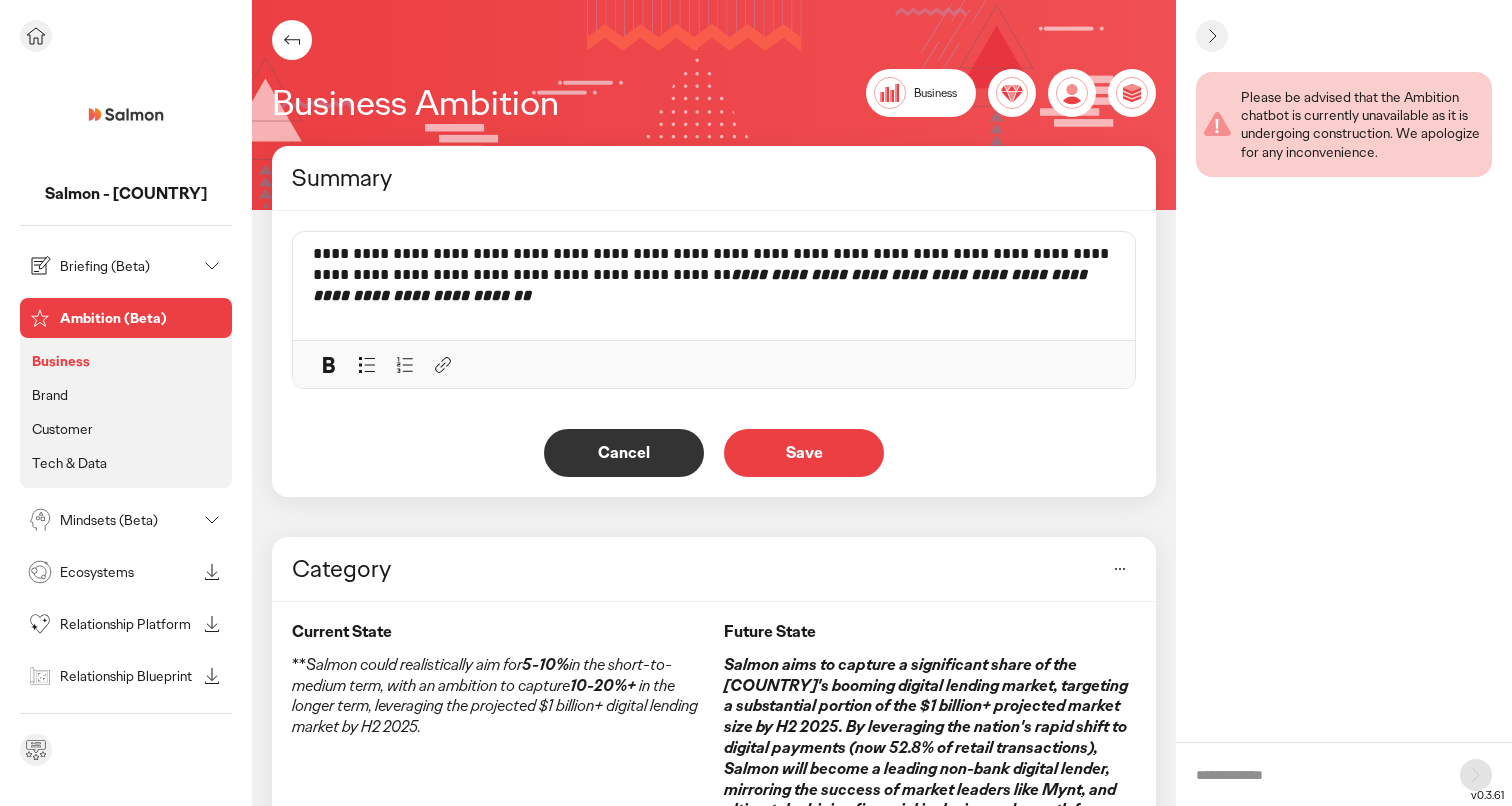 click on "Briefing (Beta)" at bounding box center (128, 266) 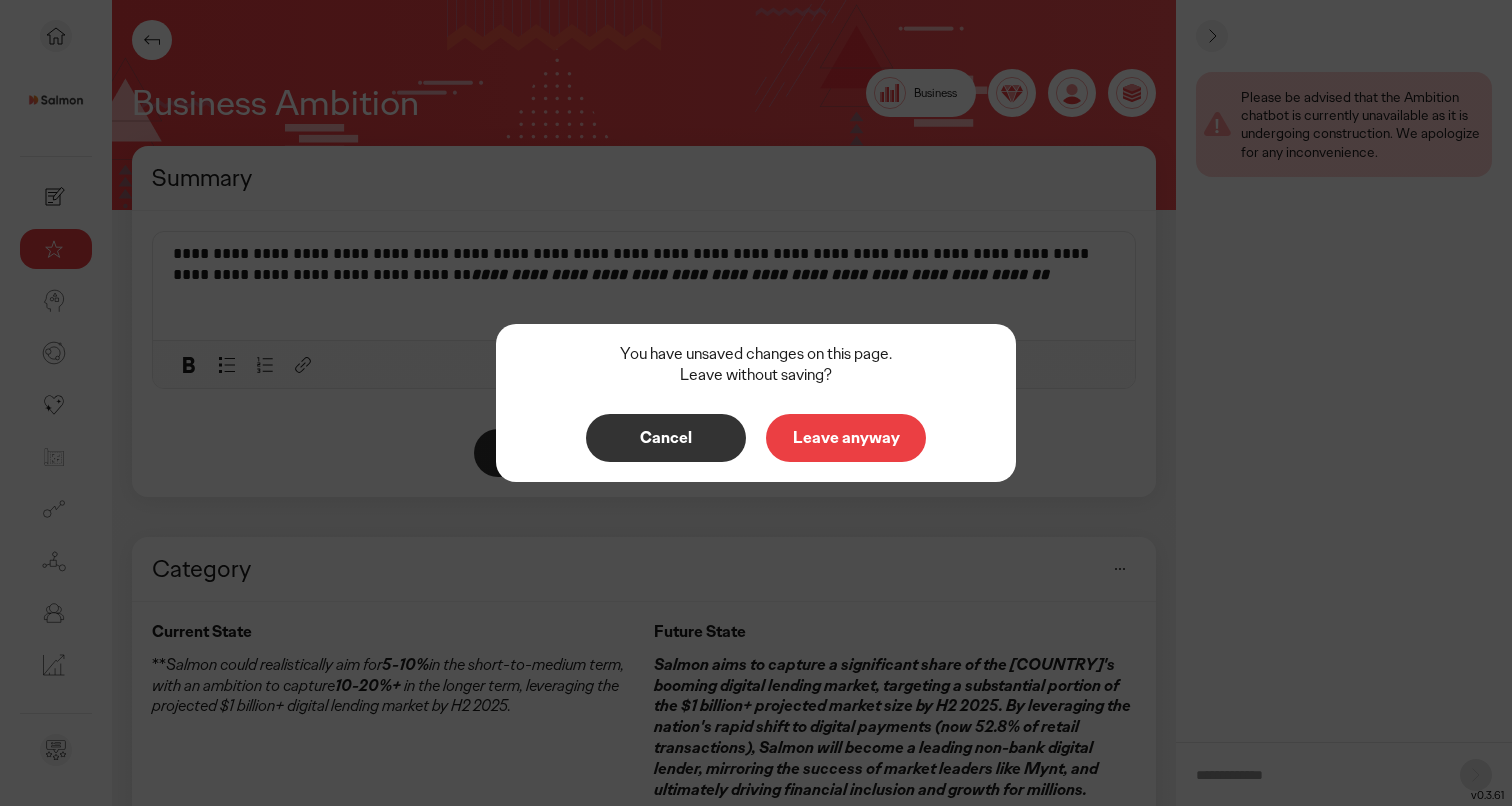 click on "Cancel" at bounding box center (666, 438) 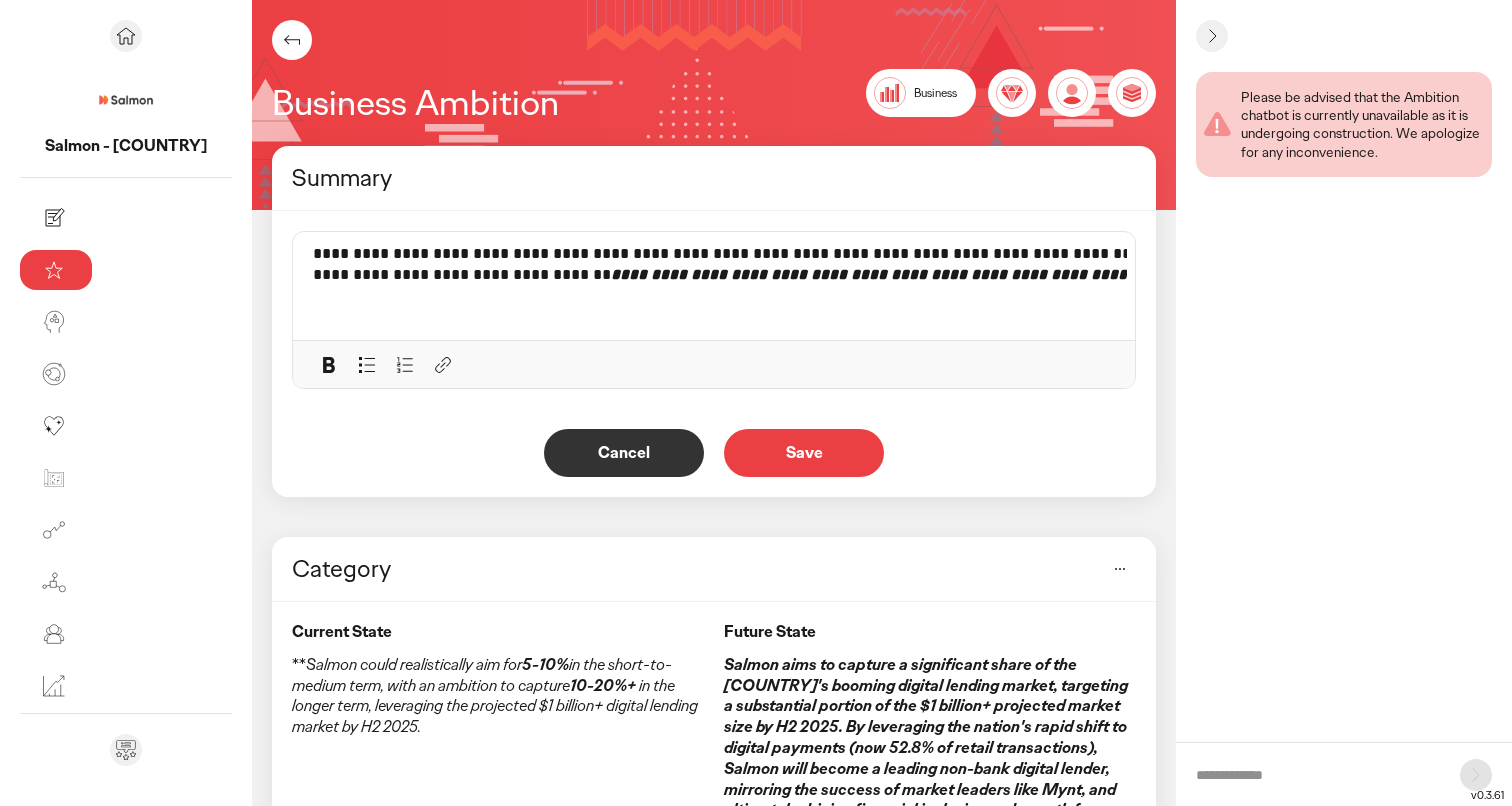 click 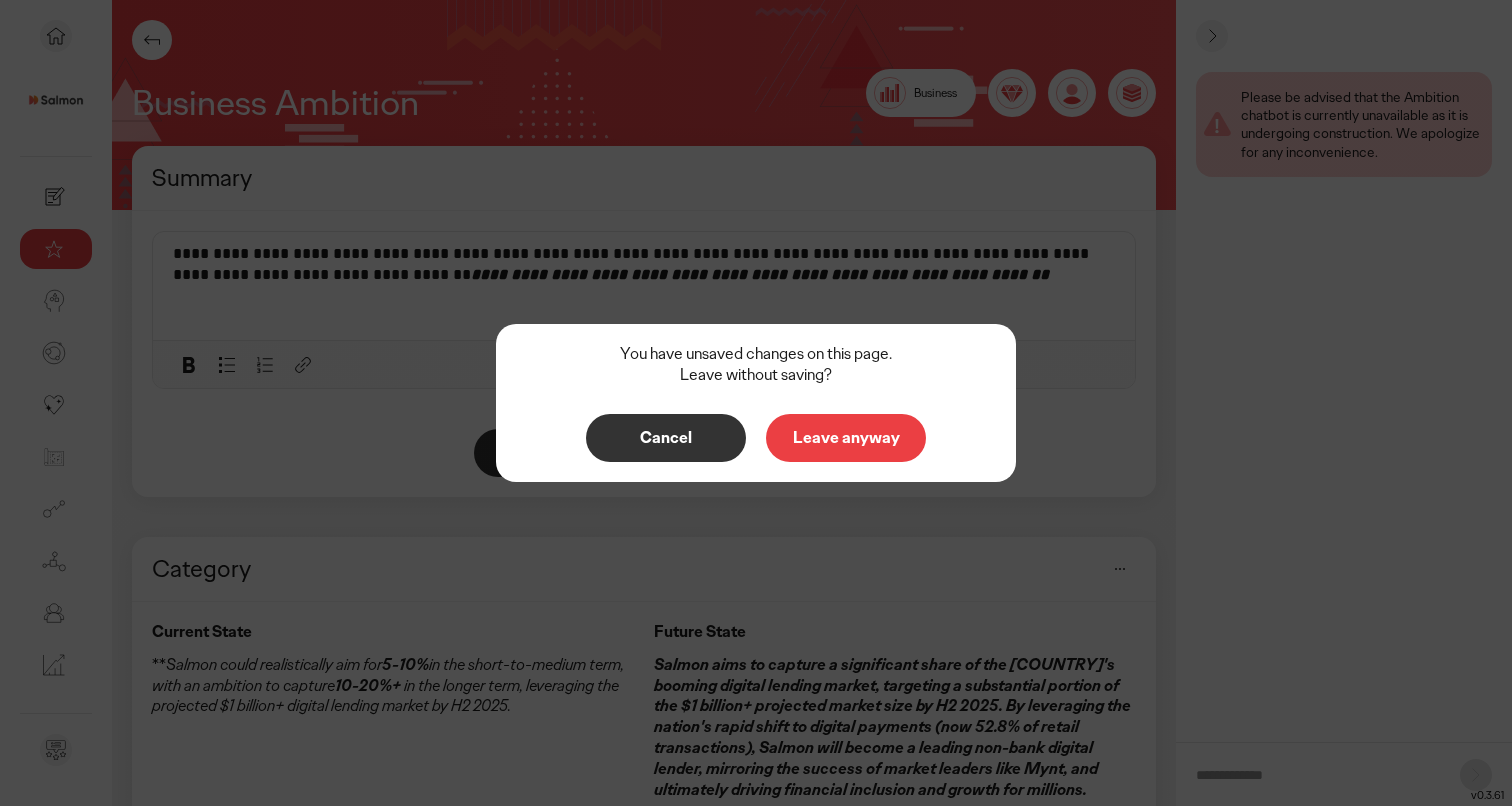 click on "Leave anyway" at bounding box center (846, 438) 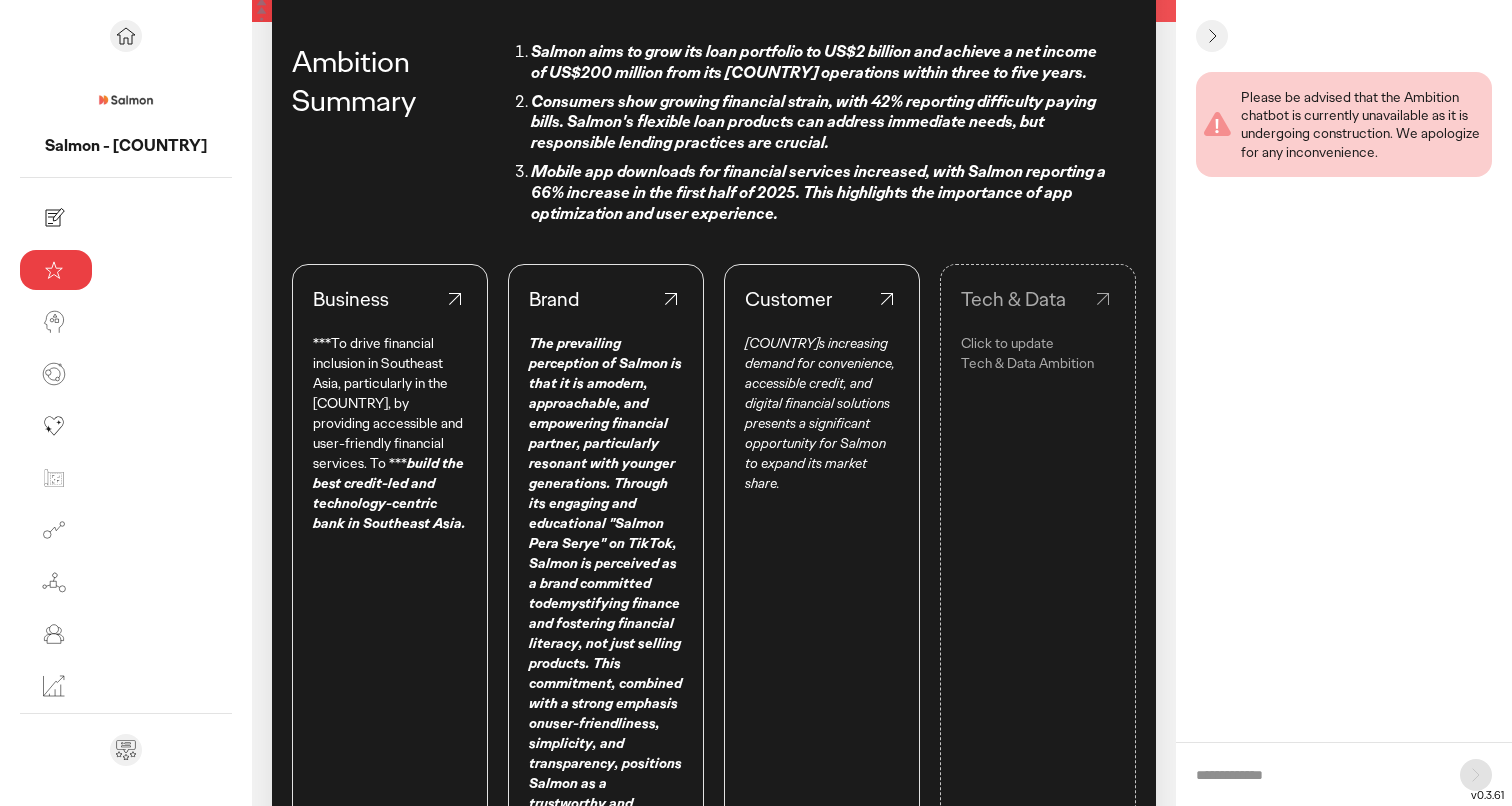 scroll, scrollTop: 152, scrollLeft: 0, axis: vertical 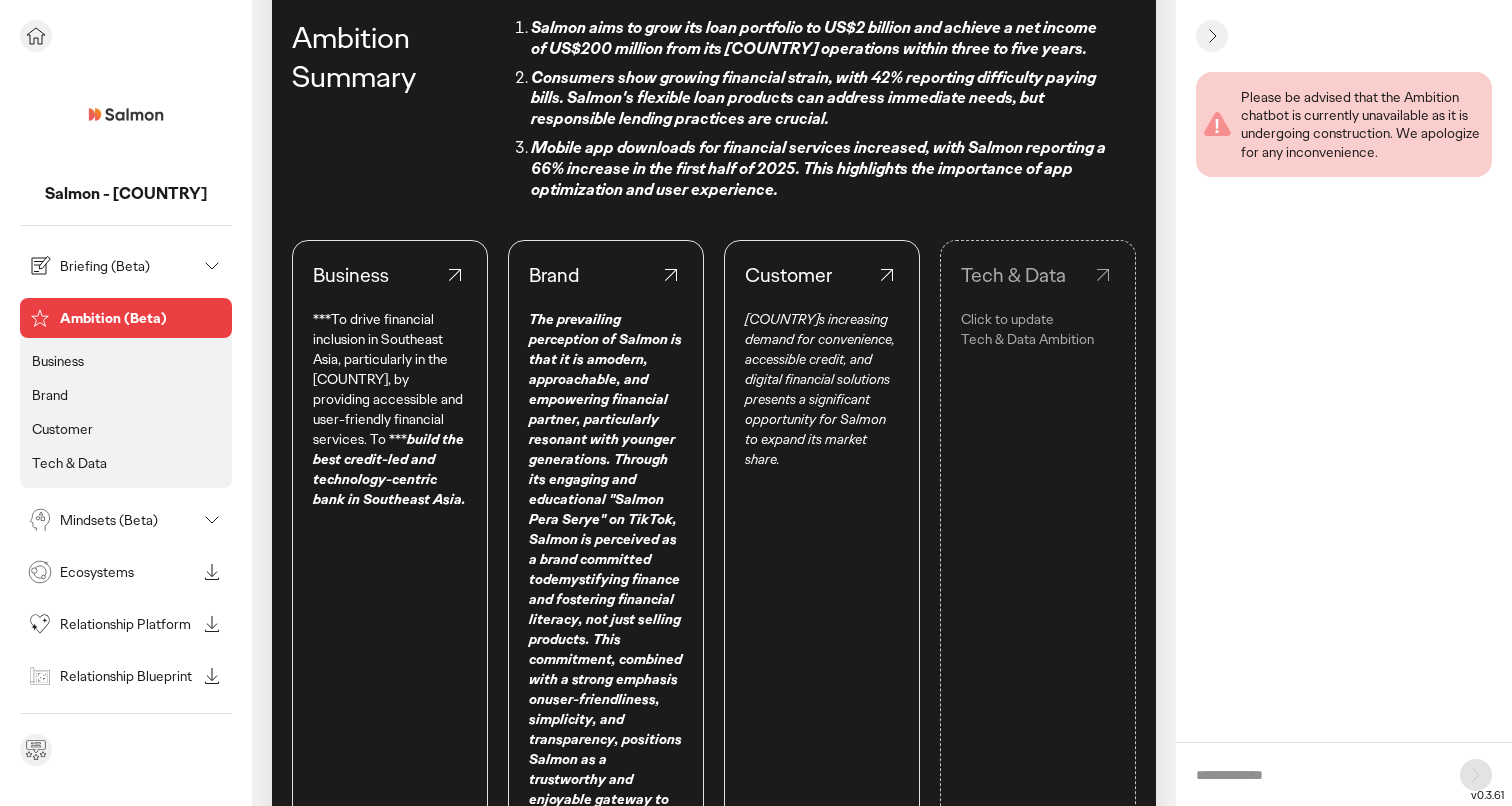 click at bounding box center [40, 266] 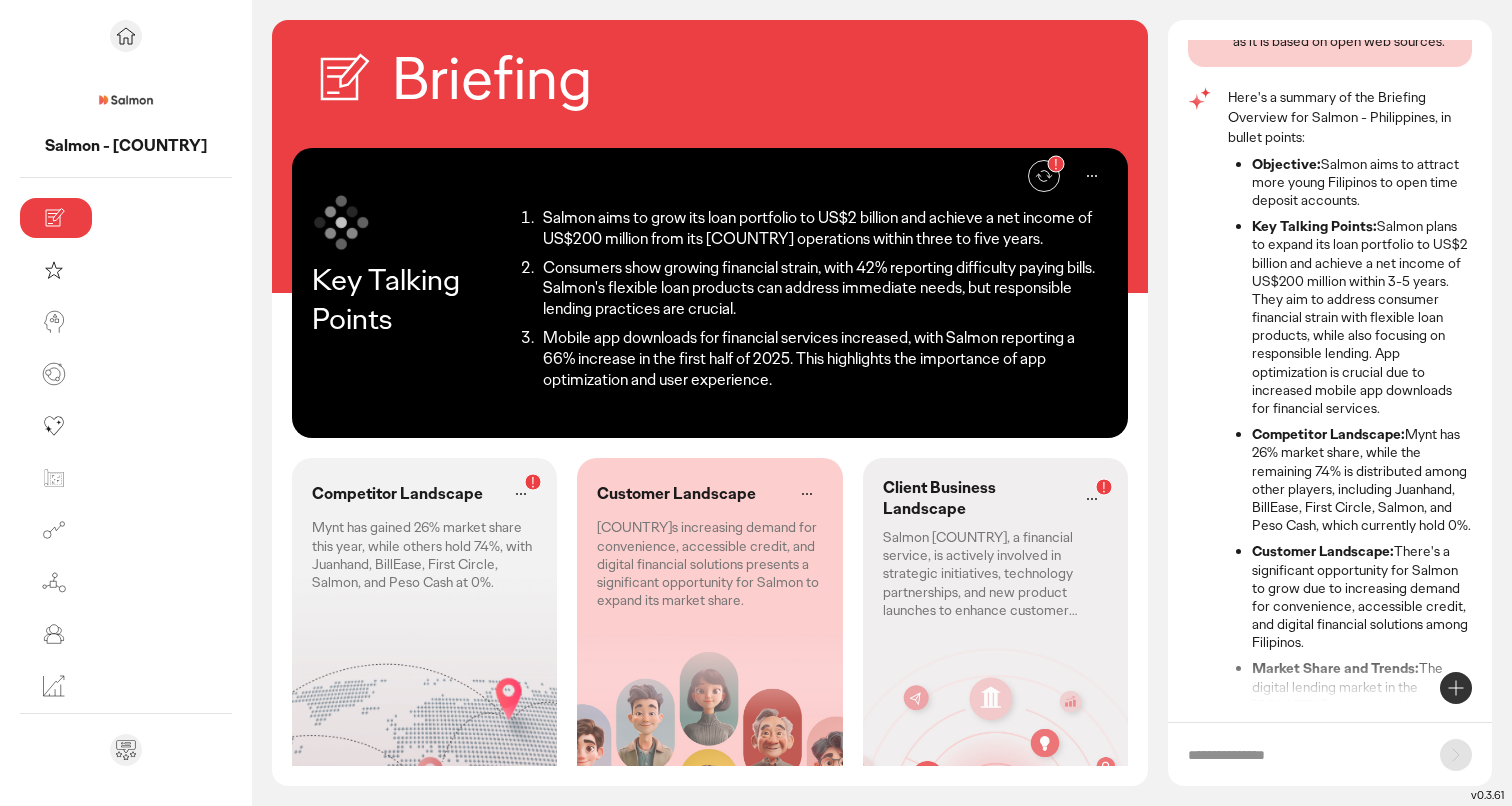 click on "Re-generate" at bounding box center (1020, 176) 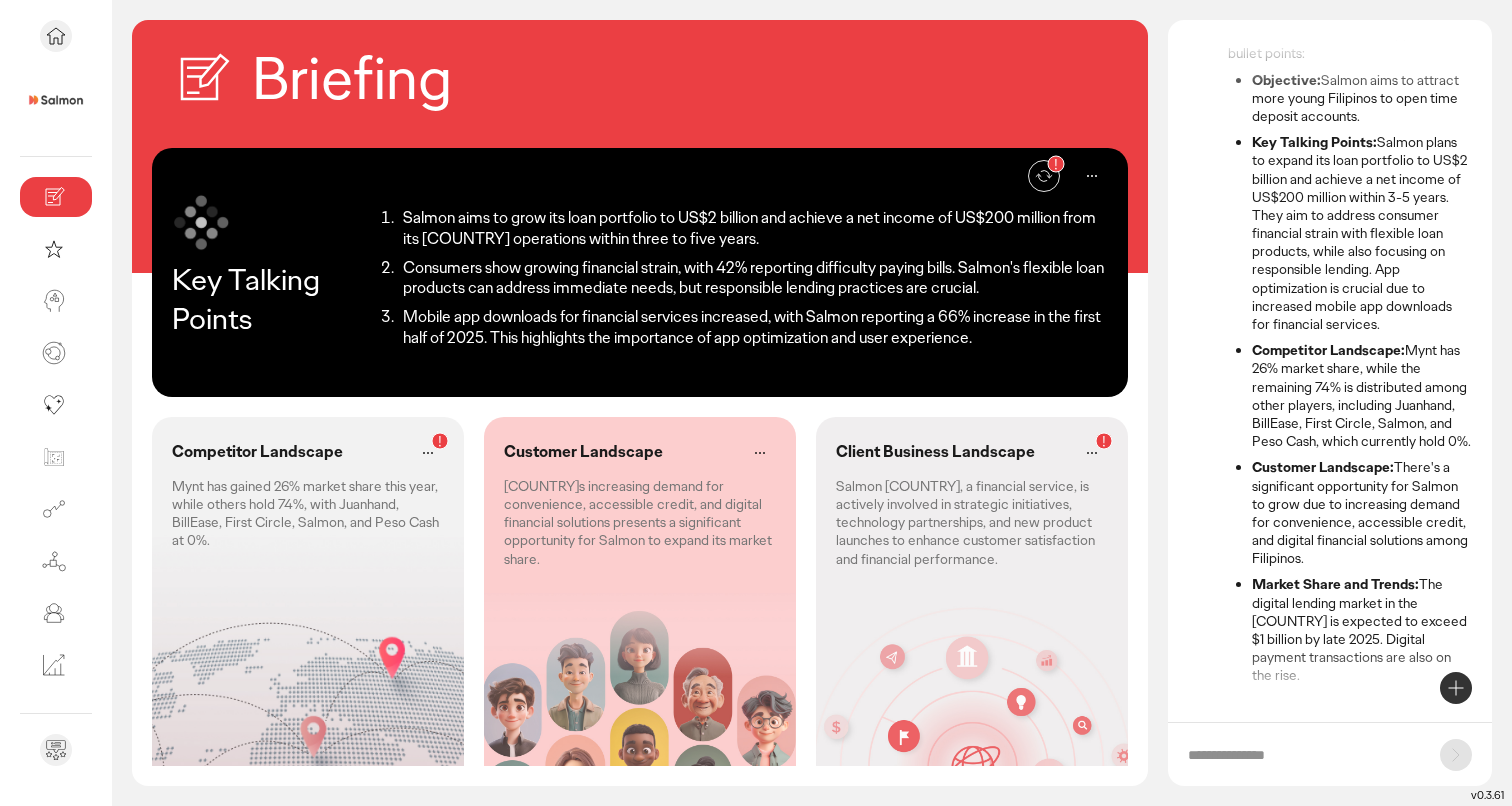 scroll, scrollTop: 159, scrollLeft: 0, axis: vertical 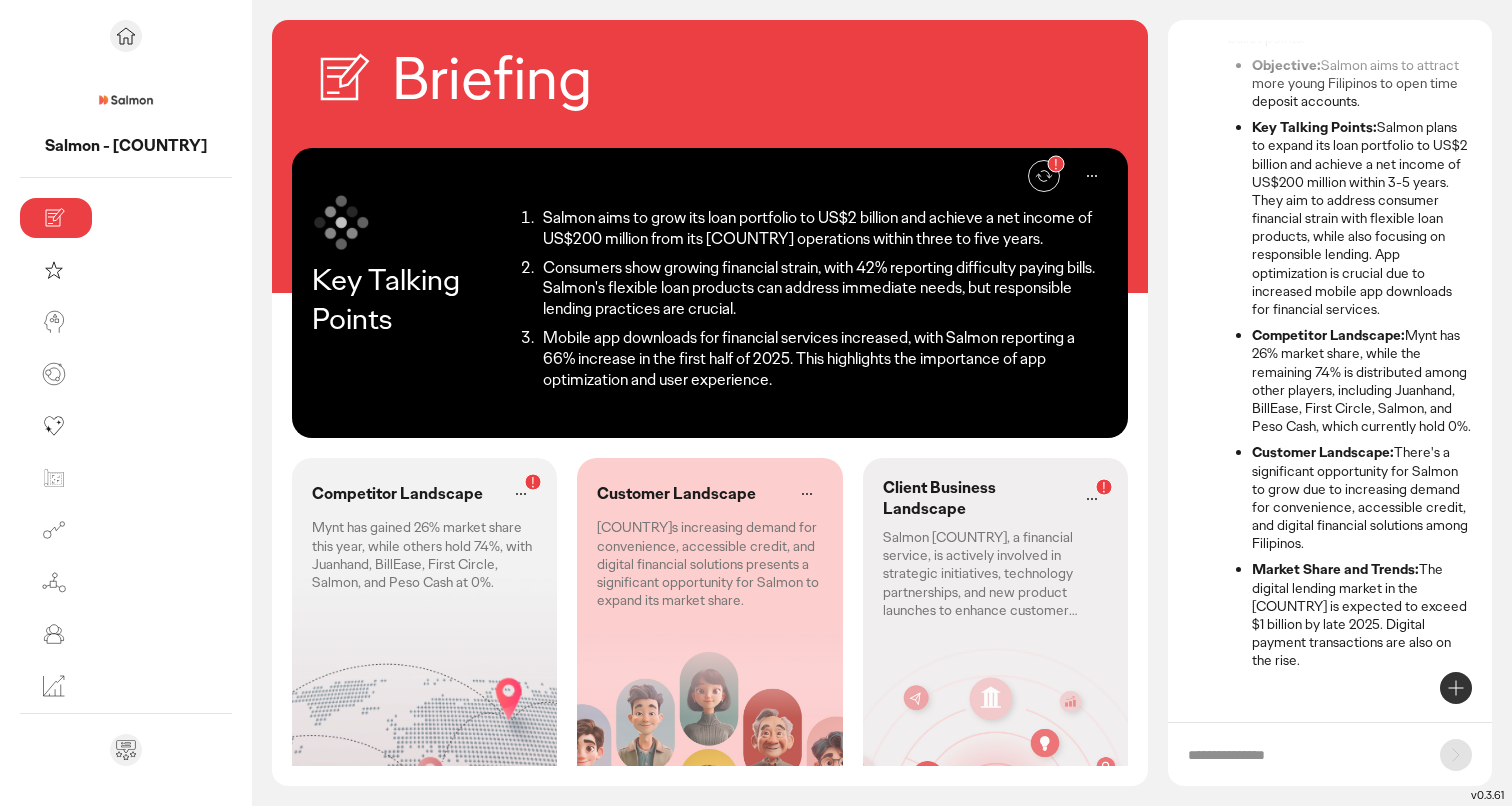 click 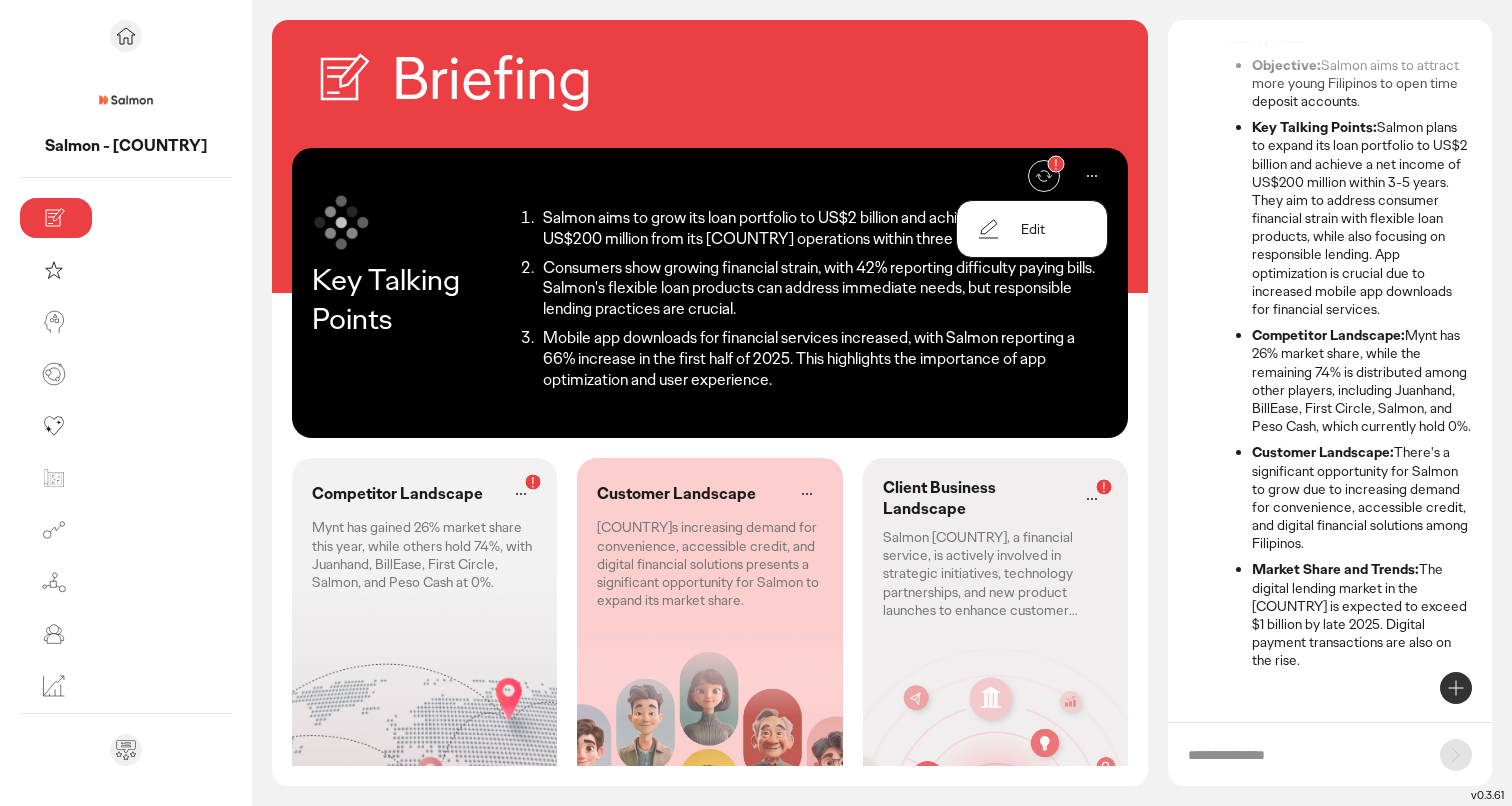 click on "Re-generate   Edit" at bounding box center (710, 176) 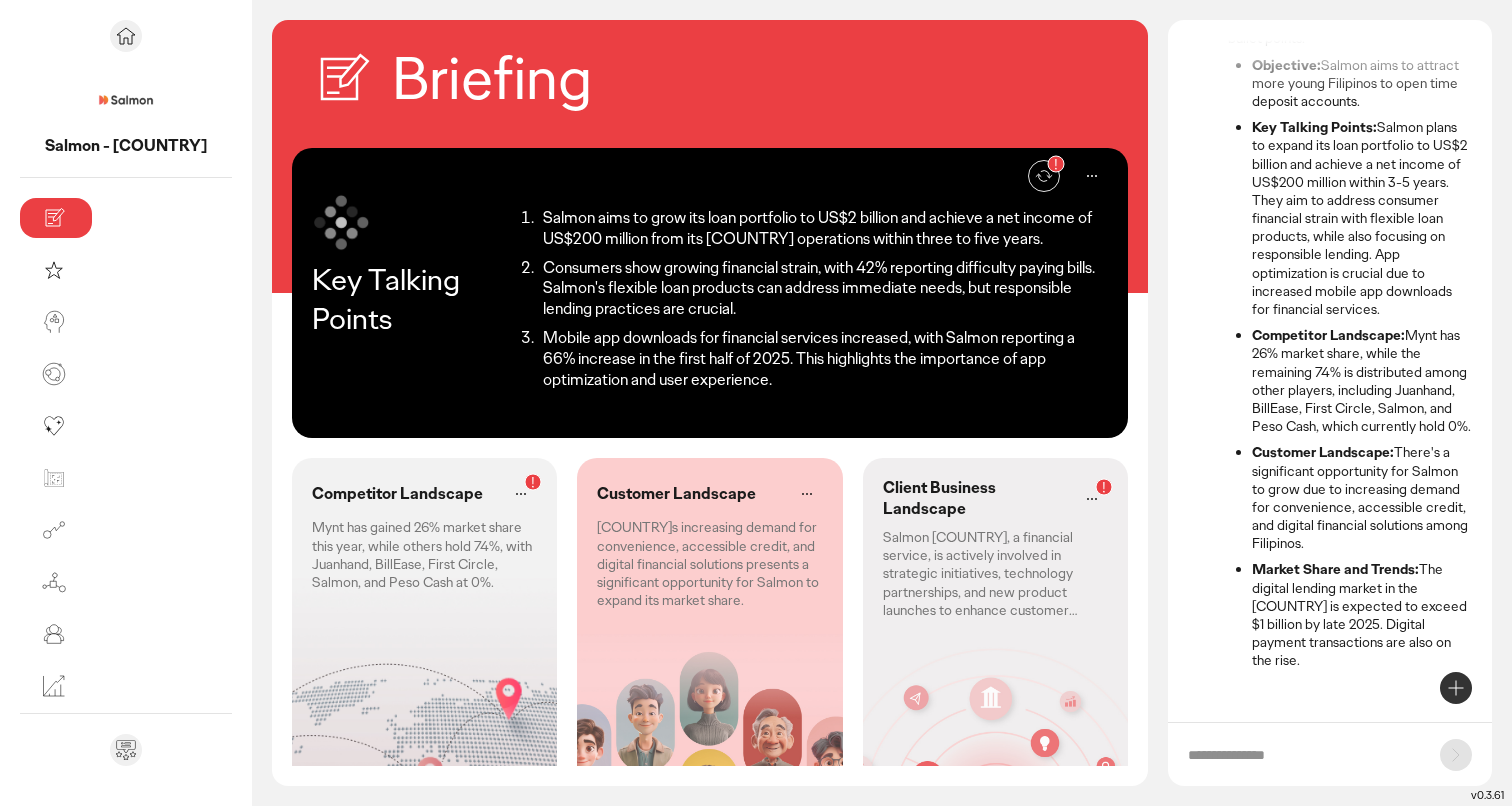 click on "Re-generate" at bounding box center (1020, 176) 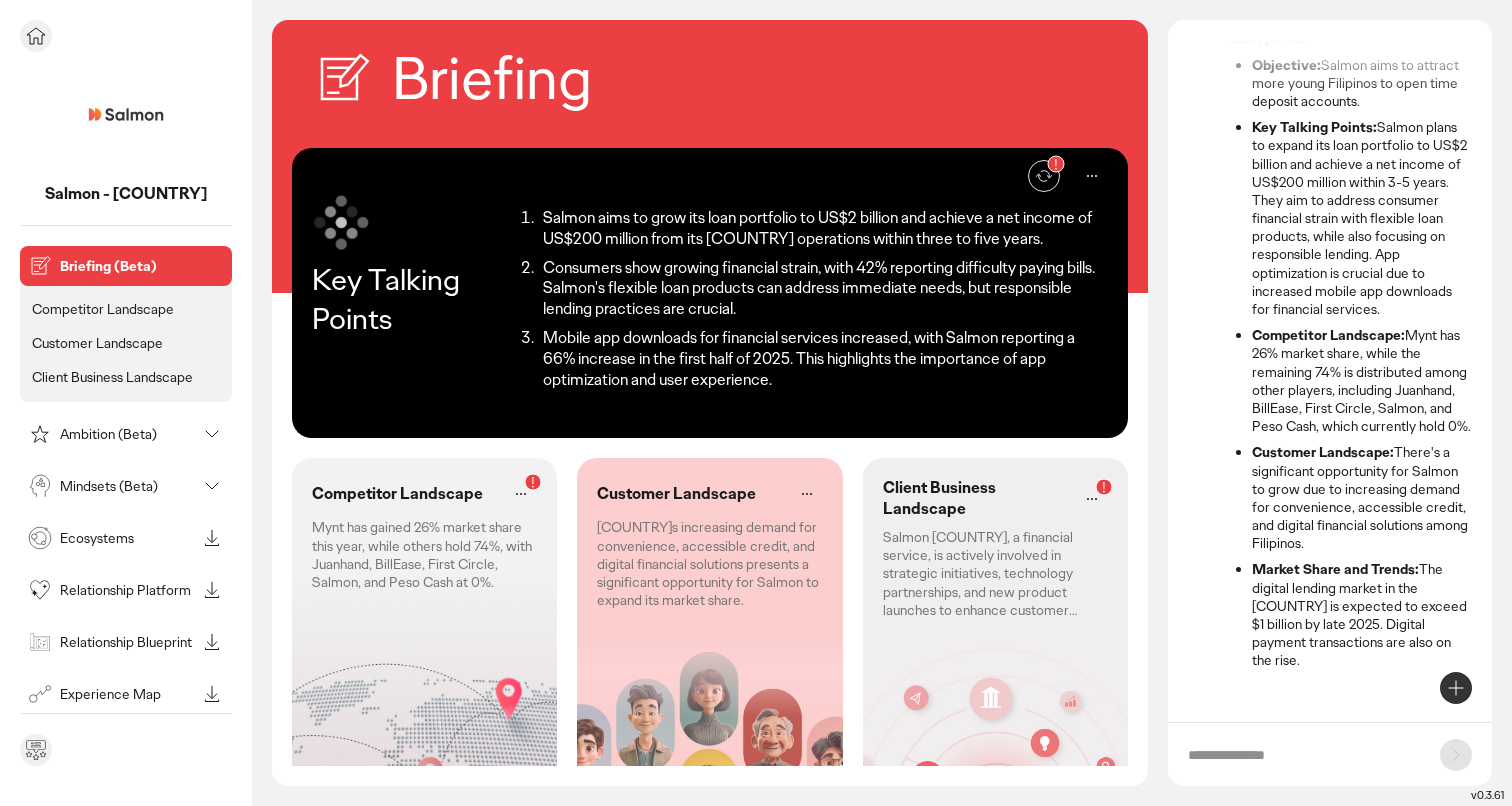 click on "Ambition (Beta)" at bounding box center [128, 434] 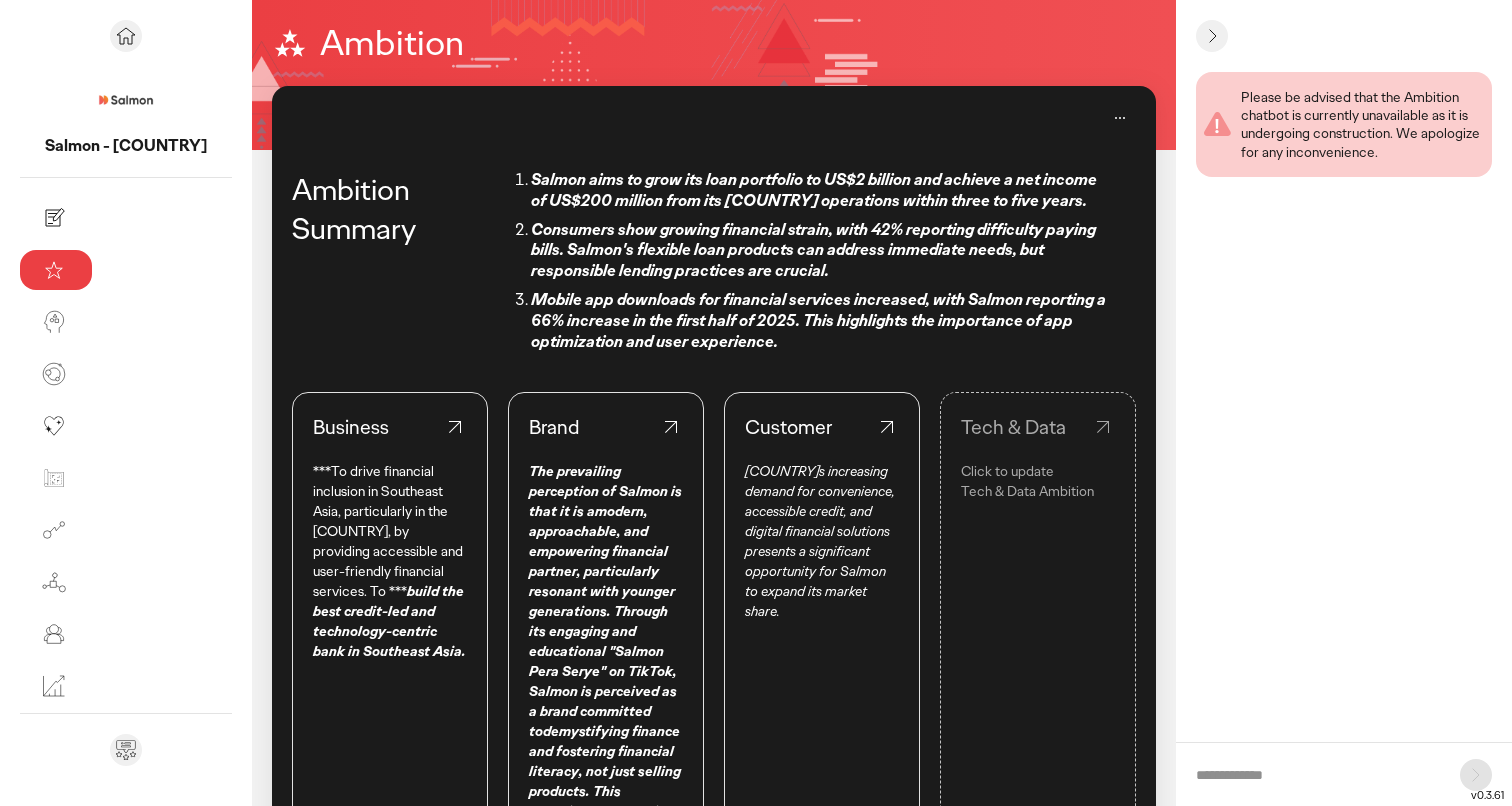 click on "Tech & Data" at bounding box center (1038, 427) 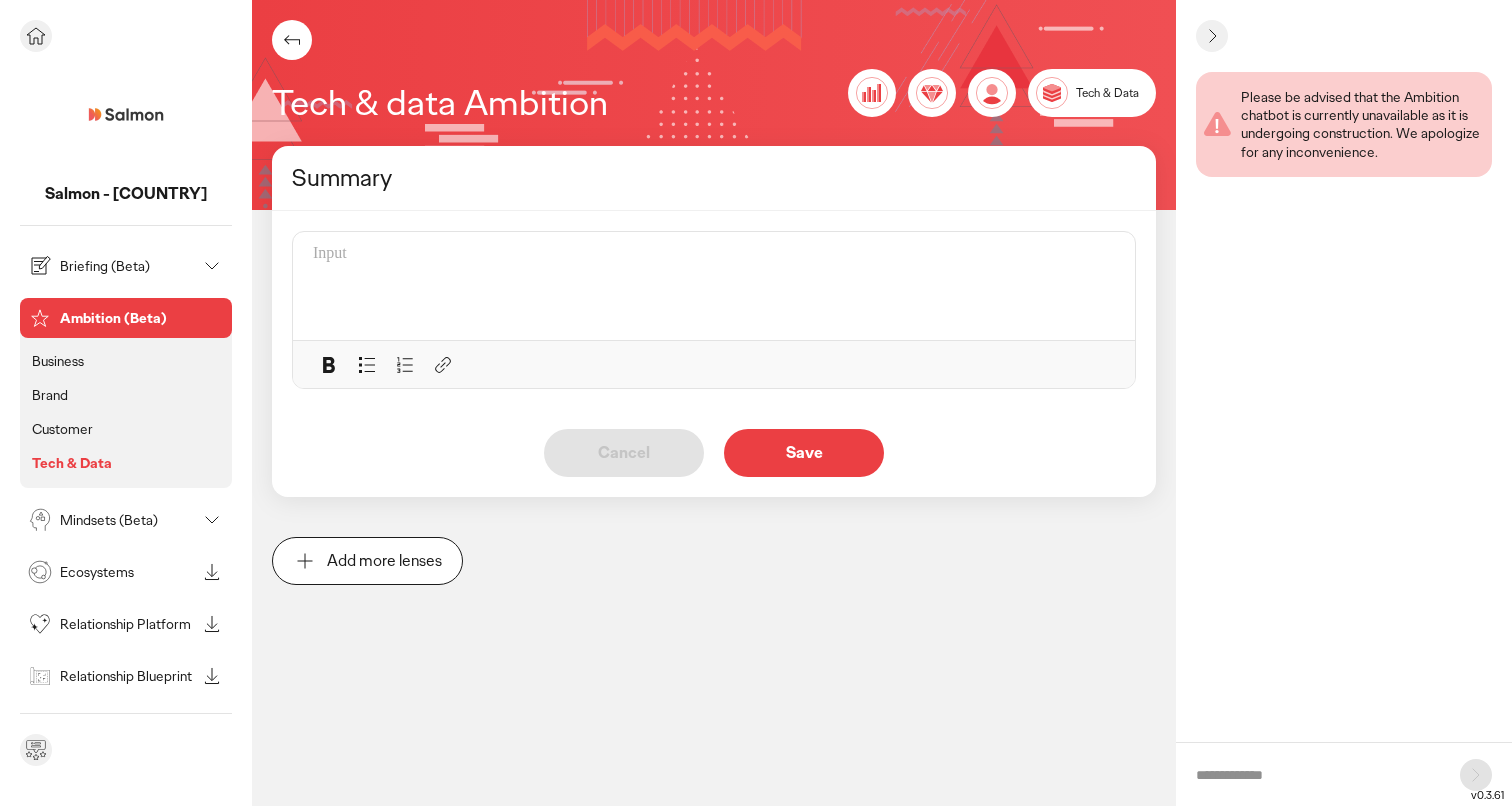 click on "Briefing (Beta)" at bounding box center [128, 266] 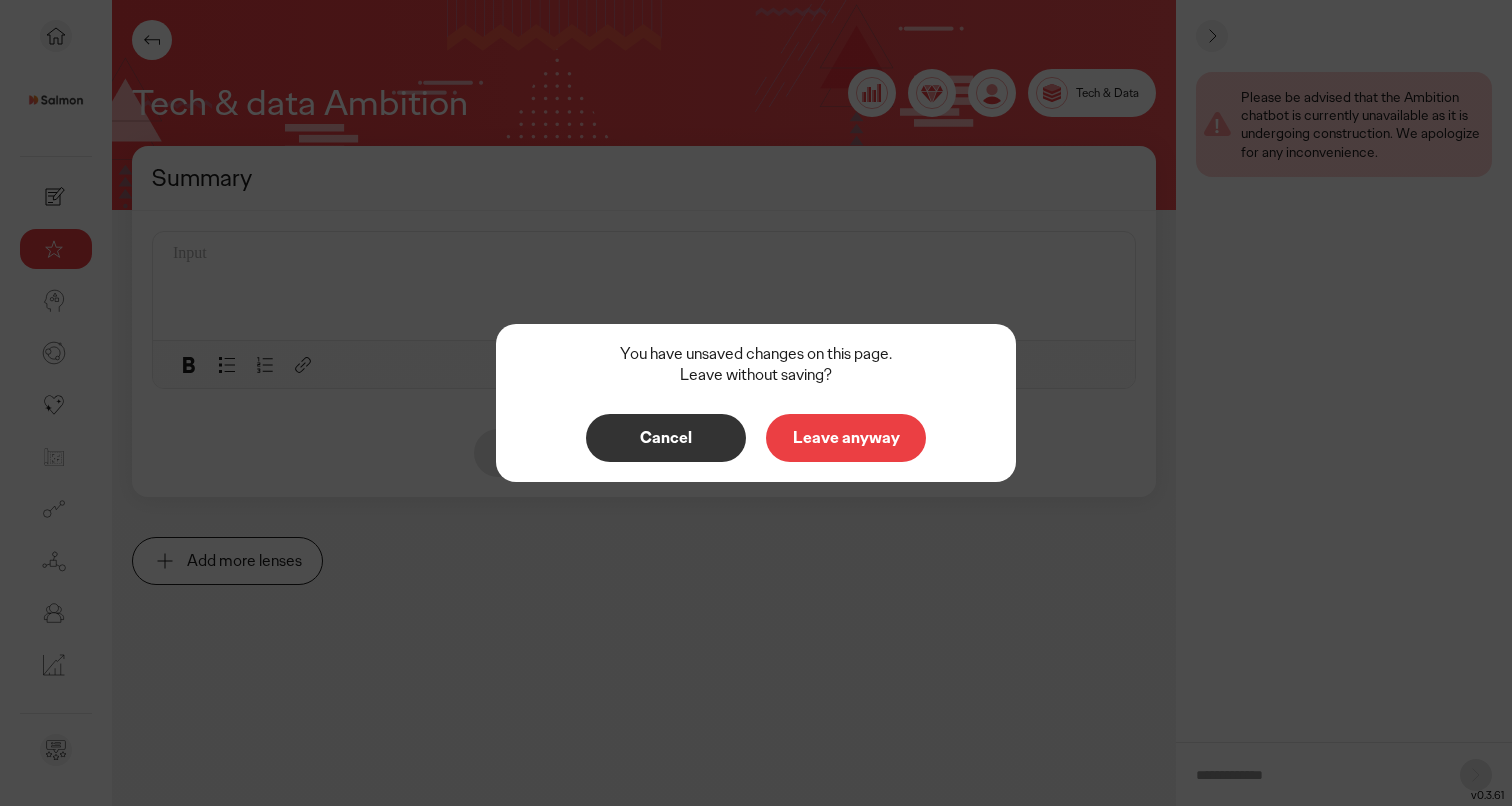 click on "Leave anyway" at bounding box center [846, 438] 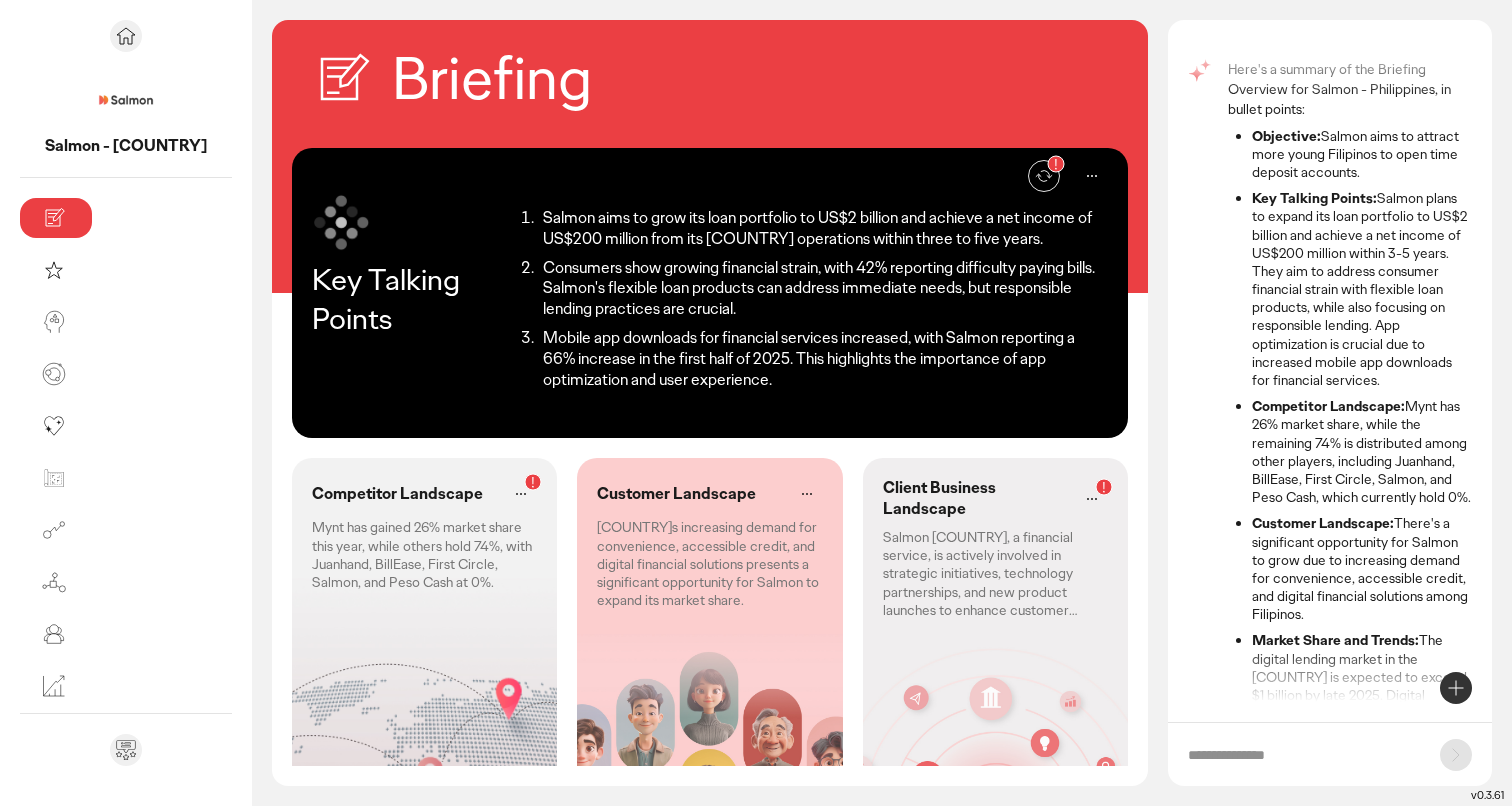scroll, scrollTop: 159, scrollLeft: 0, axis: vertical 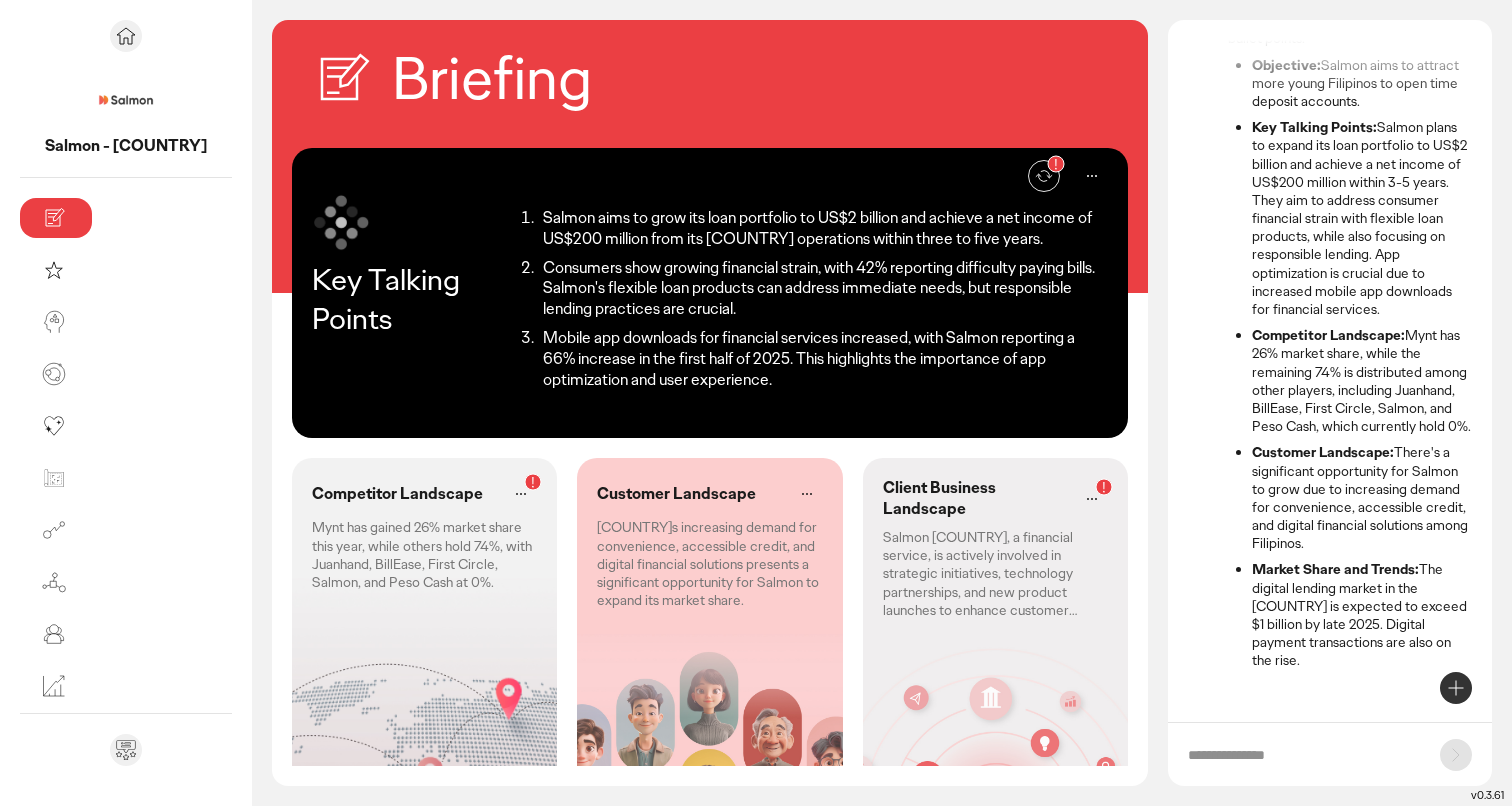 click on "Client Business Landscape Salmon Philippines, a financial service, is actively involved in strategic initiatives, technology partnerships, and new product launches to enhance customer satisfaction and financial performance." at bounding box center [995, 548] 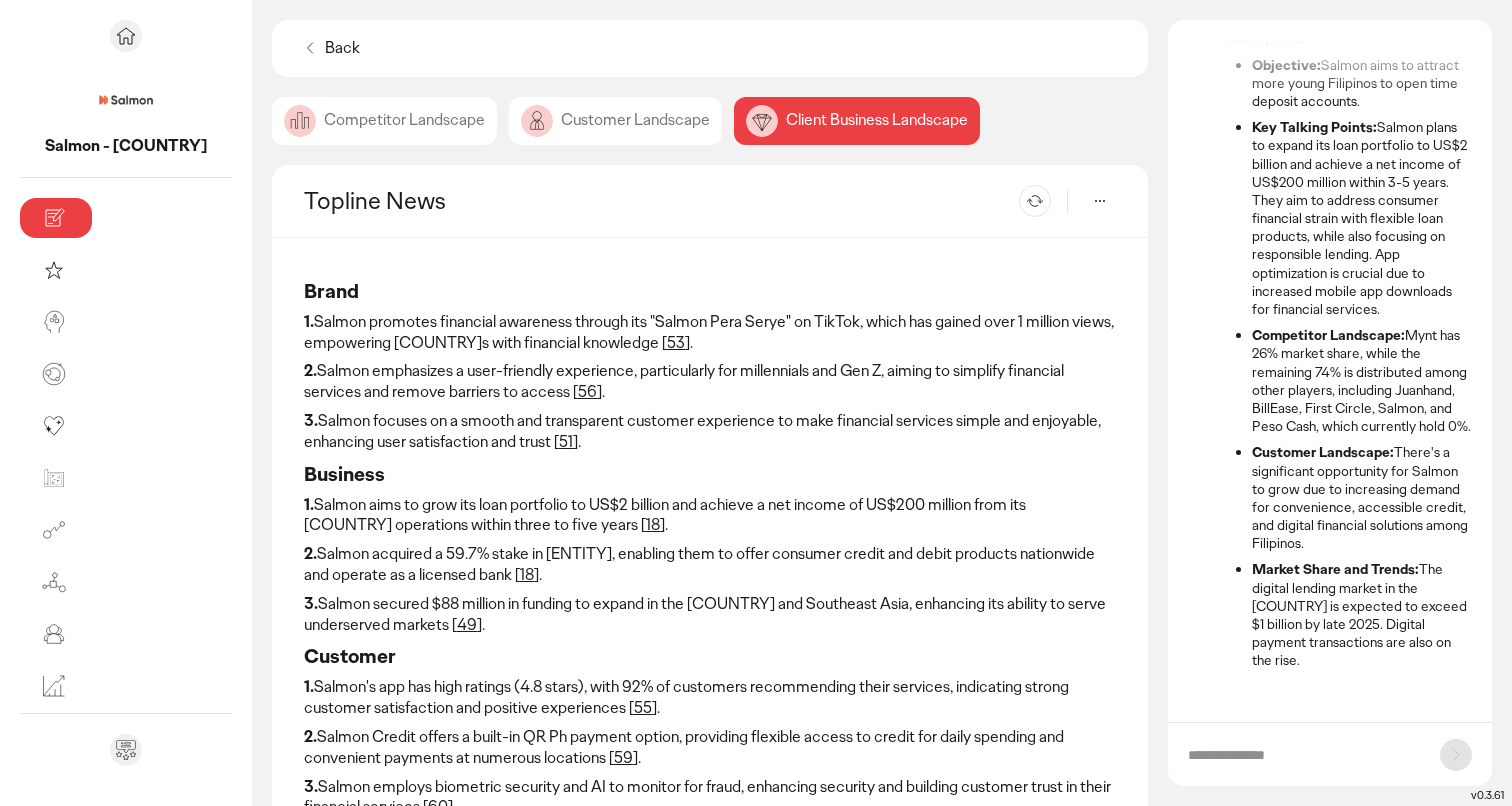 scroll, scrollTop: 8, scrollLeft: 0, axis: vertical 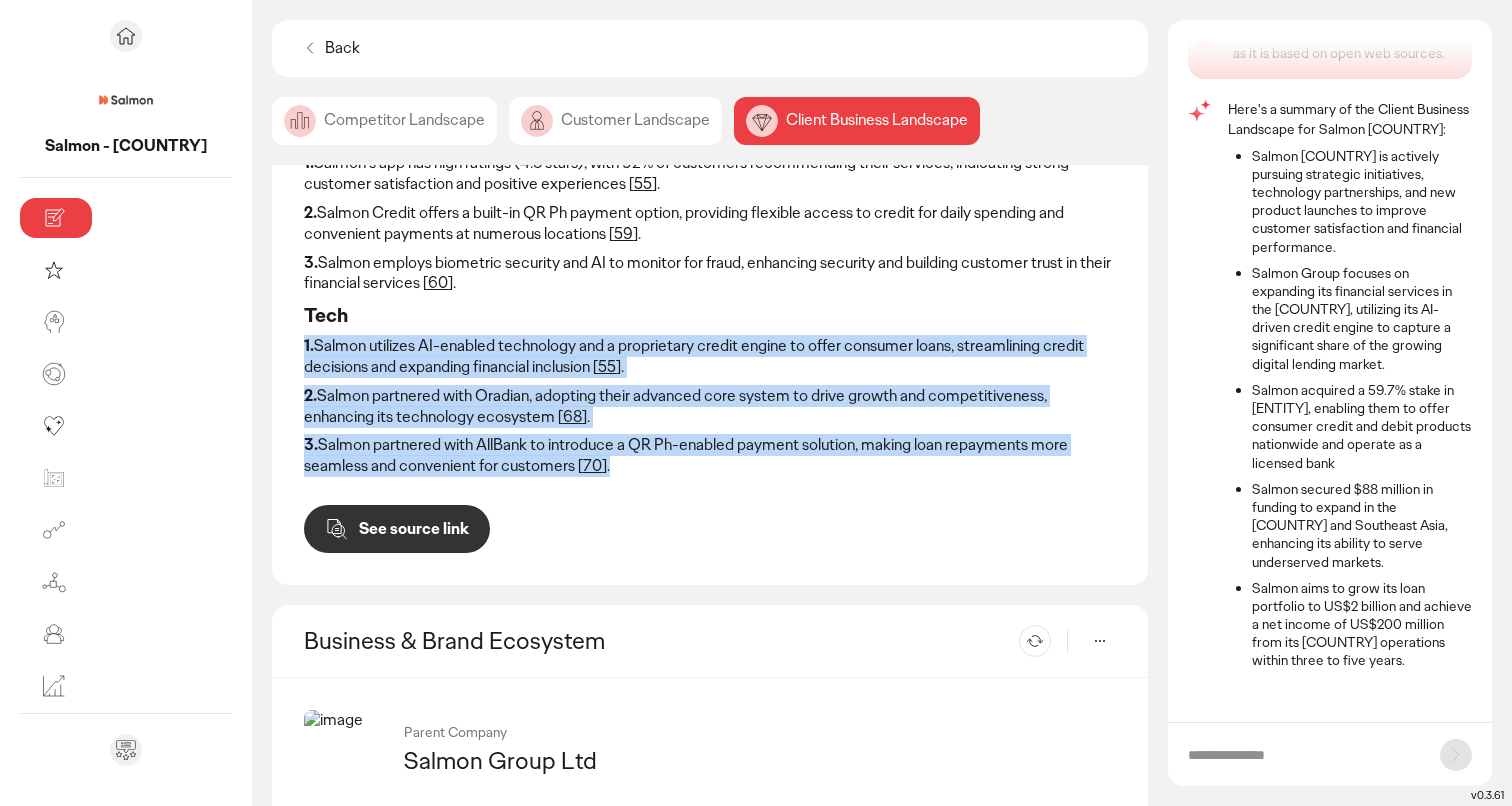 drag, startPoint x: 340, startPoint y: 459, endPoint x: 158, endPoint y: 351, distance: 211.63176 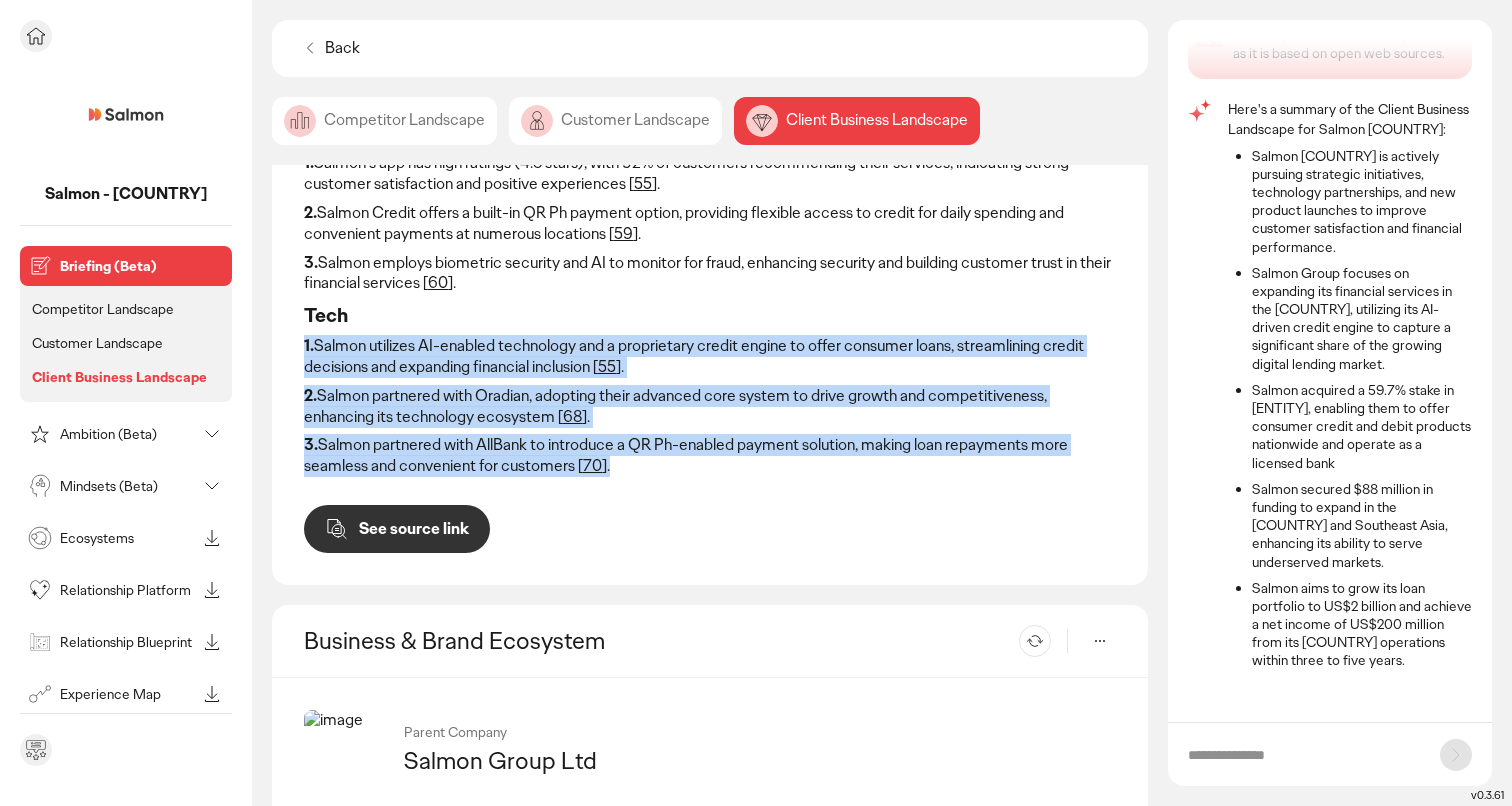 click on "Ambition (Beta)" at bounding box center [128, 434] 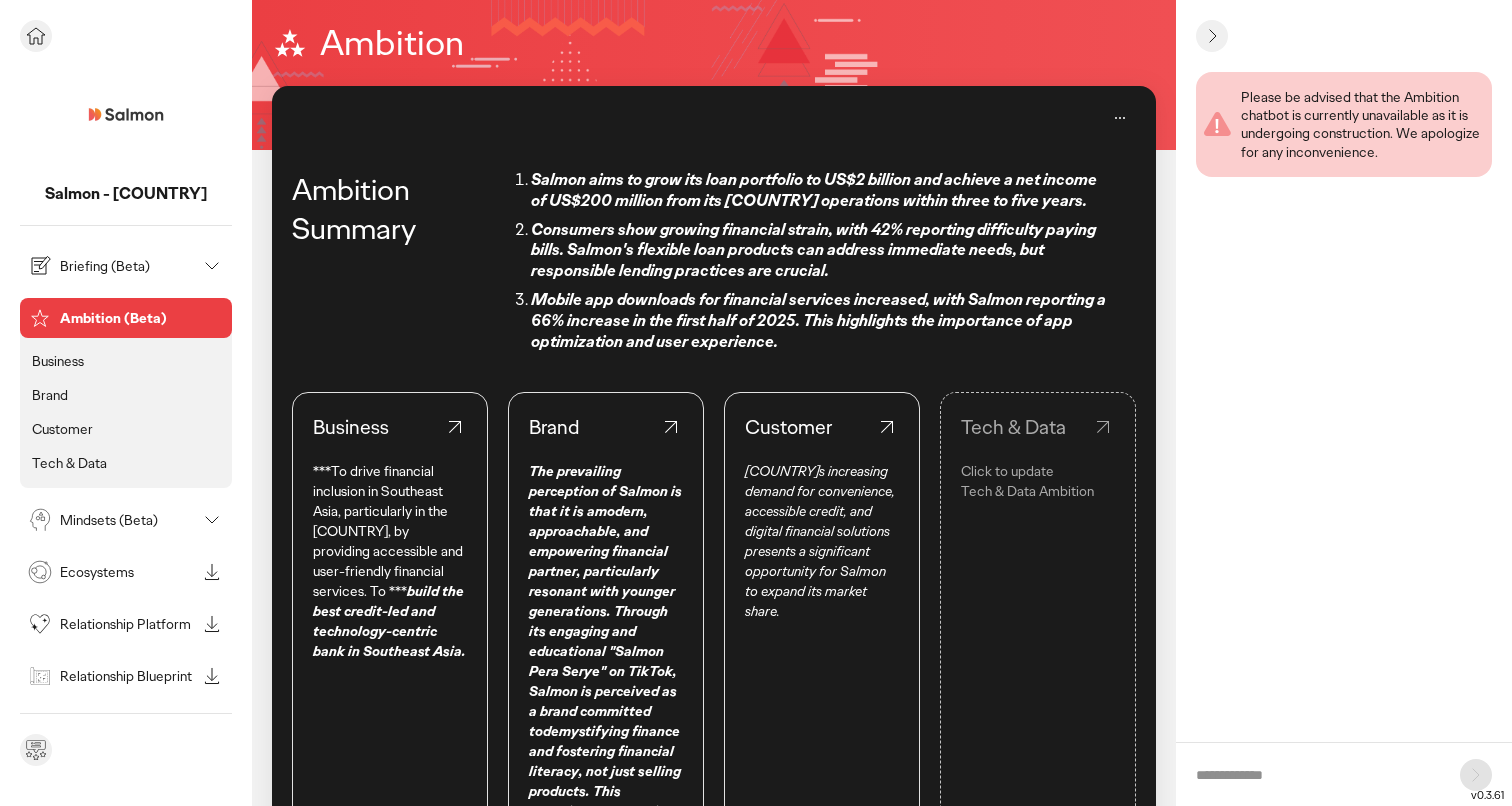 click on "Click to update" at bounding box center [1038, 471] 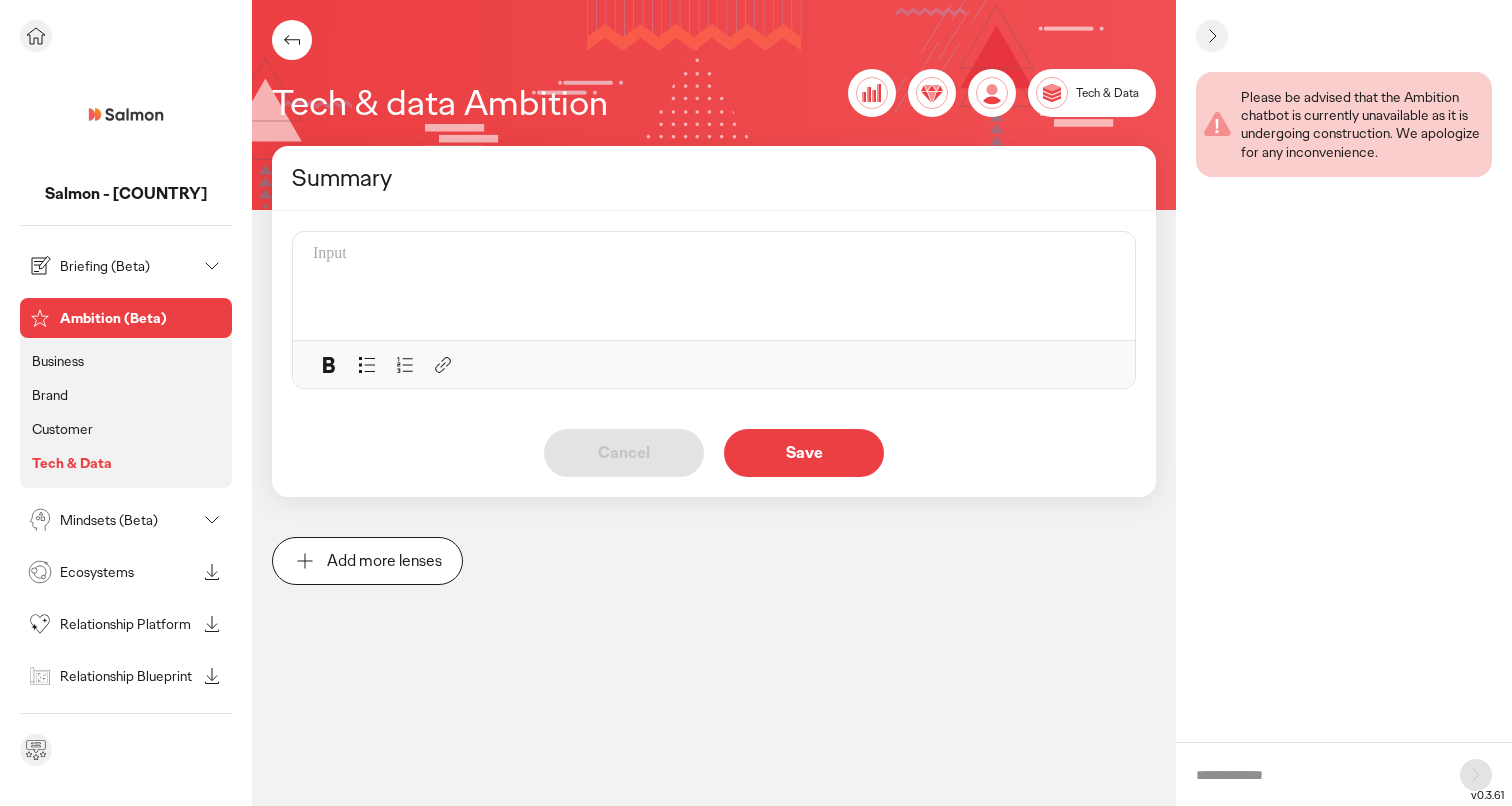 click 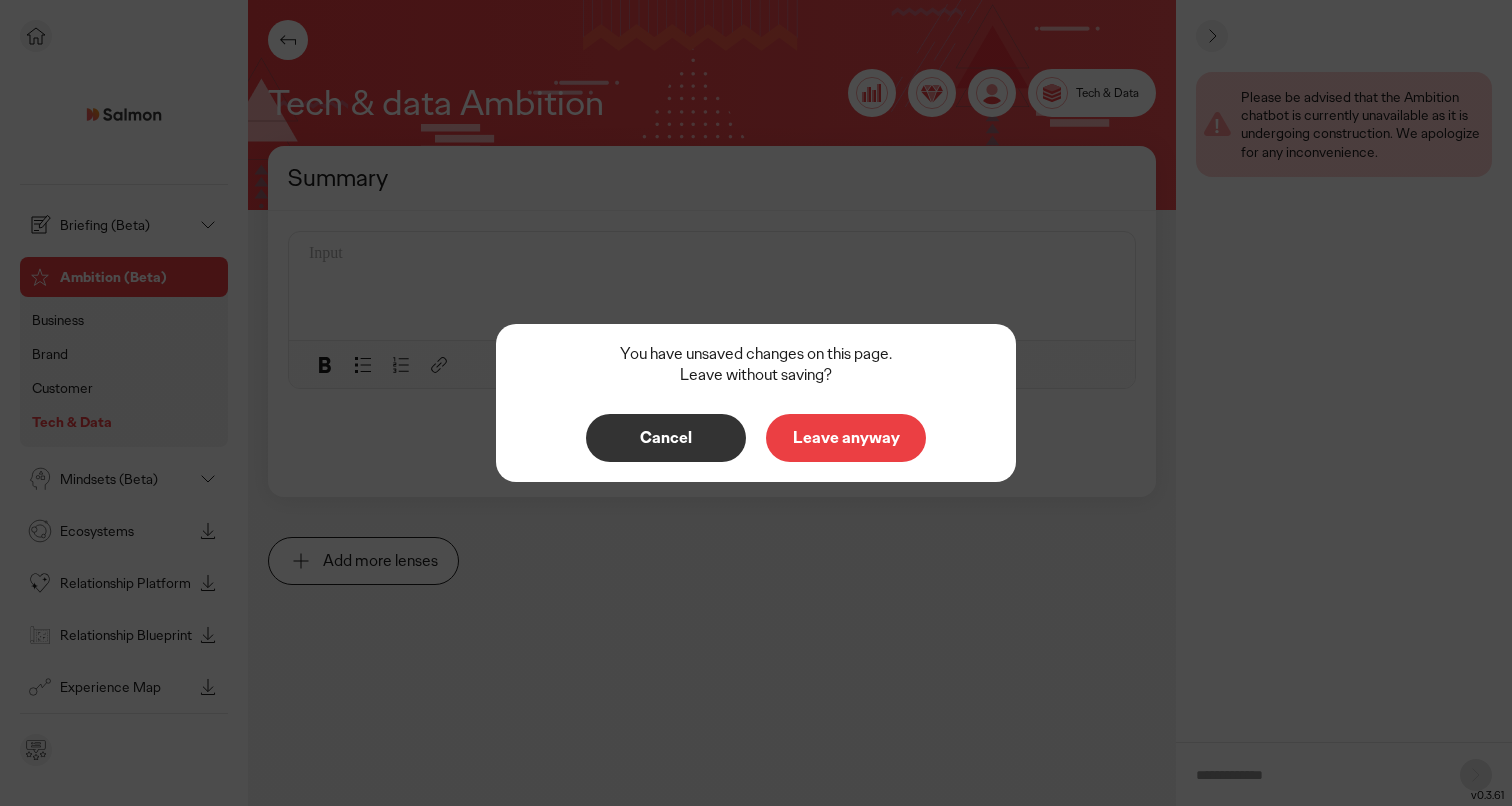 click on "Leave anyway" at bounding box center [846, 438] 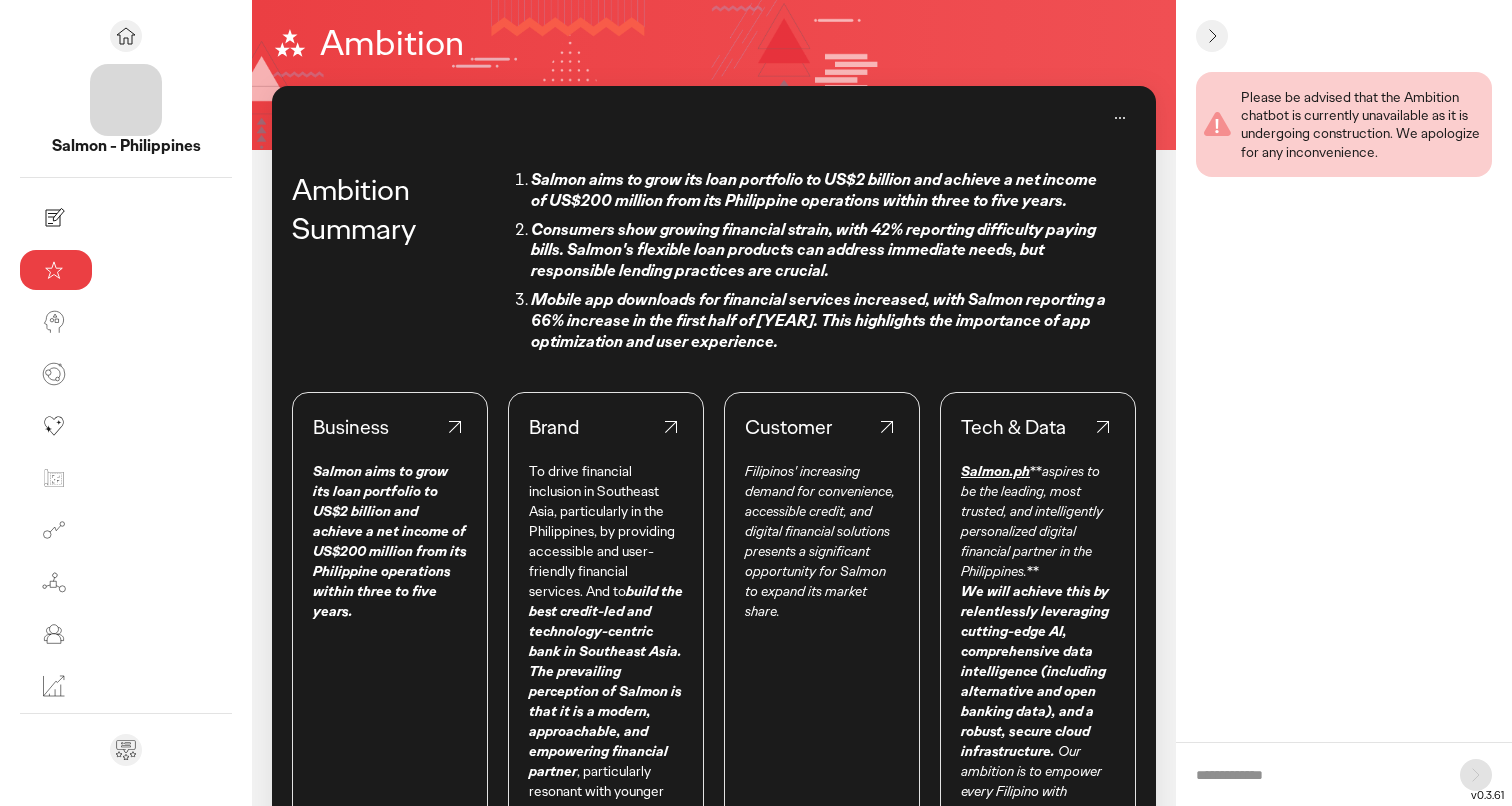 scroll, scrollTop: 0, scrollLeft: 0, axis: both 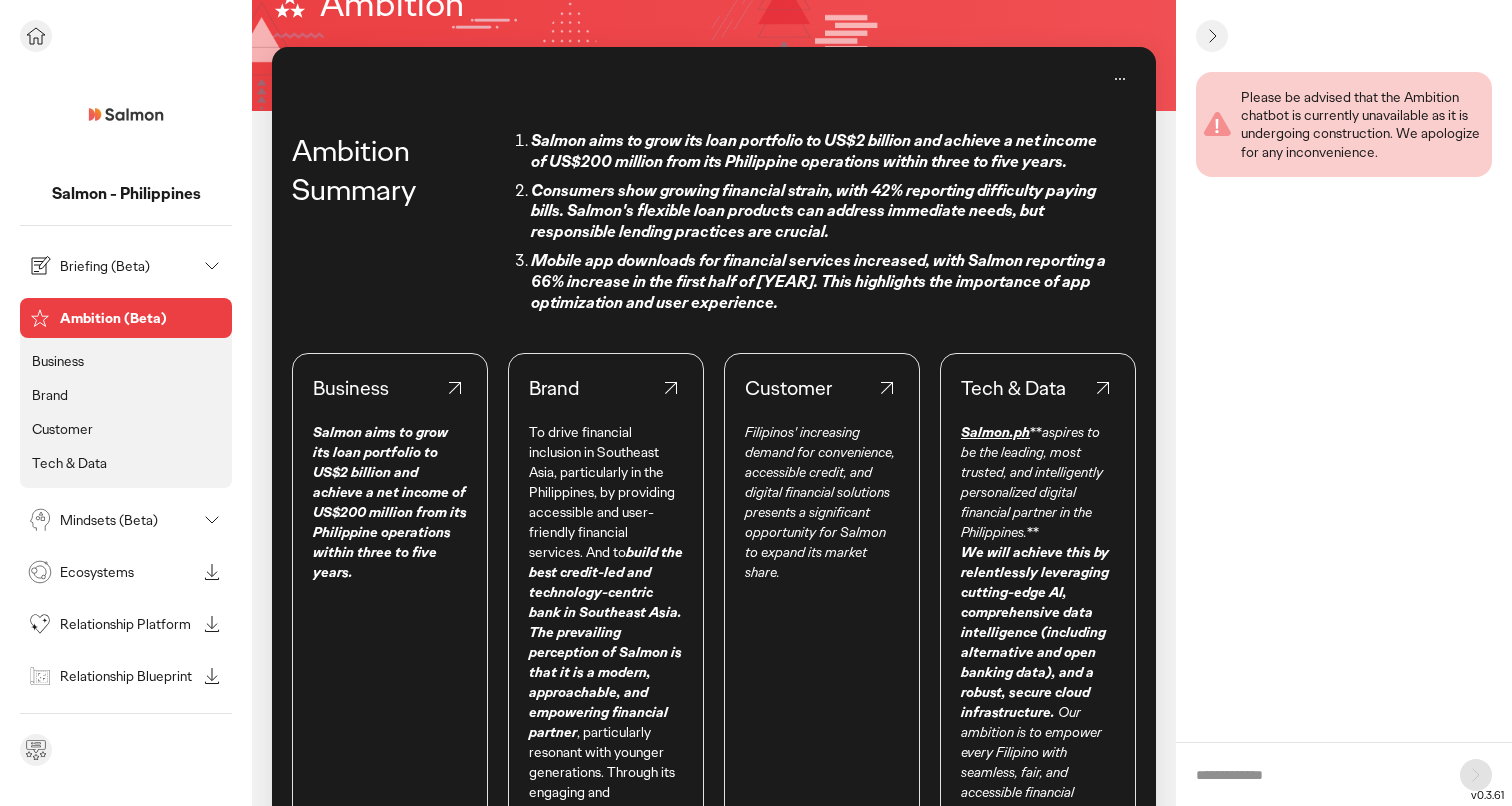 click on "Mindsets (Beta)" at bounding box center [128, 520] 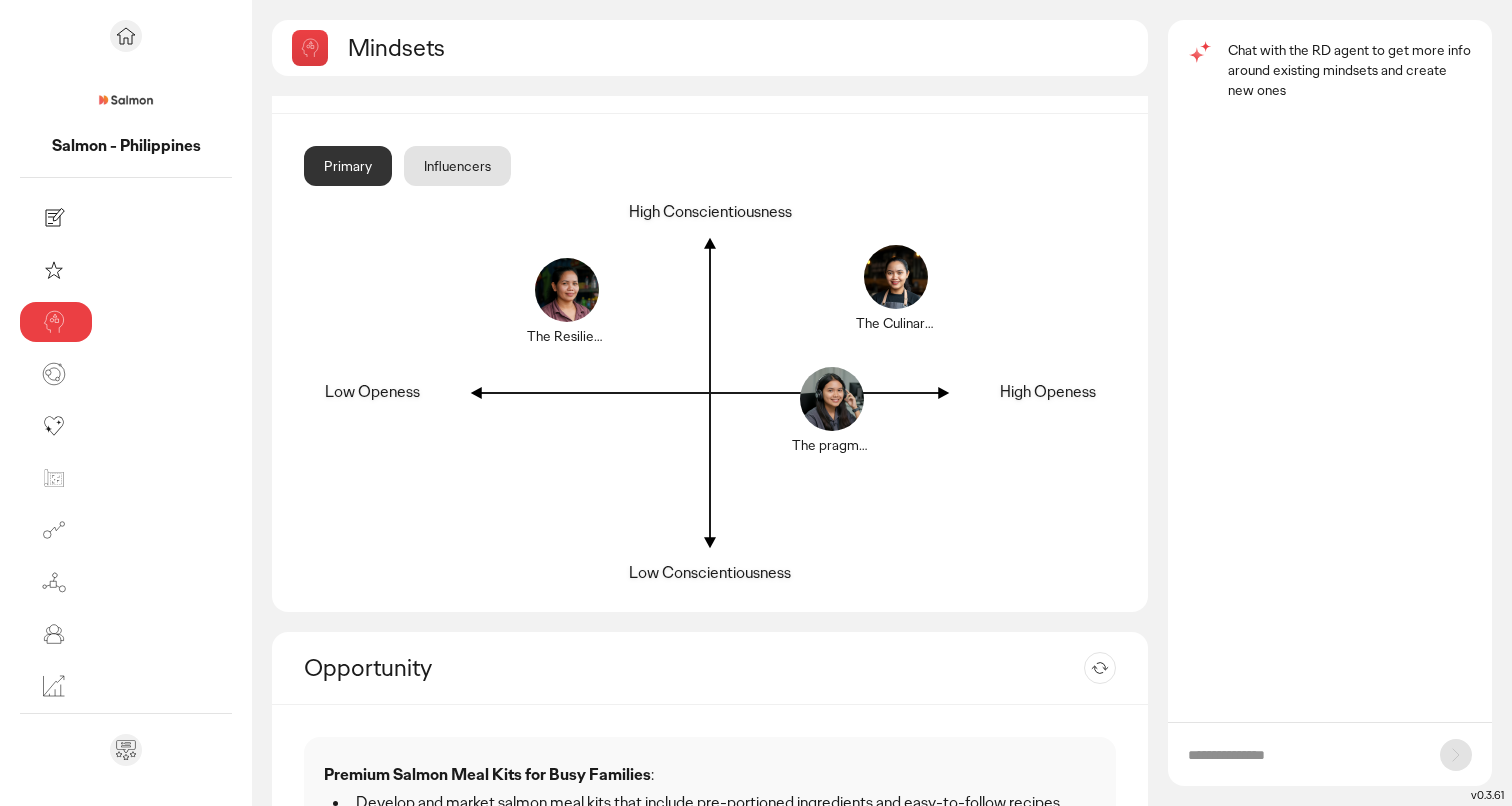 scroll, scrollTop: 0, scrollLeft: 0, axis: both 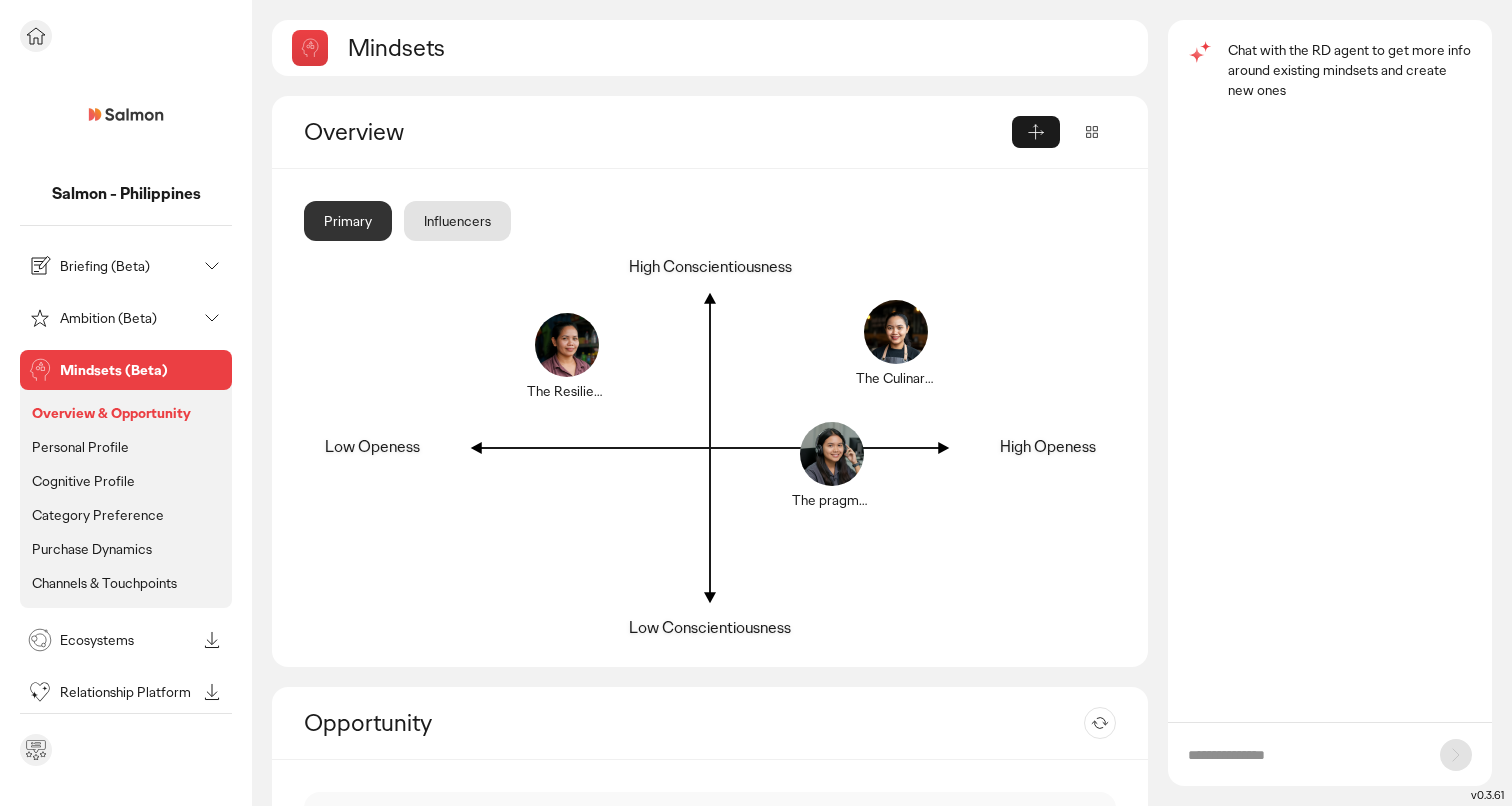 click on "[COMPANY] - Philippines" at bounding box center (126, 194) 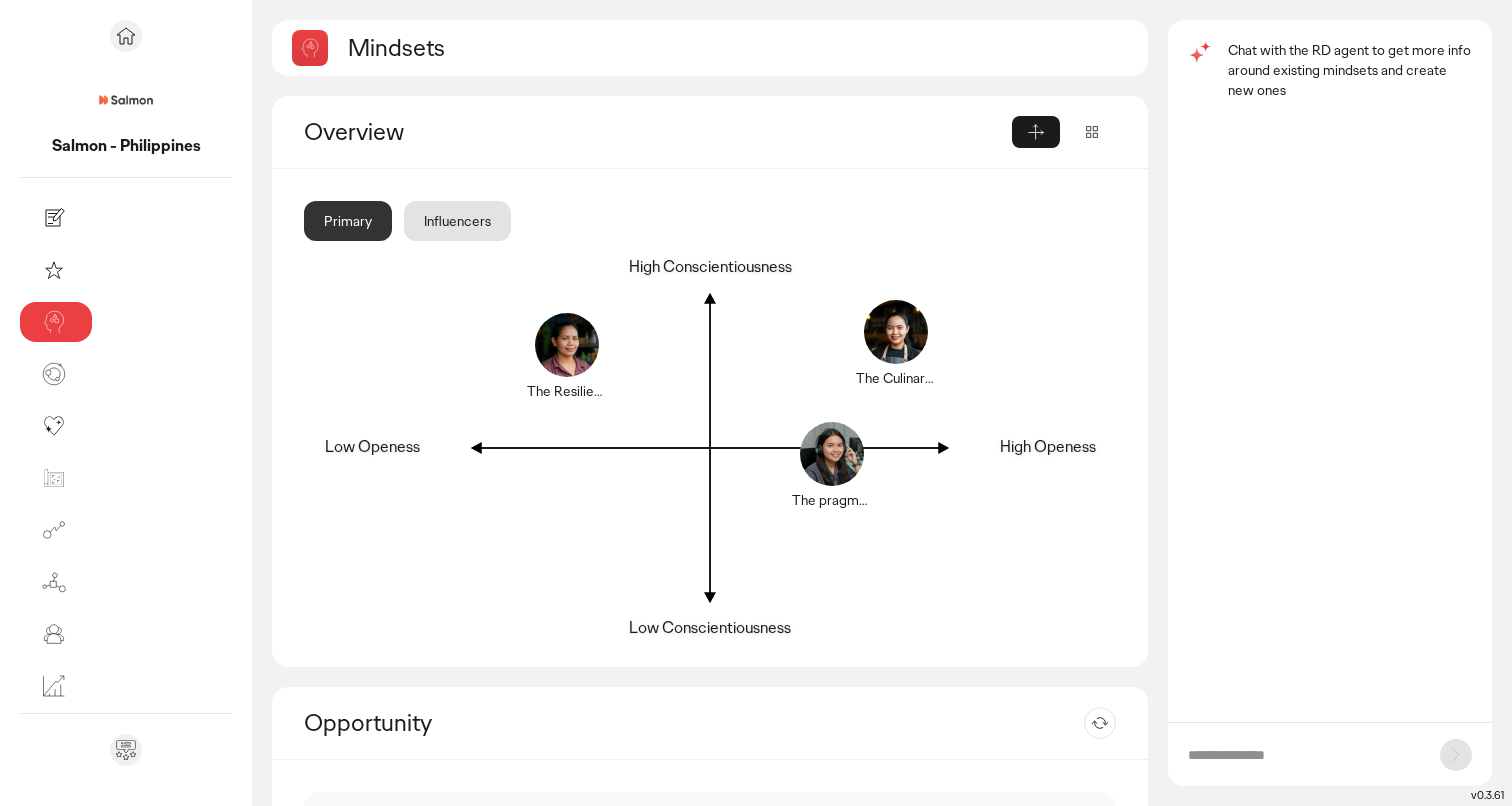 click at bounding box center [1304, 755] 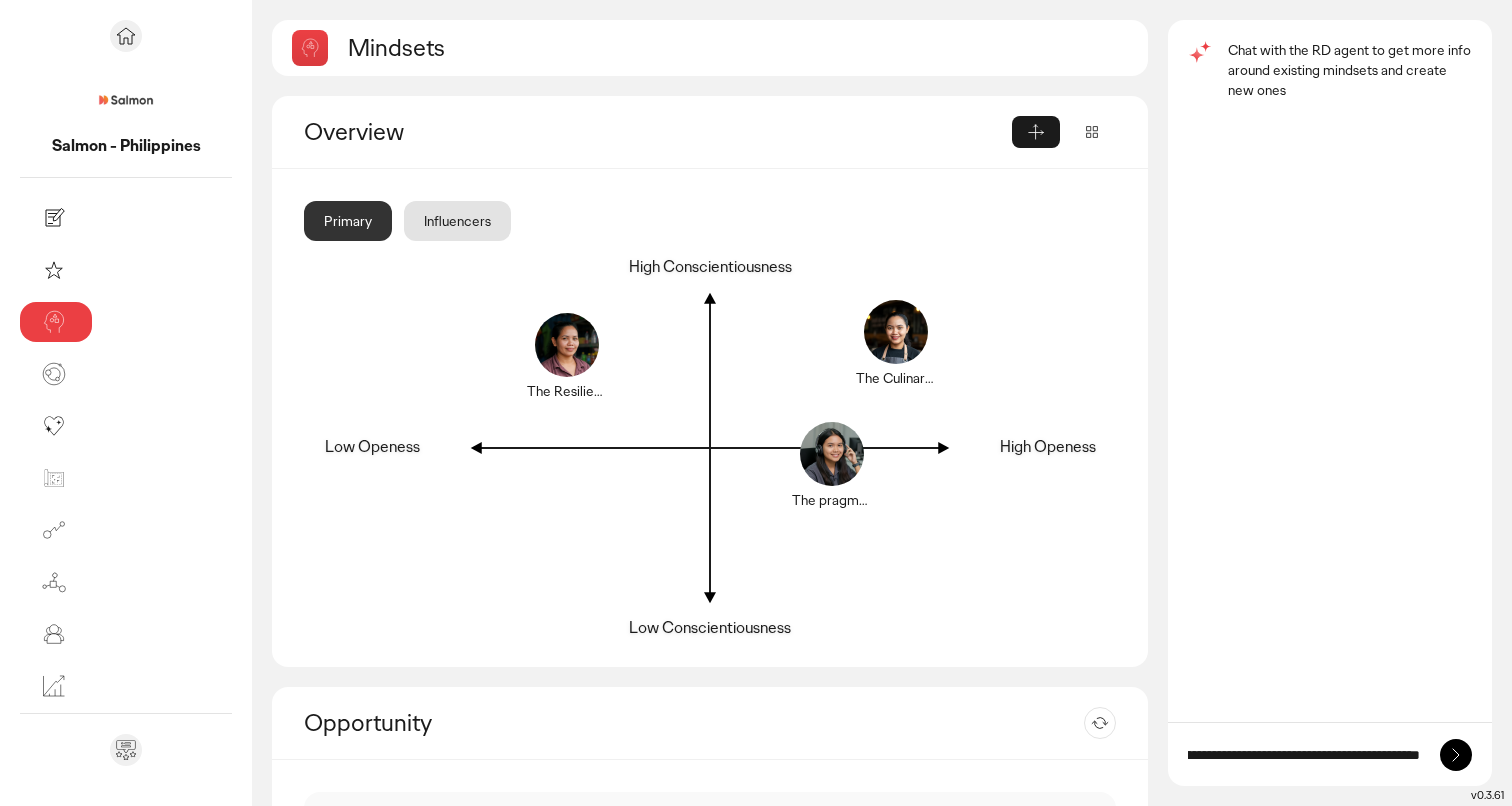 scroll, scrollTop: 0, scrollLeft: 256, axis: horizontal 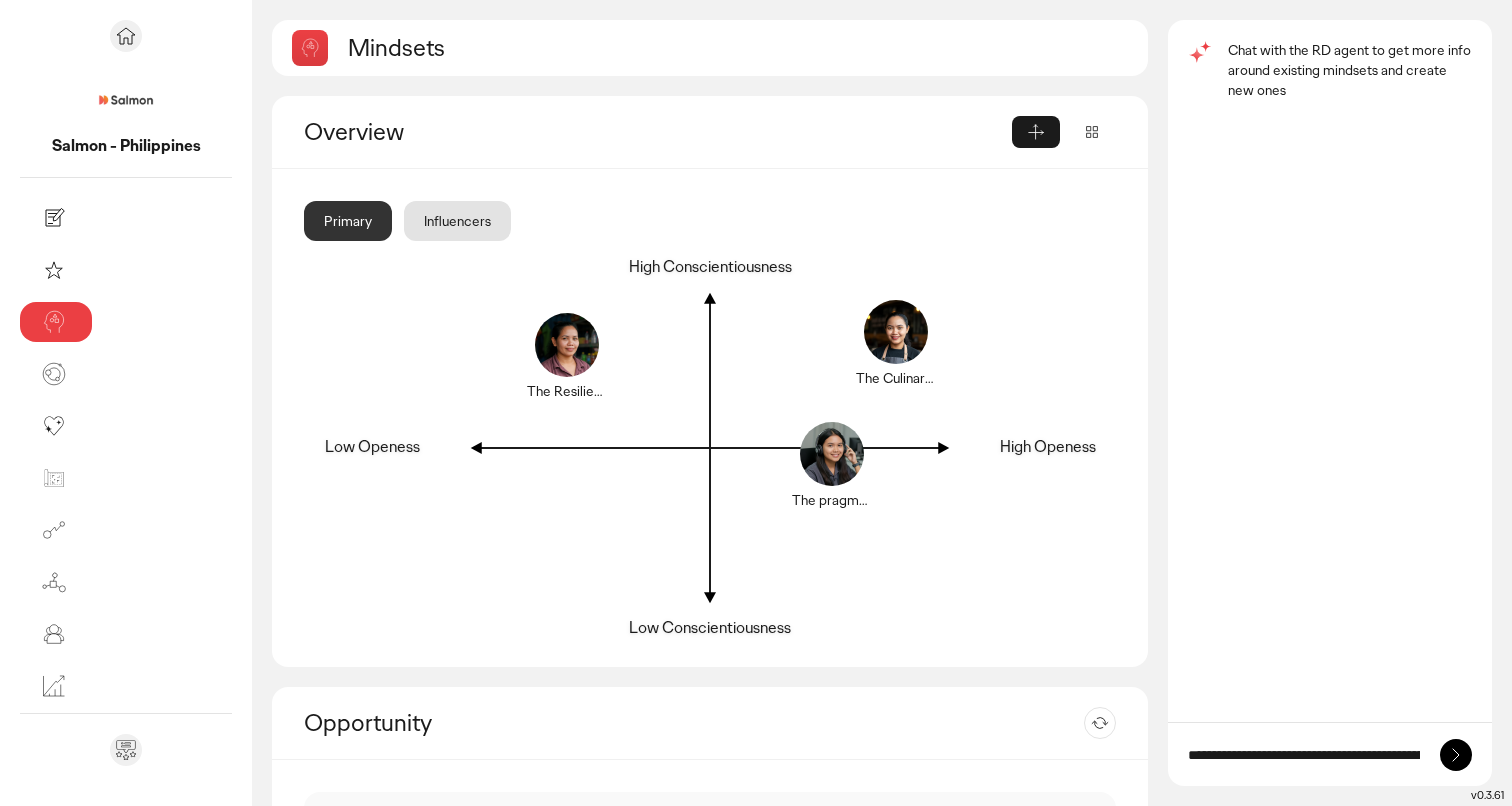 click 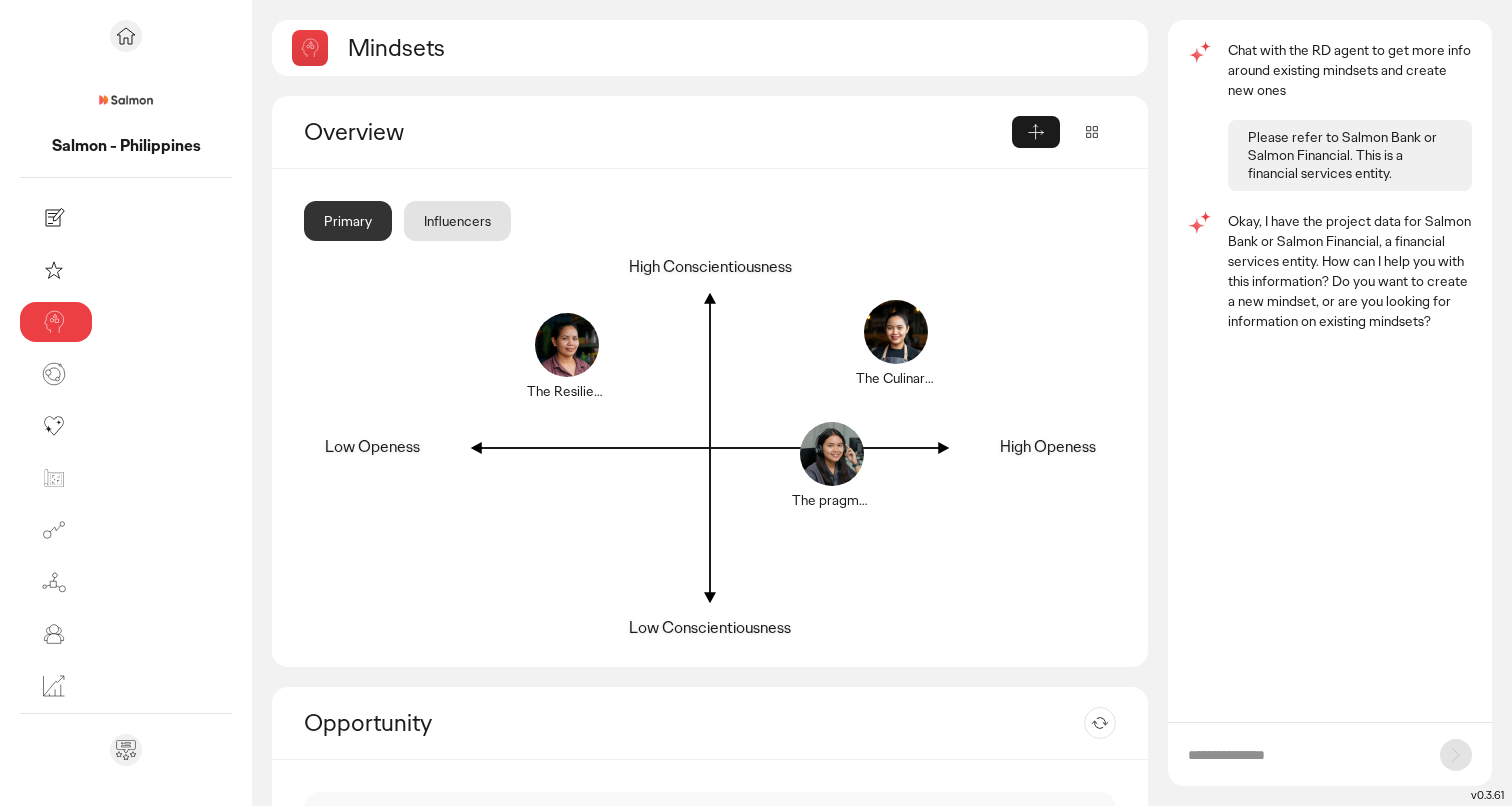 click at bounding box center [1330, 754] 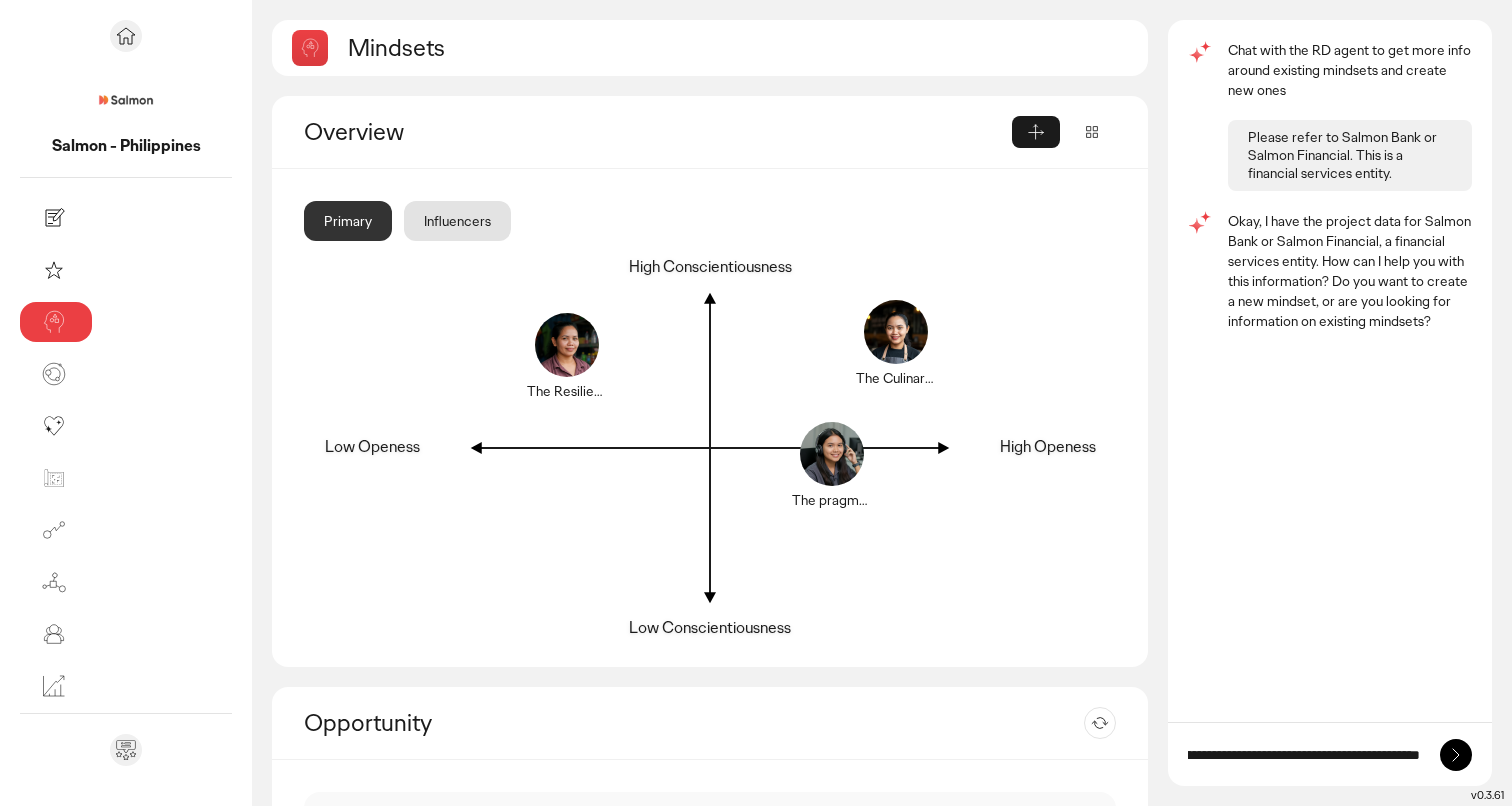 scroll, scrollTop: 0, scrollLeft: 62, axis: horizontal 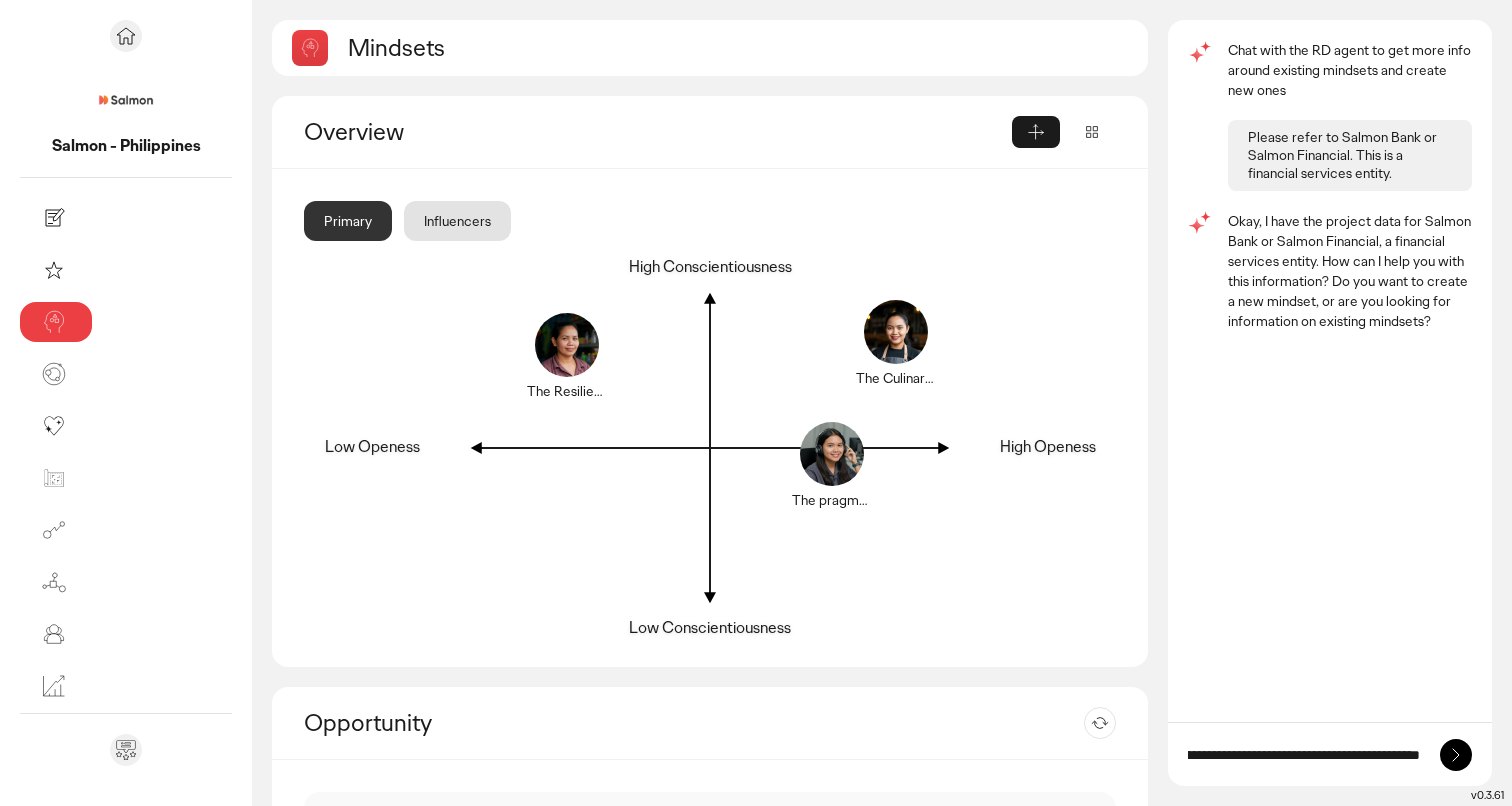 type 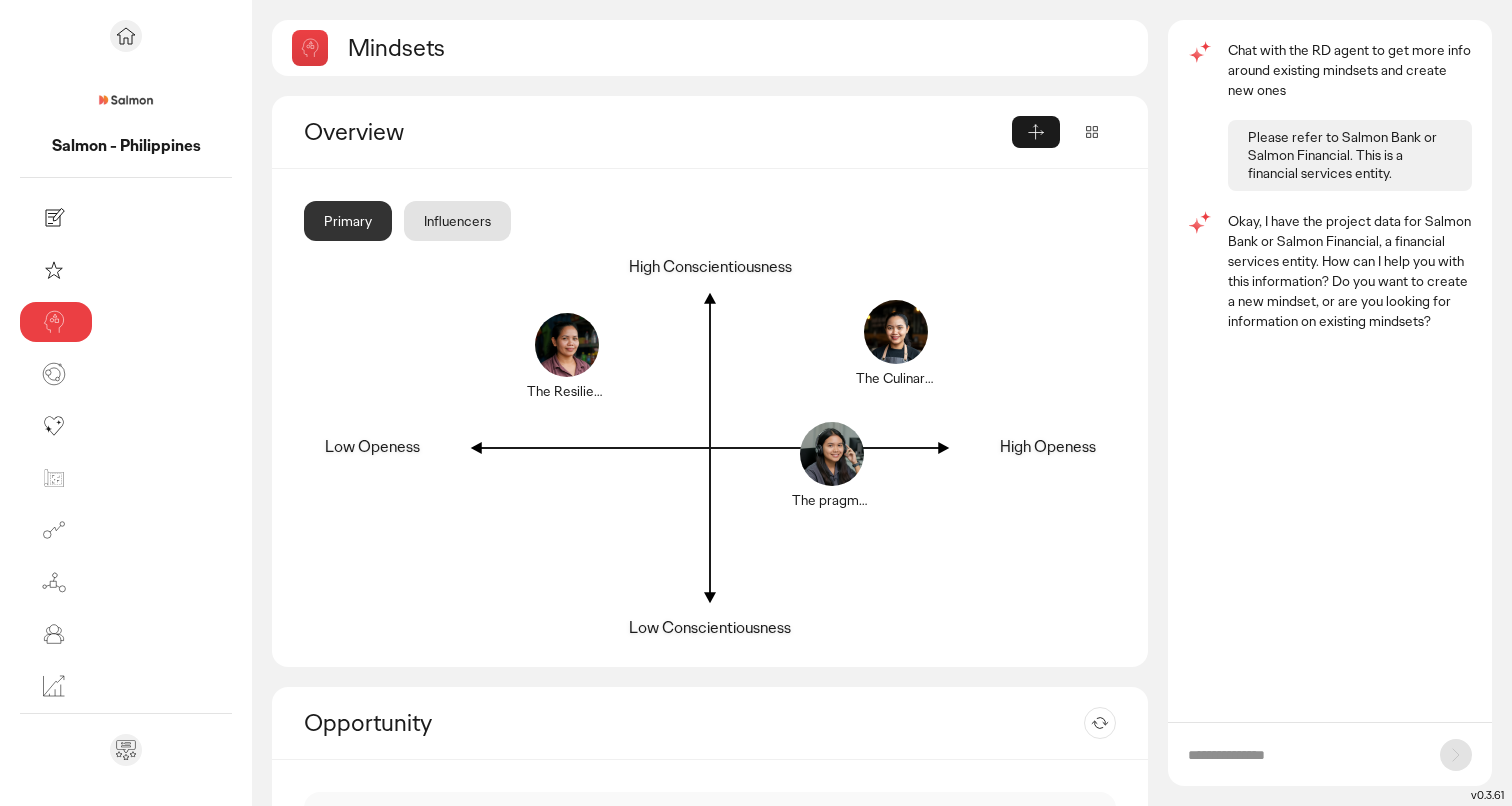 scroll, scrollTop: 0, scrollLeft: 0, axis: both 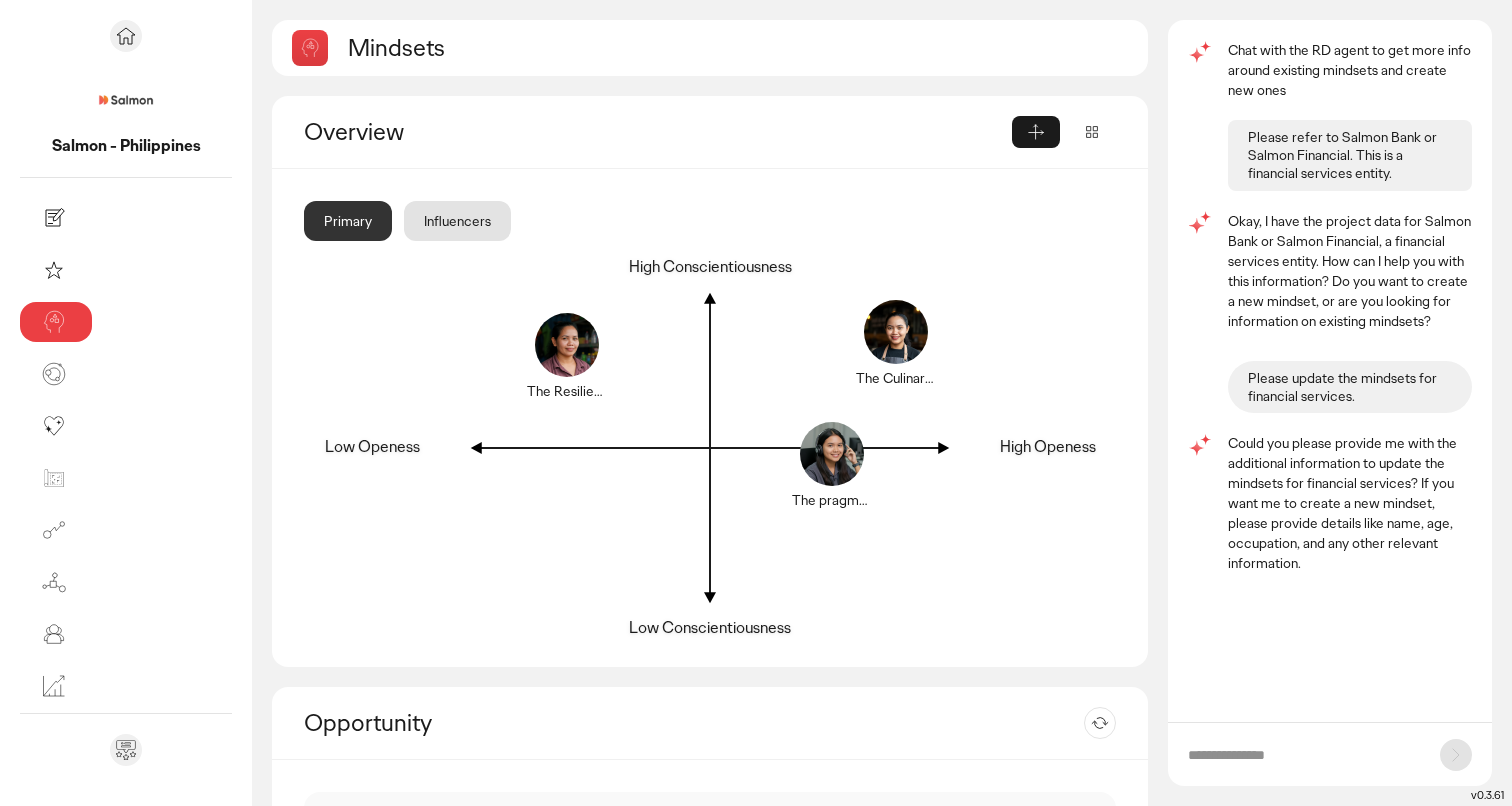 click 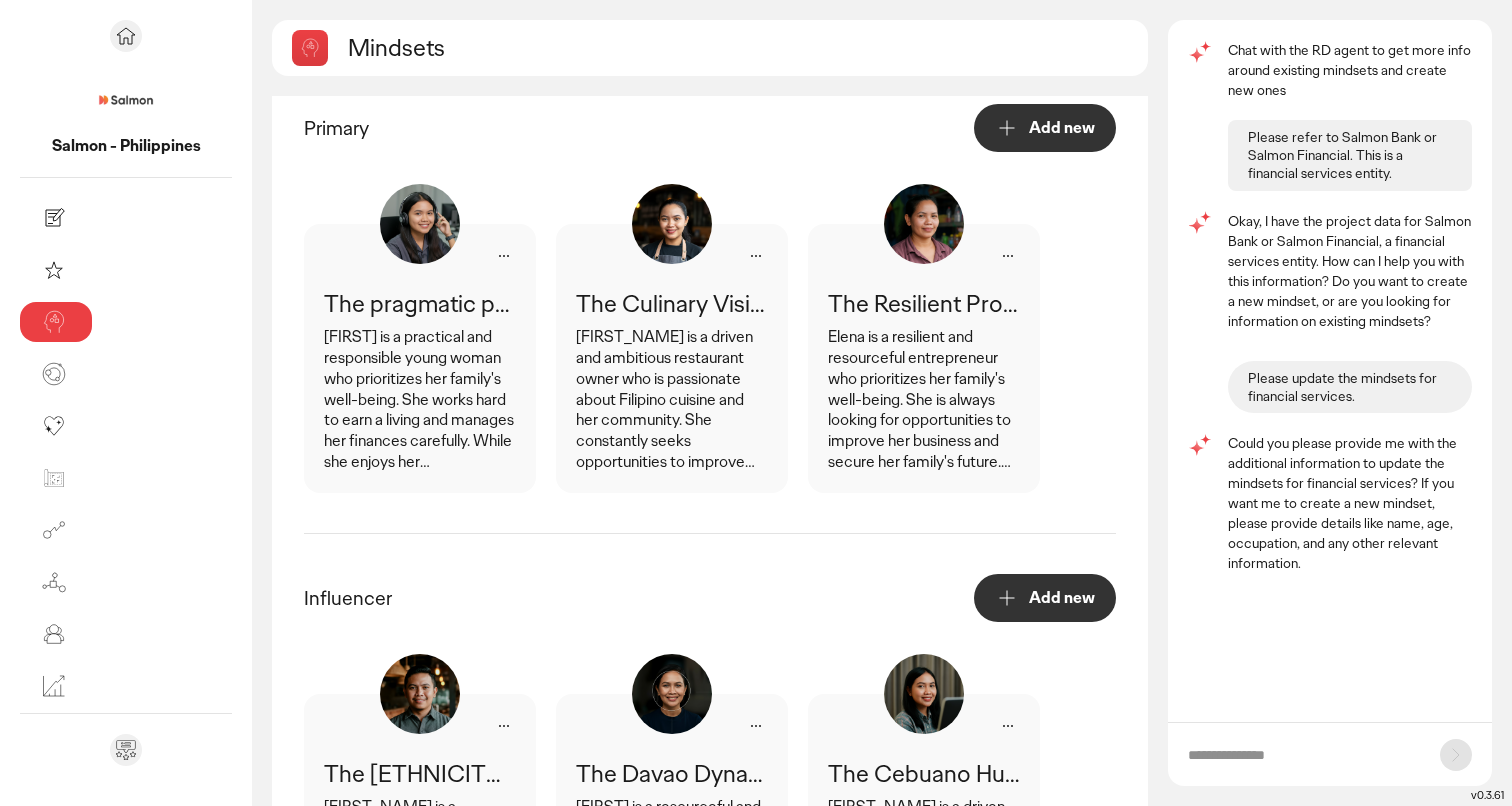 scroll, scrollTop: 0, scrollLeft: 0, axis: both 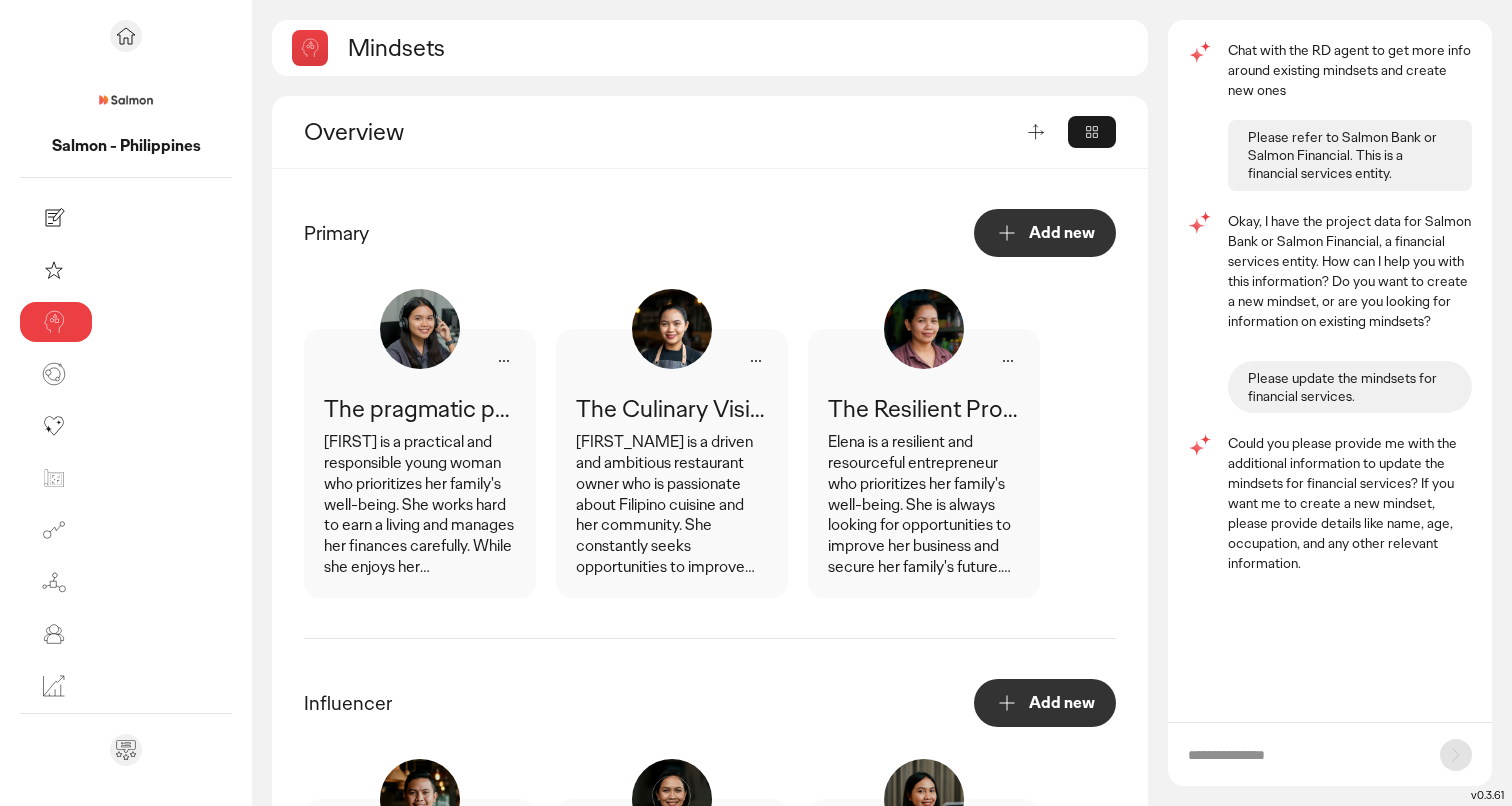 click 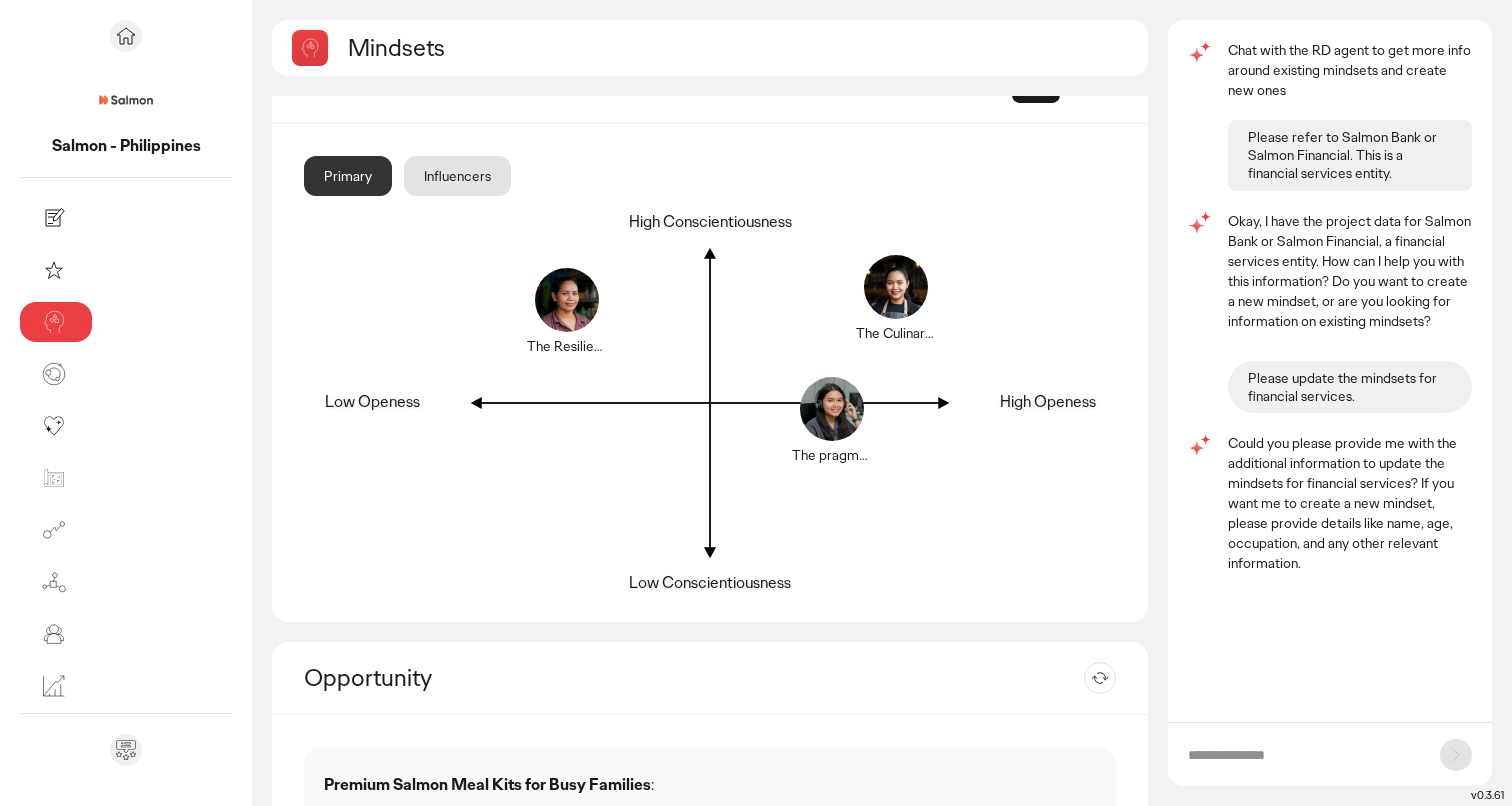 scroll, scrollTop: 0, scrollLeft: 0, axis: both 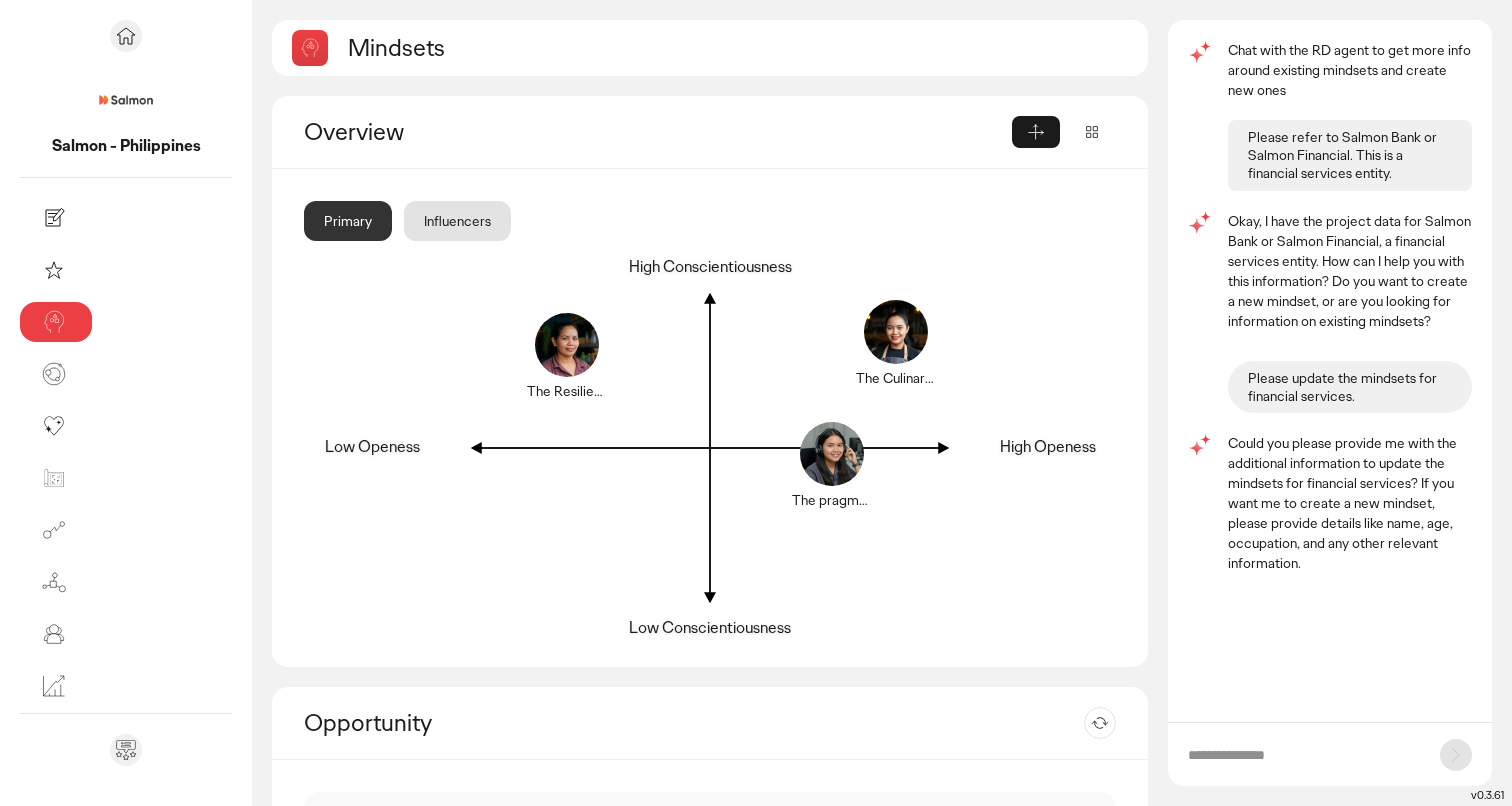 click on "Re-generate" at bounding box center [1076, 723] 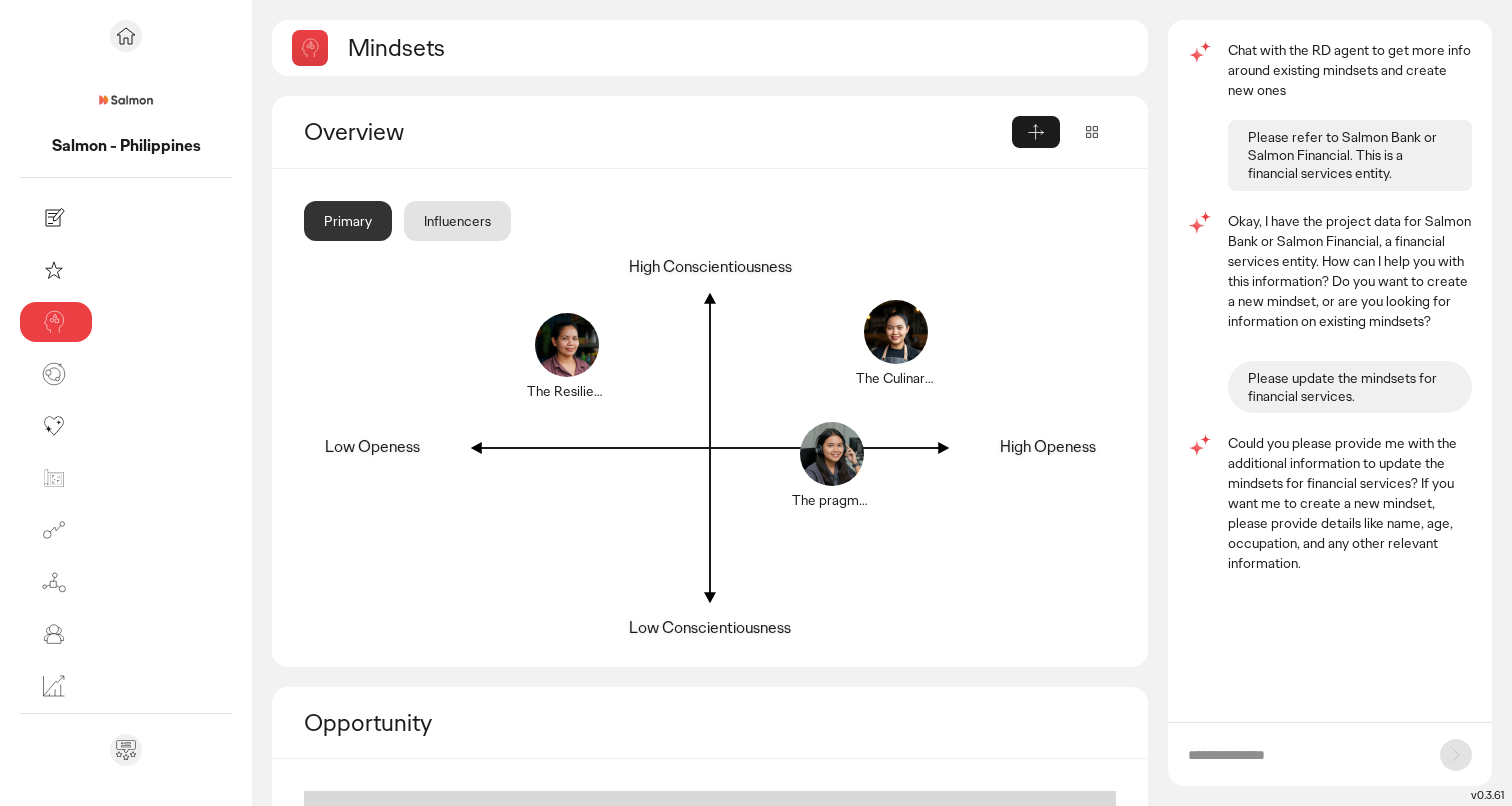 scroll, scrollTop: 109, scrollLeft: 0, axis: vertical 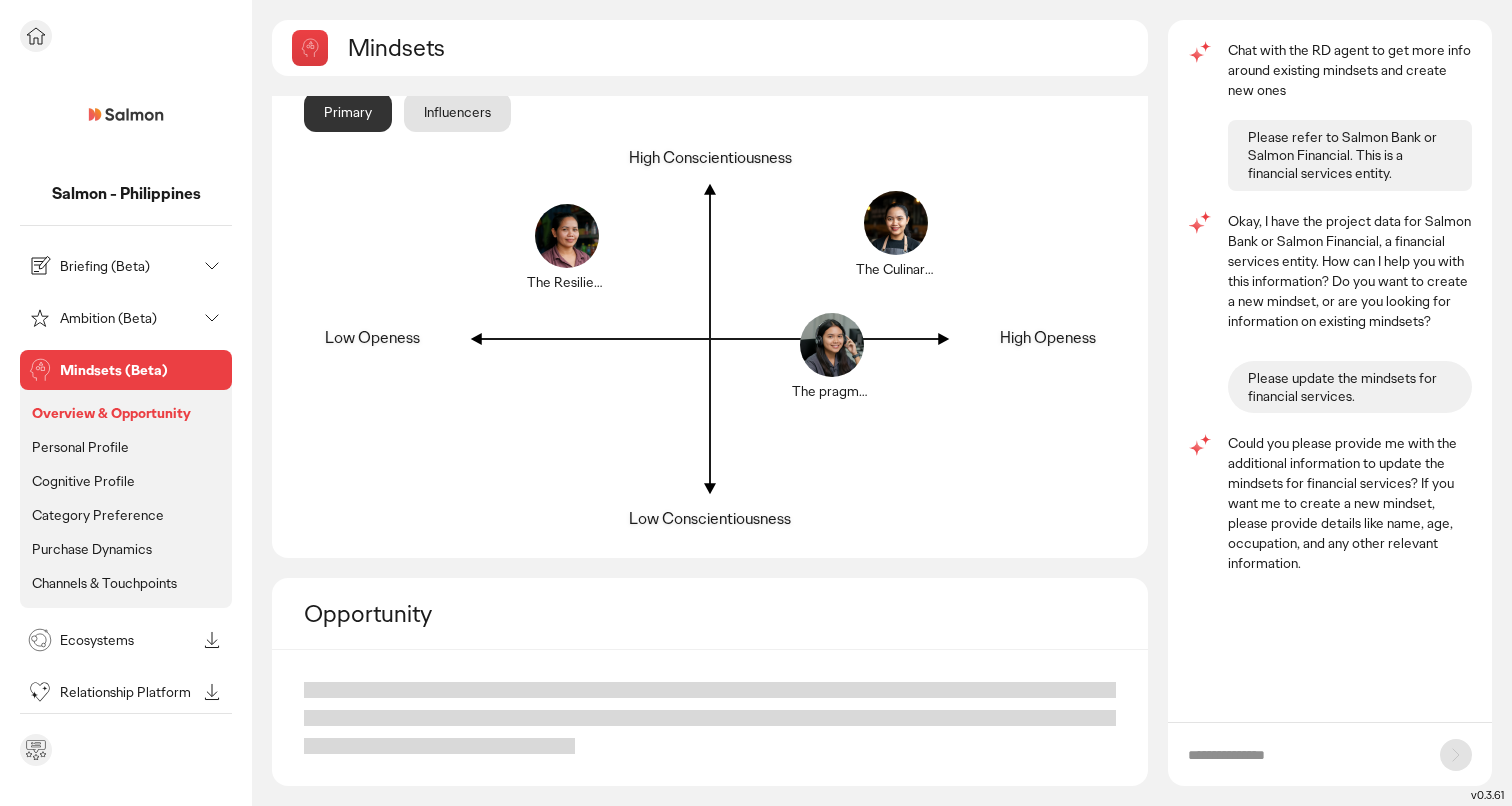 click on "Ambition (Beta)" at bounding box center [110, 318] 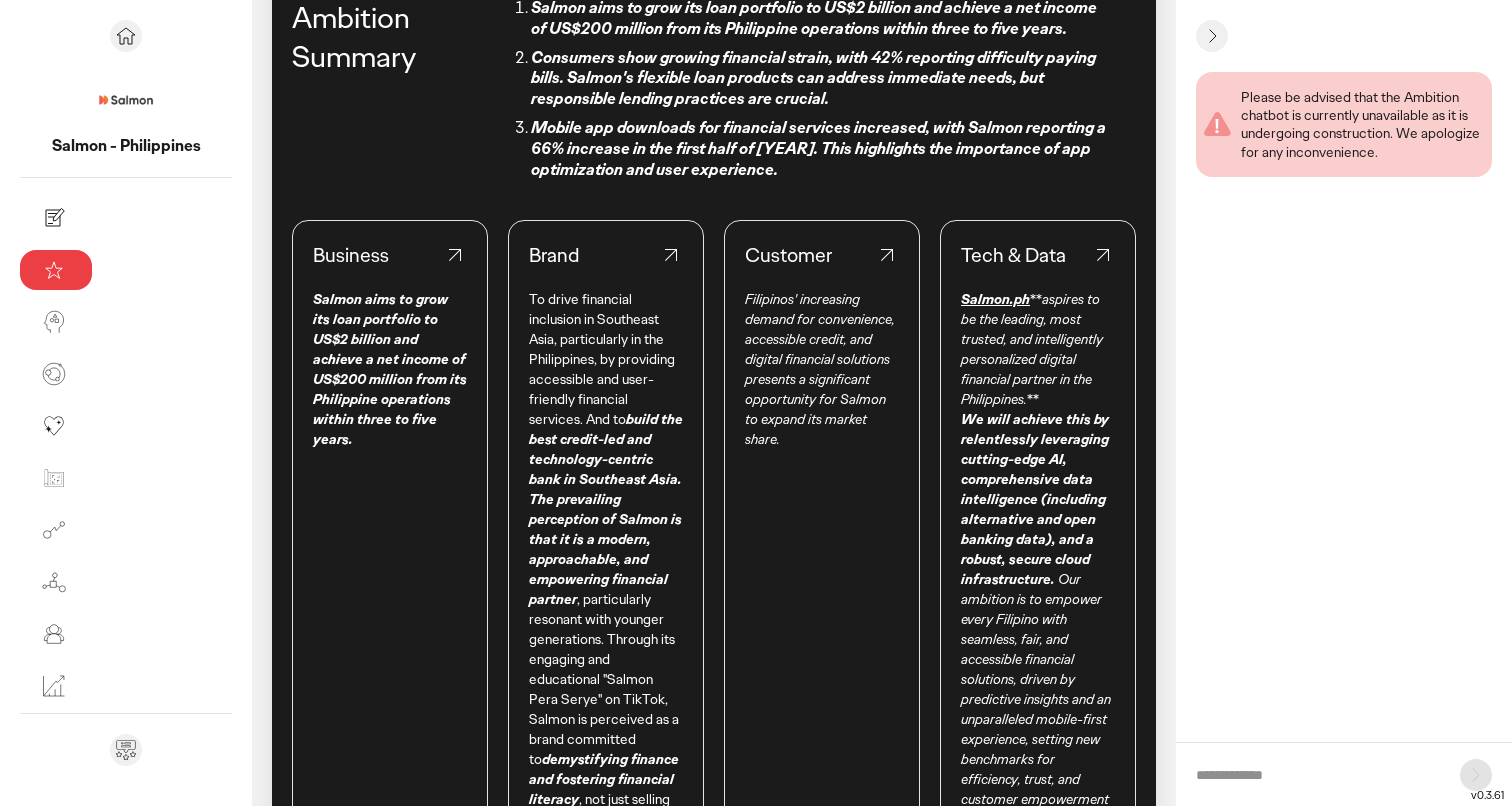 scroll, scrollTop: 0, scrollLeft: 0, axis: both 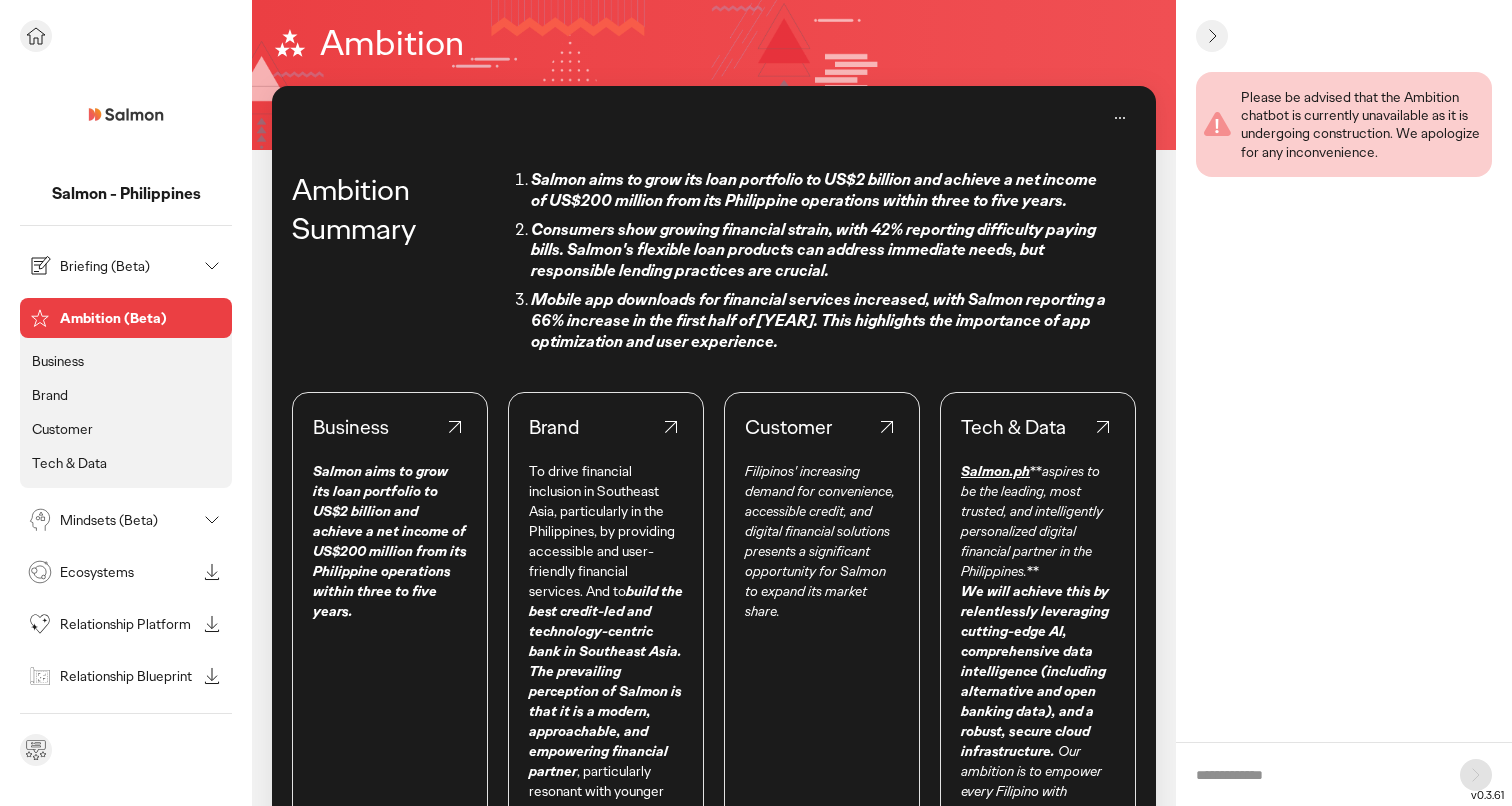 click on "Mindsets (Beta)" at bounding box center [128, 520] 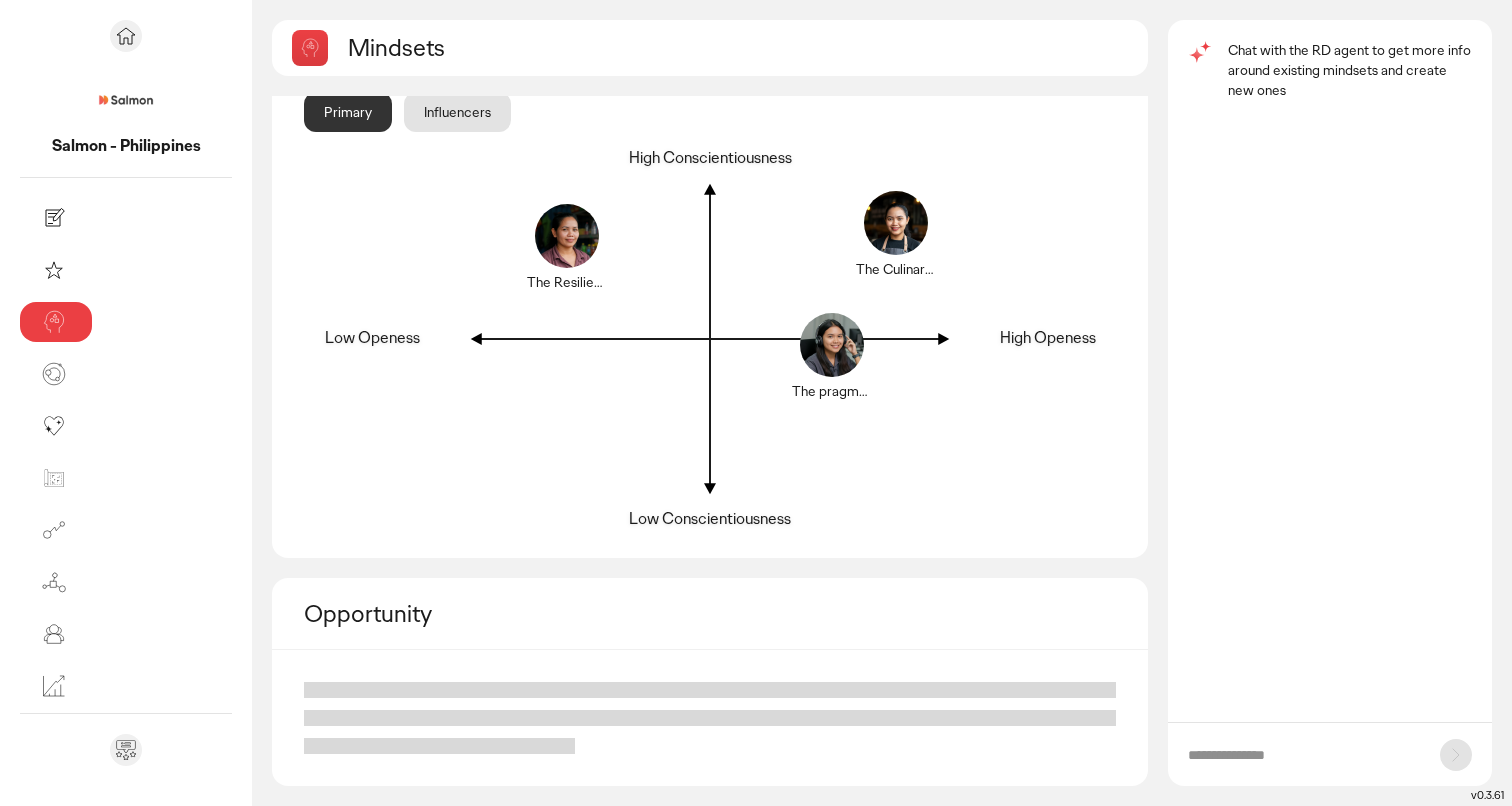 scroll, scrollTop: 0, scrollLeft: 0, axis: both 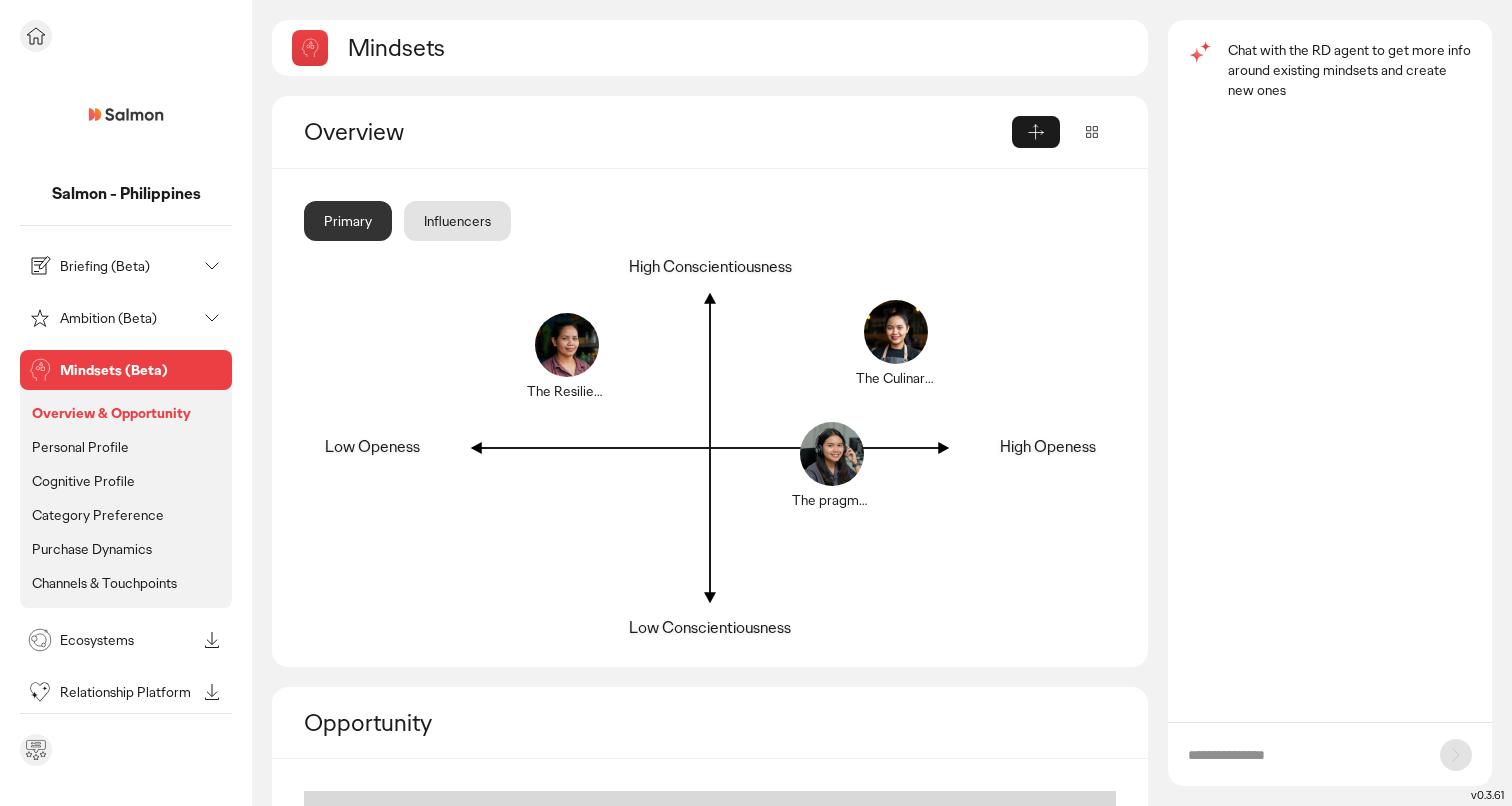 click 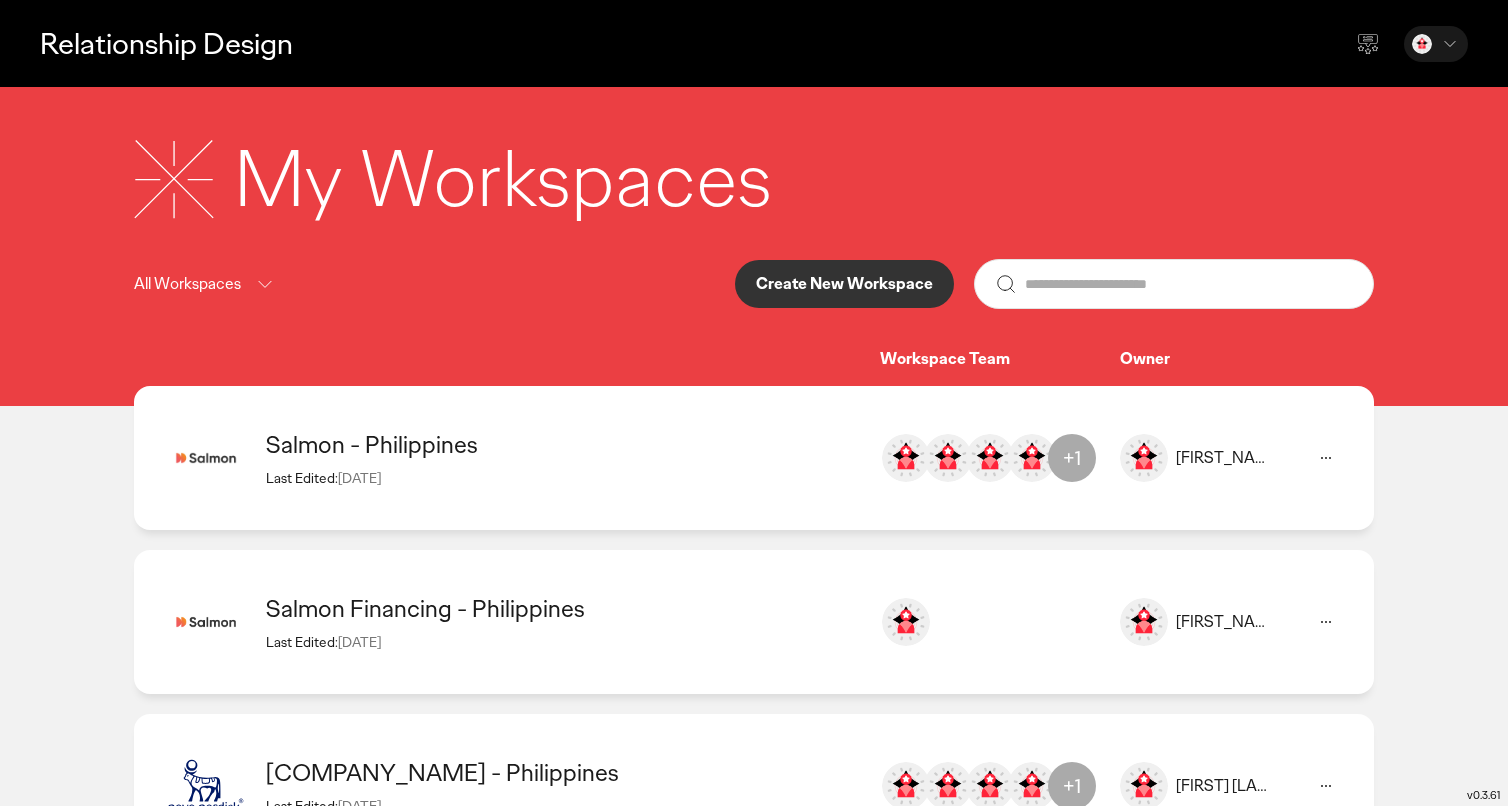 click 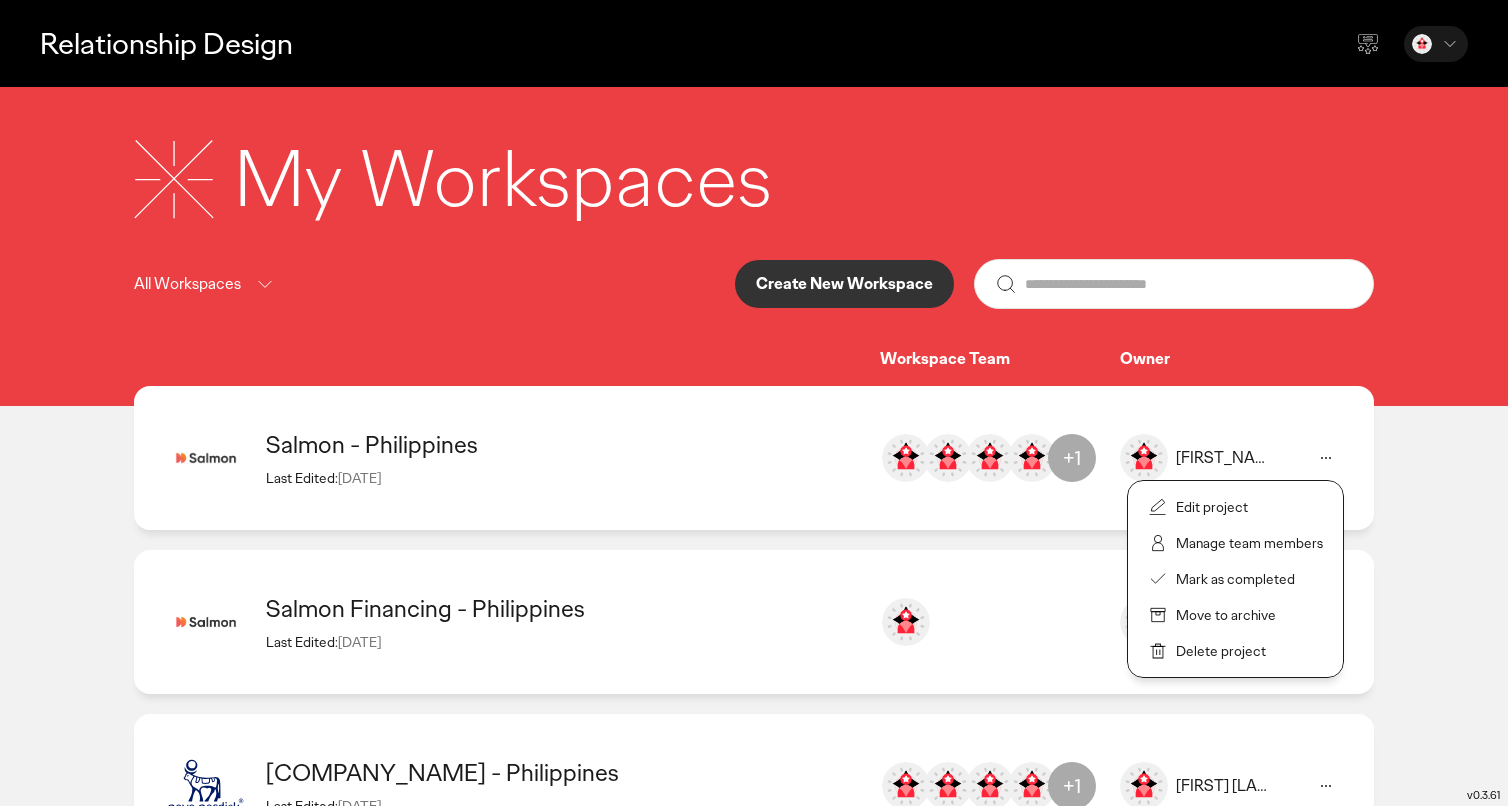 click on "Mika Palileo mika.palileo@ogilvy.com" at bounding box center (1000, 622) 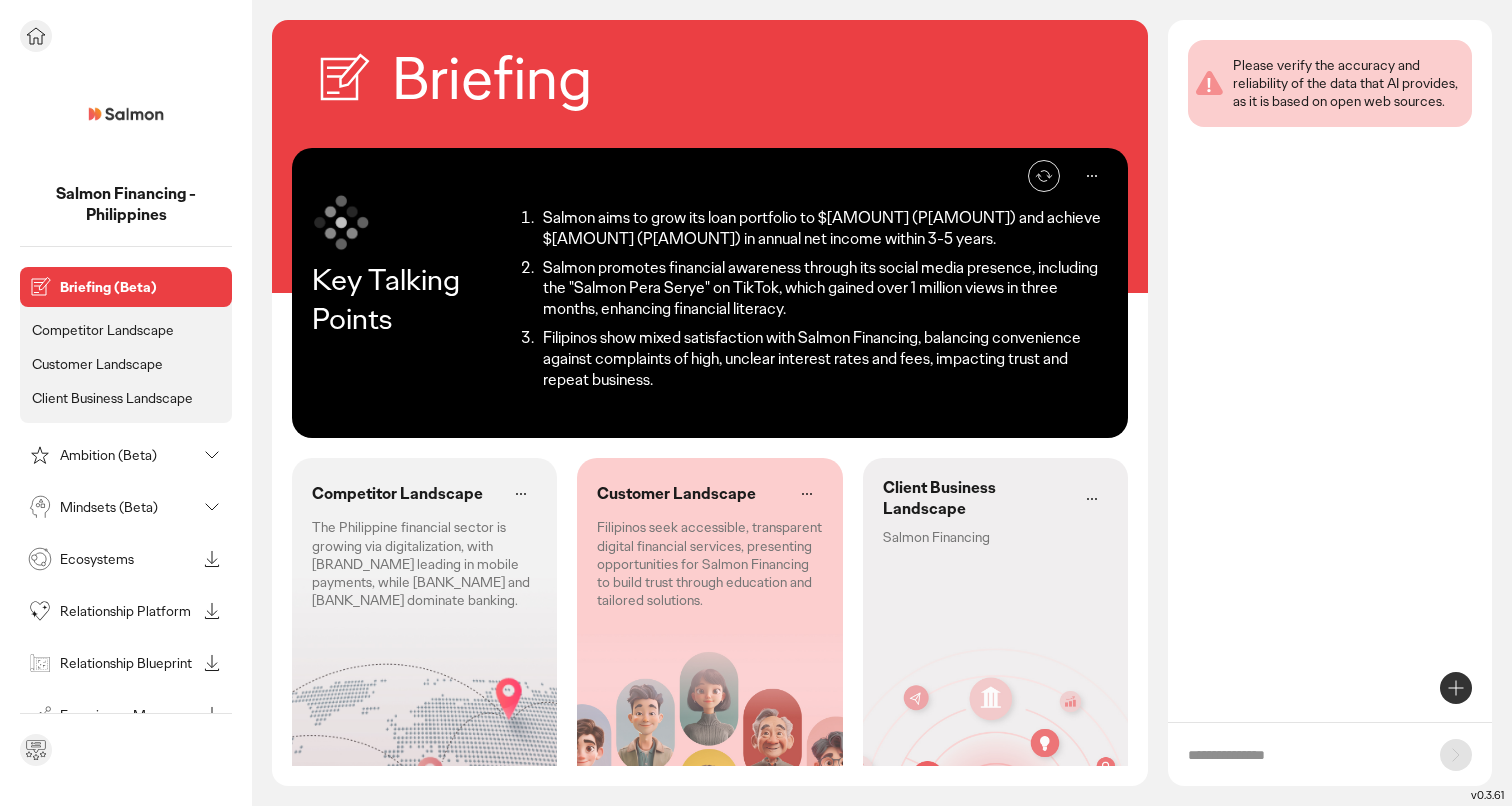 click 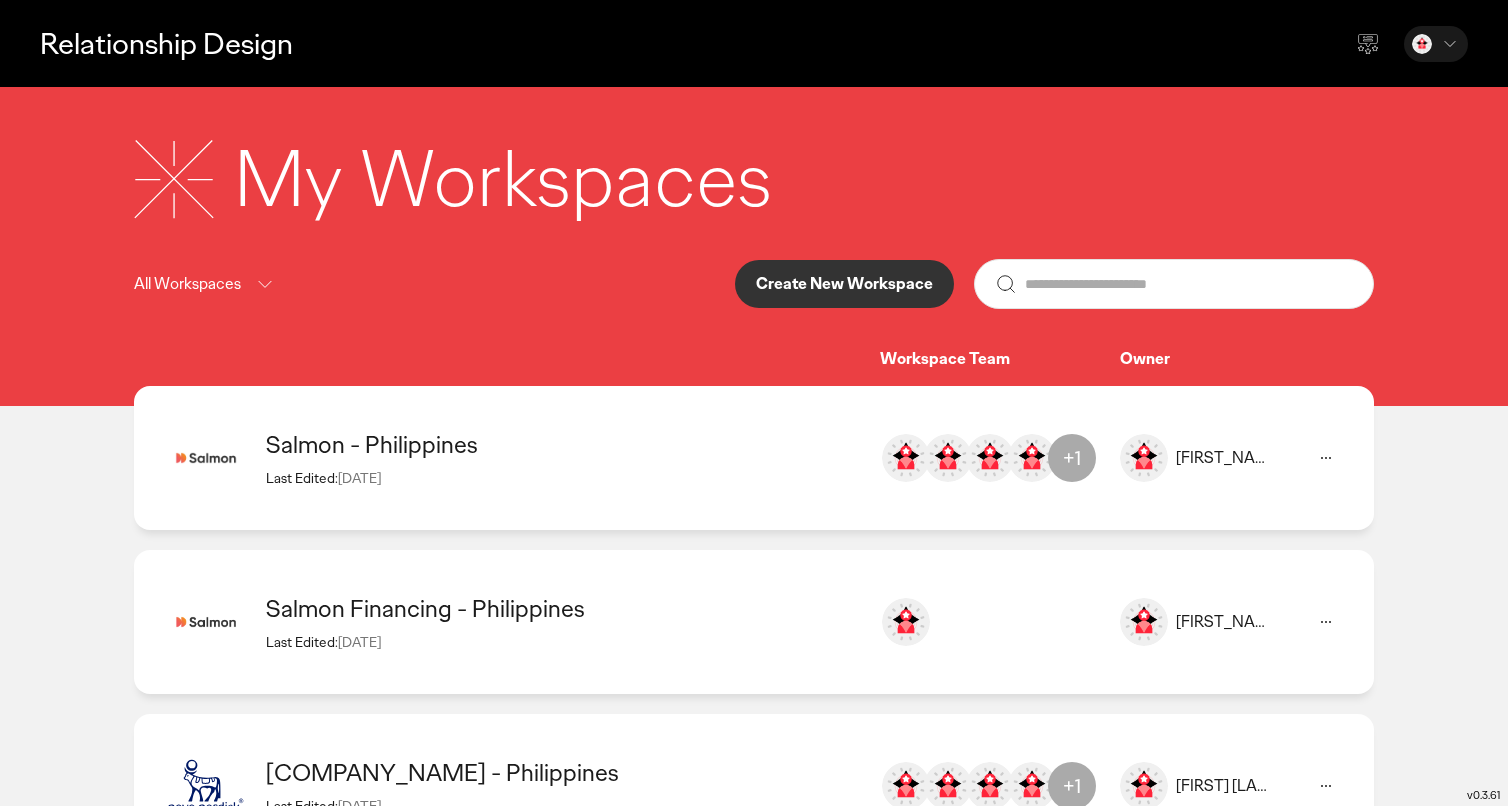 click 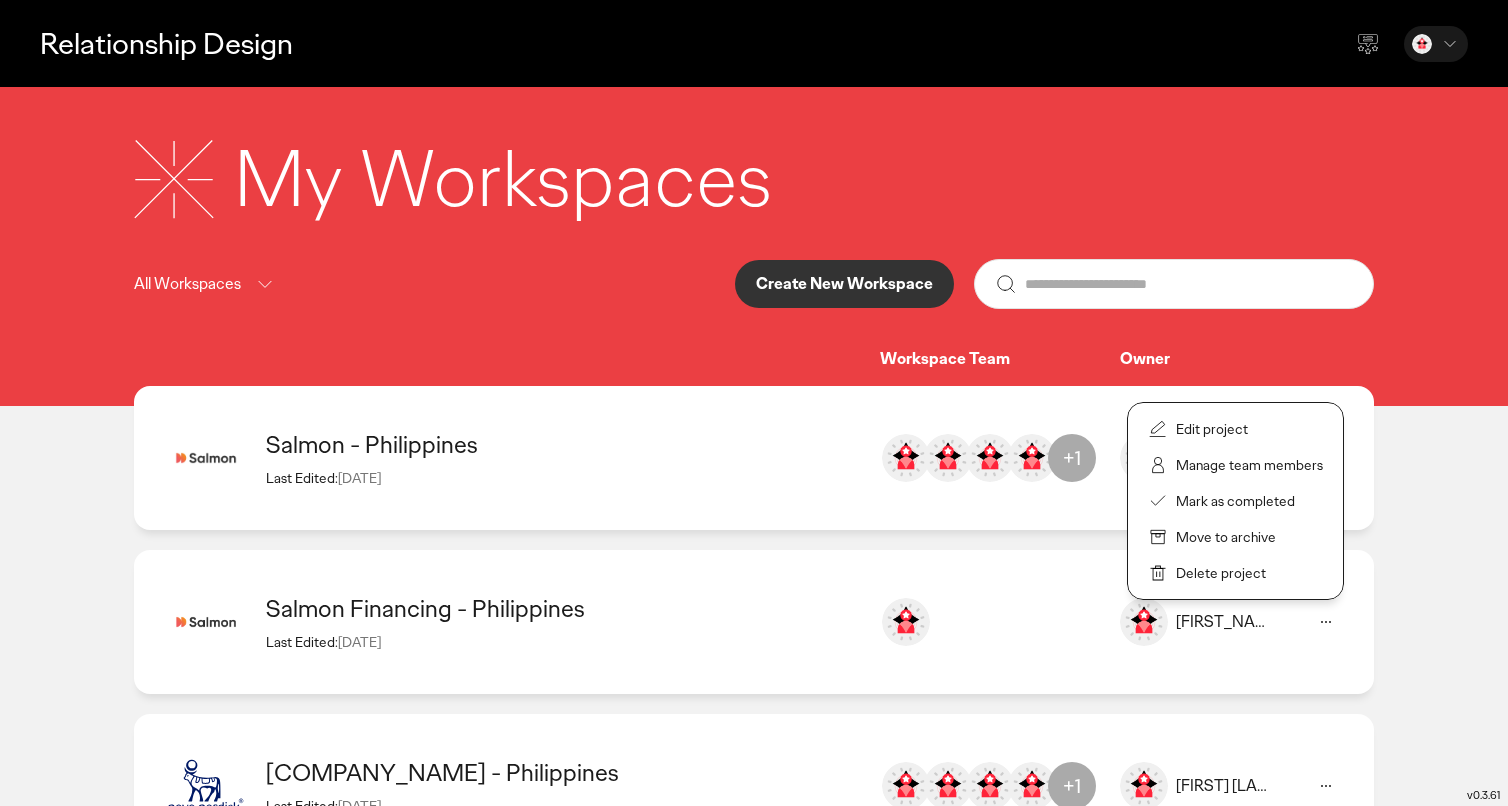 click on "Delete project" 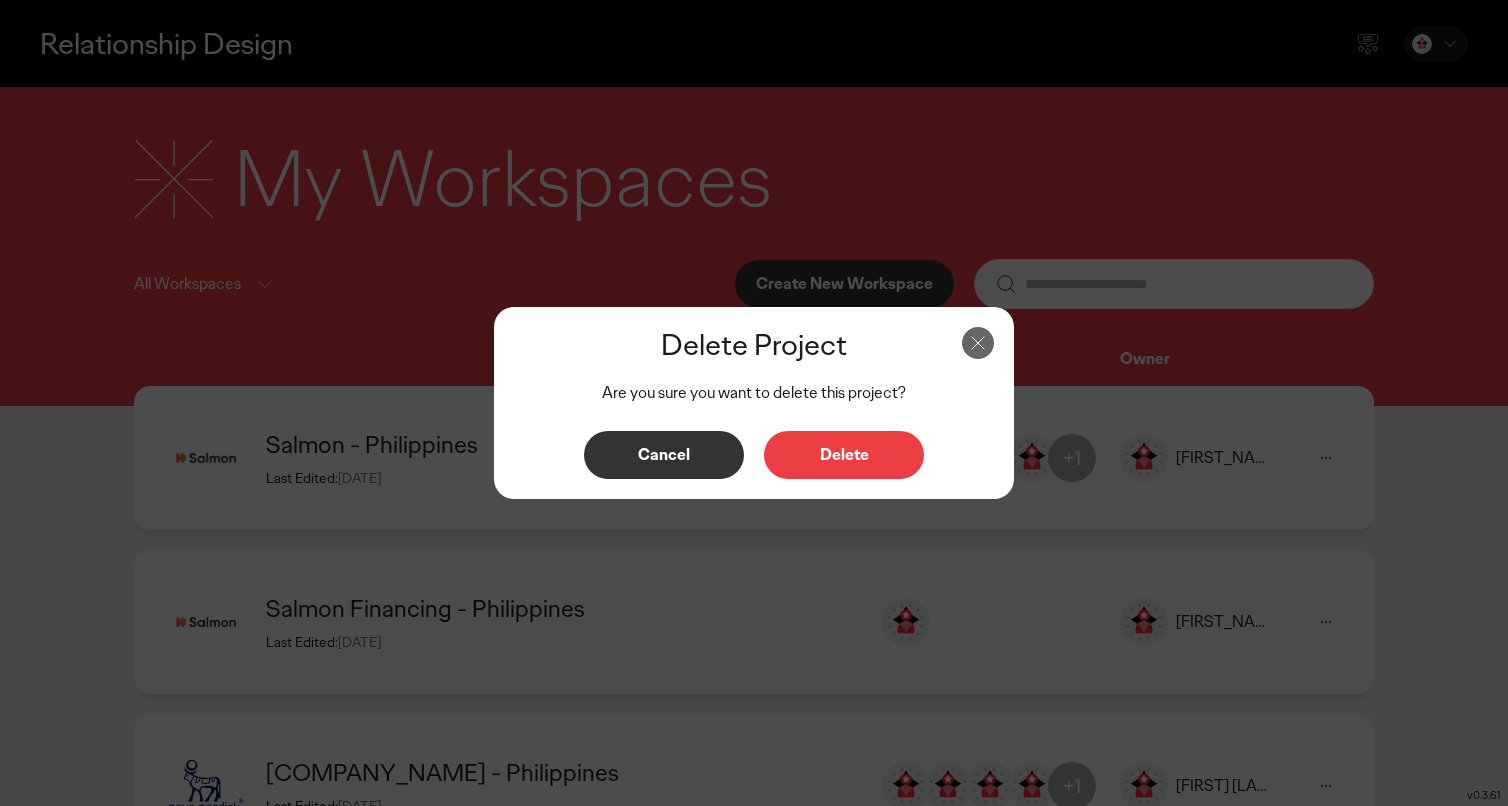 click on "Delete" at bounding box center [844, 455] 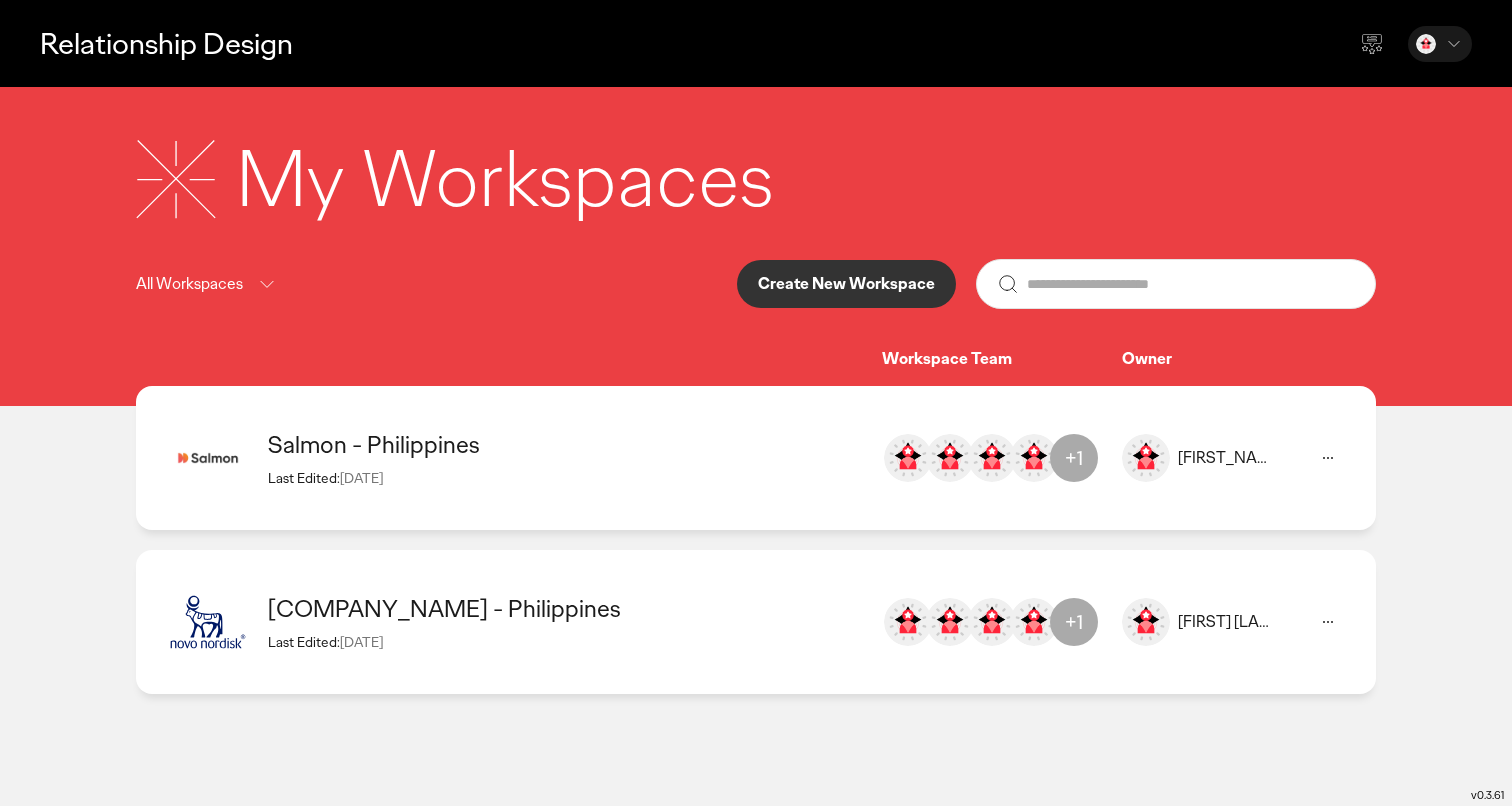 click on "Salmon - Philippines  Last Edited:  08 Aug 2025 Andy Banson andy.banson@ogilvy.com Kitchie Diaz kitchie.diaz@ogilvy.com Mika Palileo mika.palileo@ogilvy.com Pocoy Calvento pocoy.calvento@ogilvy.com  +1 Mika Palileo" 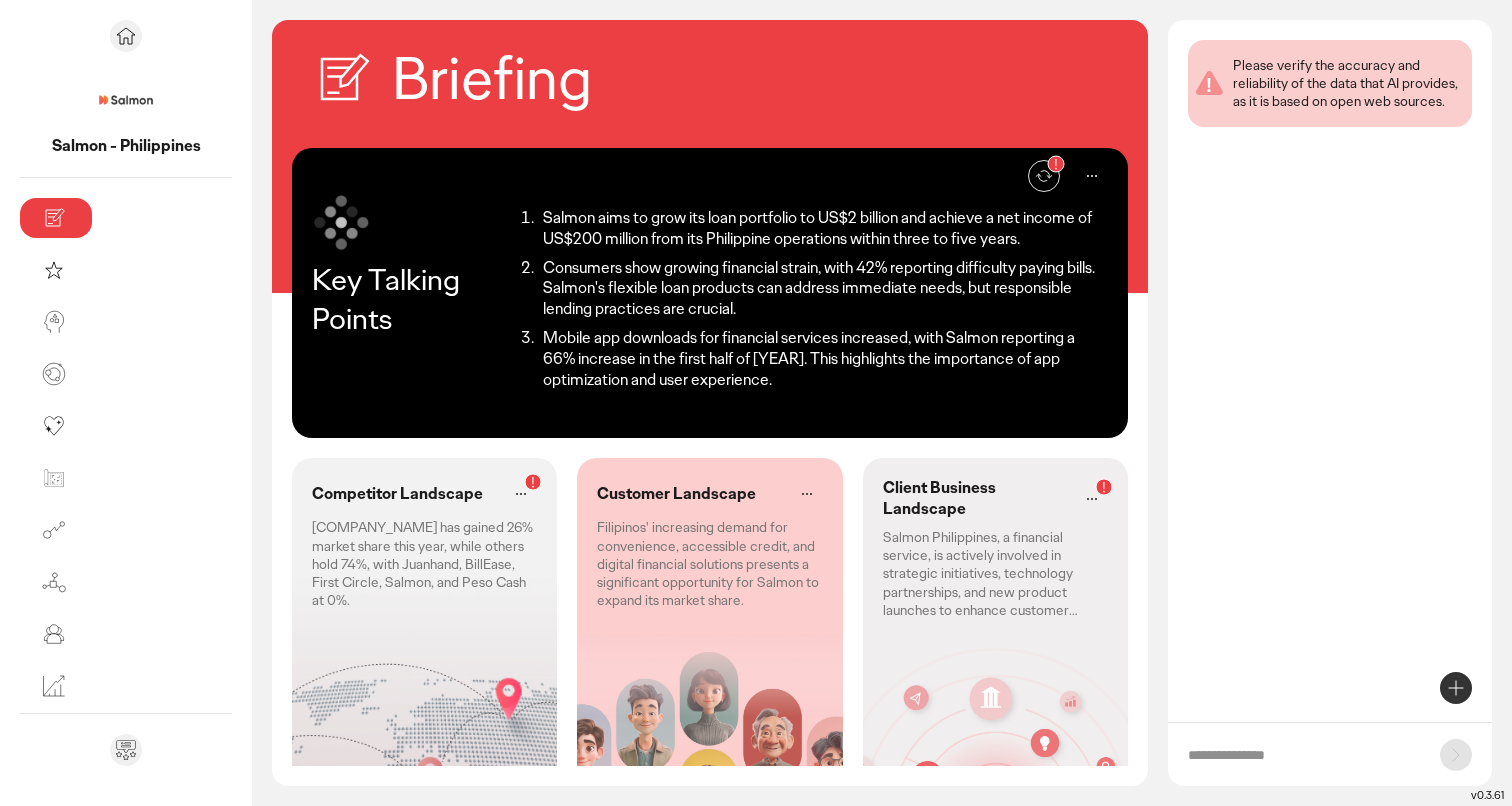 scroll, scrollTop: 51, scrollLeft: 0, axis: vertical 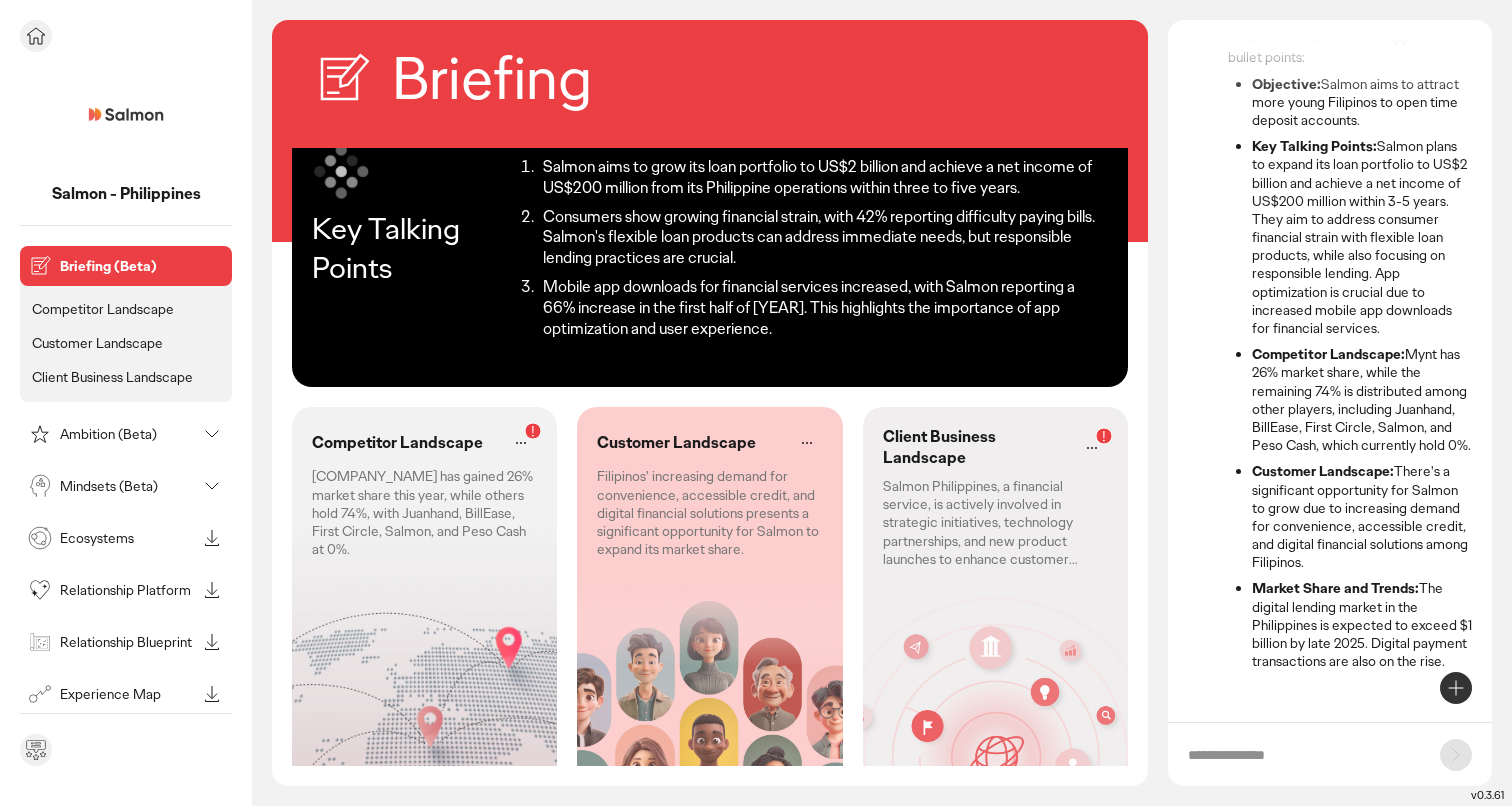 click on "Mindsets (Beta)" at bounding box center [128, 486] 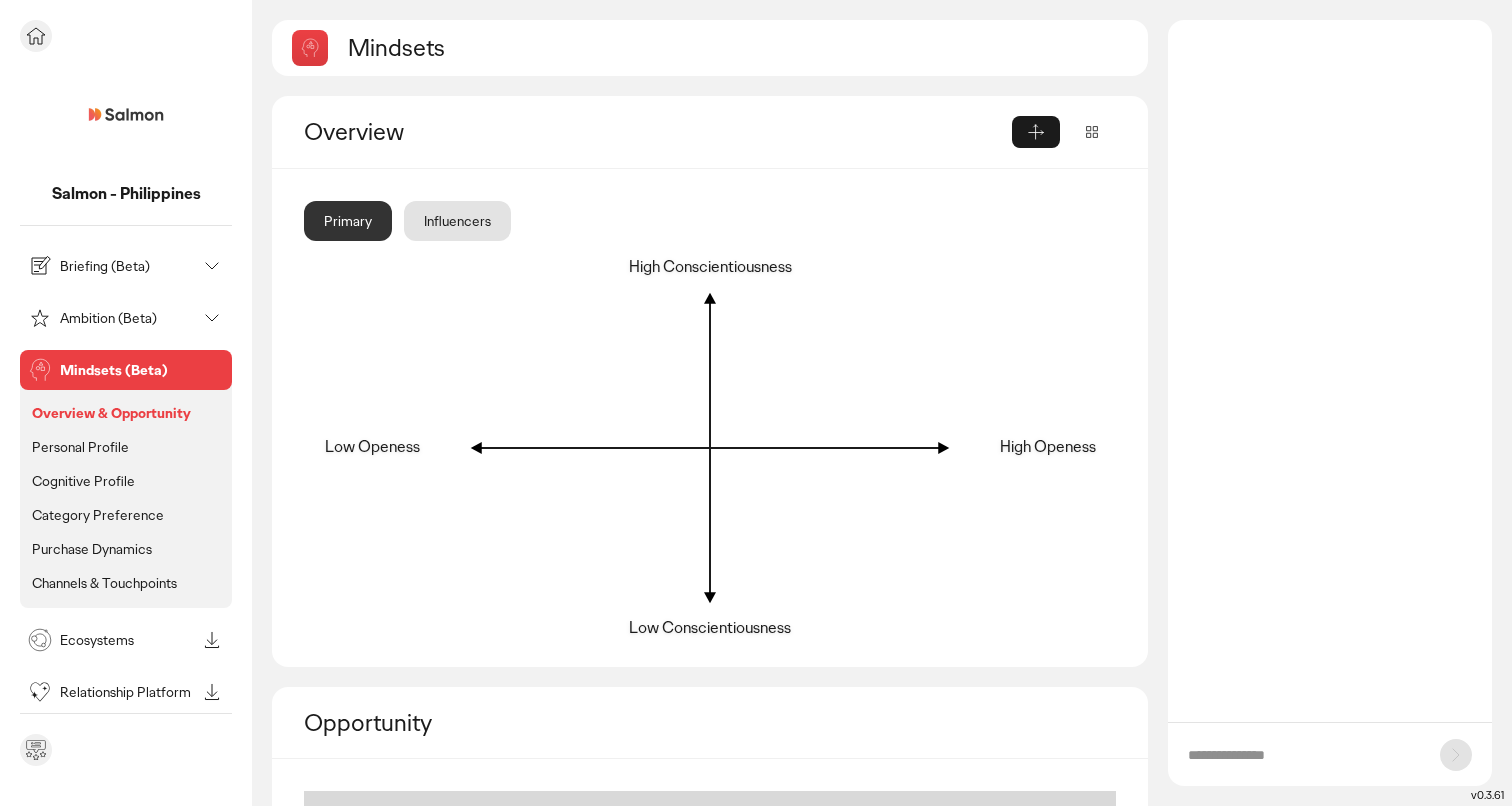 scroll, scrollTop: 0, scrollLeft: 0, axis: both 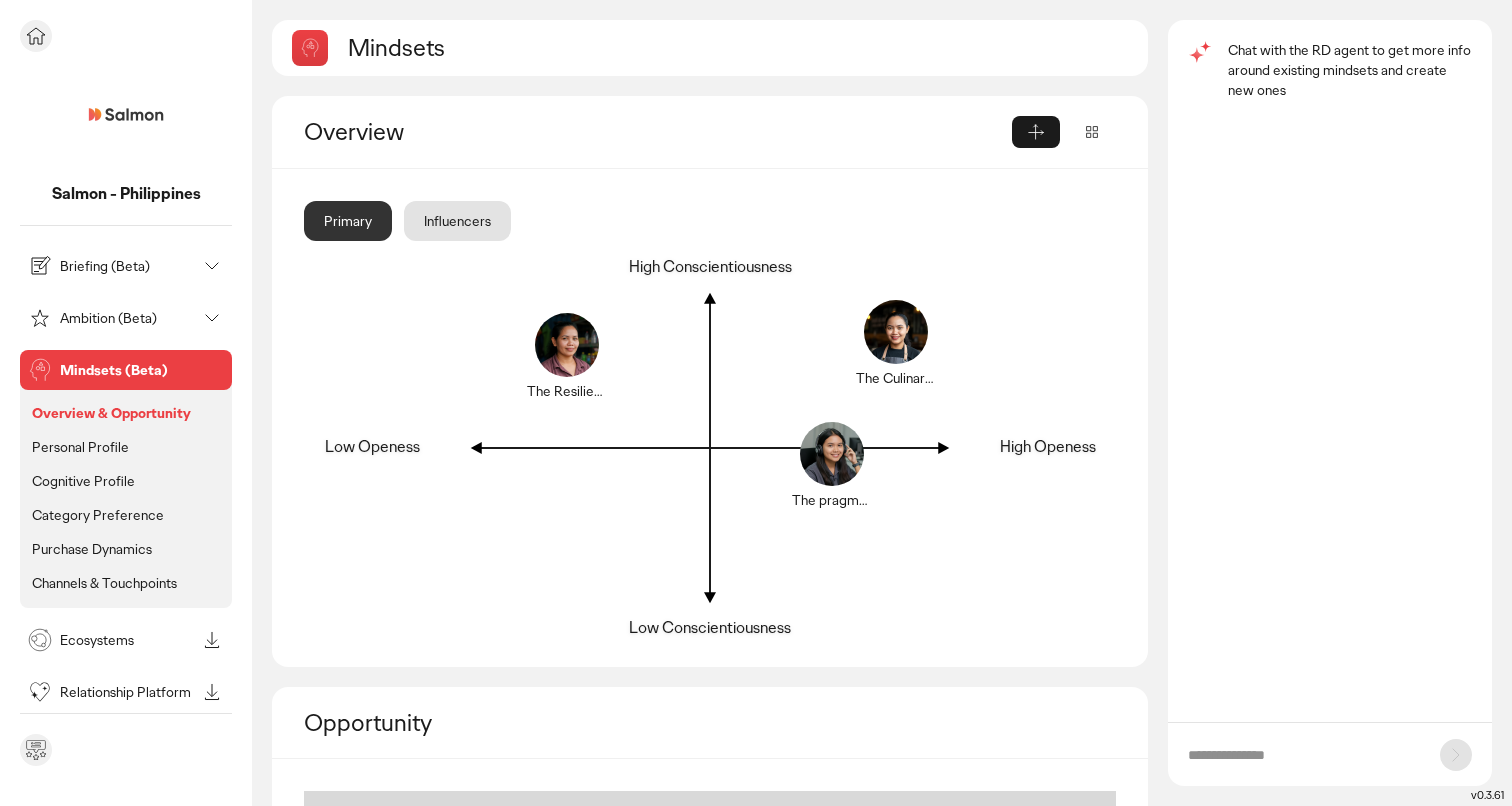 click on "Personal Profile" at bounding box center (80, 447) 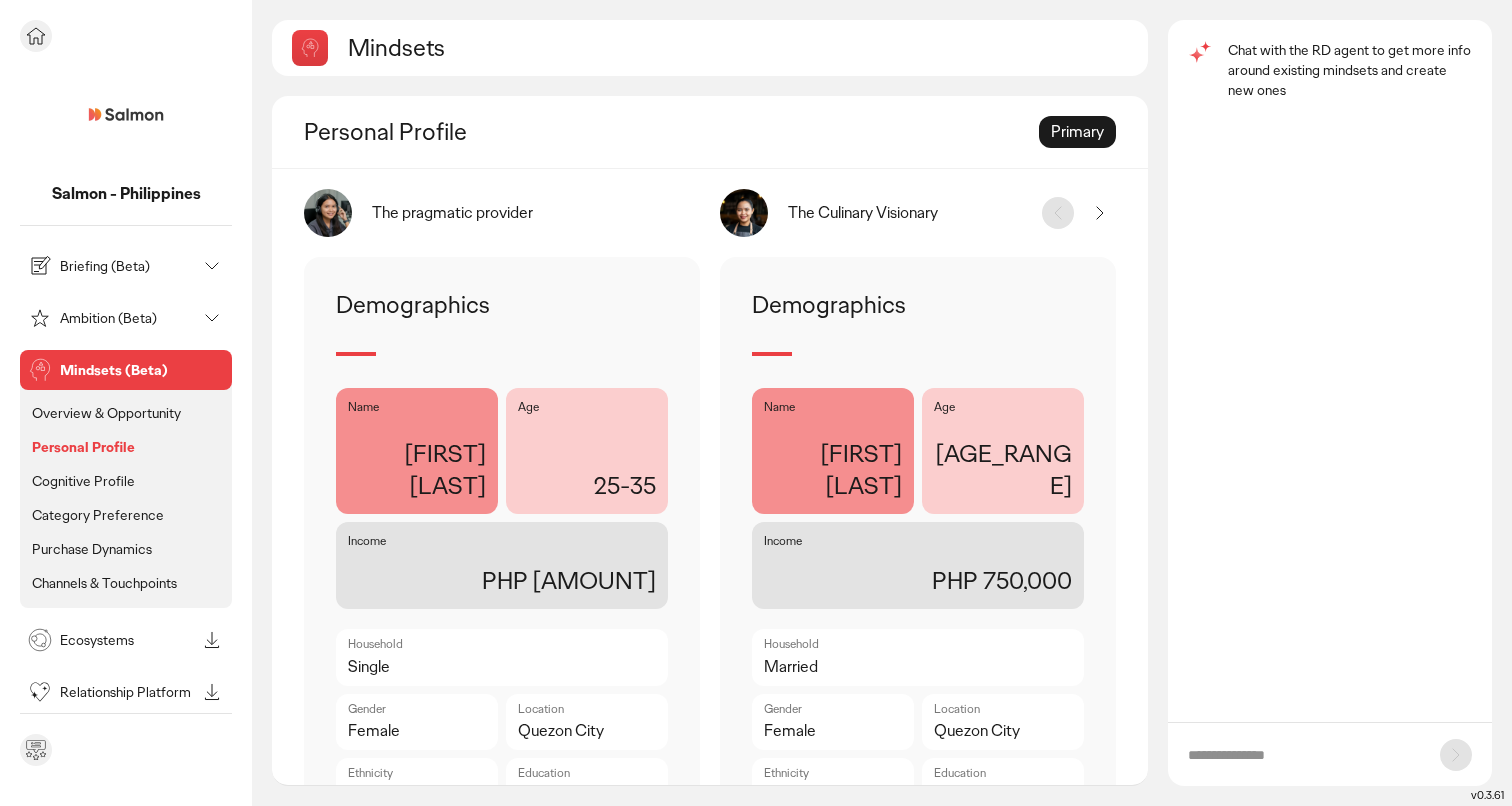 click on "Briefing (Beta)" at bounding box center (128, 266) 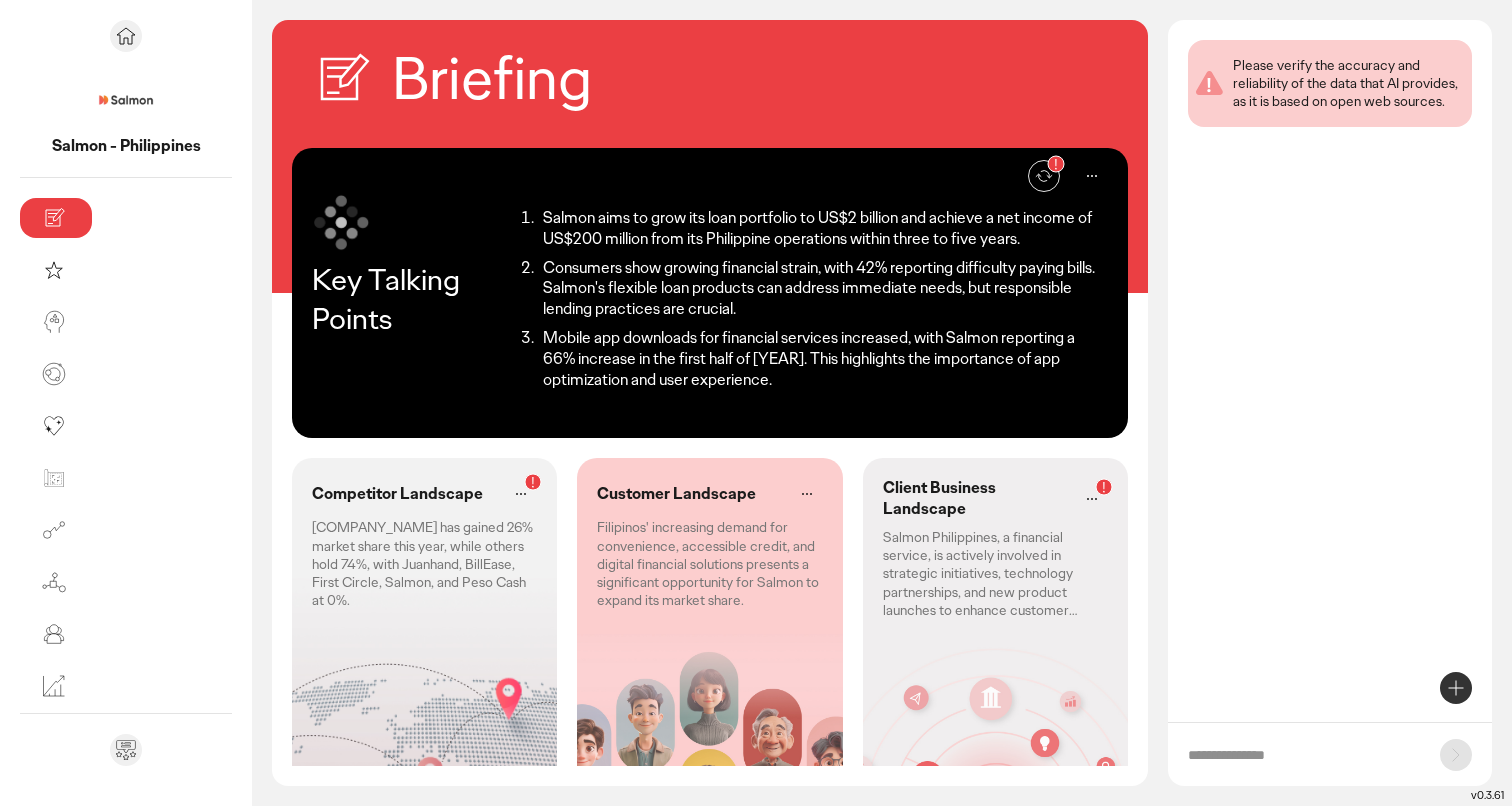 click on "Salmon aims to grow its loan portfolio to US$2 billion and achieve a net income of US$200 million from its Philippine operations within three to five years.
Consumers show growing financial strain, with 42% reporting difficulty paying bills. Salmon's flexible loan products can address immediate needs, but responsible lending practices are crucial.
Mobile app downloads for financial services increased, with Salmon reporting a 66% increase in the first half of 2025. This highlights the importance of app optimization and user experience." at bounding box center (809, 299) 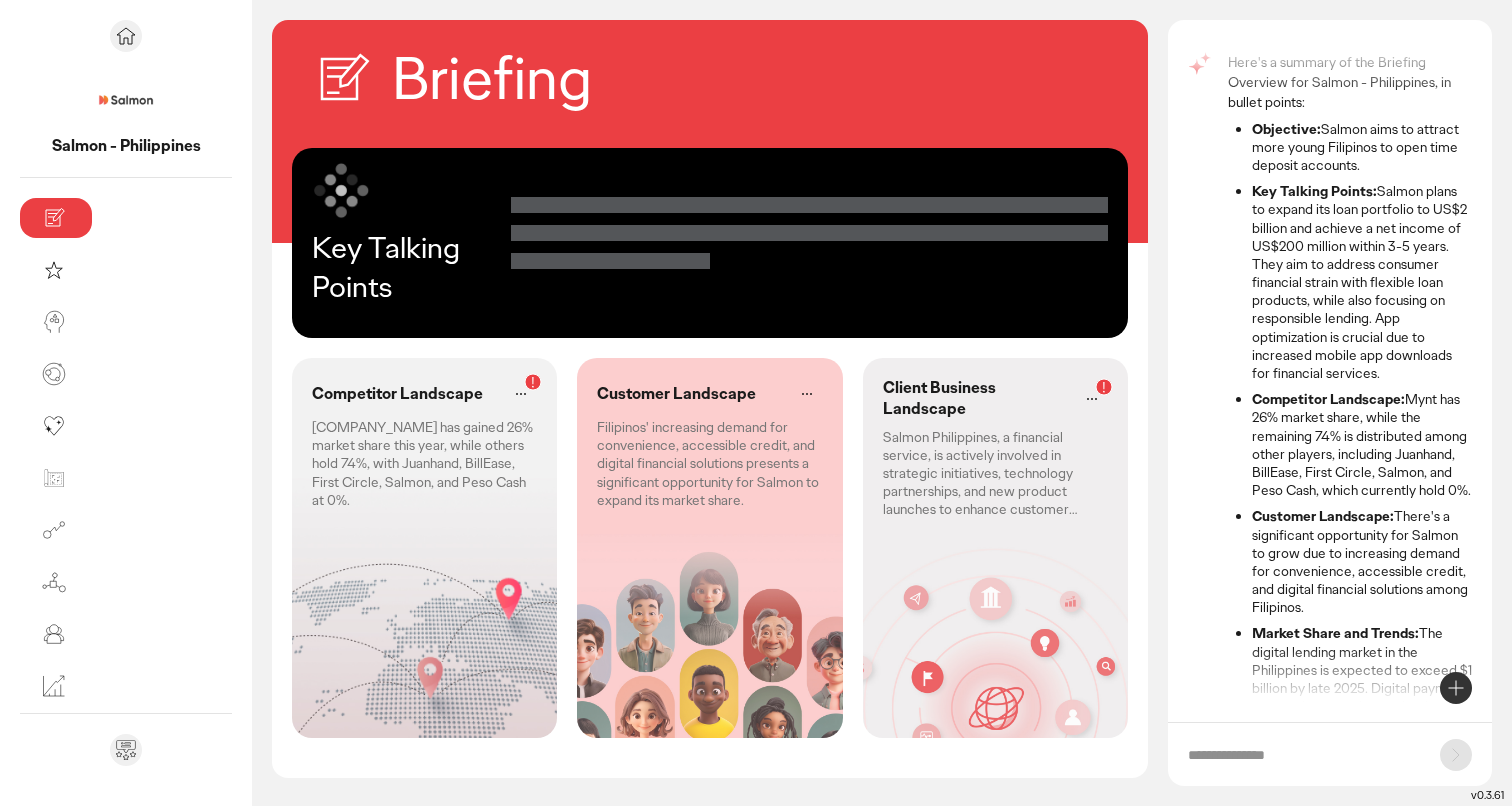 scroll, scrollTop: 159, scrollLeft: 0, axis: vertical 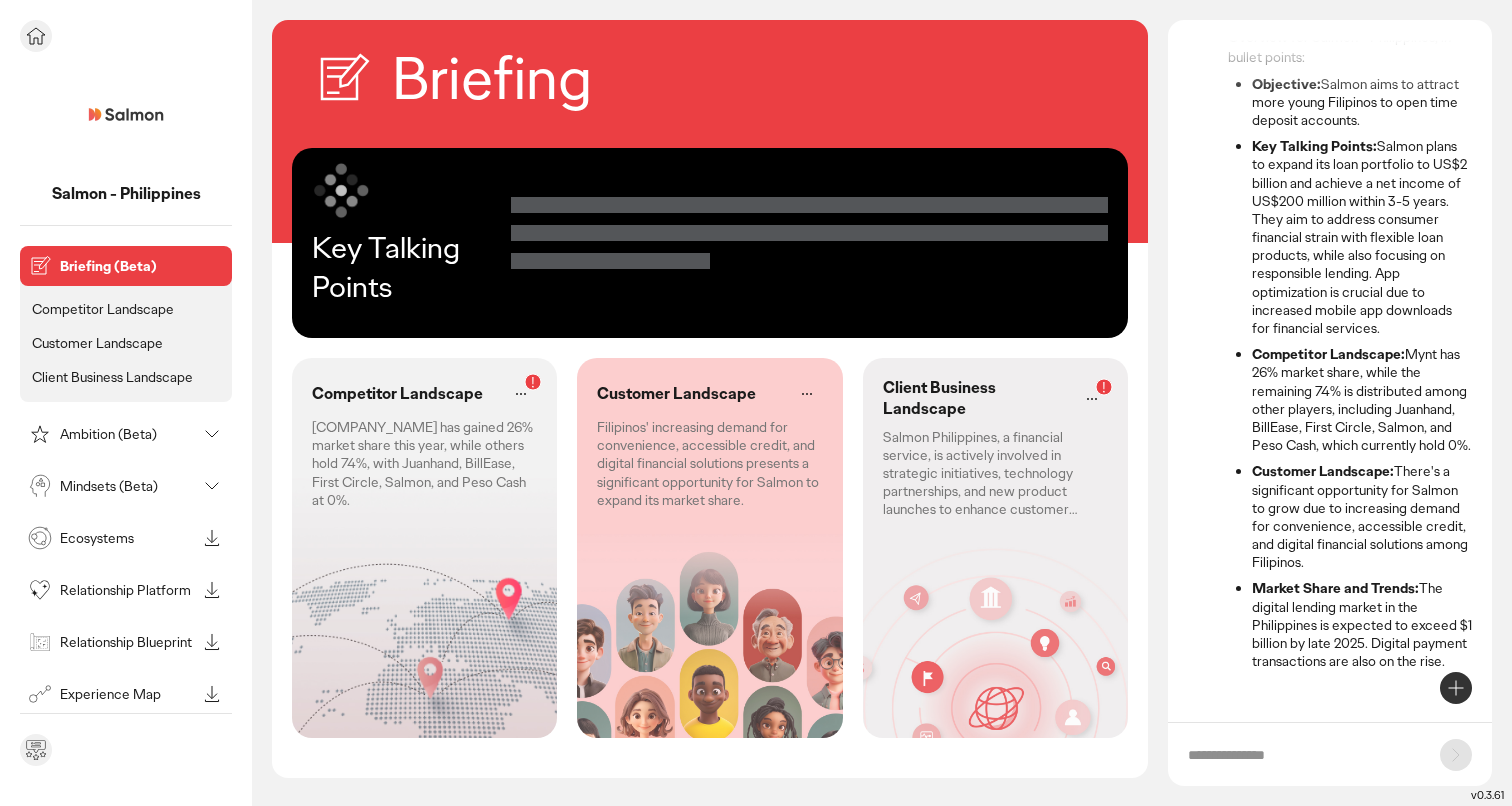 click on "[COMPANY] - Philippines" at bounding box center [126, 194] 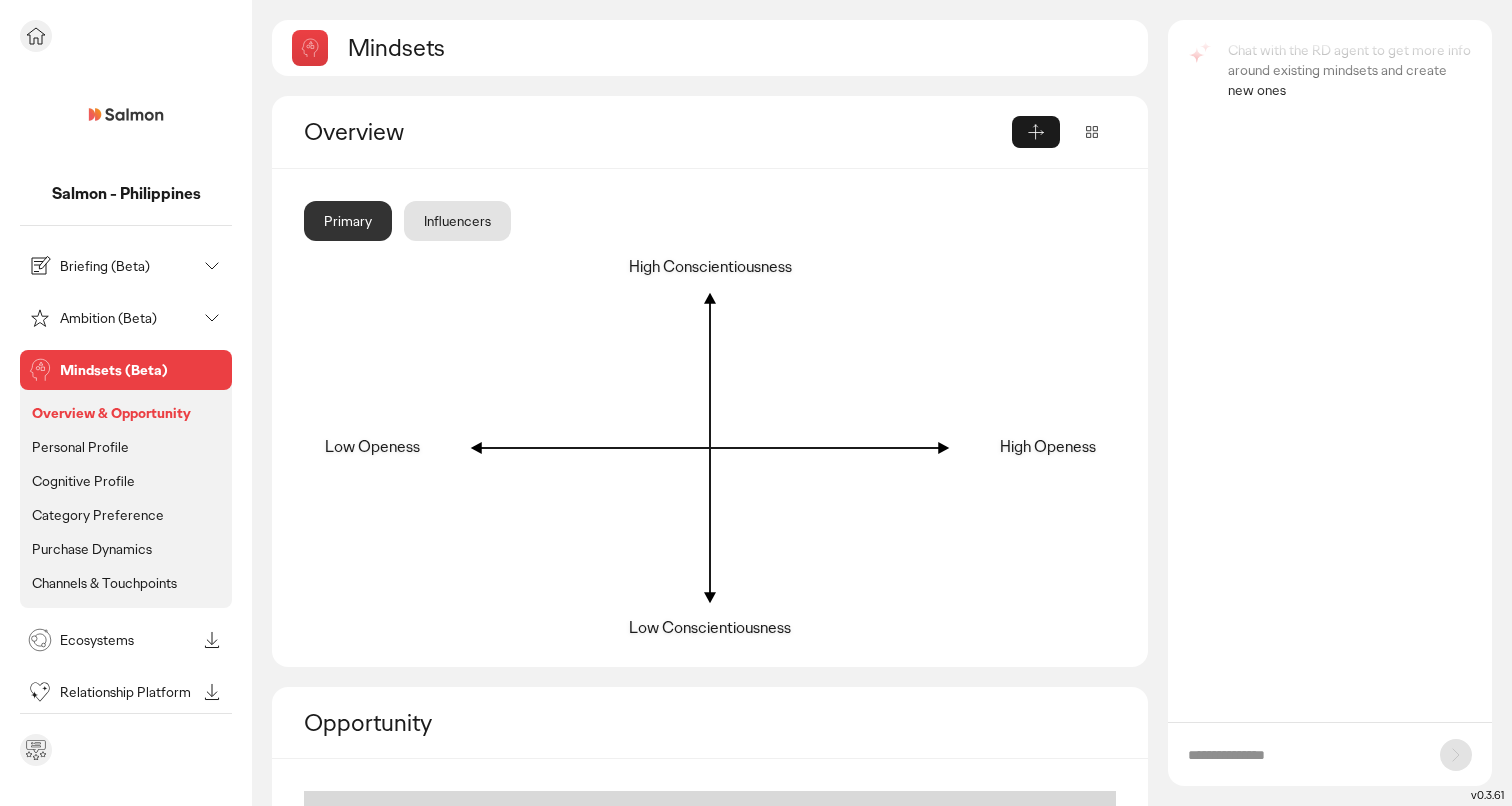 scroll, scrollTop: 0, scrollLeft: 0, axis: both 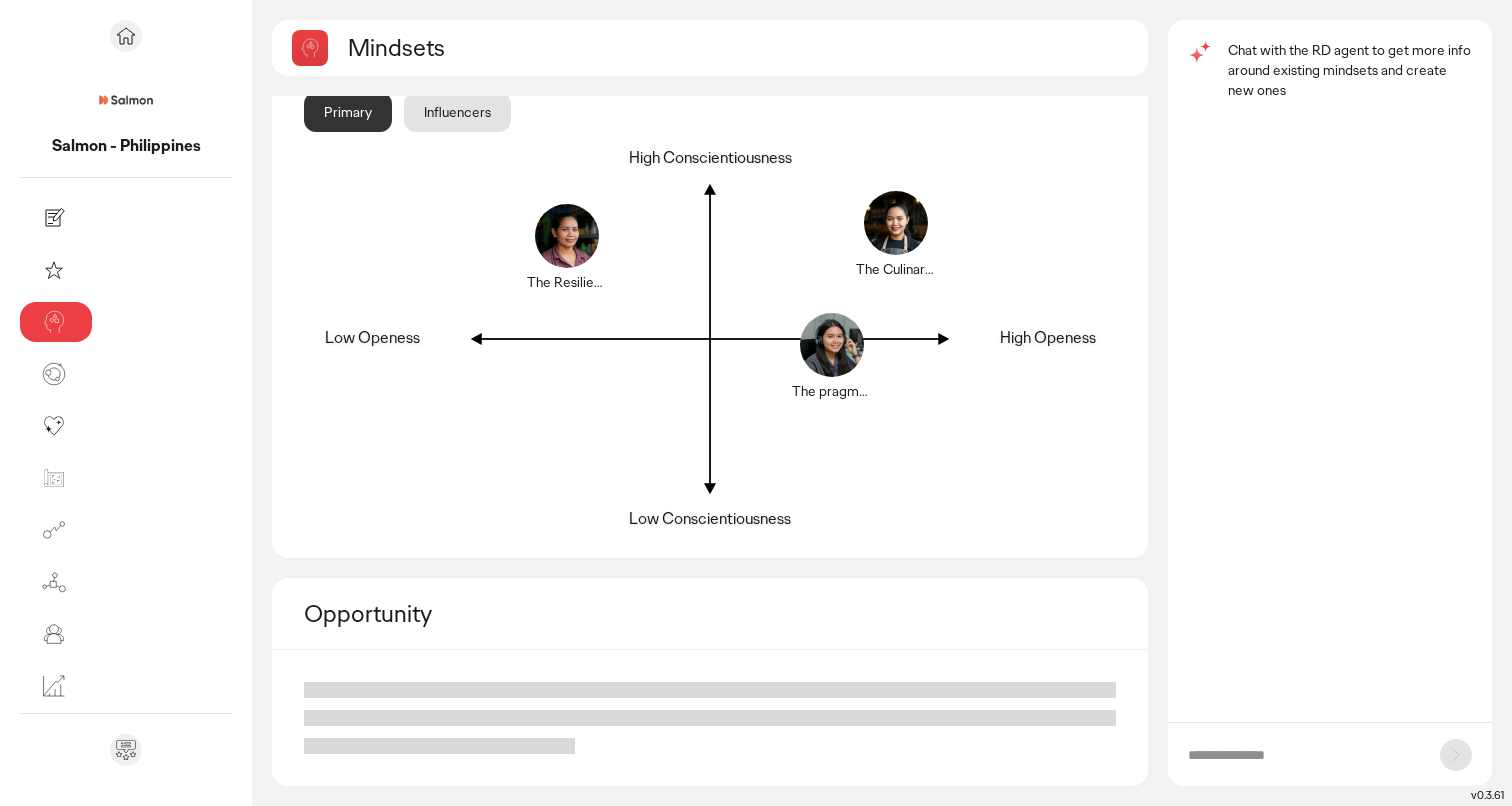 click on "Primary" 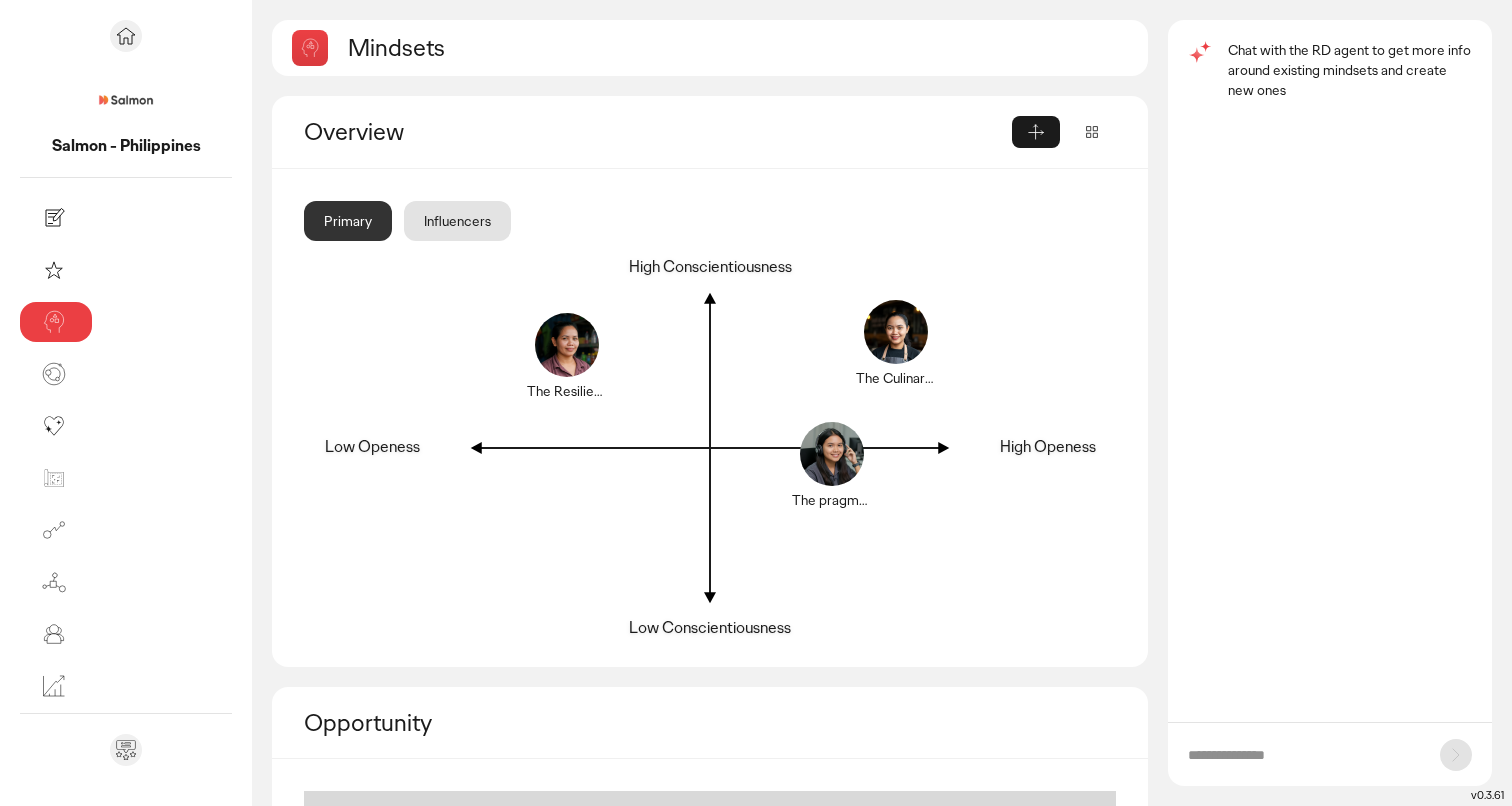 click on "Influencers" 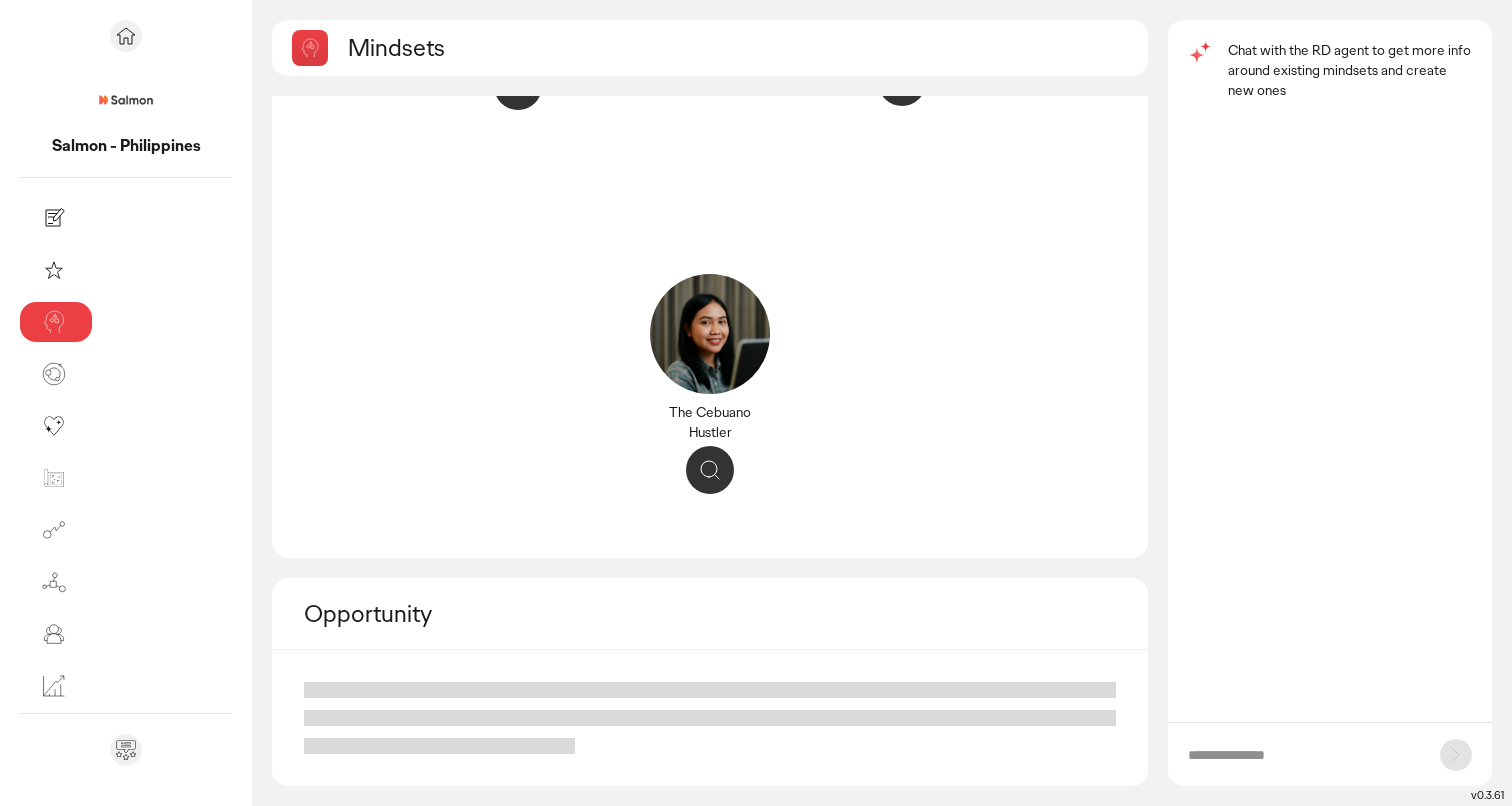 scroll, scrollTop: 0, scrollLeft: 0, axis: both 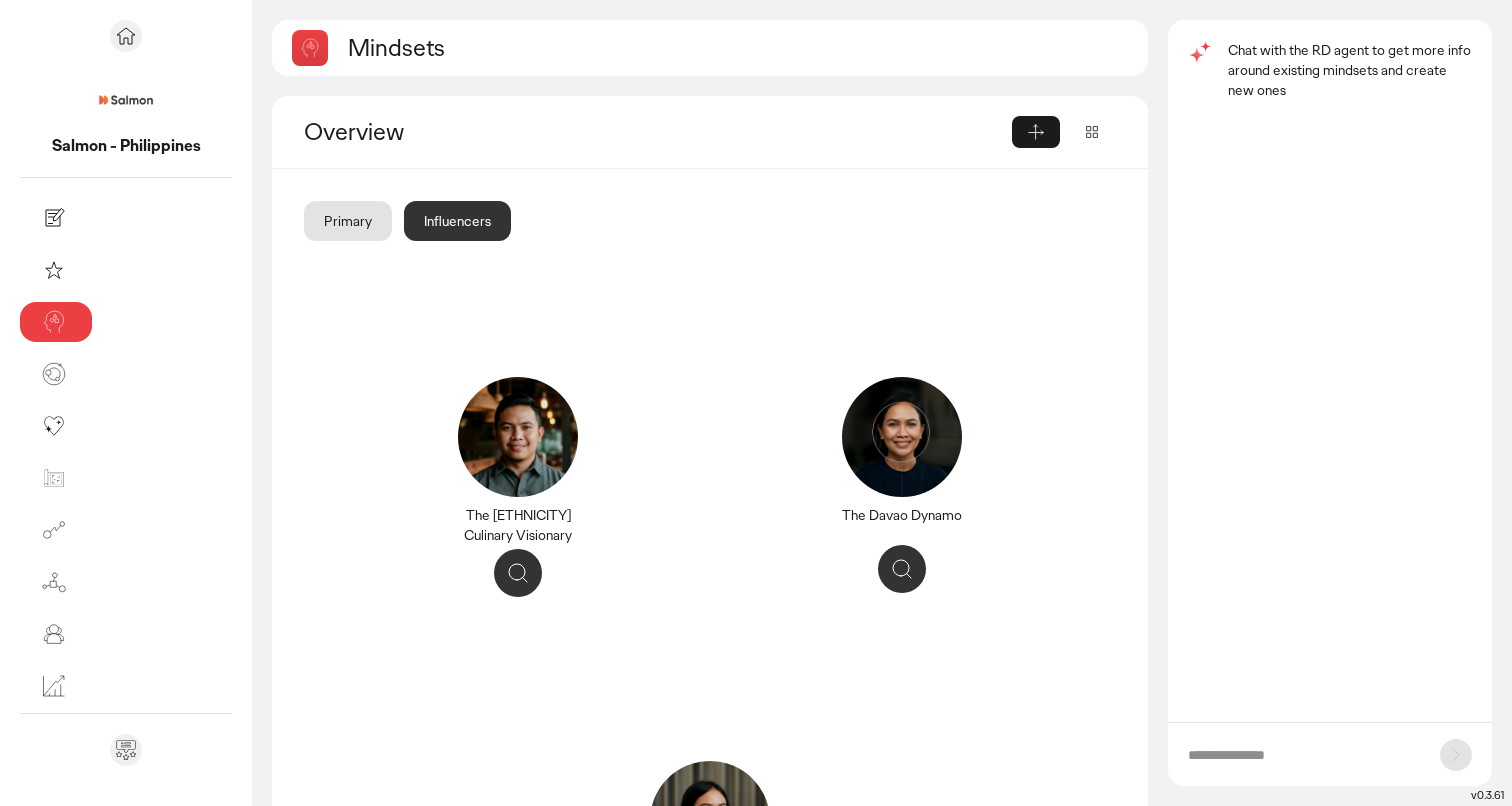 click on "Primary" 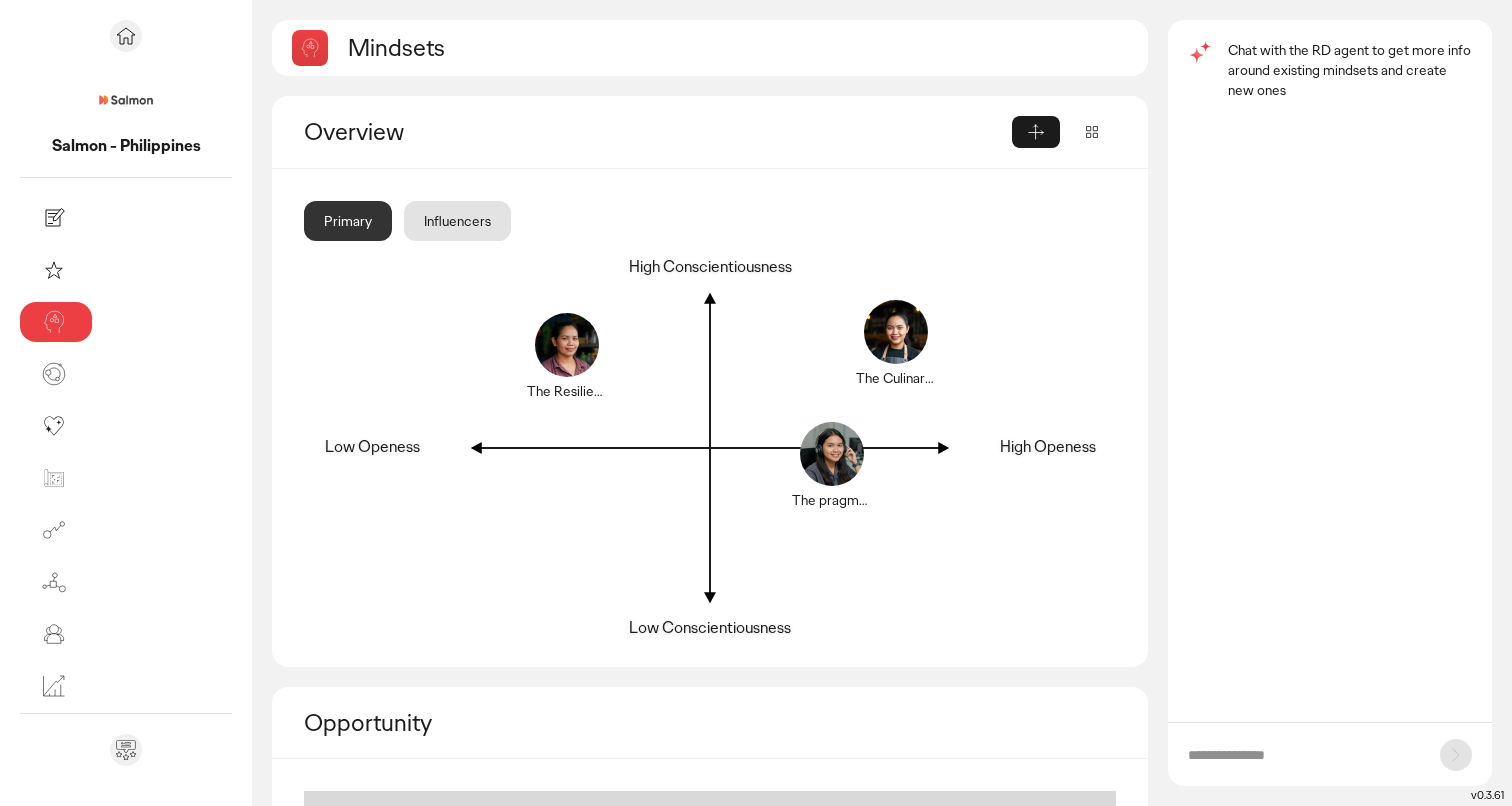 click at bounding box center [1304, 755] 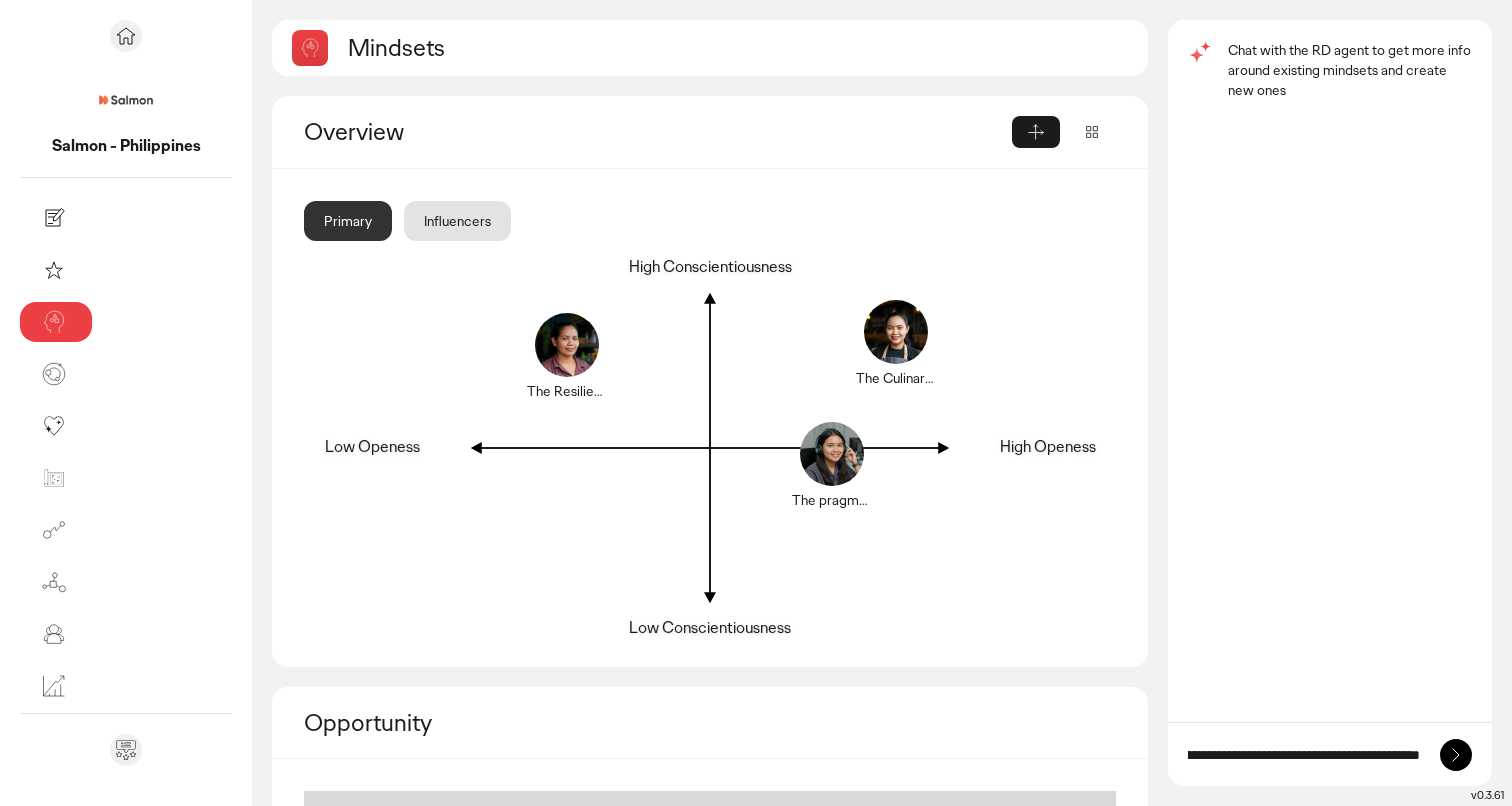 scroll, scrollTop: 0, scrollLeft: 259, axis: horizontal 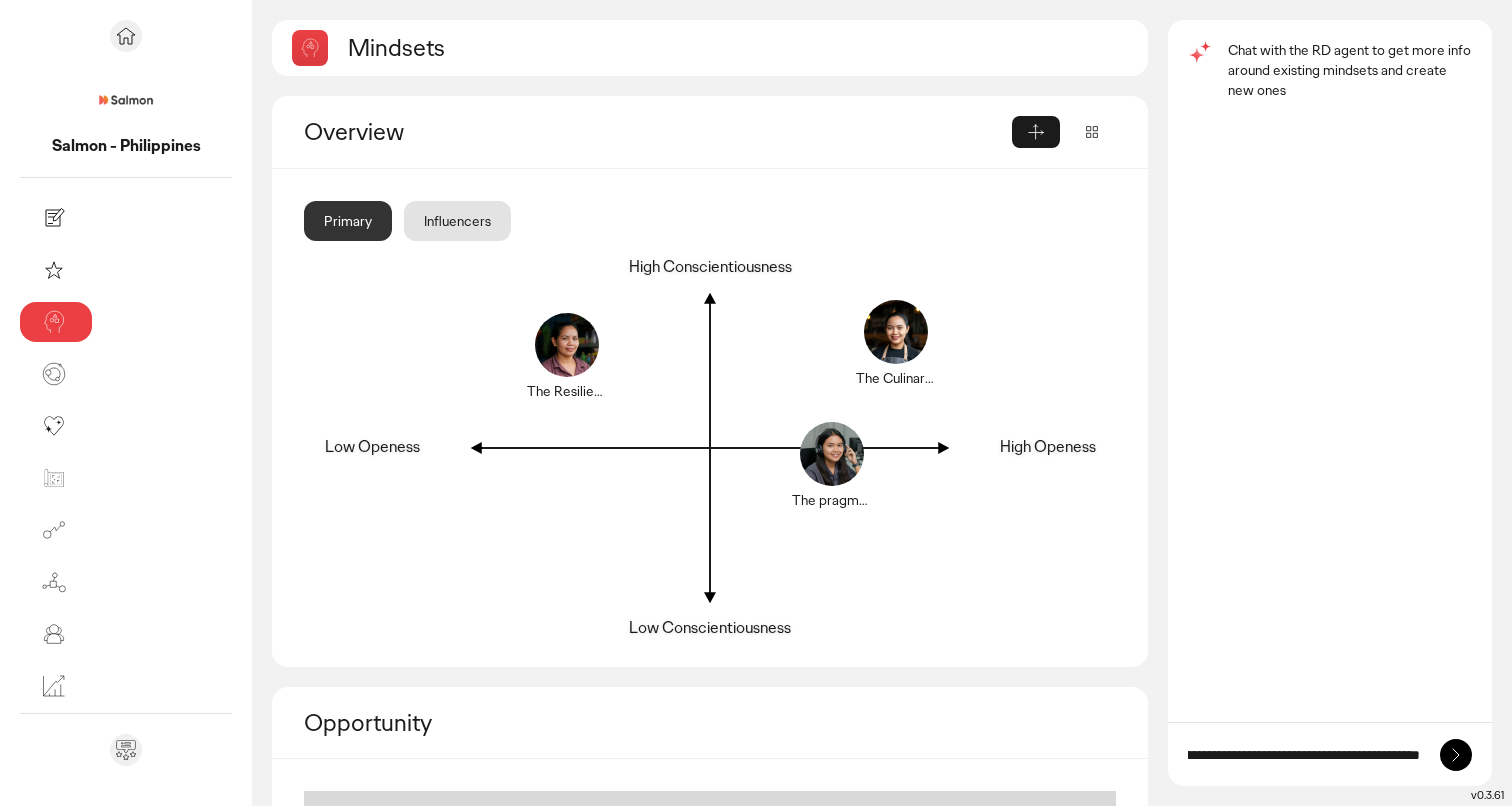 type on "**********" 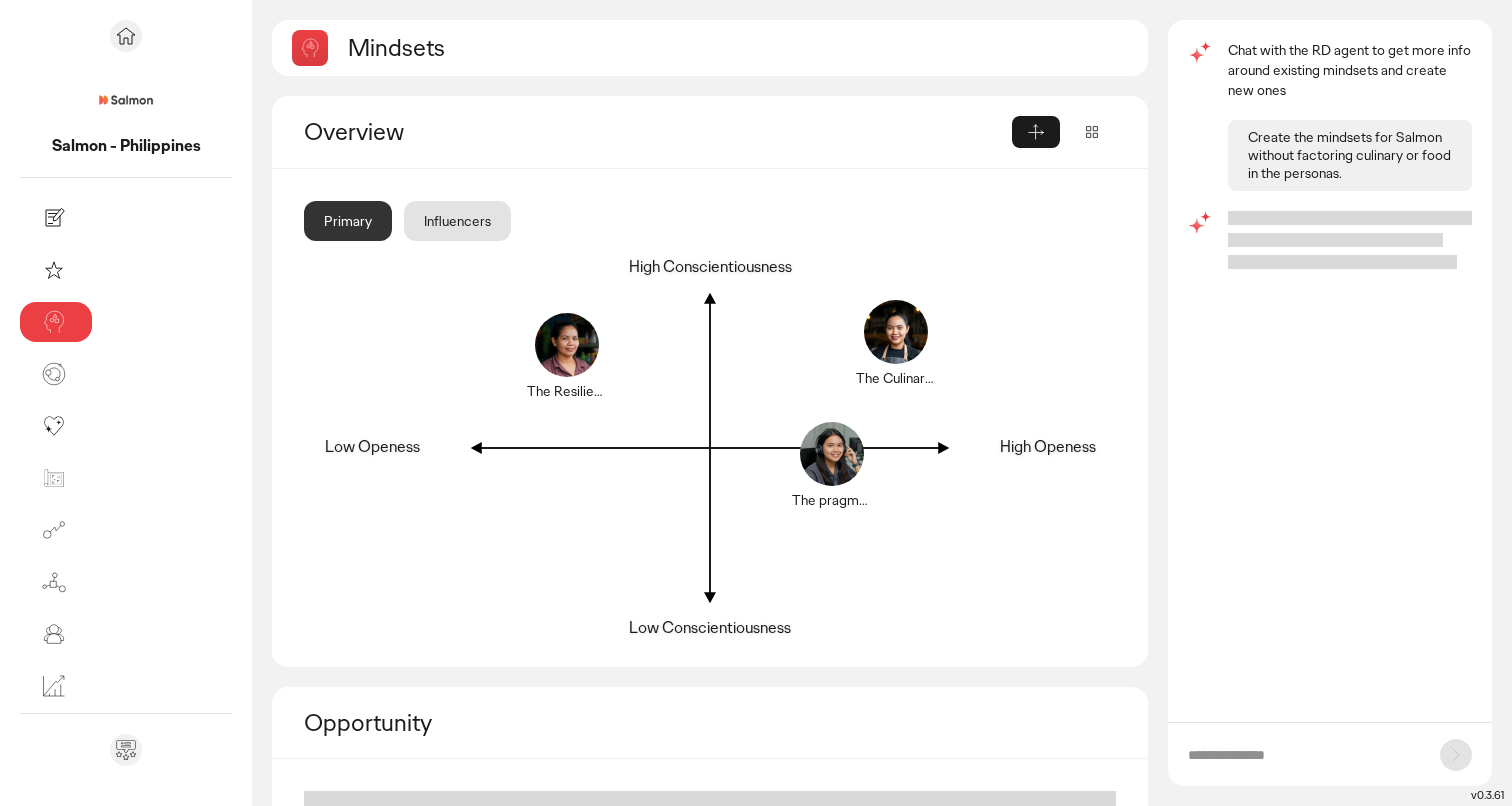 scroll, scrollTop: 0, scrollLeft: 0, axis: both 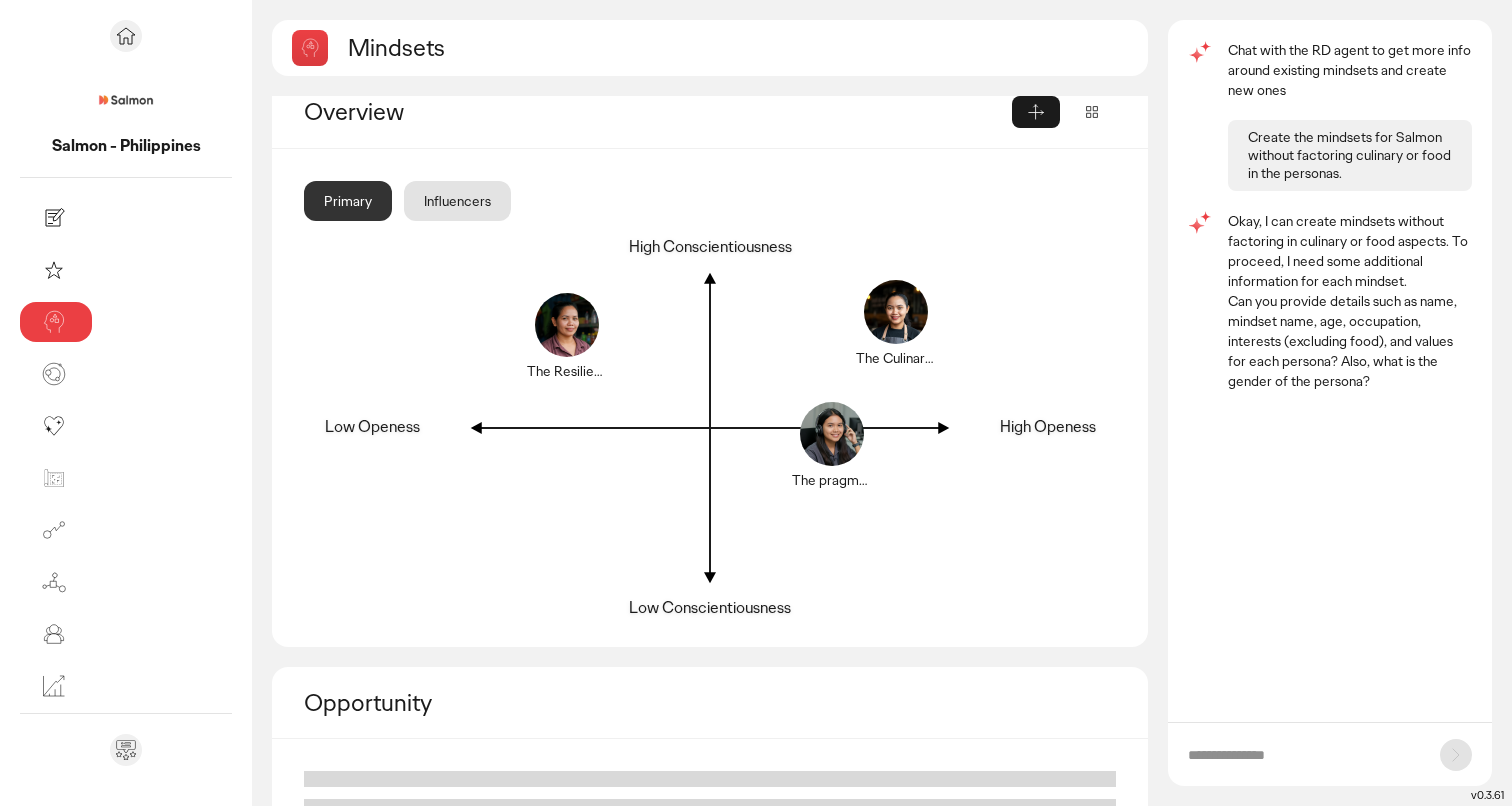 click at bounding box center (1304, 755) 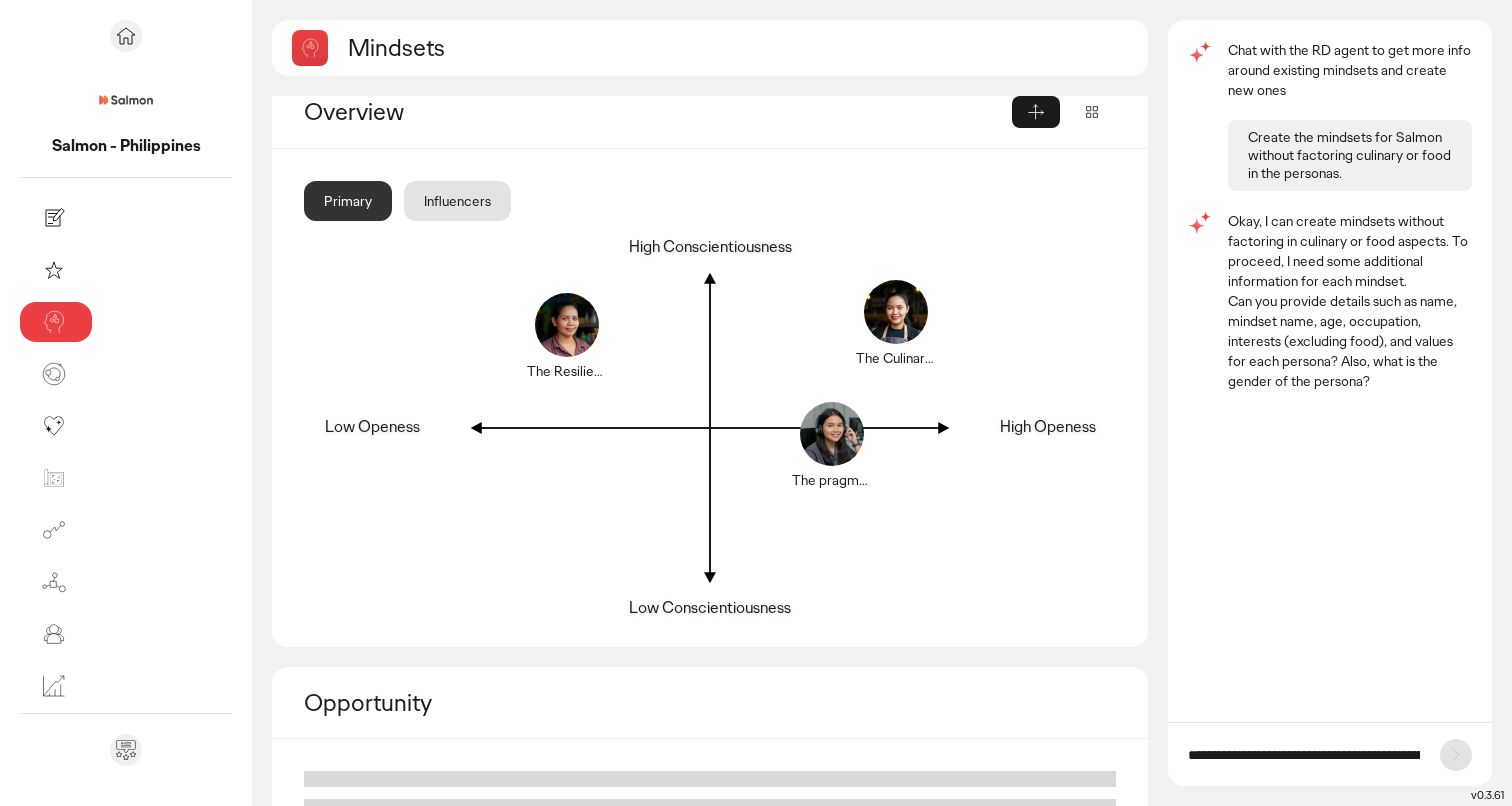 scroll, scrollTop: 0, scrollLeft: 3194, axis: horizontal 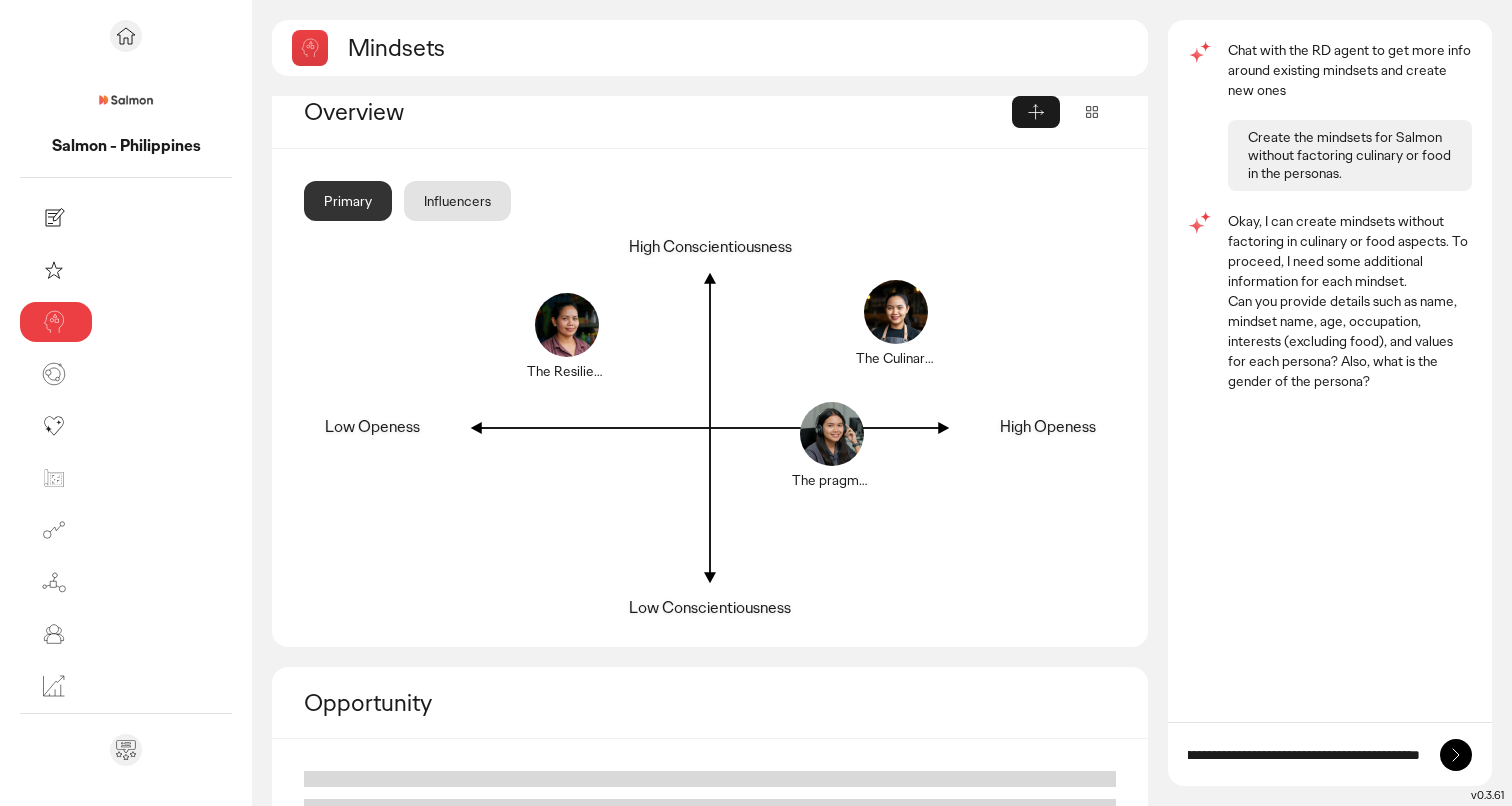 click on "**********" at bounding box center (1304, 755) 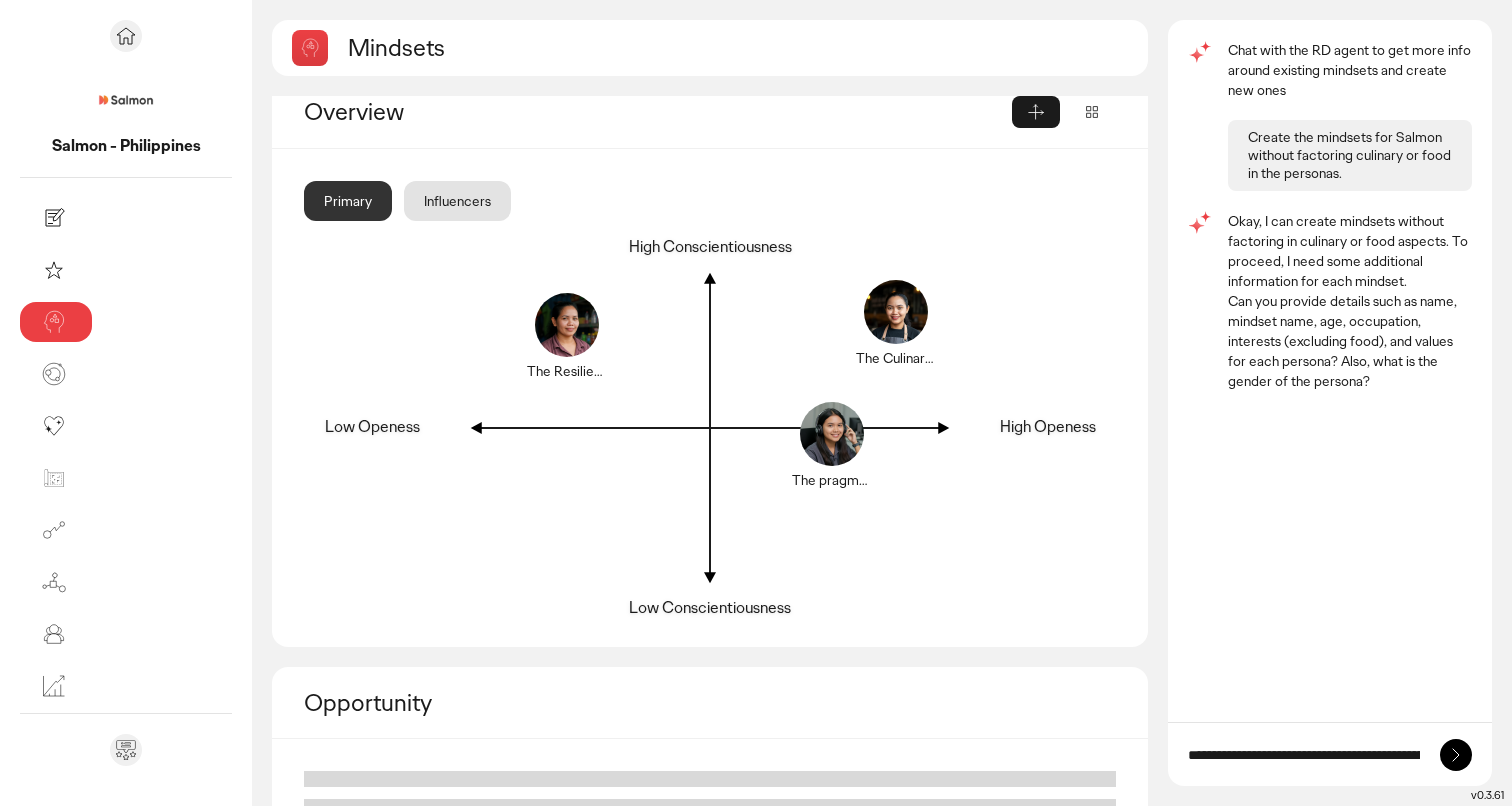 click on "**********" at bounding box center (1304, 755) 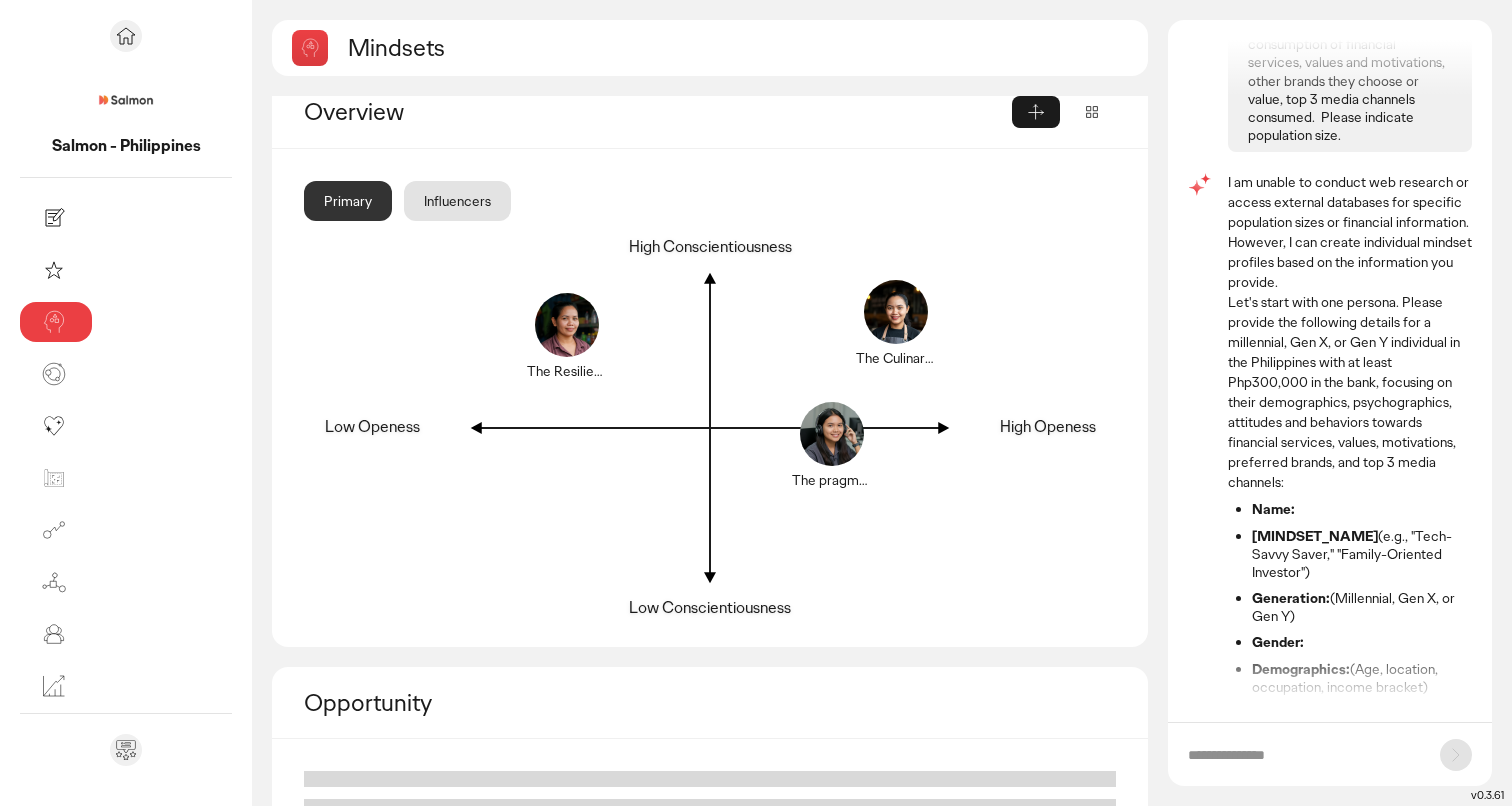 scroll, scrollTop: 924, scrollLeft: 0, axis: vertical 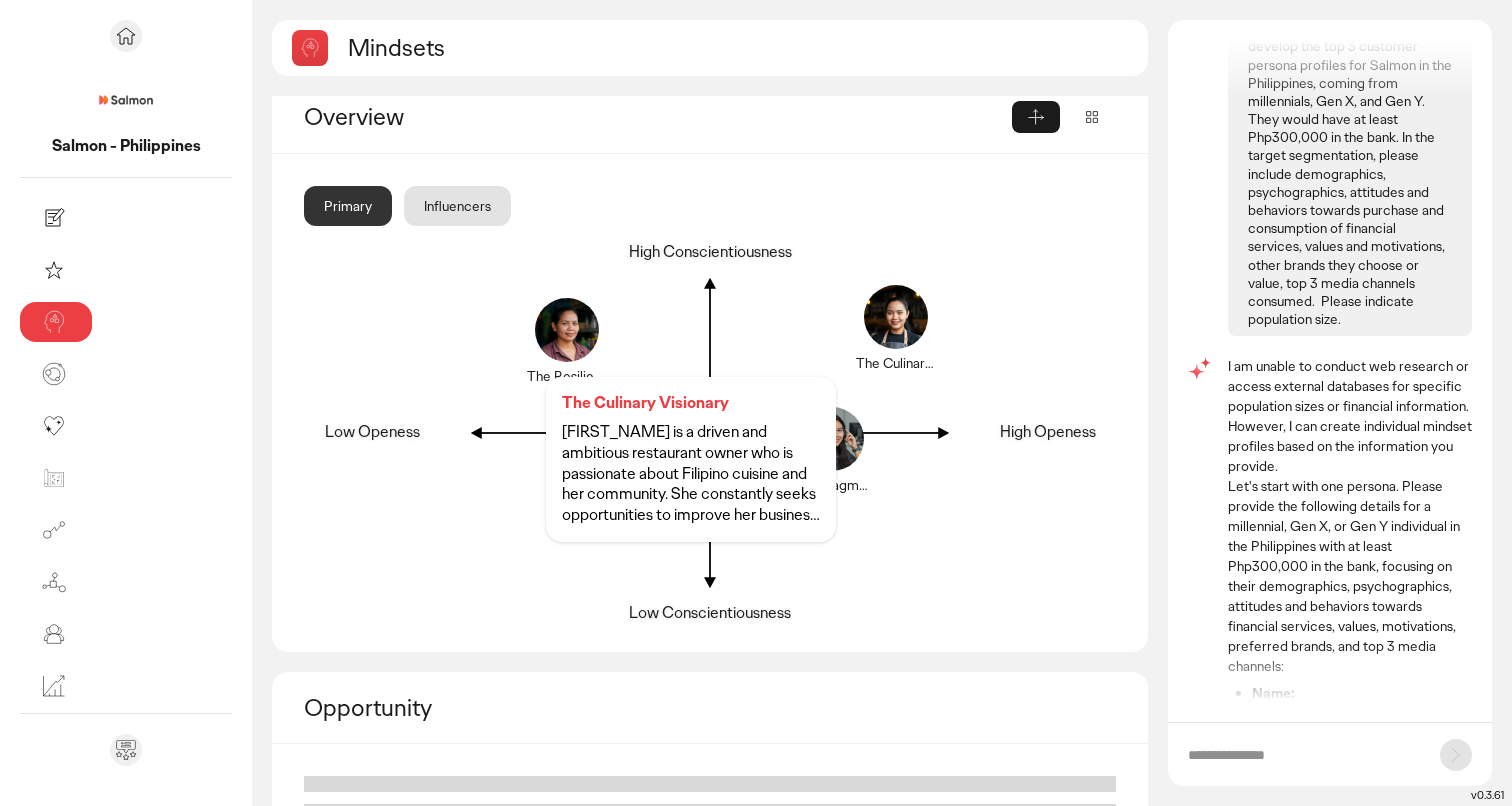 click 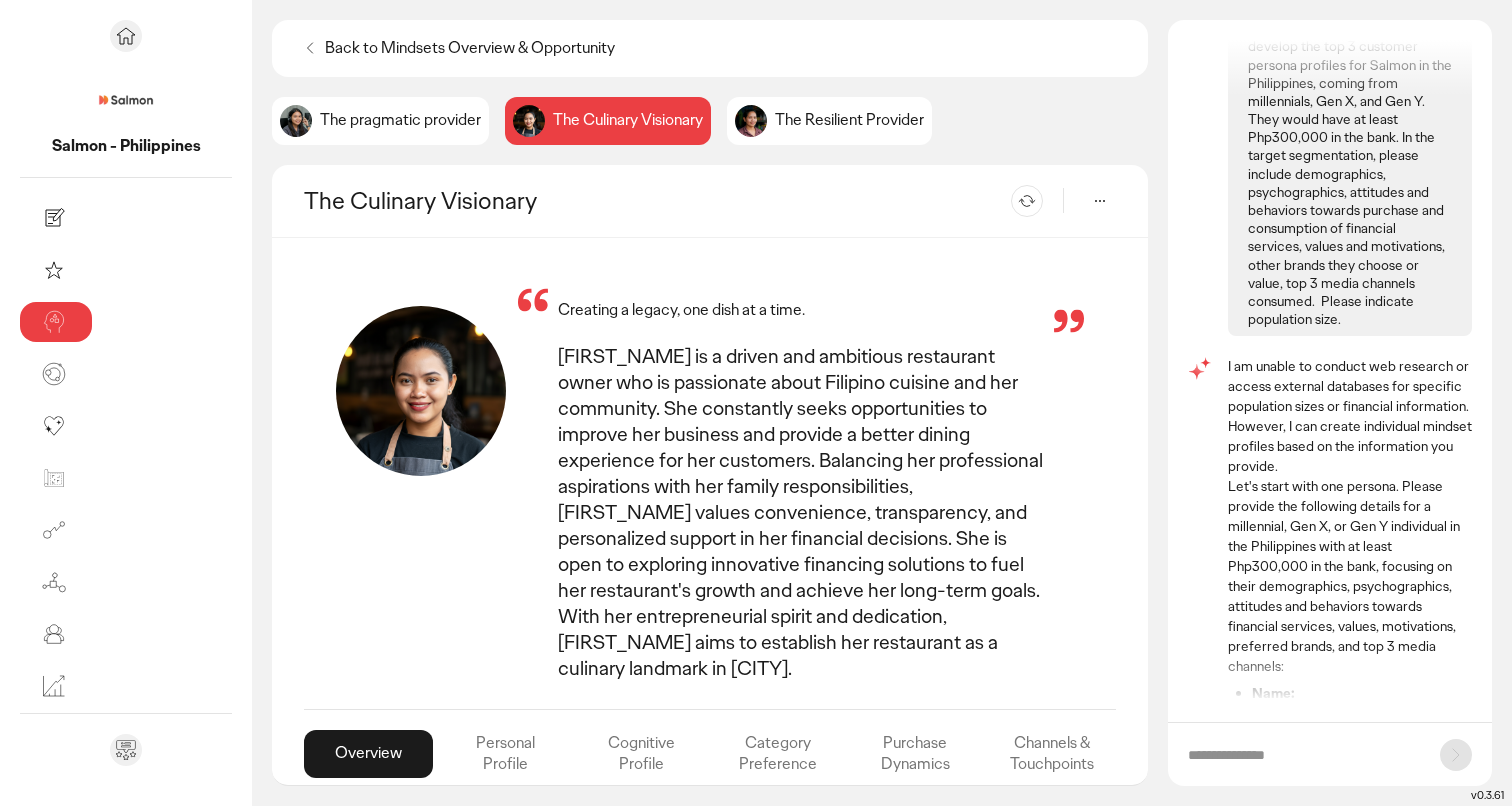click on "Re-generate" 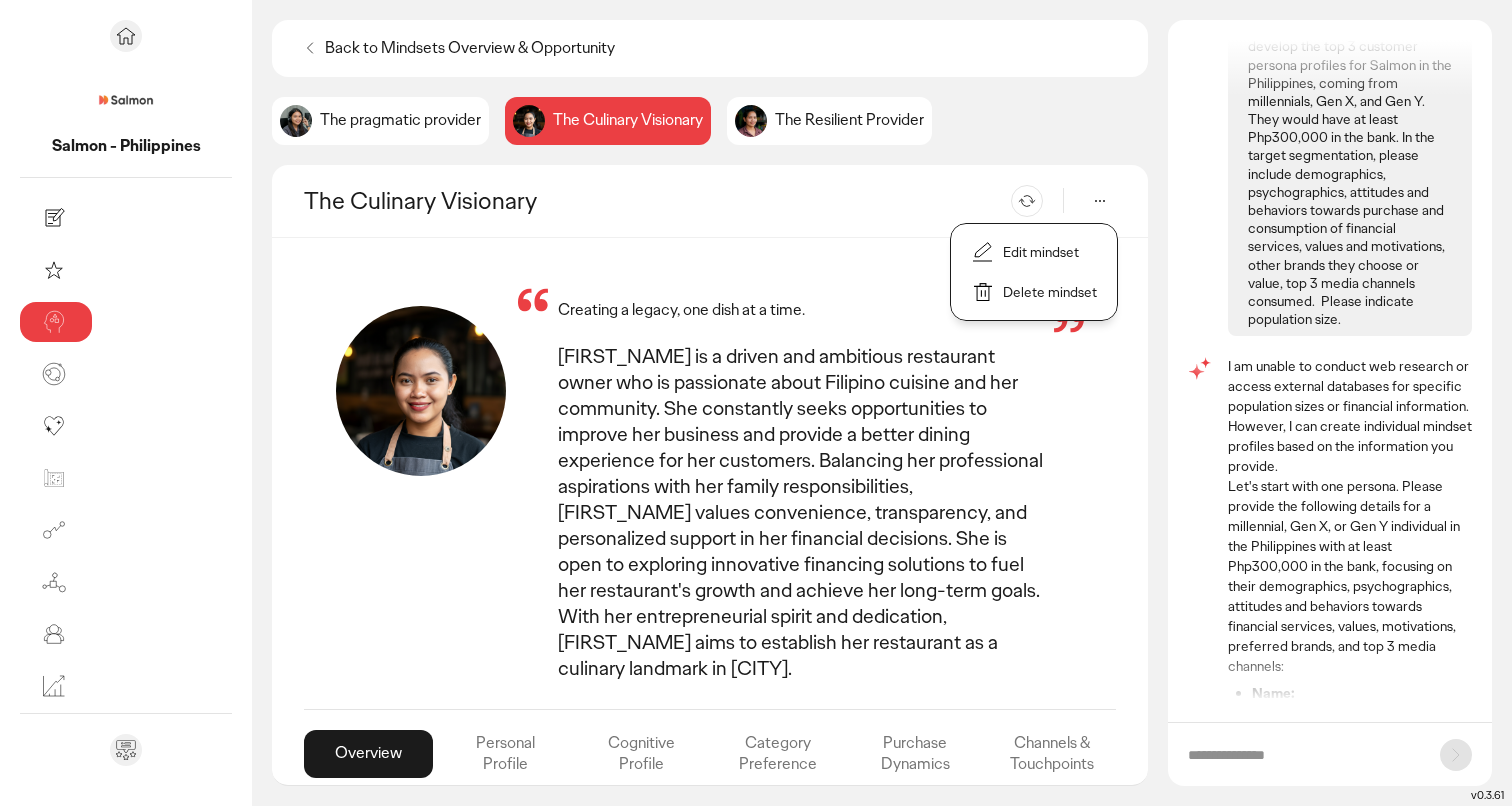 click on "Delete mindset" 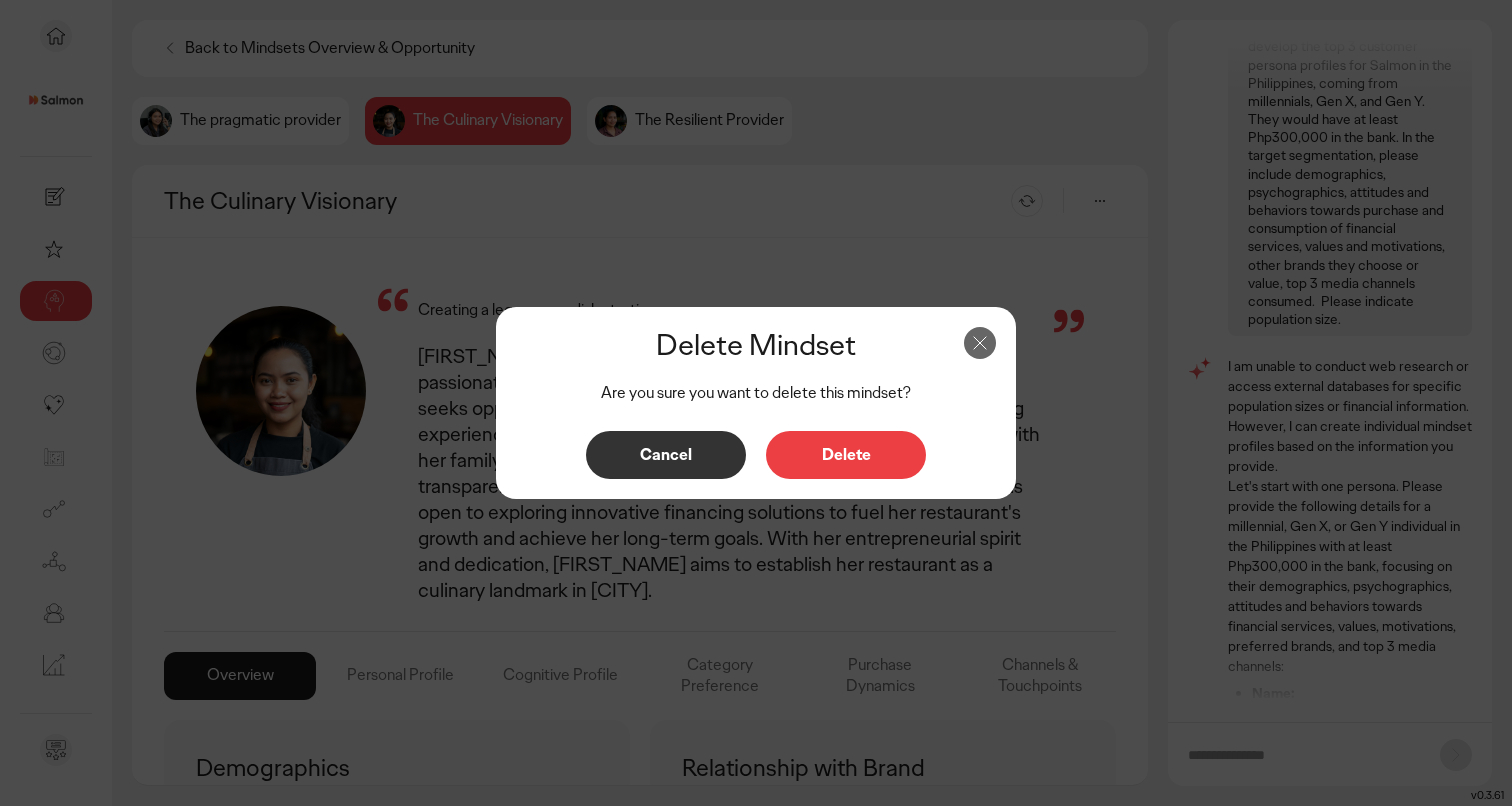 click on "Delete" at bounding box center (846, 455) 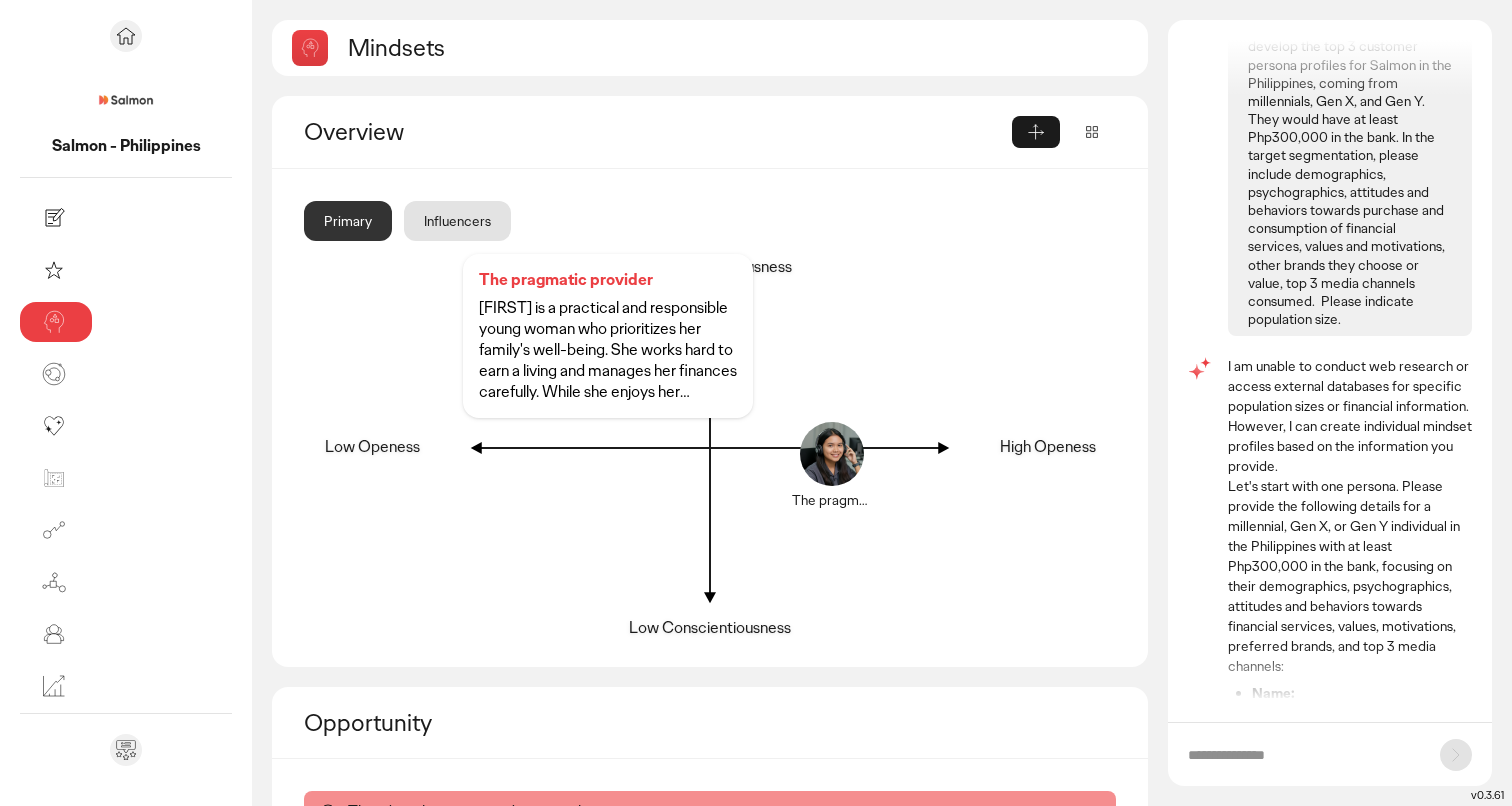 click 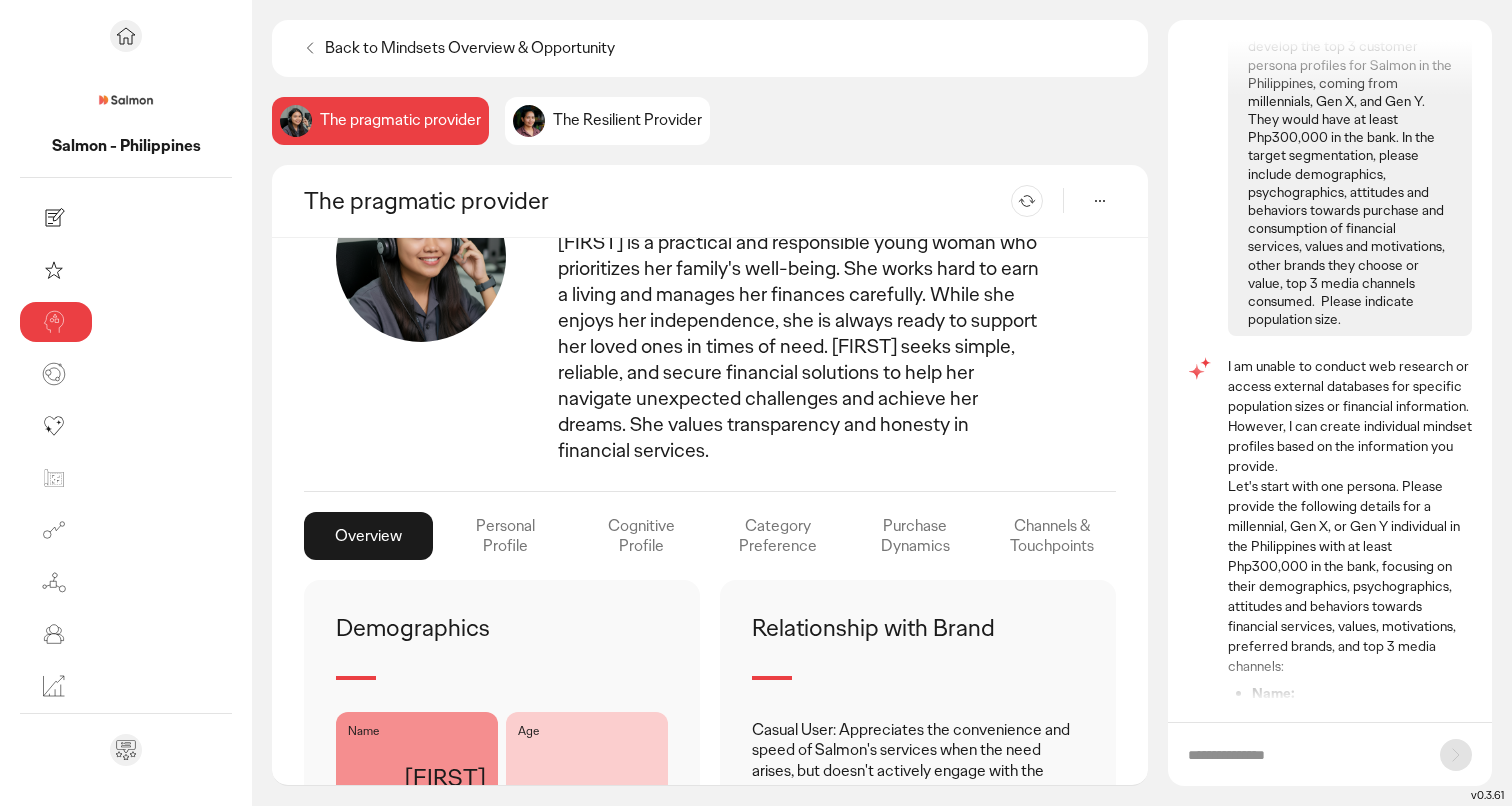 scroll, scrollTop: 0, scrollLeft: 0, axis: both 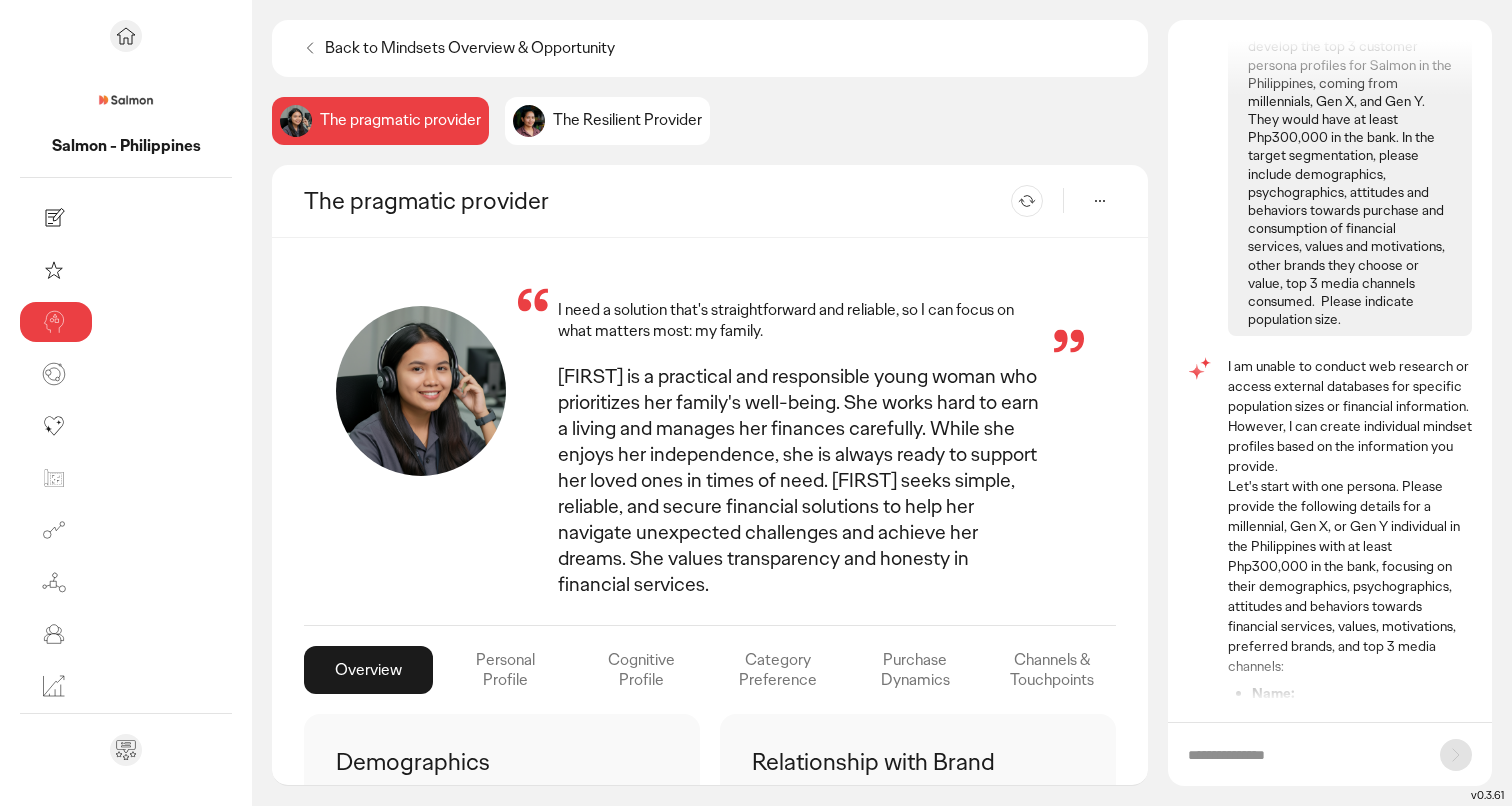 click on "The Resilient Provider" 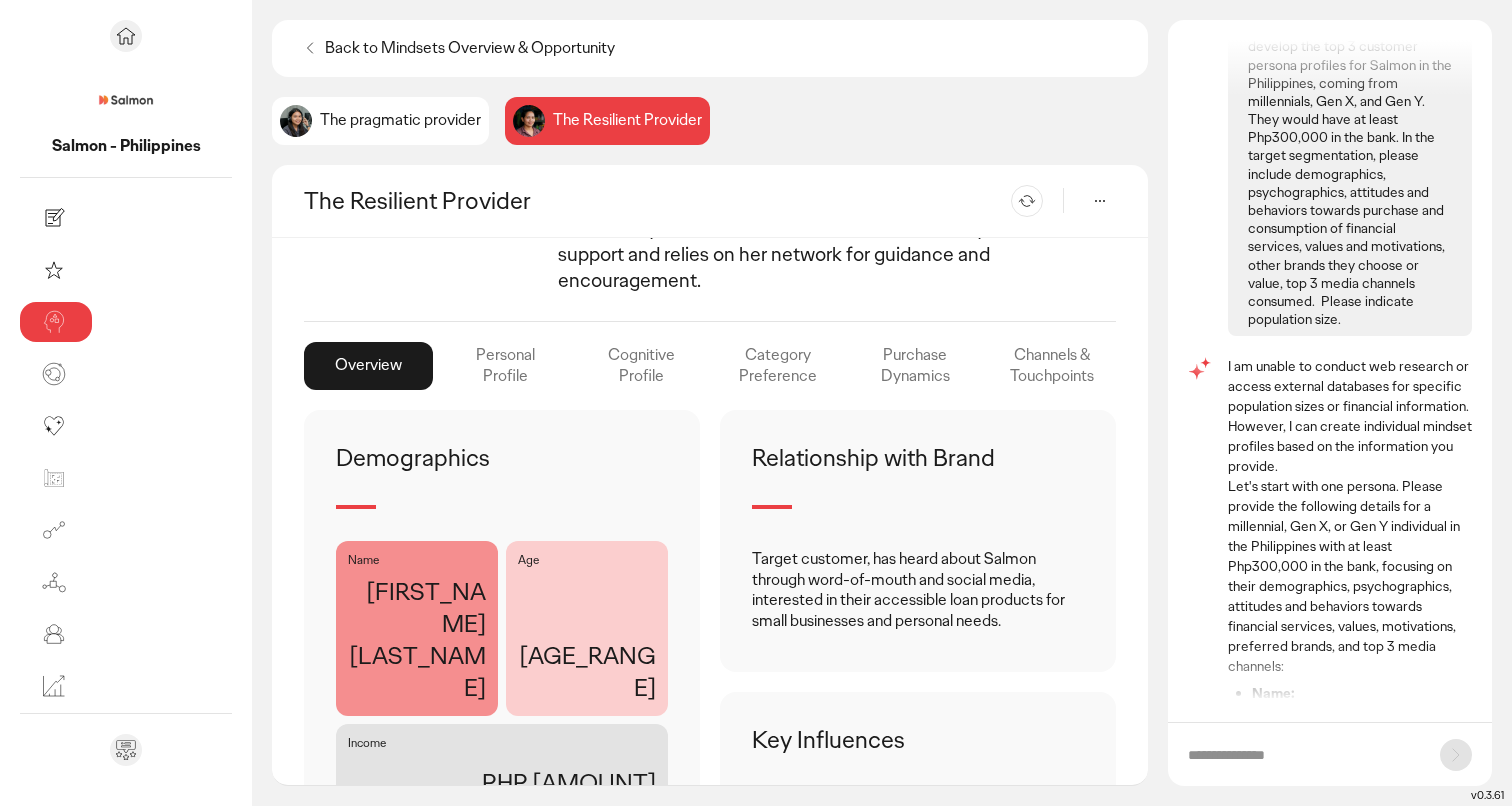 scroll, scrollTop: 0, scrollLeft: 0, axis: both 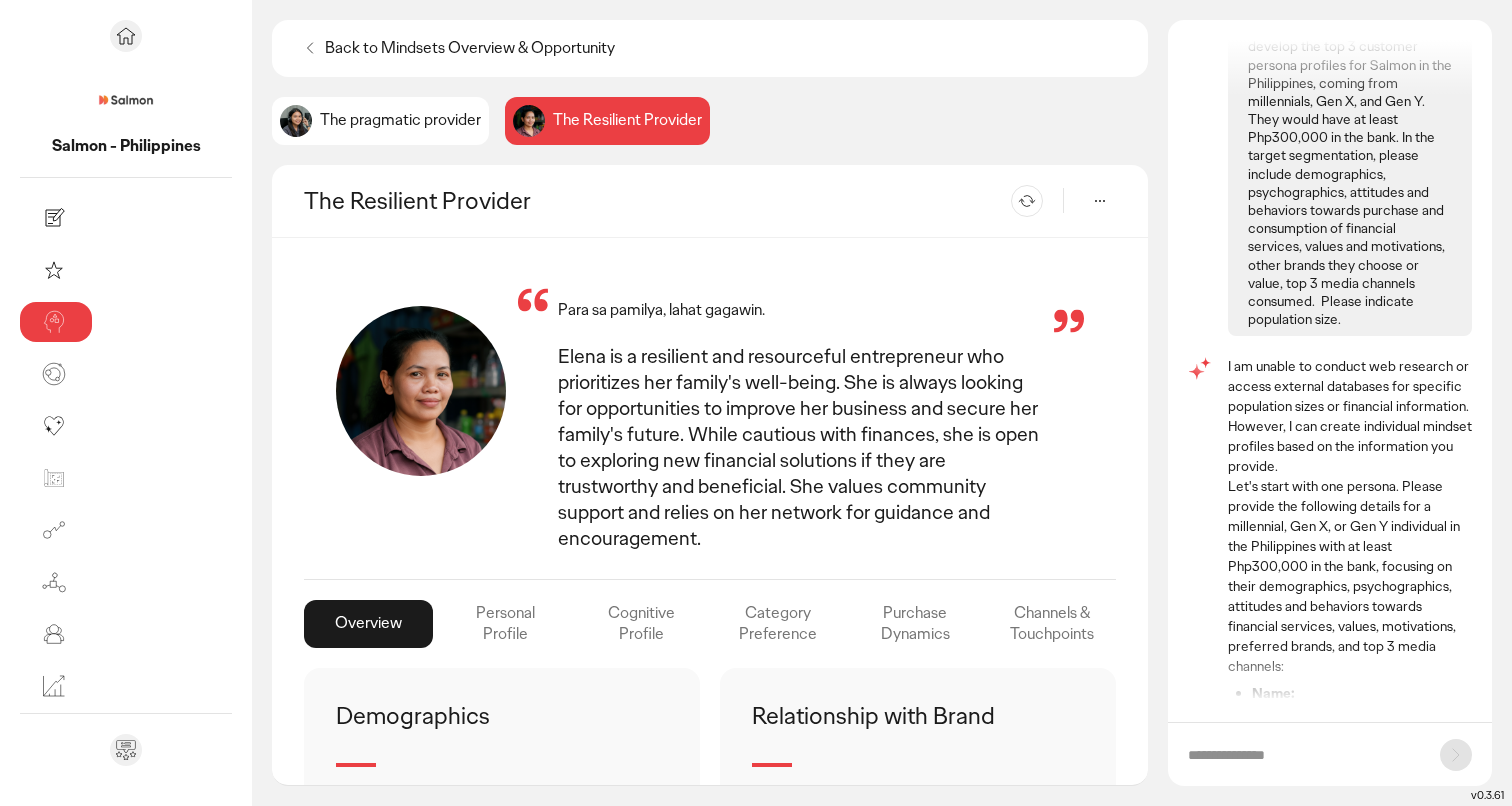 click on "Back to Mindsets Overview & Opportunity  The pragmatic provider The Resilient Provider The Resilient Provider  Re-generate  Para sa pamilya, lahat gagawin. Elena is a resilient and resourceful entrepreneur who prioritizes her family's well-being. She is always looking for opportunities to improve her business and secure her family's future. While cautious with finances, she is open to exploring new financial solutions if they are trustworthy and beneficial. She values community support and relies on her network for guidance and encouragement. Overview Personal Profile Cognitive Profile Category Preference Purchase Dynamics Channels & Touchpoints Demographics  Name  Elena Garcia  Age  35-50  Income  PHP 20,000  Household  Married  Gender  Female  Location  Davao City  Ethnicity  Bisaya  Education  Secondary  Occupation  Small Business Owner (Sari-Sari Store)  Double click to edit  Relationship with Brand
Double click to edit  Key Influences
Recommendations from family and friends.
Demographics" 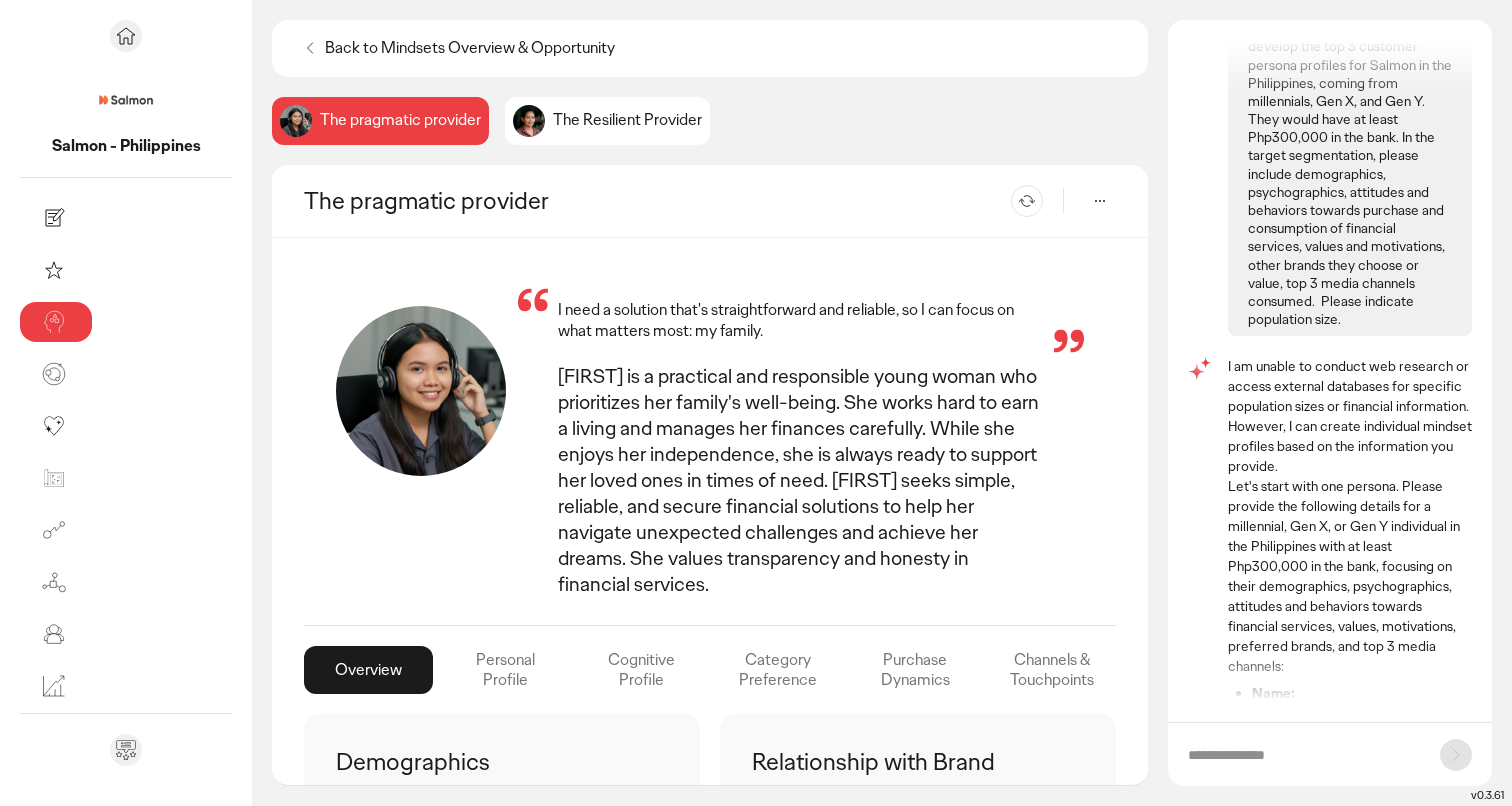 click on "Back to Mindsets Overview & Opportunity" 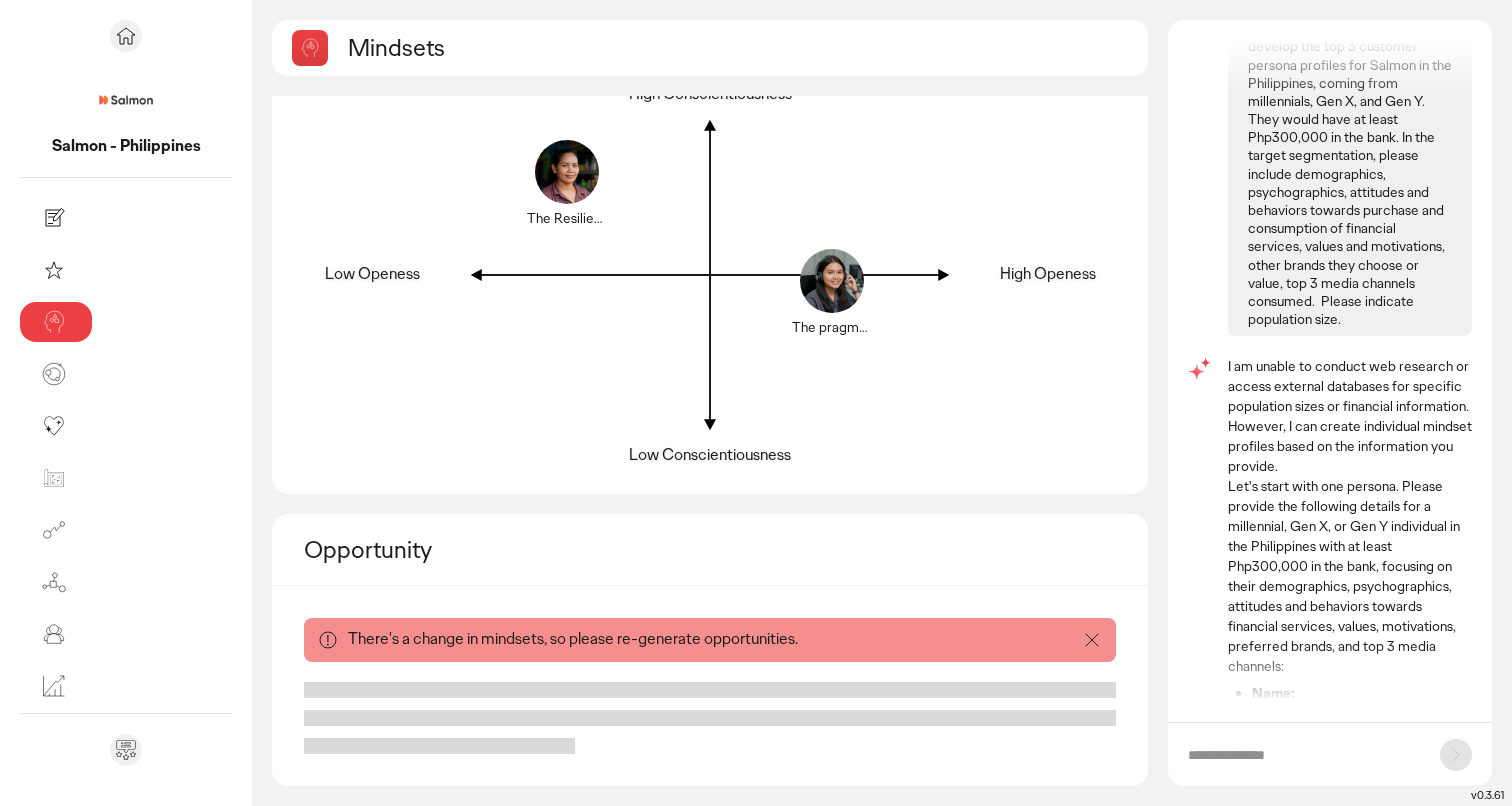 scroll, scrollTop: 0, scrollLeft: 0, axis: both 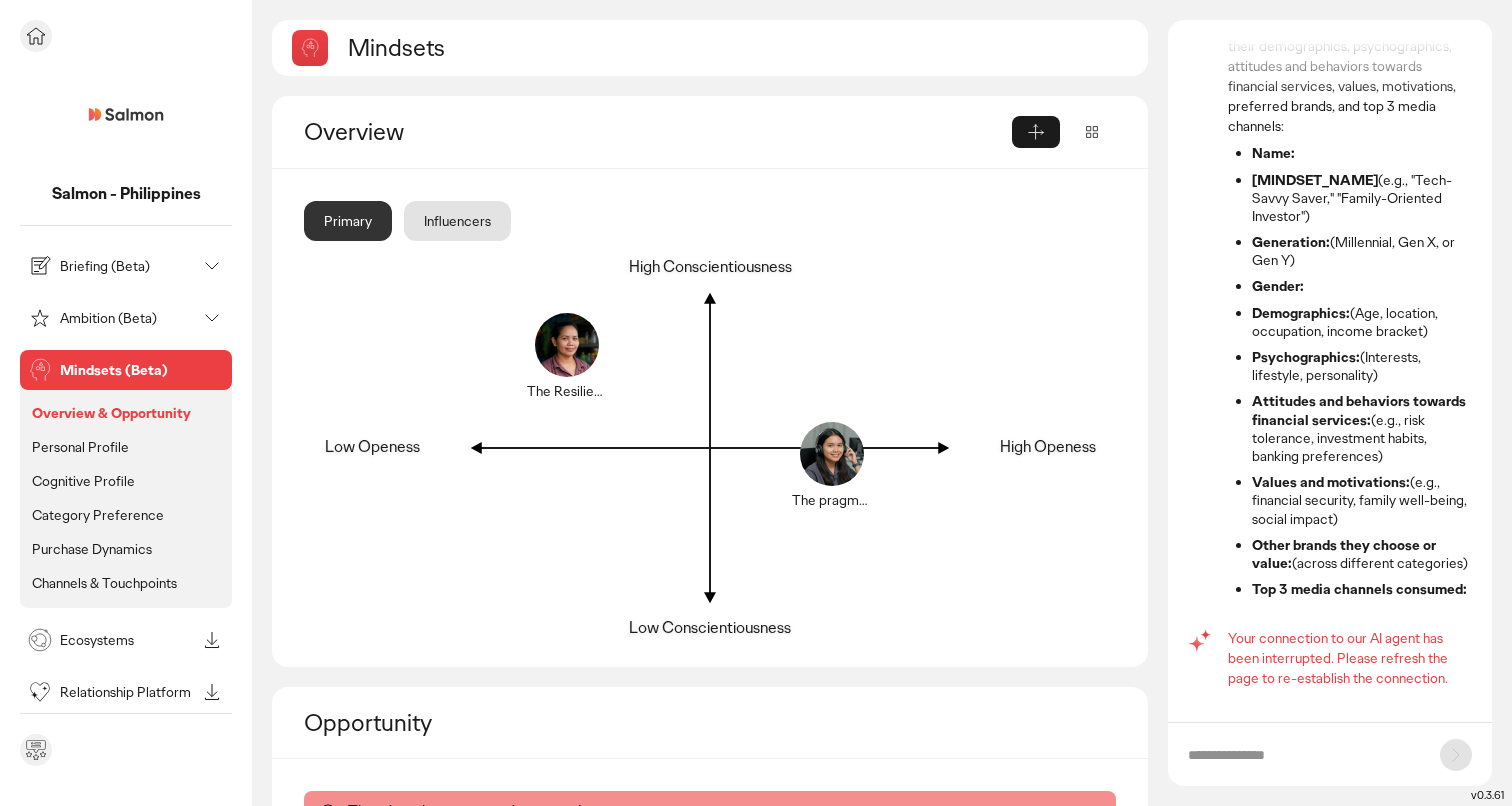 click on "Personal Profile" at bounding box center (80, 447) 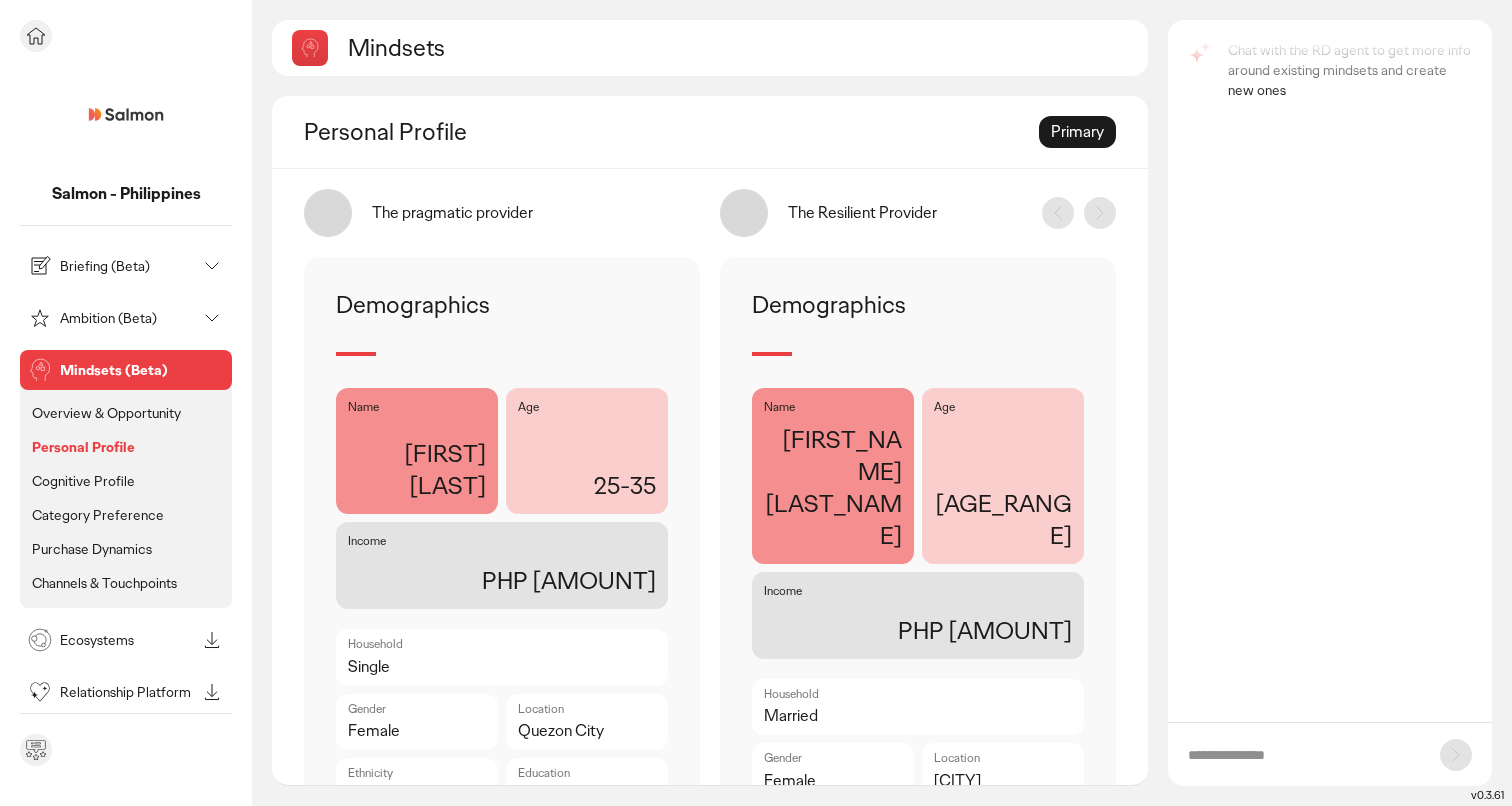 scroll, scrollTop: 0, scrollLeft: 0, axis: both 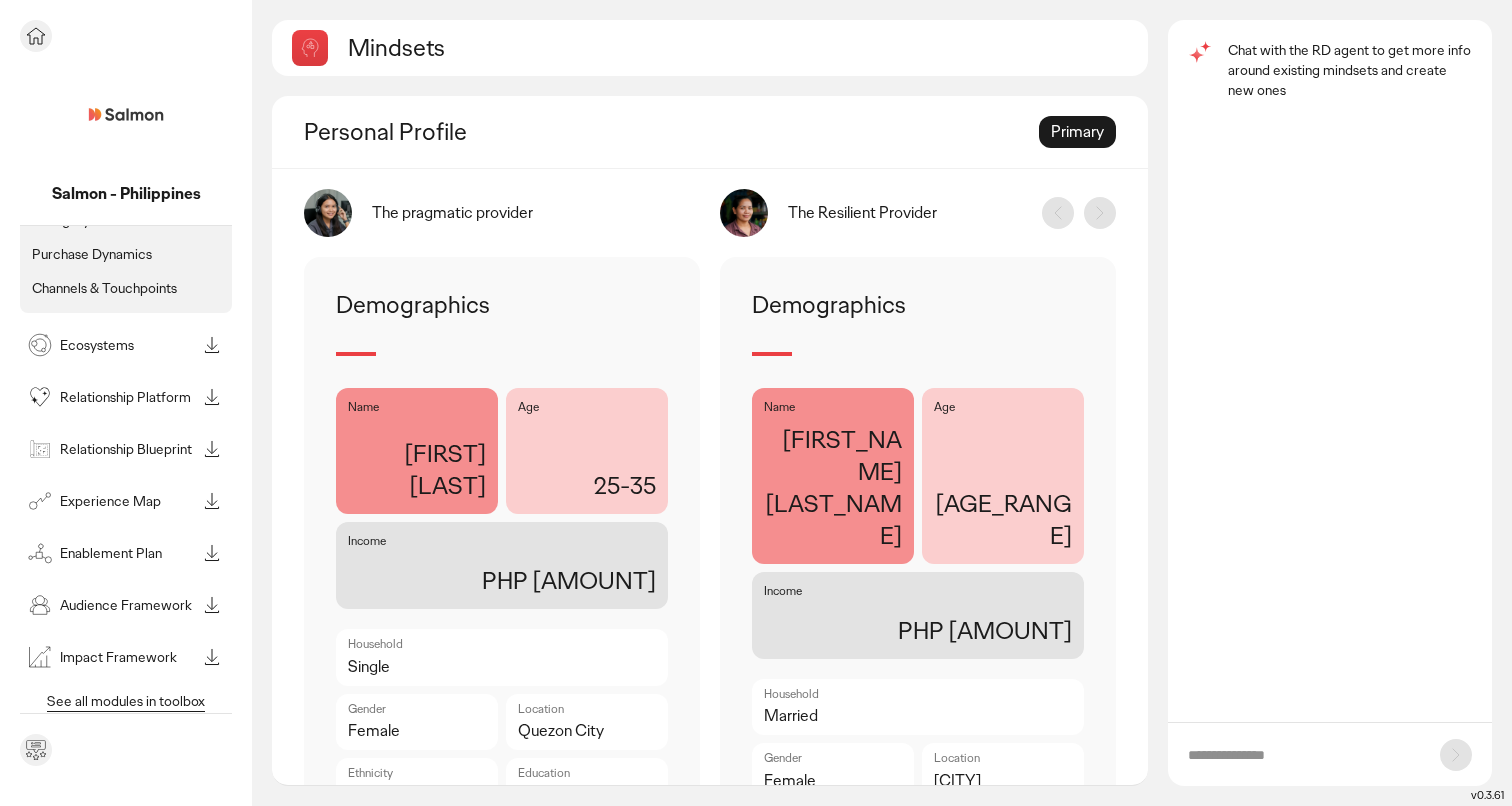 click on "Ecosystems" at bounding box center (126, 345) 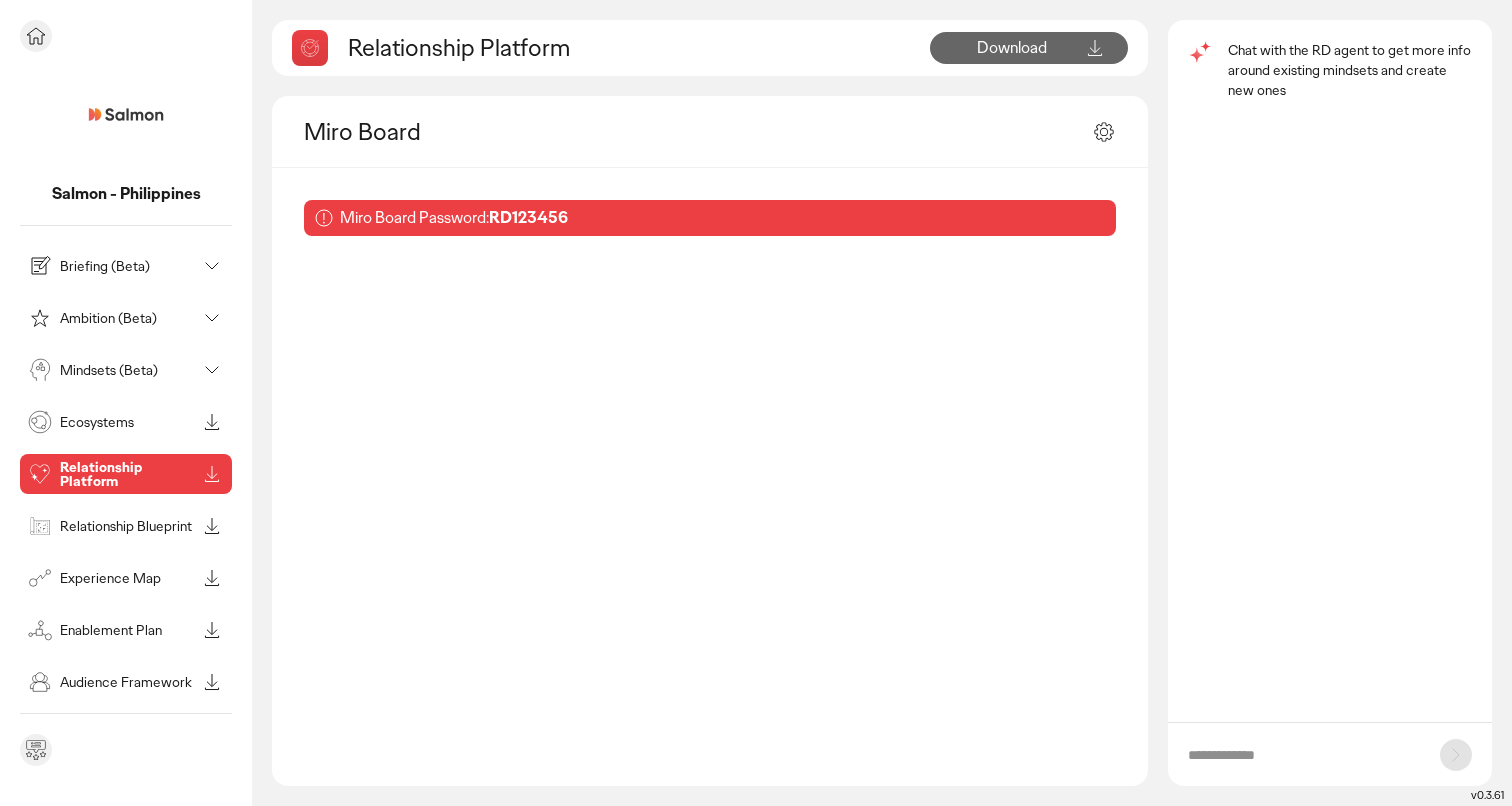 click on "Ecosystems" at bounding box center [110, 422] 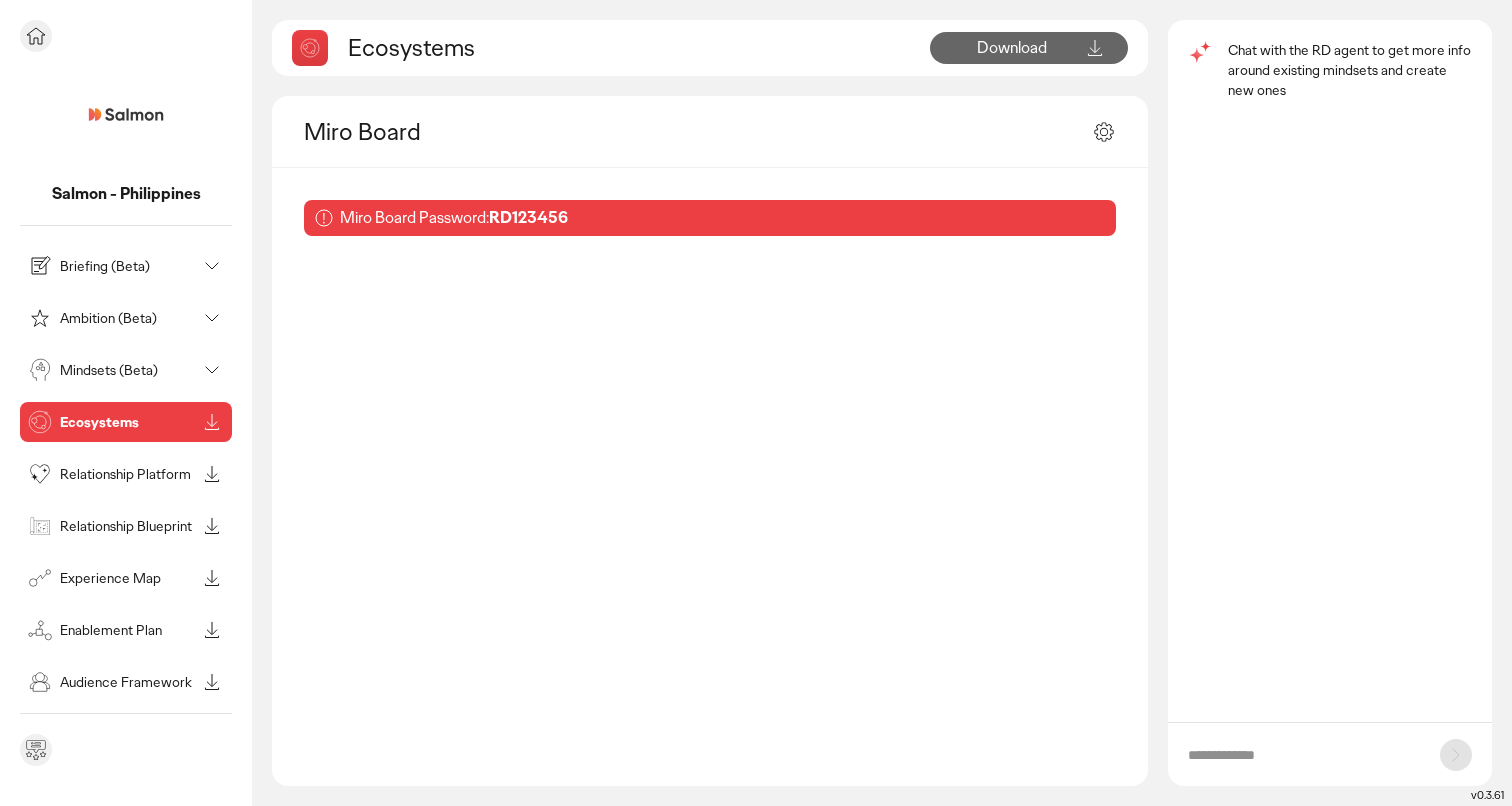 click on "Mindsets (Beta)" at bounding box center (128, 370) 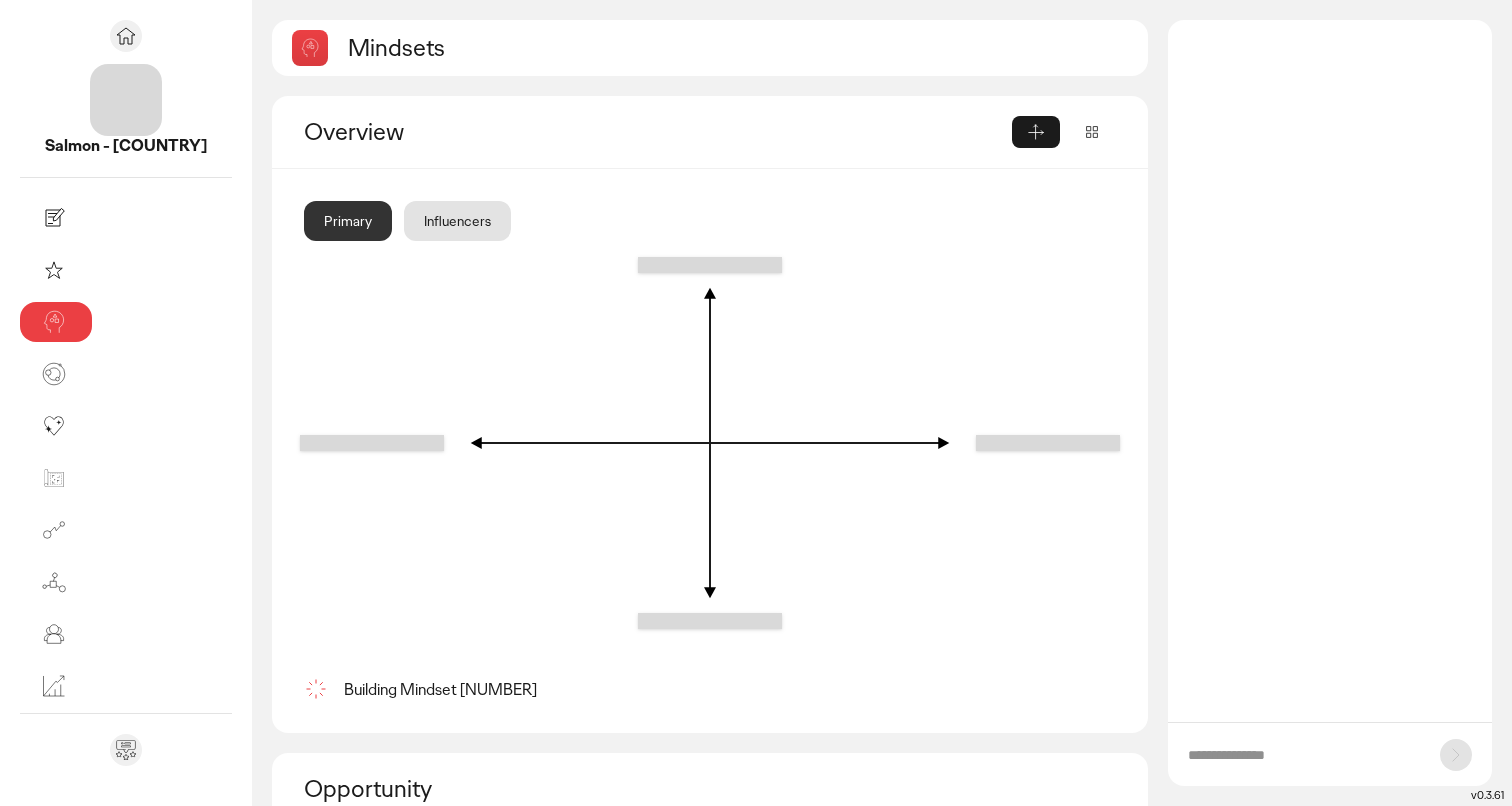 scroll, scrollTop: 0, scrollLeft: 0, axis: both 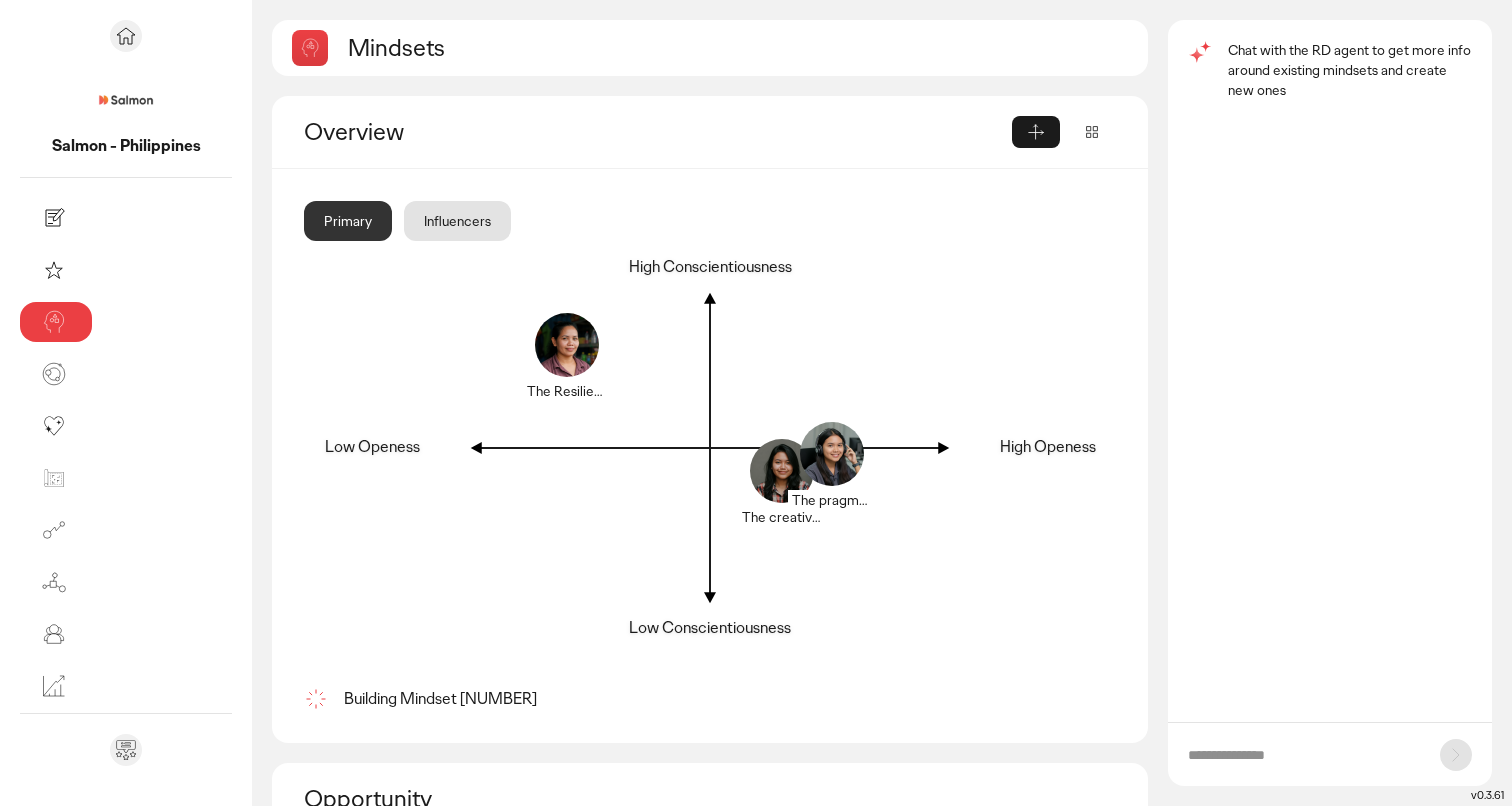click on "Influencers" 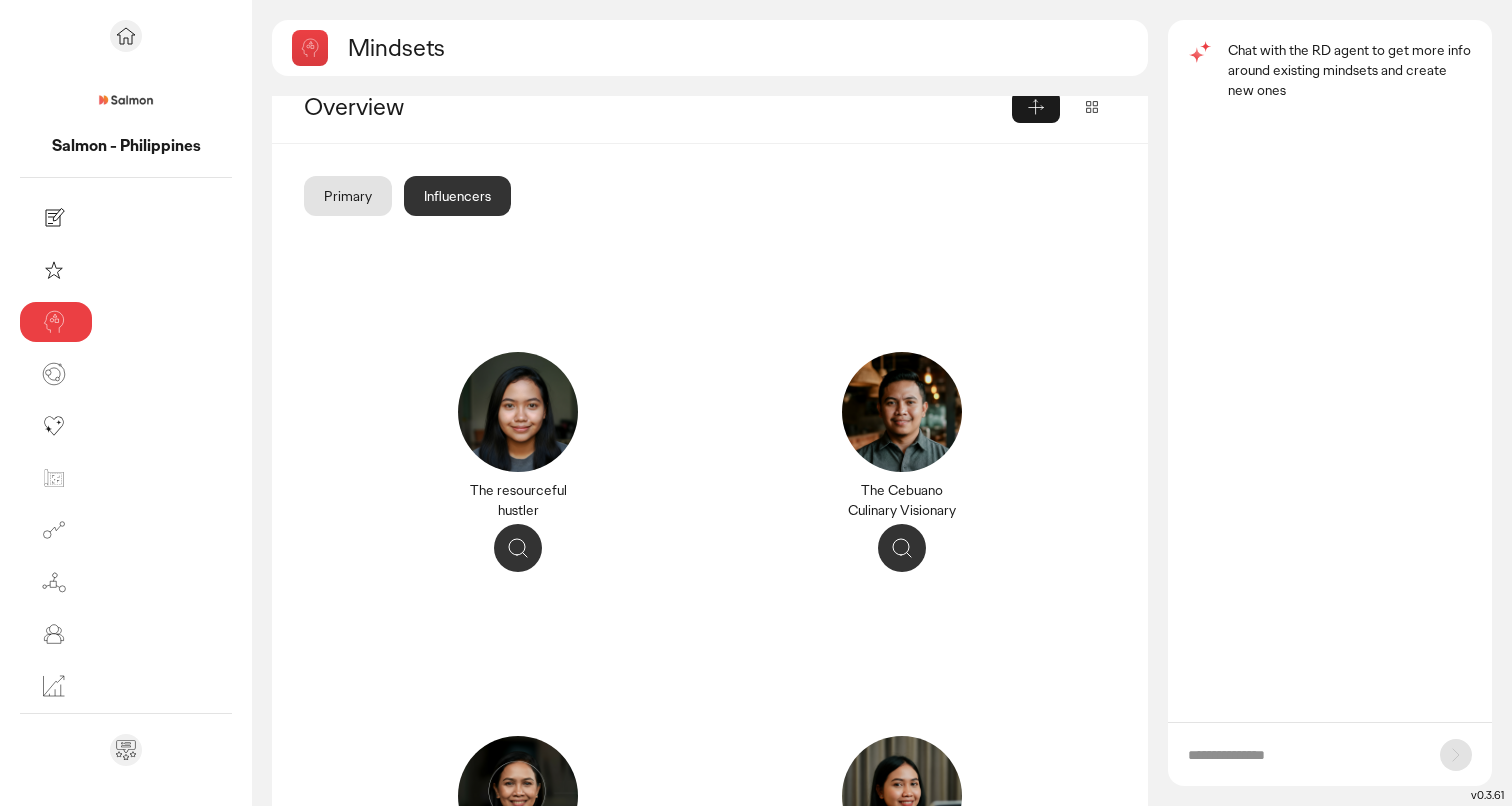 scroll, scrollTop: 17, scrollLeft: 0, axis: vertical 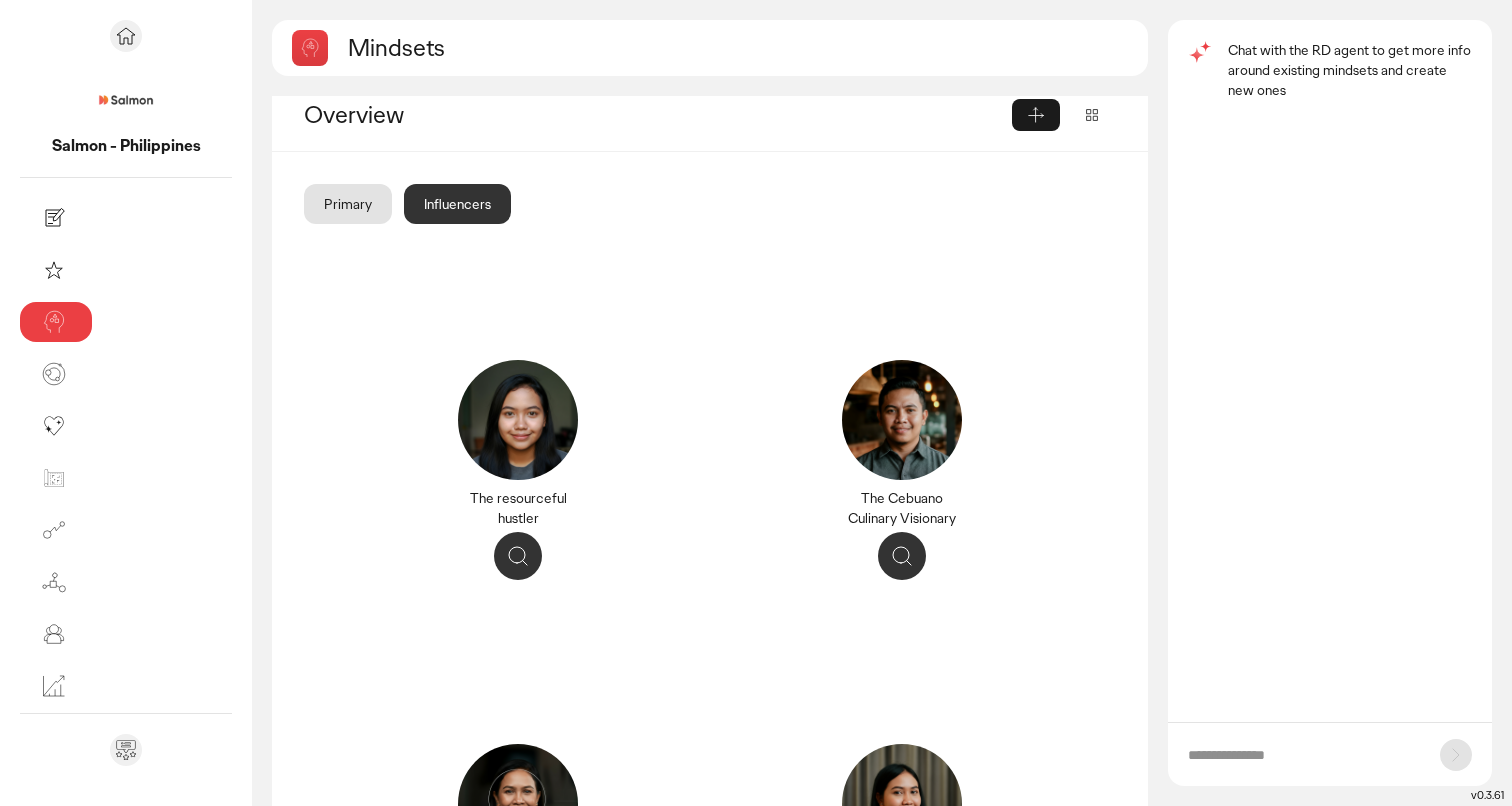 click on "Primary" 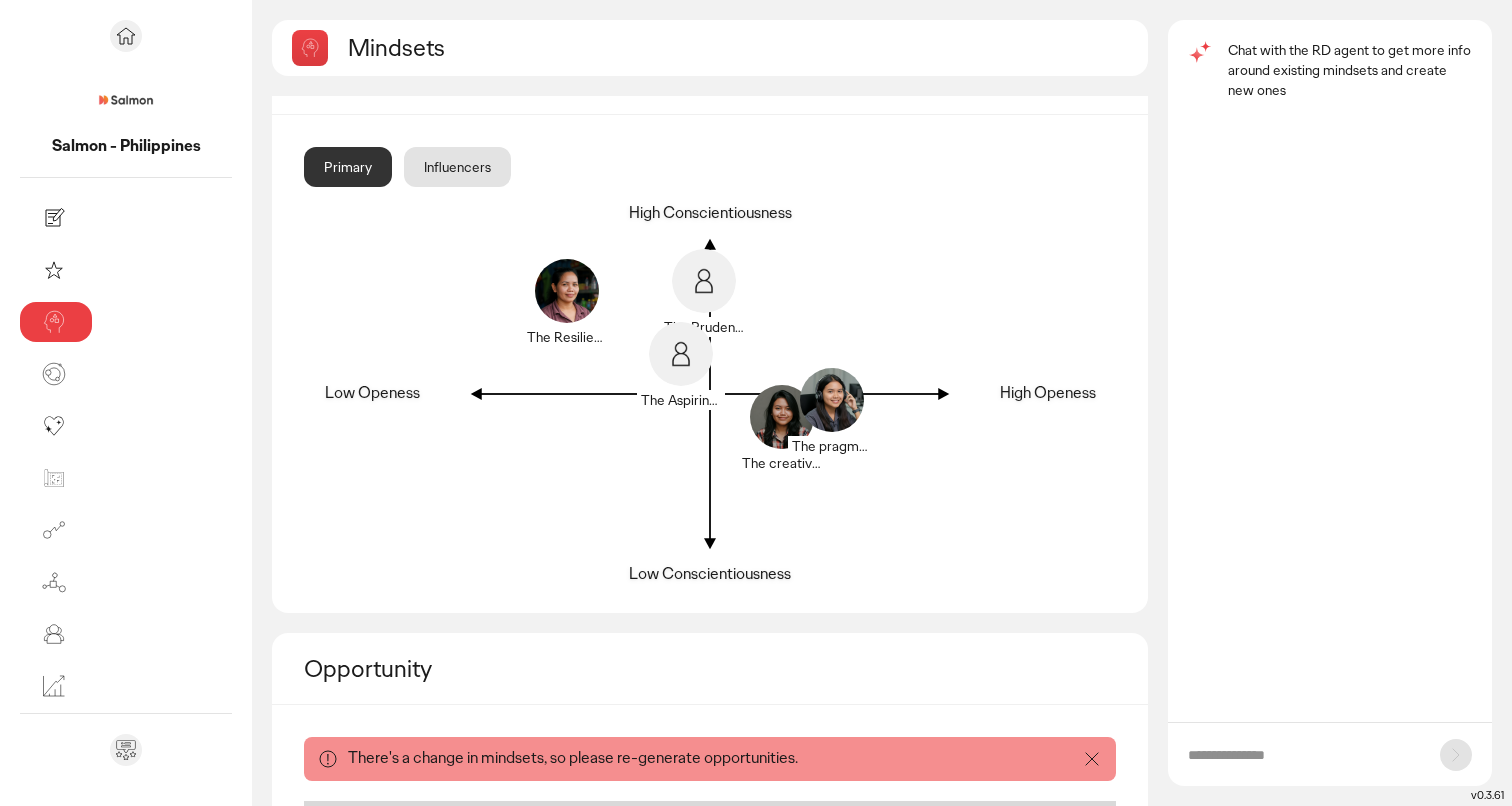 scroll, scrollTop: 0, scrollLeft: 0, axis: both 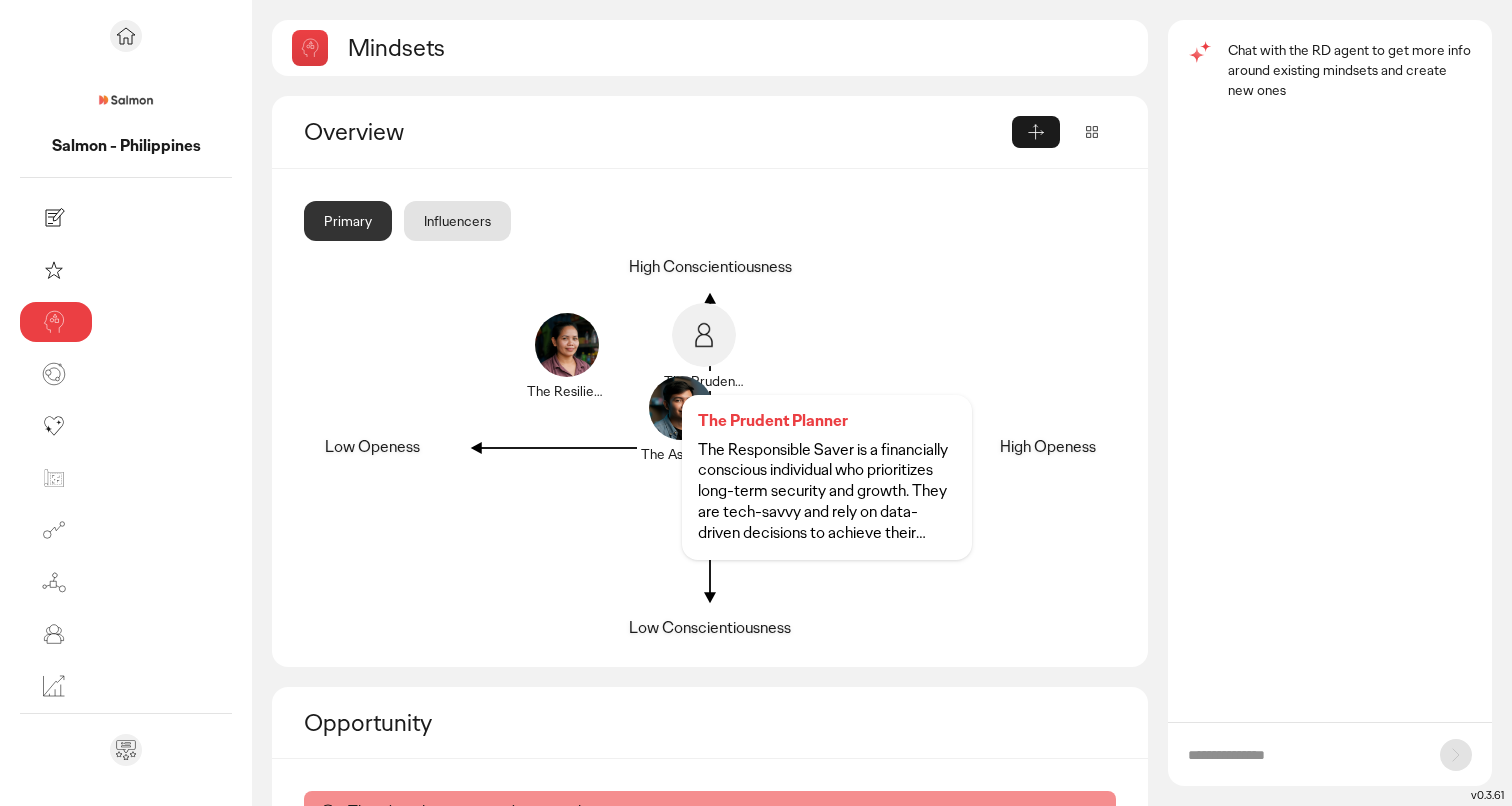 click 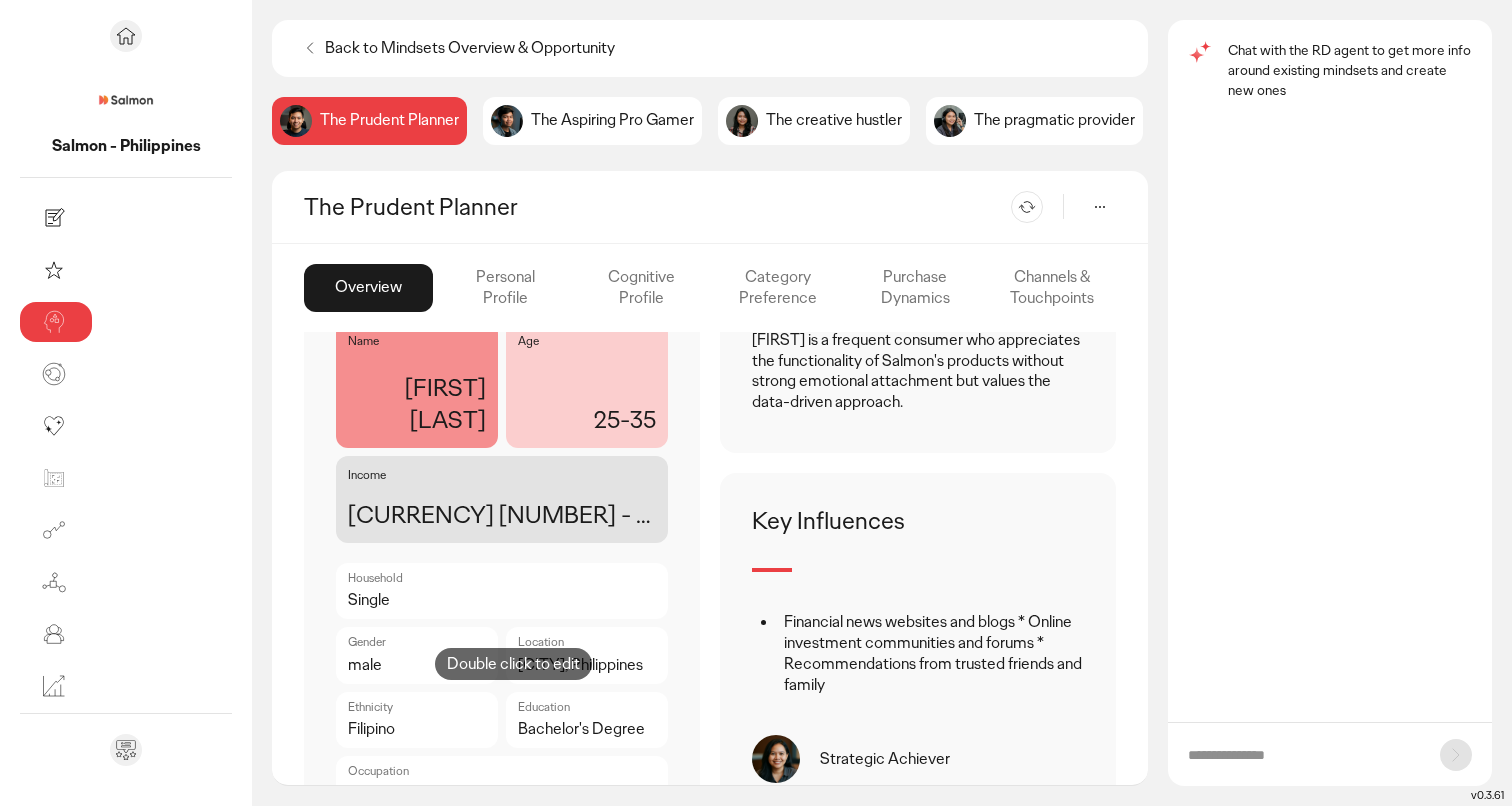 scroll, scrollTop: 526, scrollLeft: 0, axis: vertical 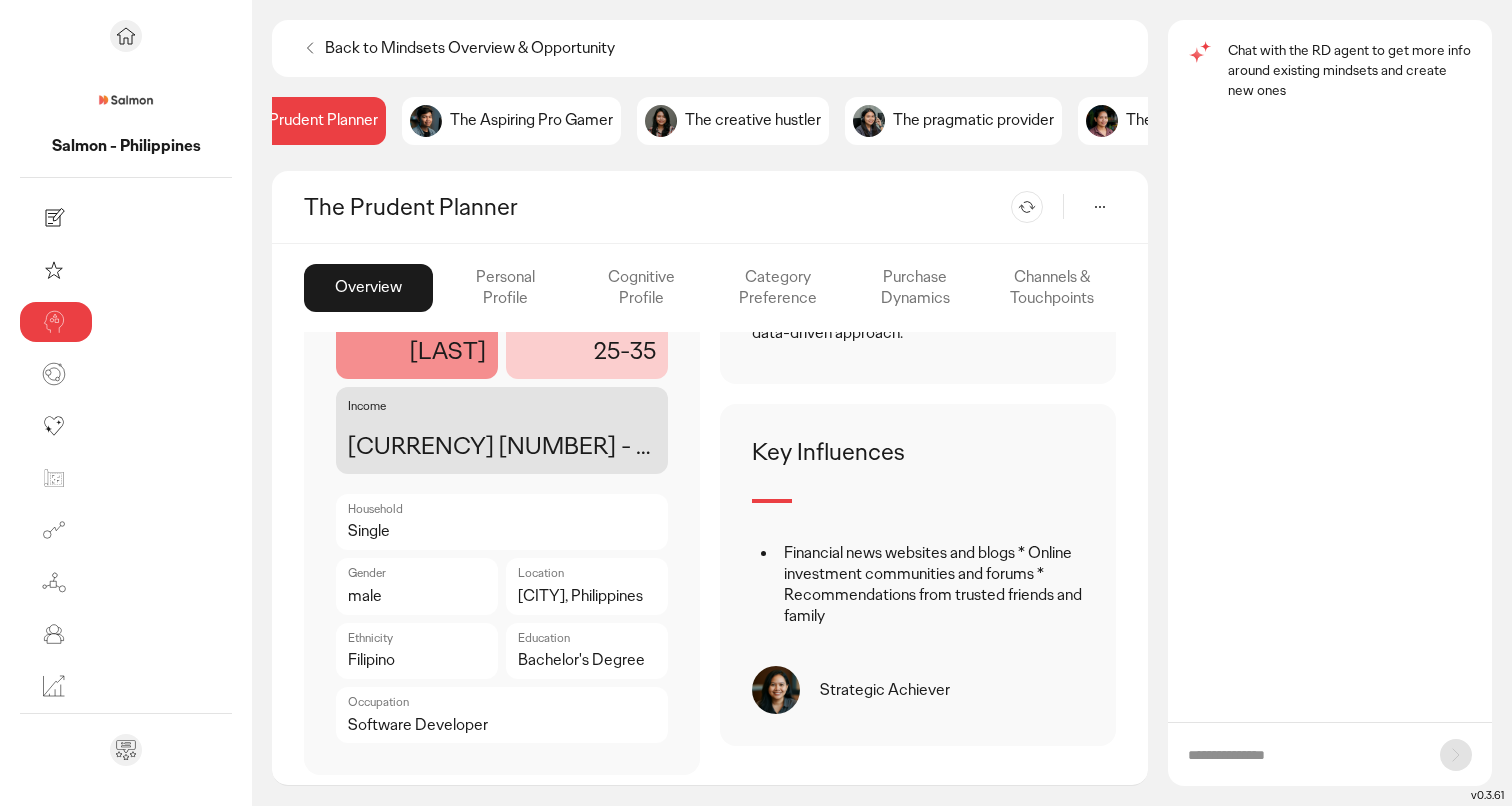 click on "Back to Mindsets Overview & Opportunity" at bounding box center [470, 48] 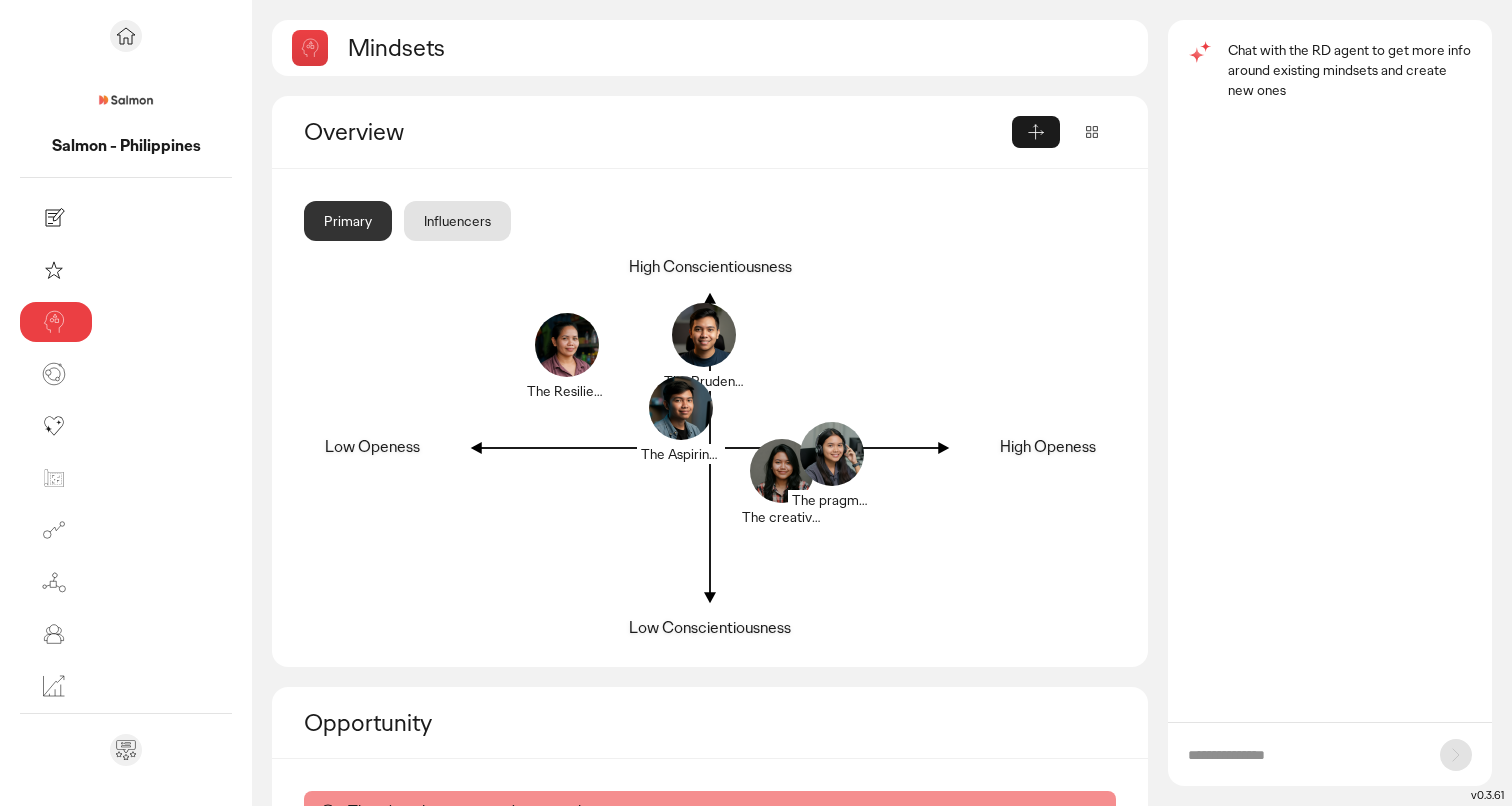 click at bounding box center [1304, 755] 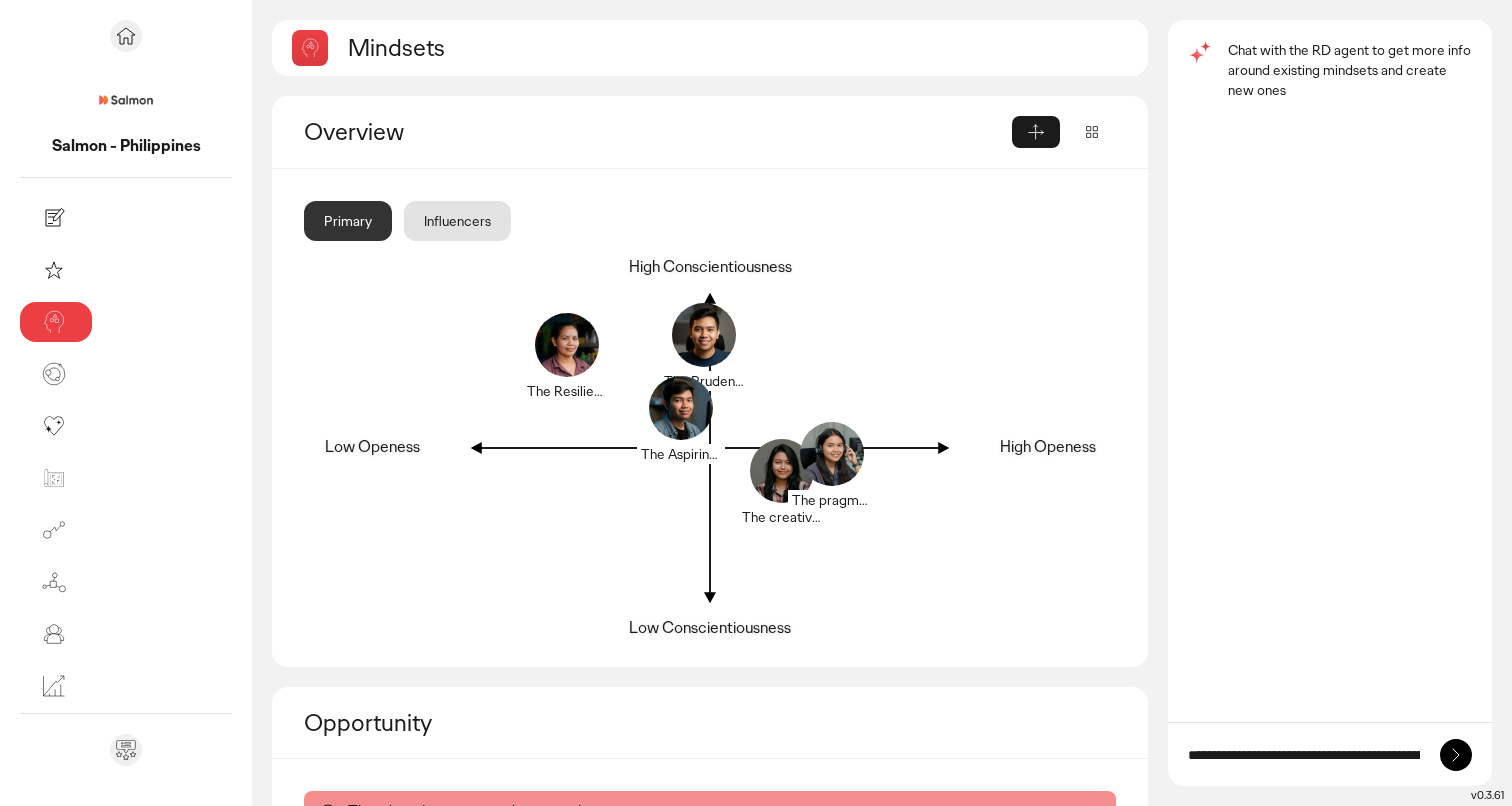 scroll, scrollTop: 0, scrollLeft: 2993, axis: horizontal 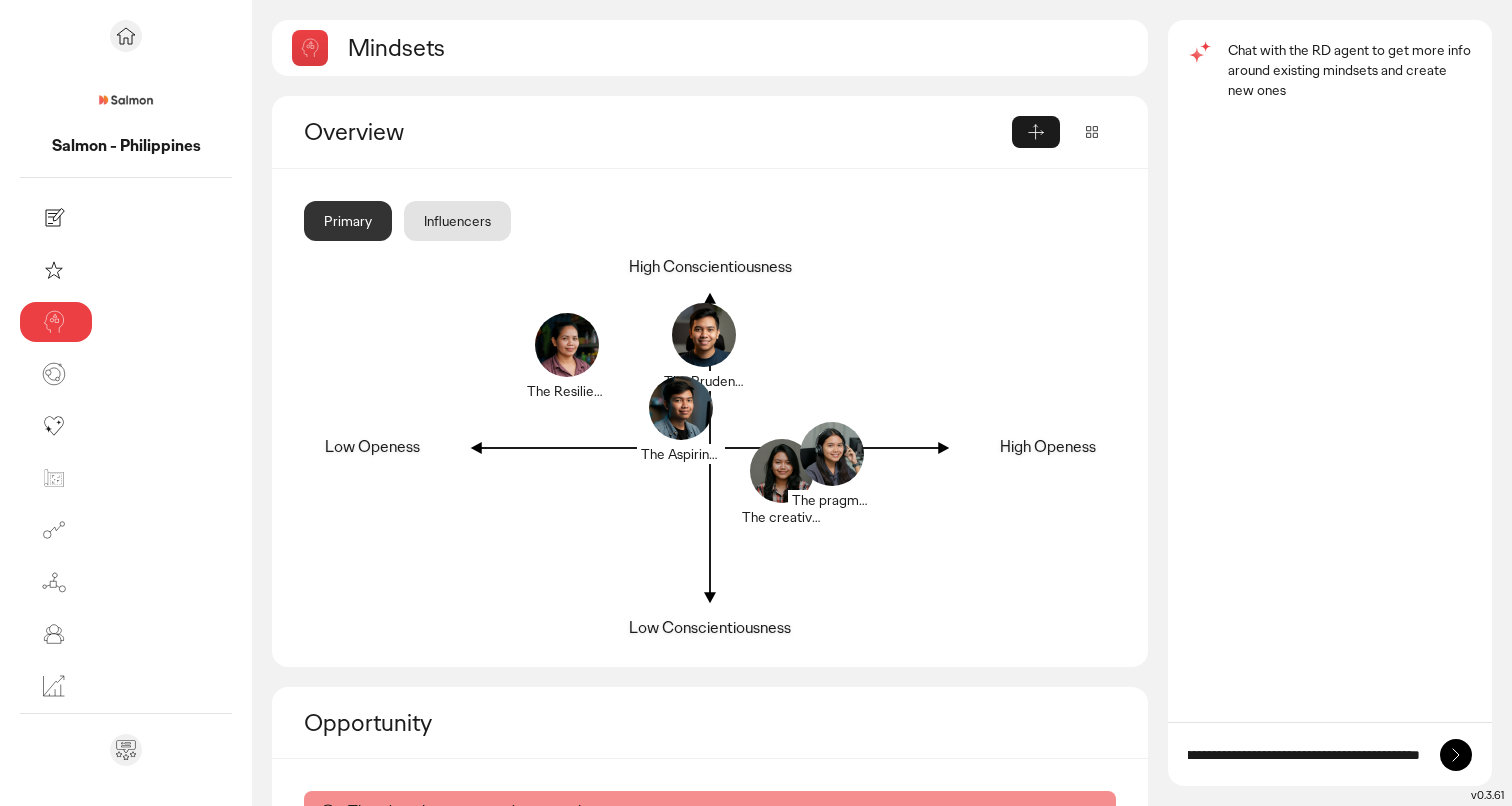 click on "**********" at bounding box center (1304, 755) 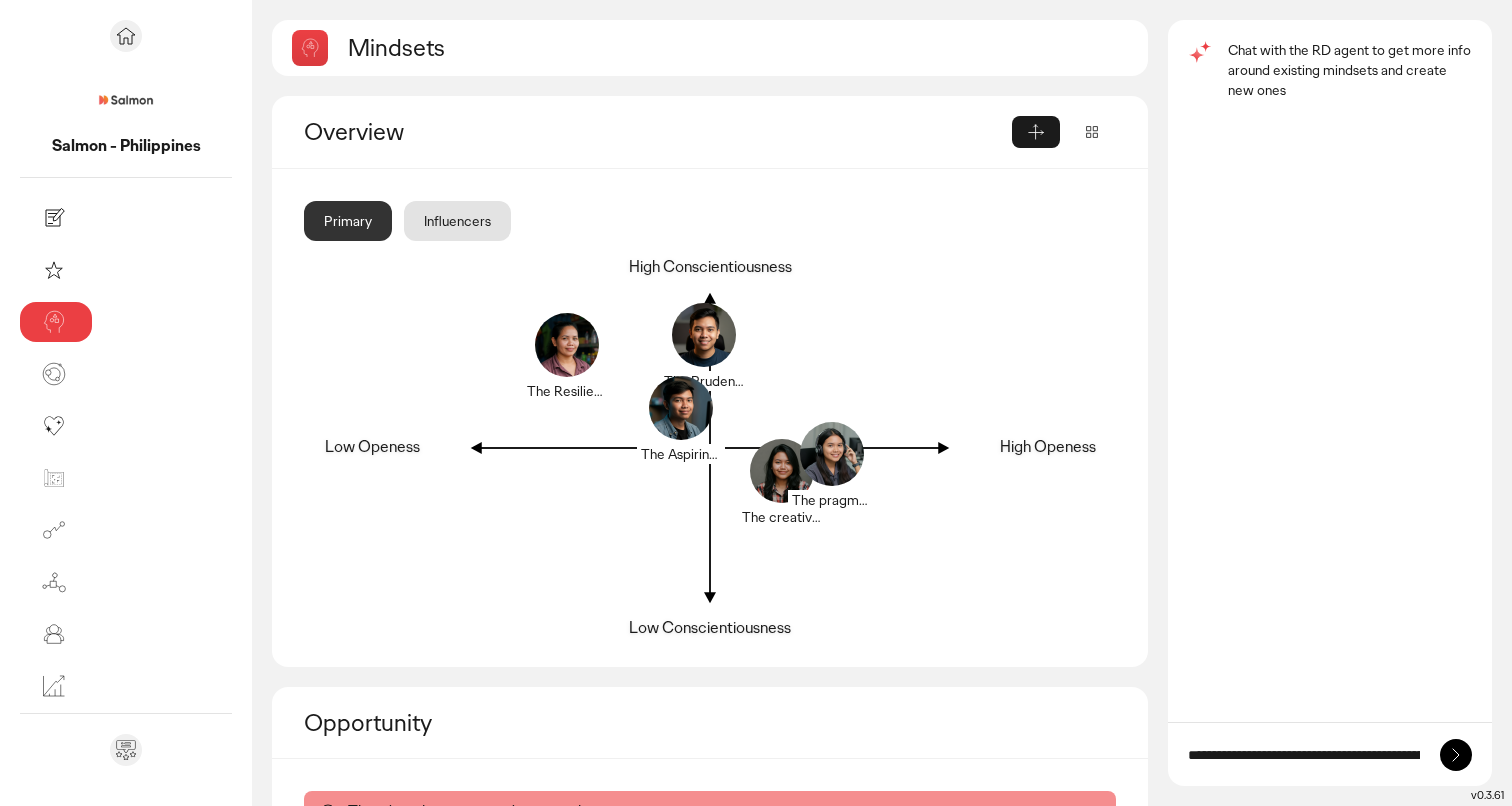 drag, startPoint x: 1426, startPoint y: 755, endPoint x: 1384, endPoint y: 755, distance: 42 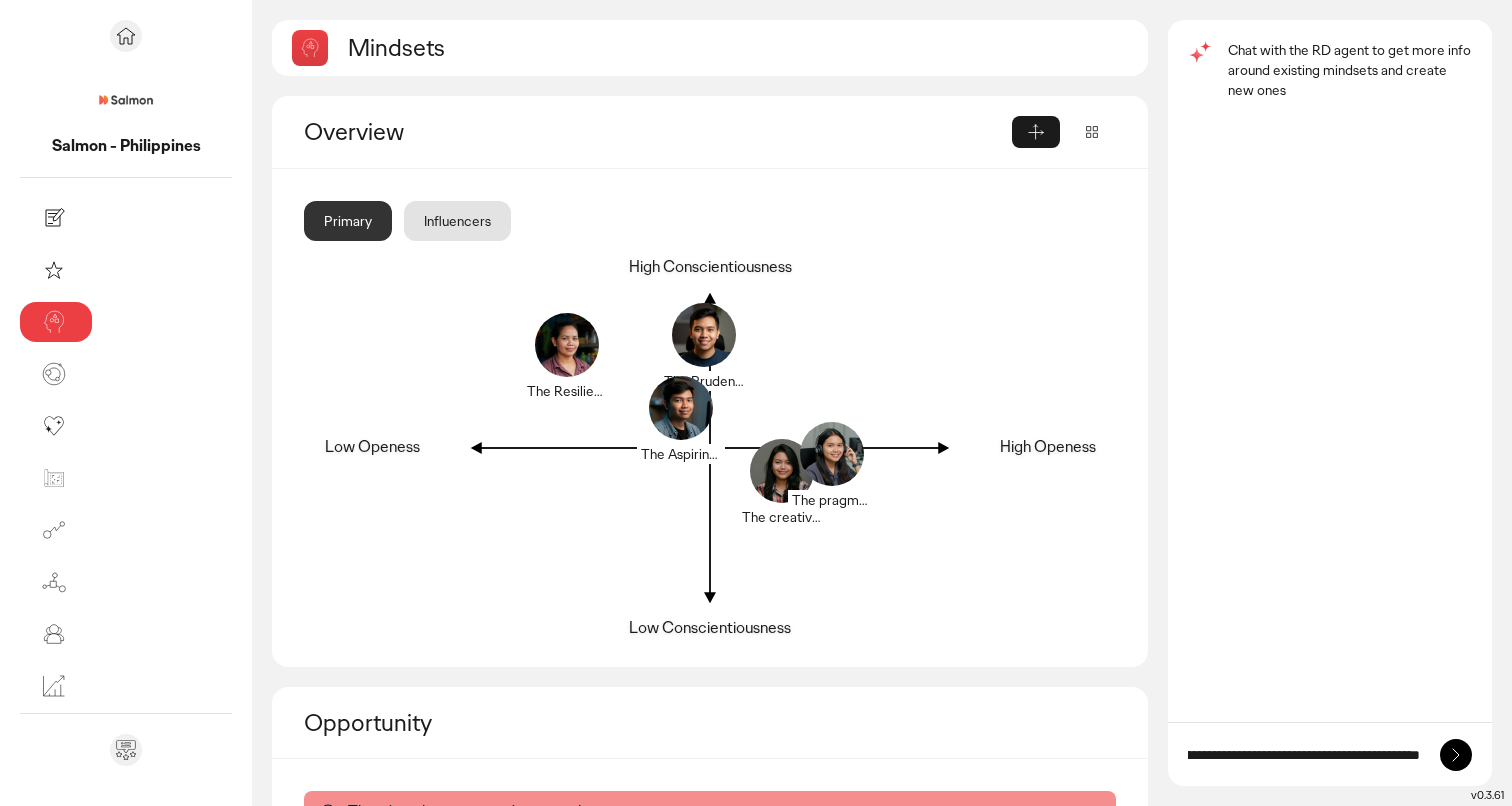 scroll, scrollTop: 0, scrollLeft: 2994, axis: horizontal 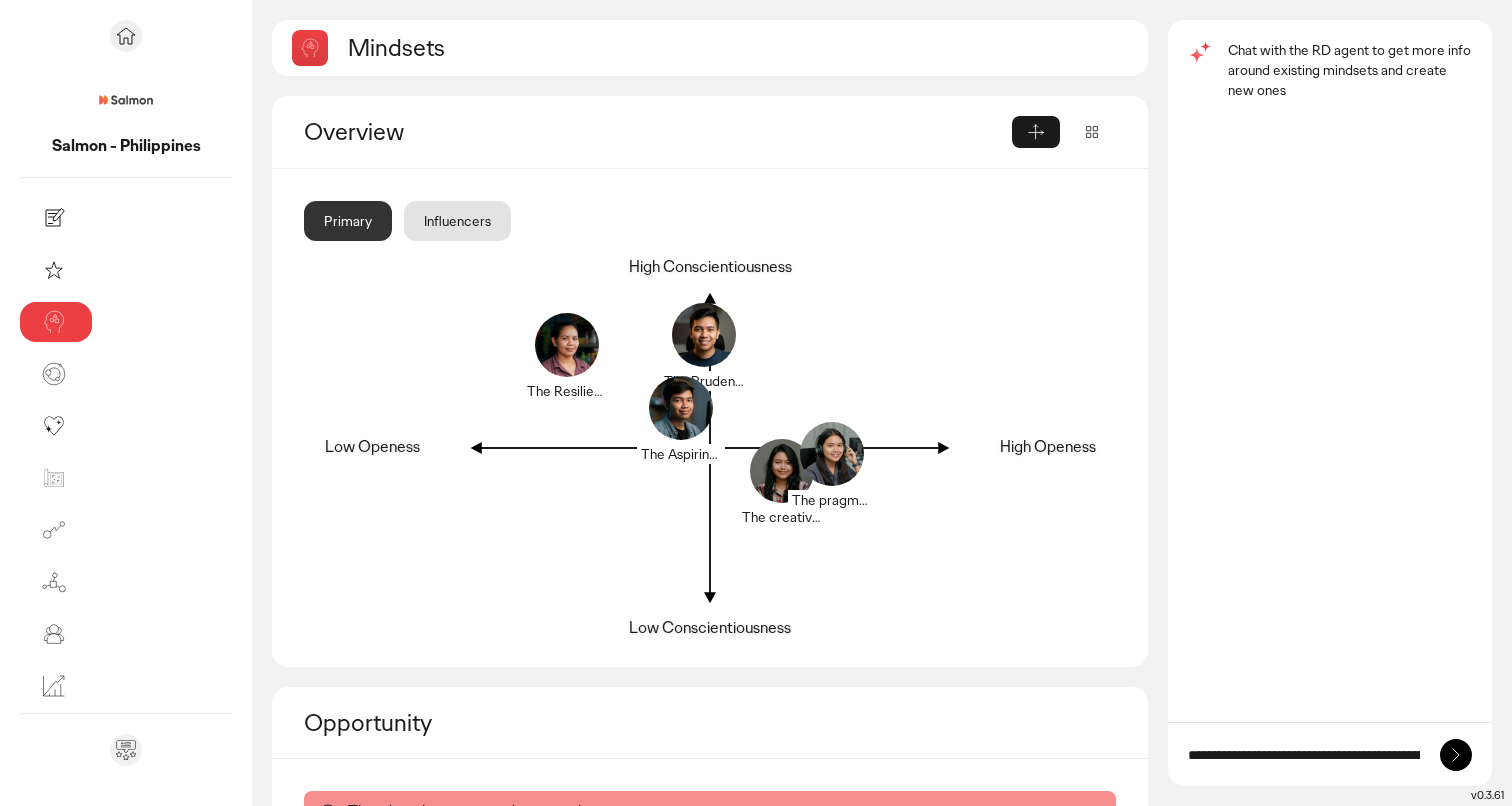 click 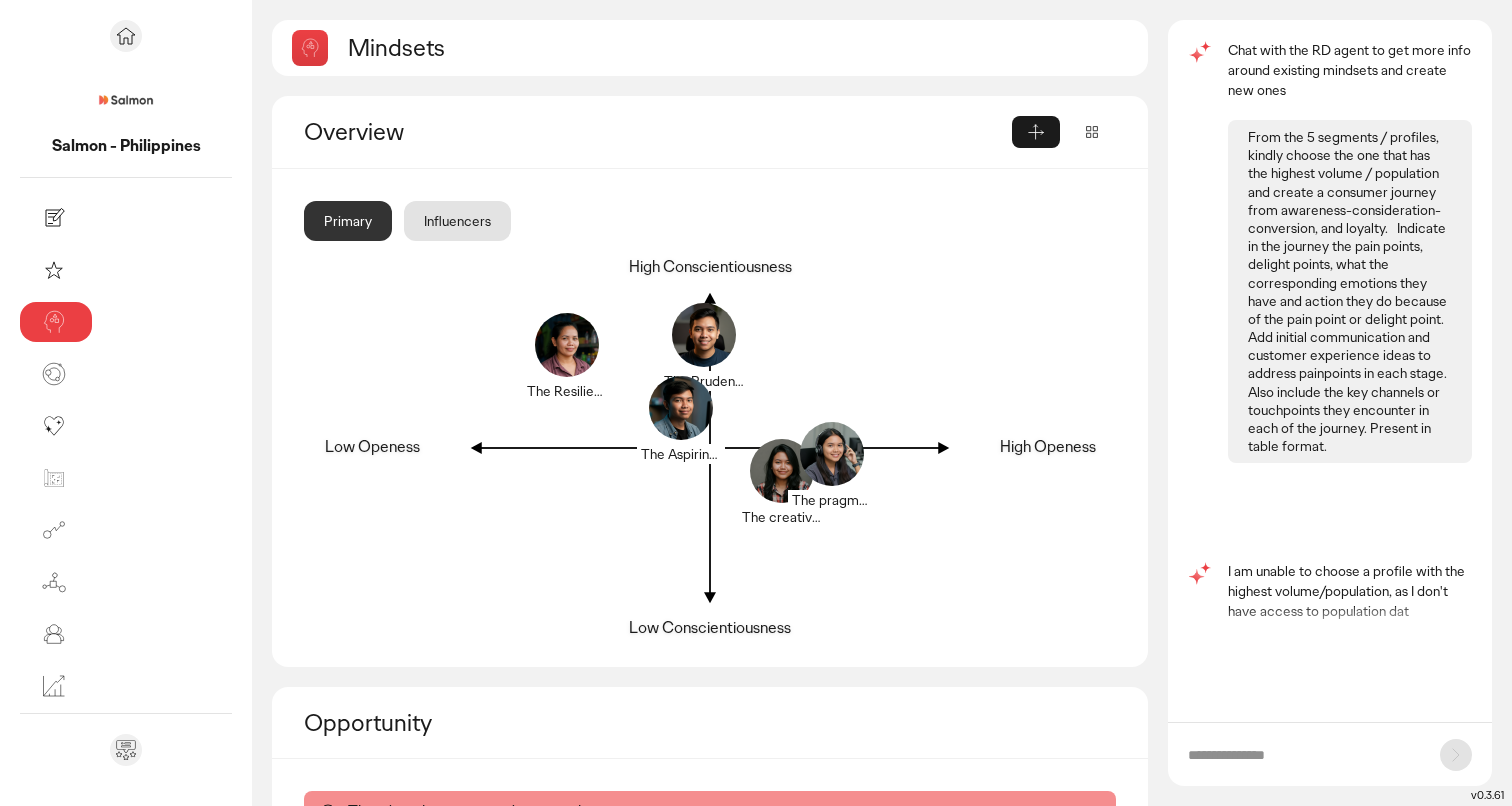 scroll, scrollTop: 0, scrollLeft: 0, axis: both 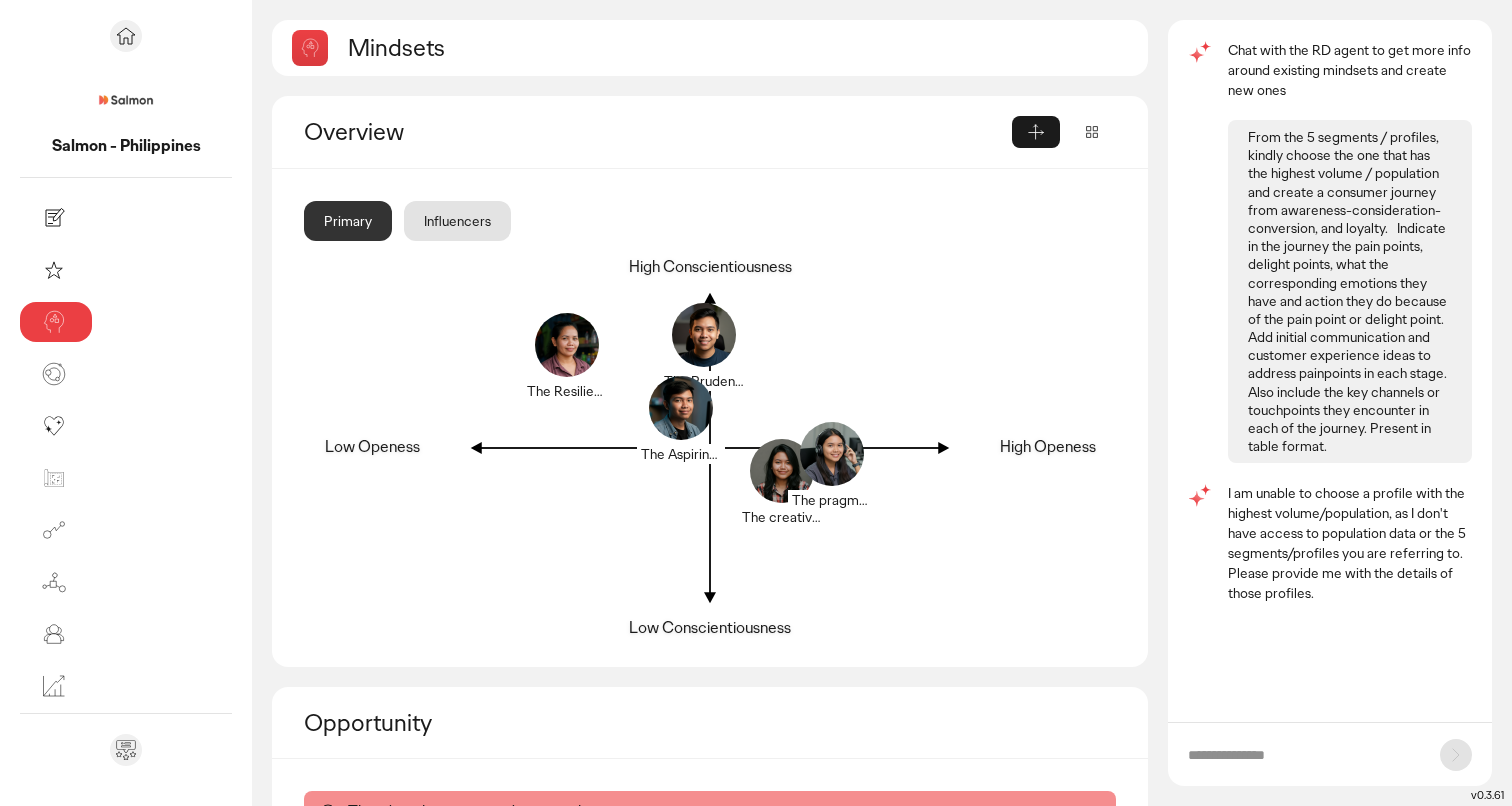 click at bounding box center [1304, 755] 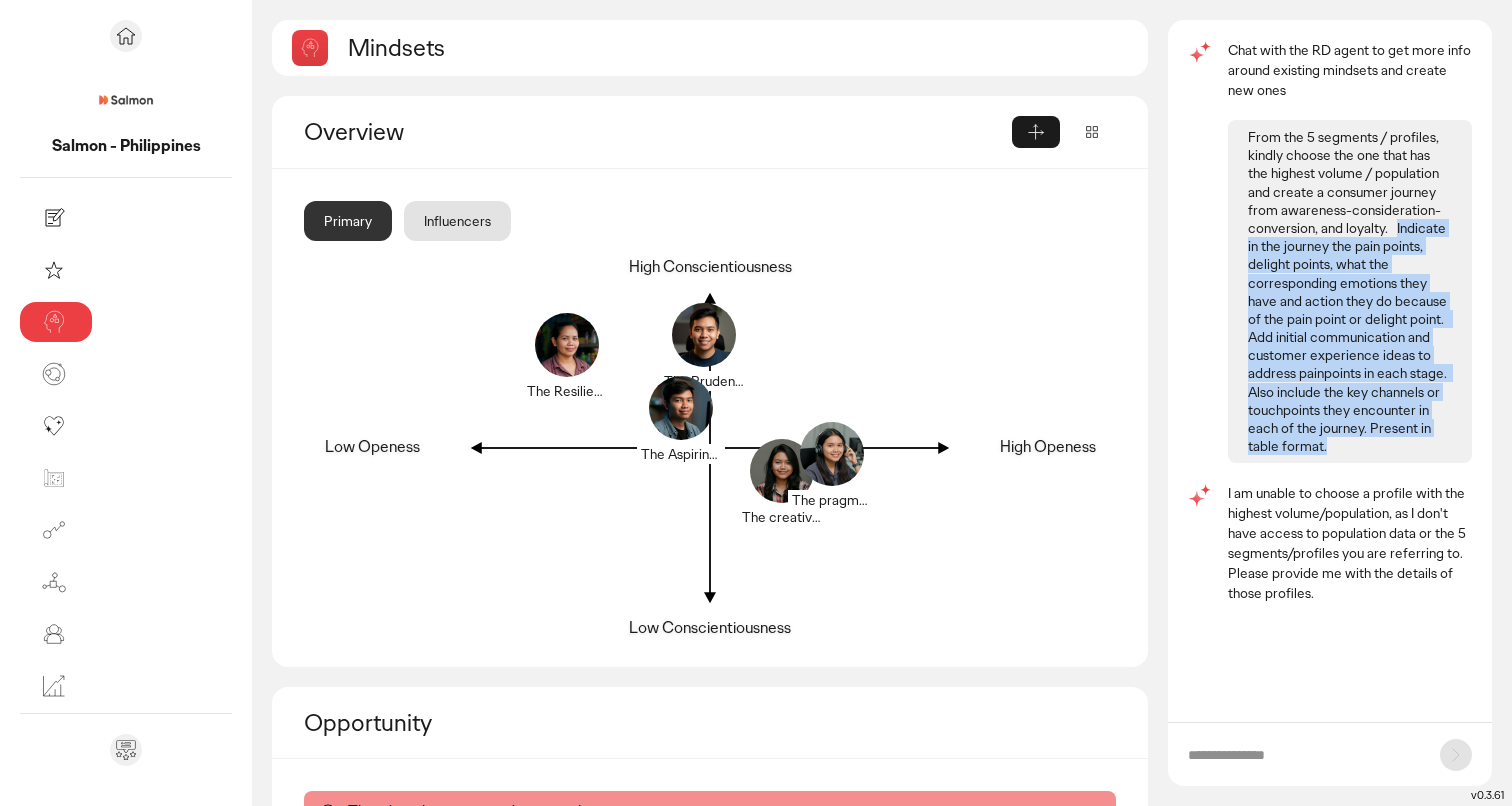 drag, startPoint x: 1397, startPoint y: 225, endPoint x: 1383, endPoint y: 472, distance: 247.39644 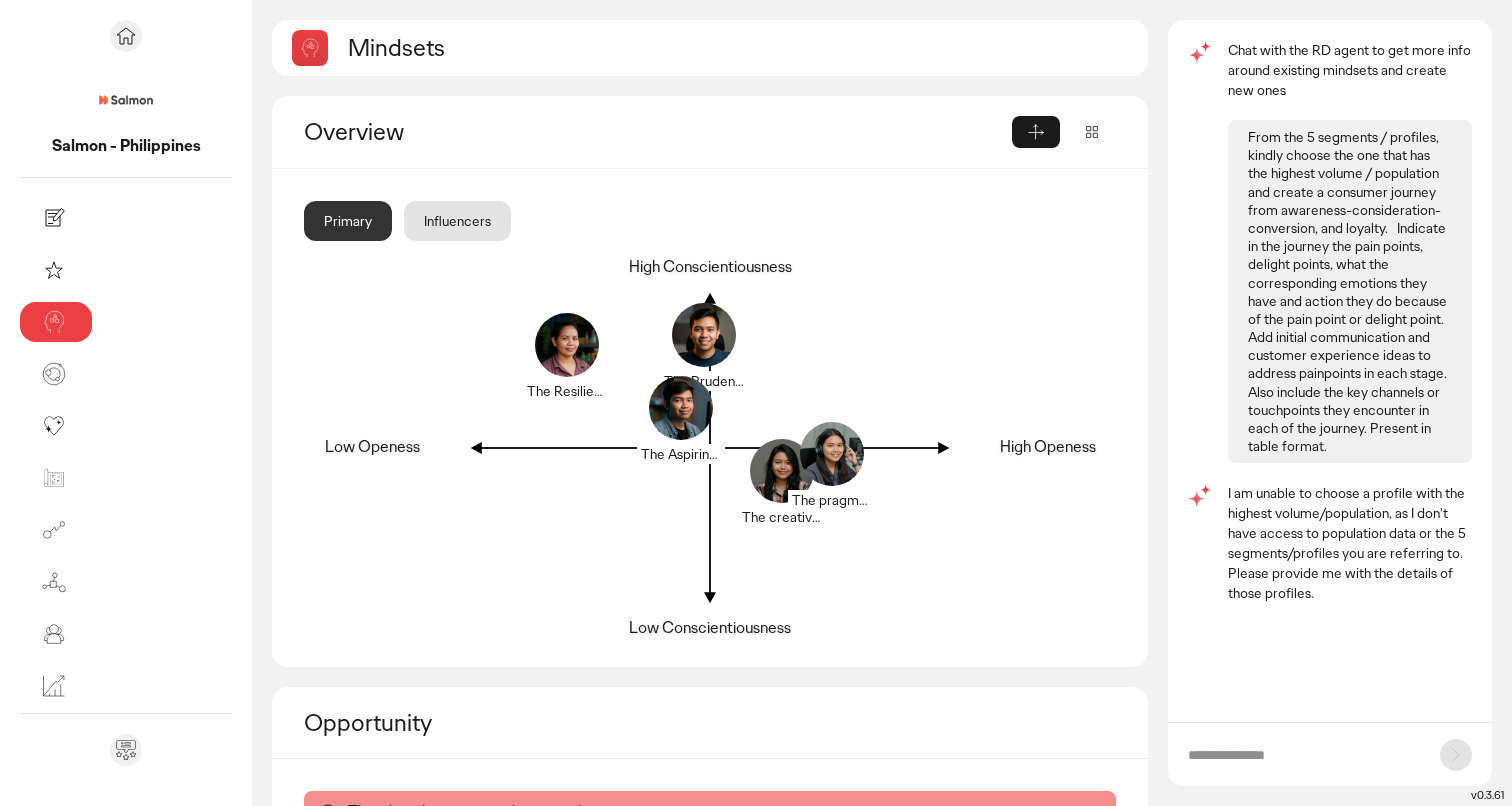 click at bounding box center (1304, 755) 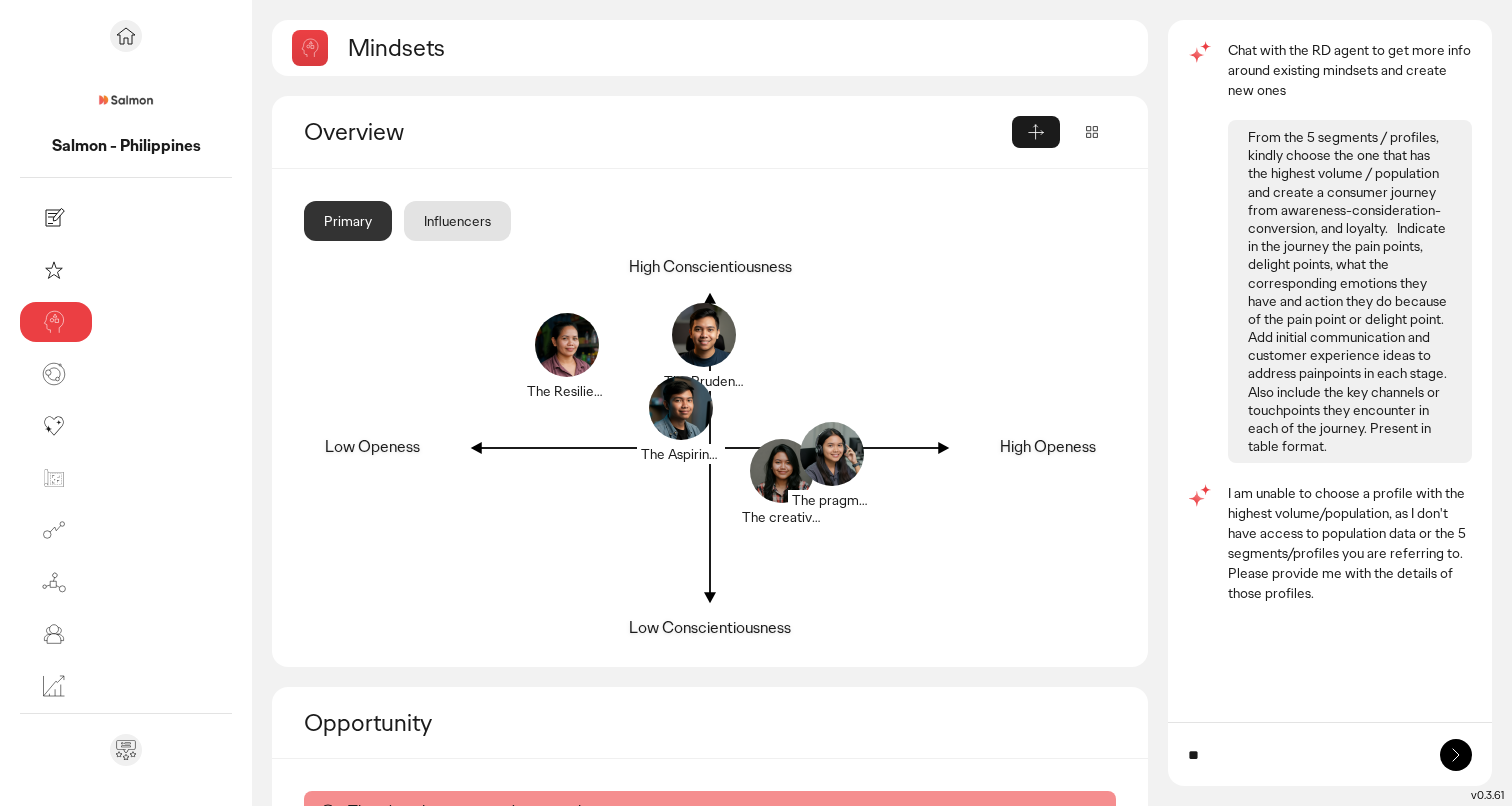 type on "*" 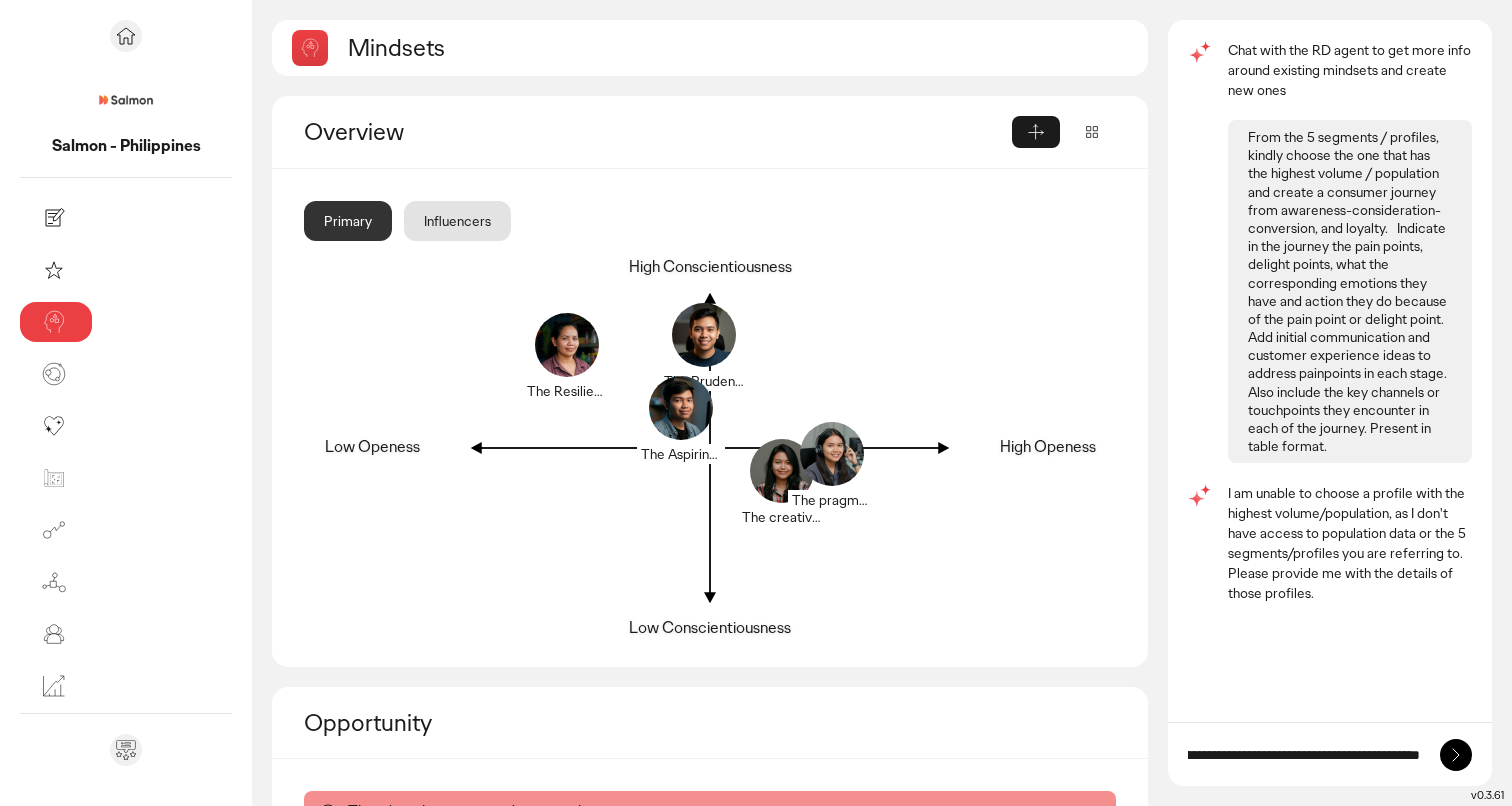 paste on "**********" 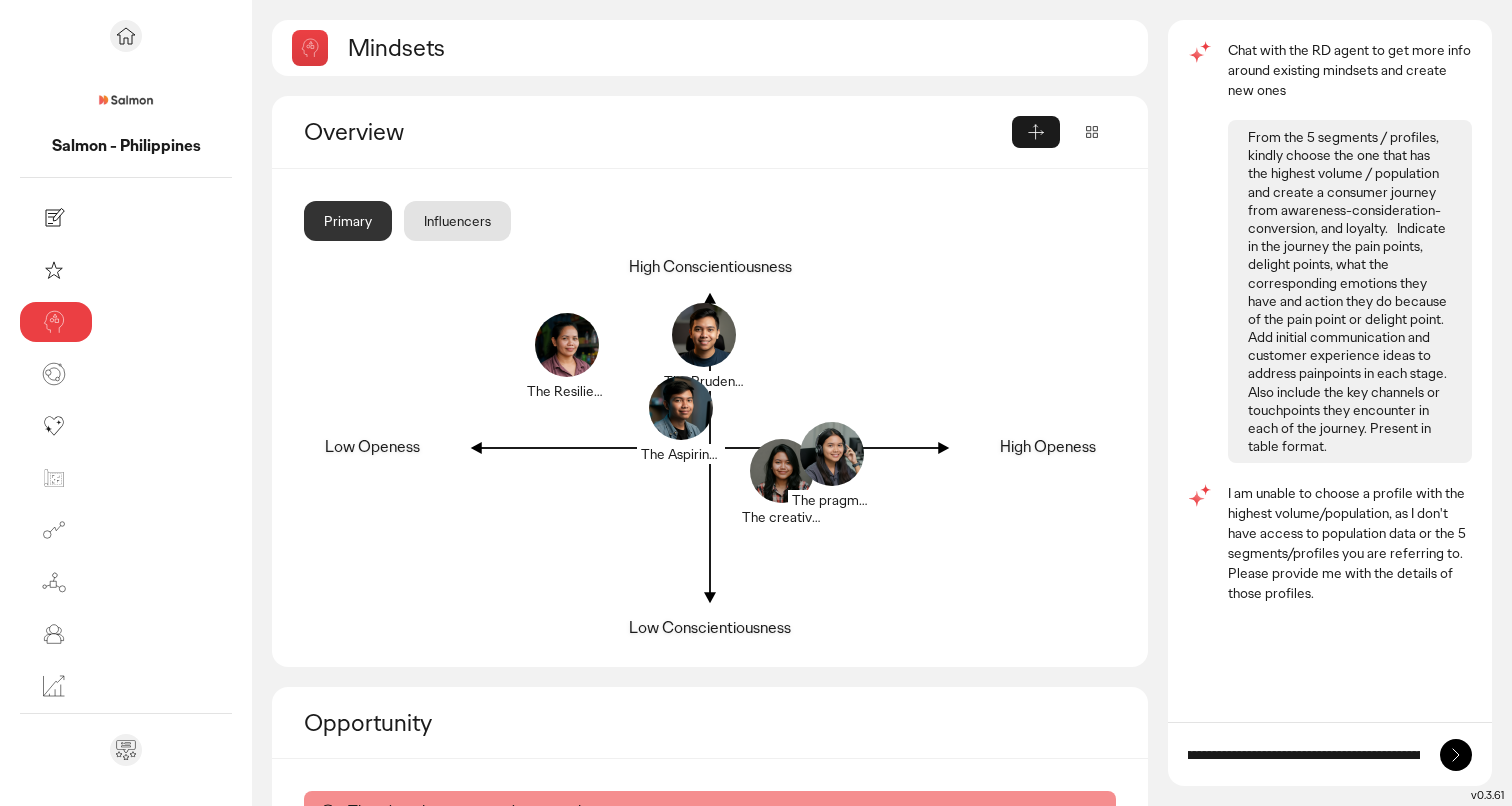 scroll, scrollTop: 0, scrollLeft: 2284, axis: horizontal 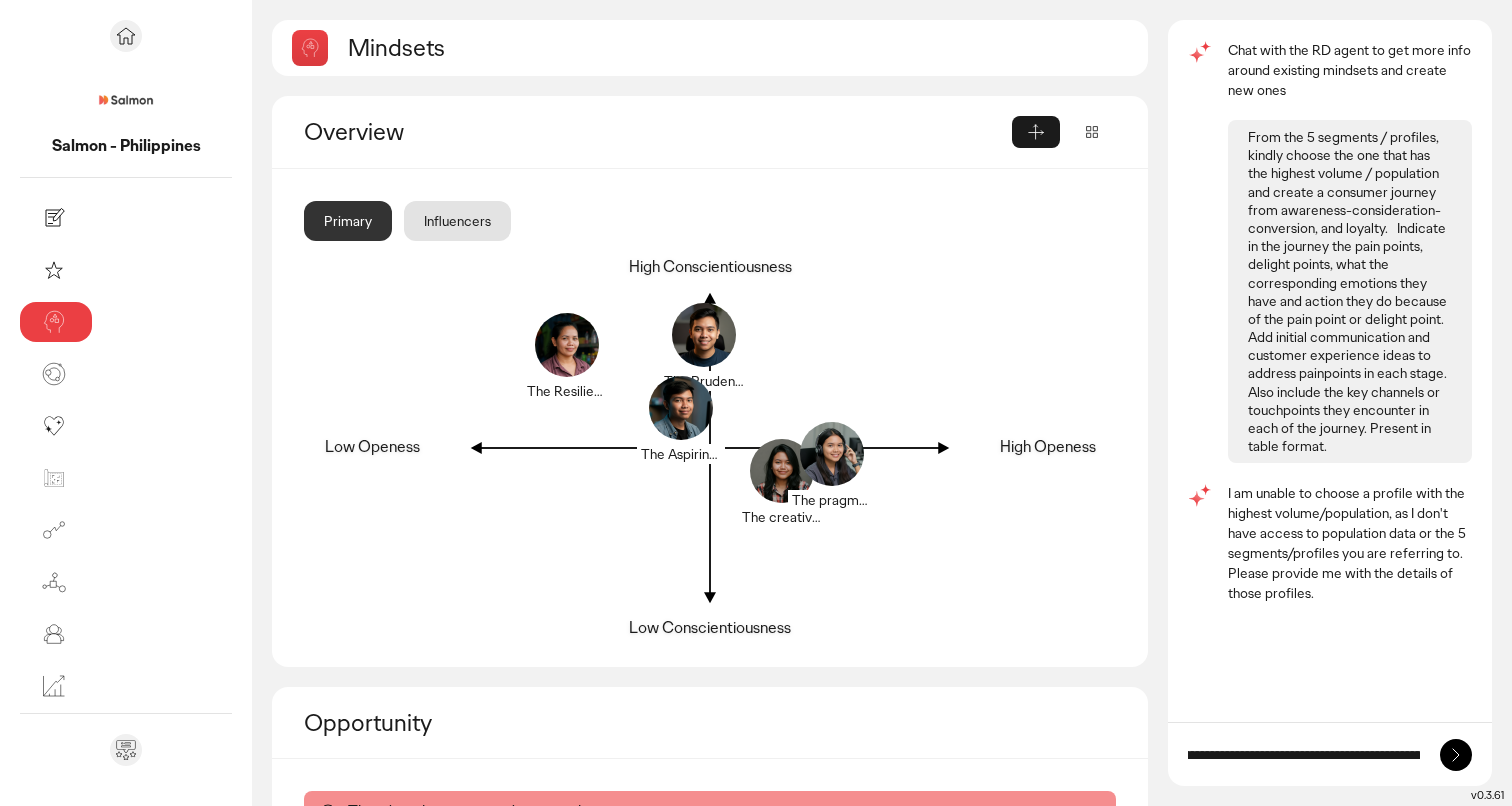 click on "**********" at bounding box center [1304, 755] 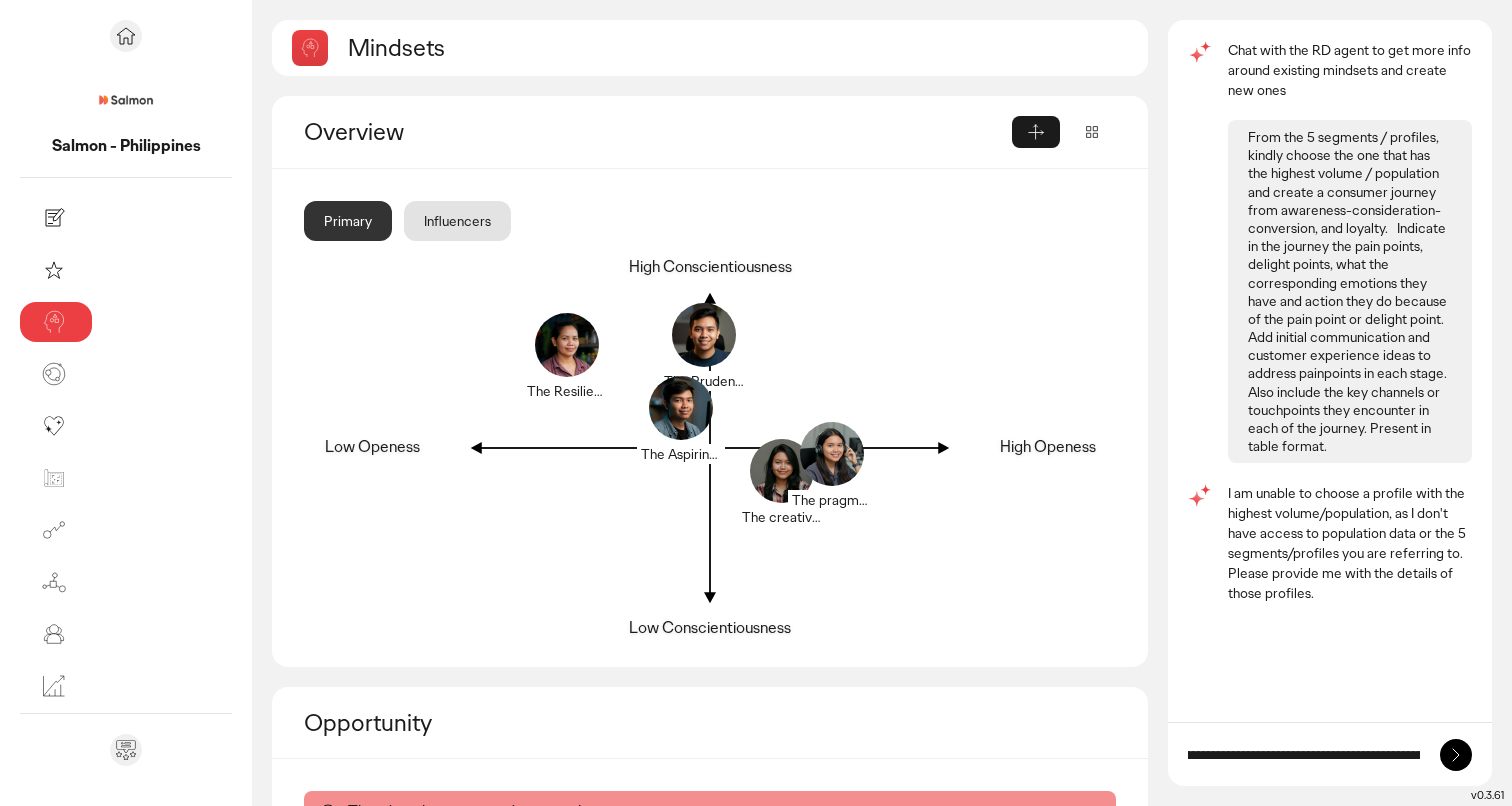type on "**********" 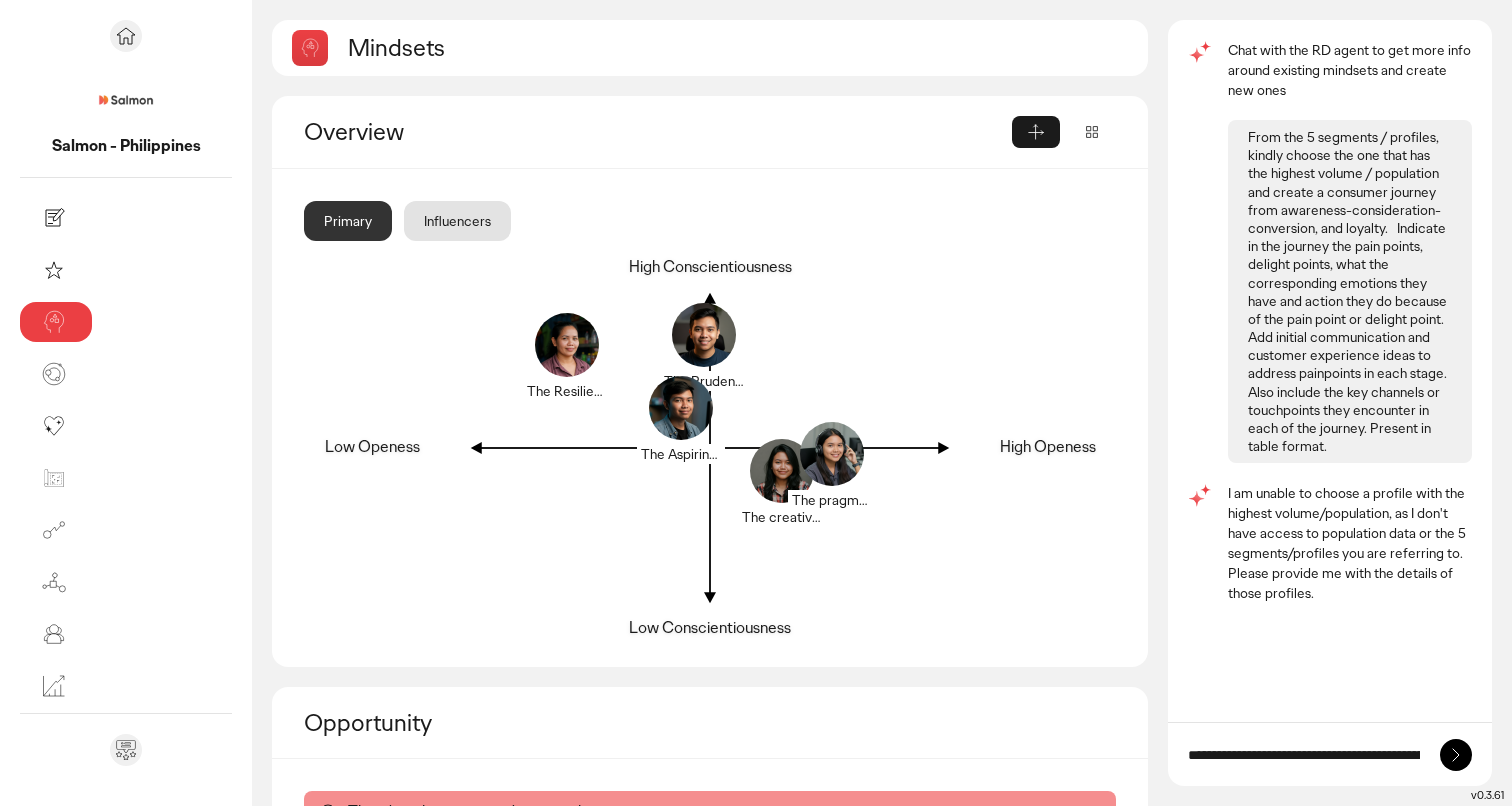 click 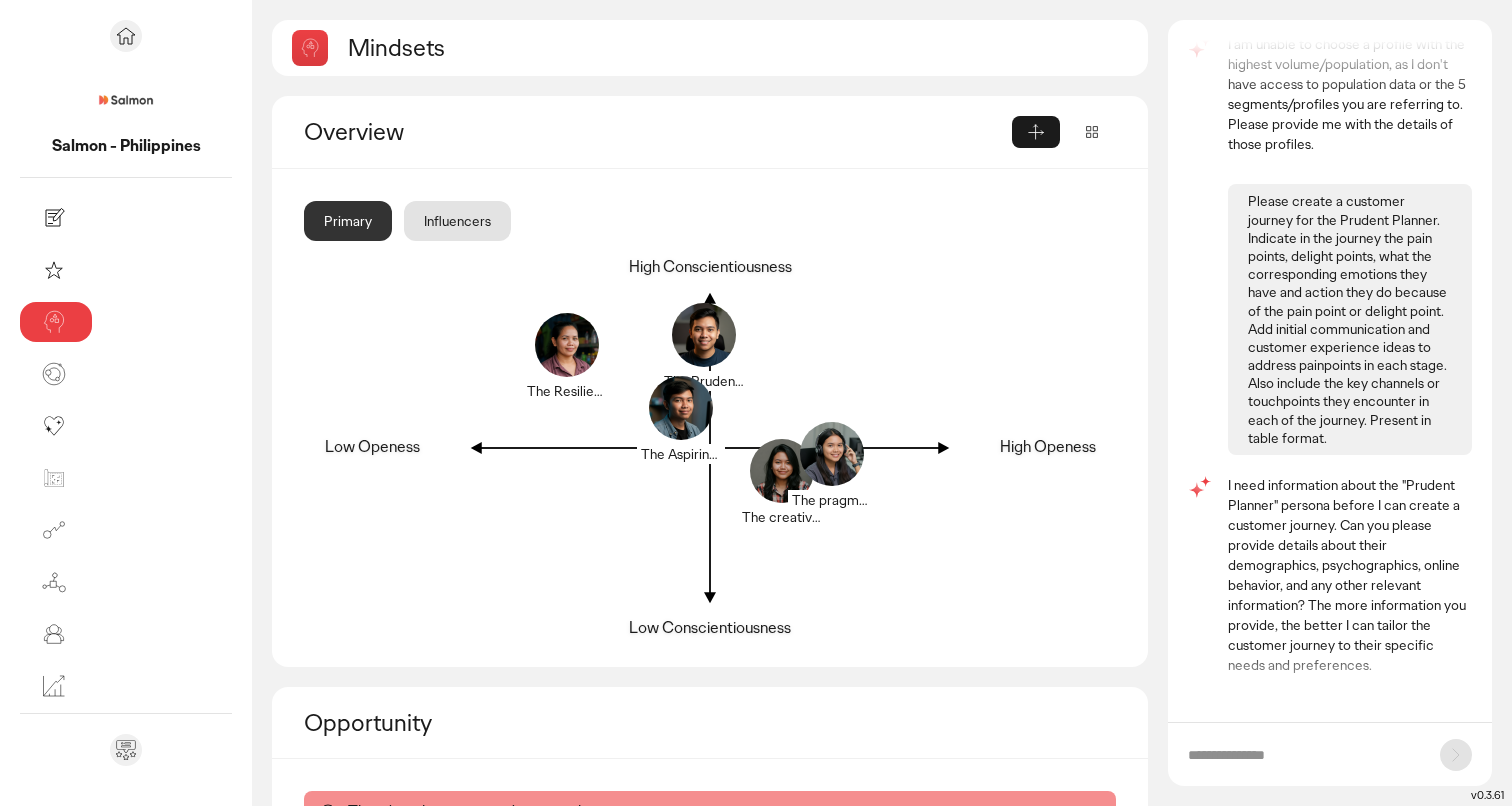 scroll, scrollTop: 464, scrollLeft: 0, axis: vertical 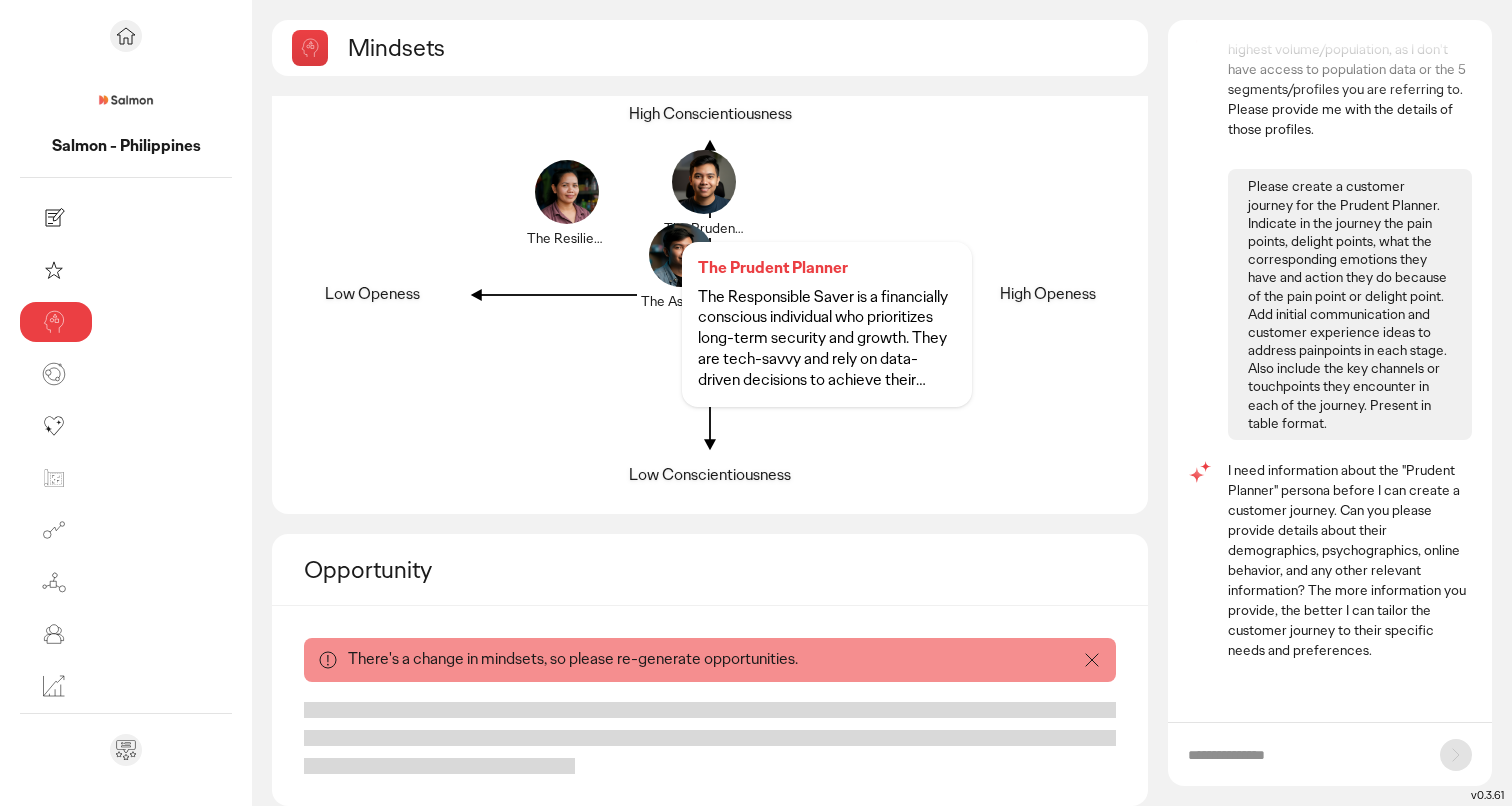 click 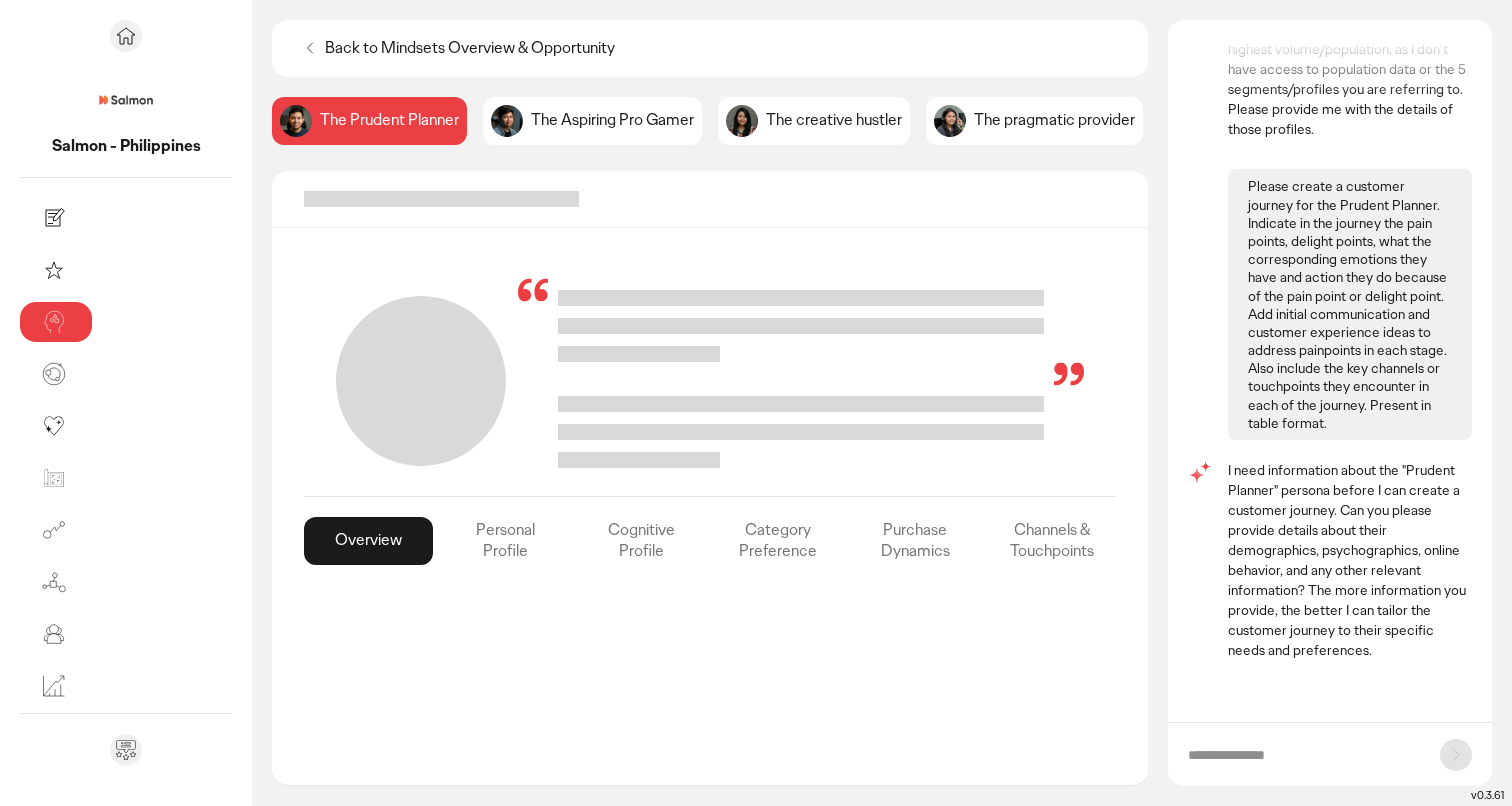 click at bounding box center [710, 199] 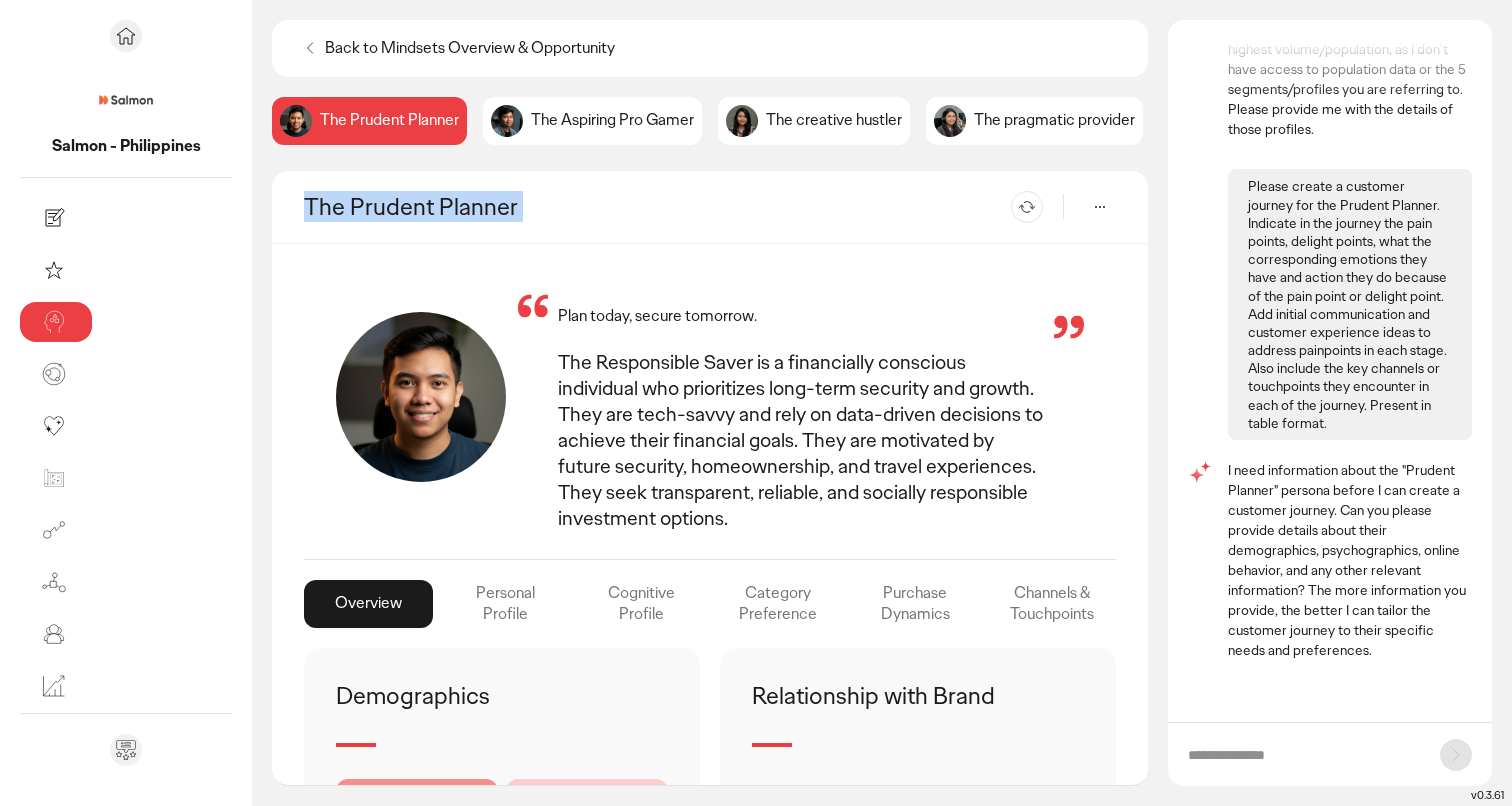 click at bounding box center (1100, 207) 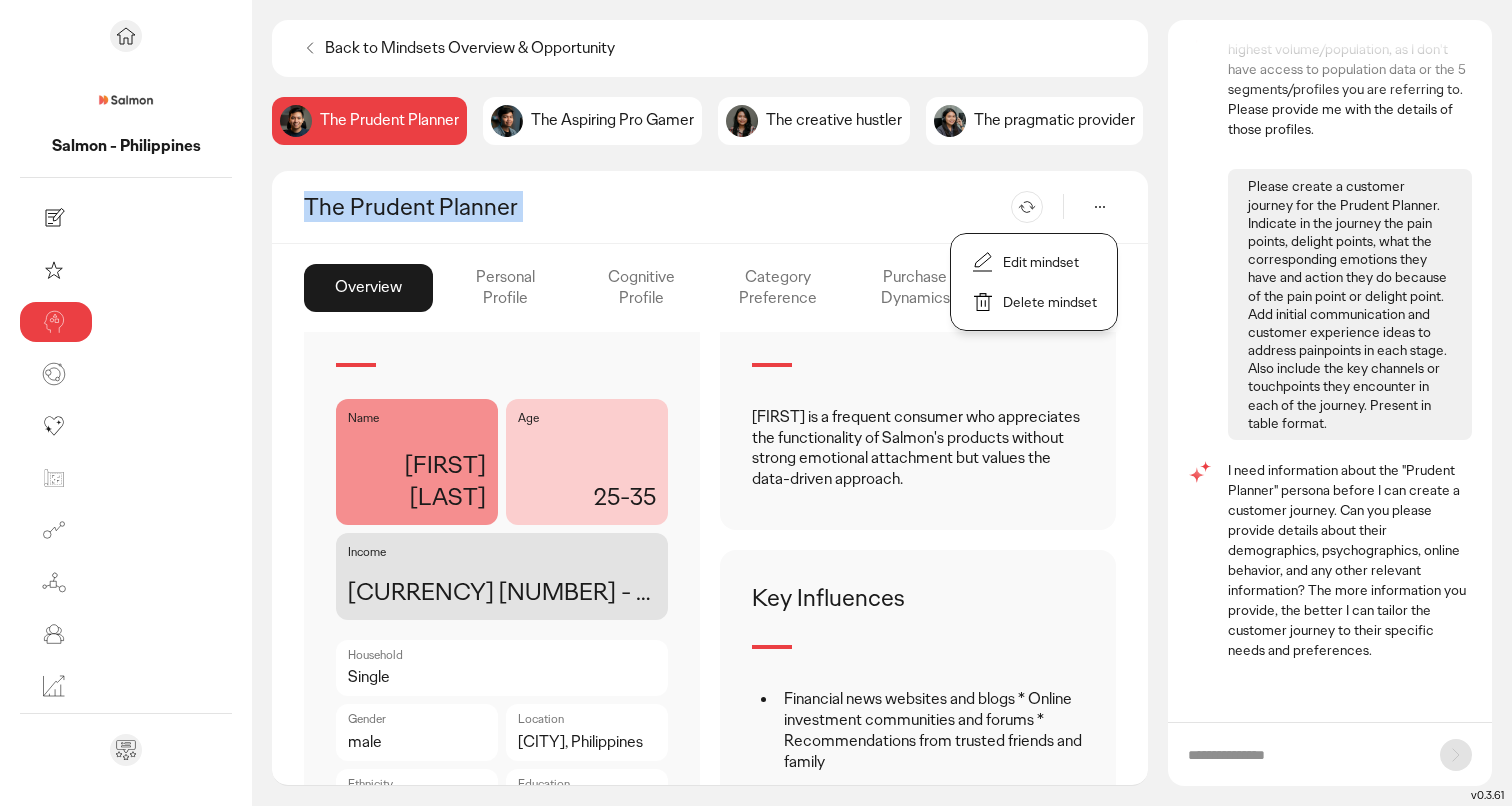 scroll, scrollTop: 0, scrollLeft: 0, axis: both 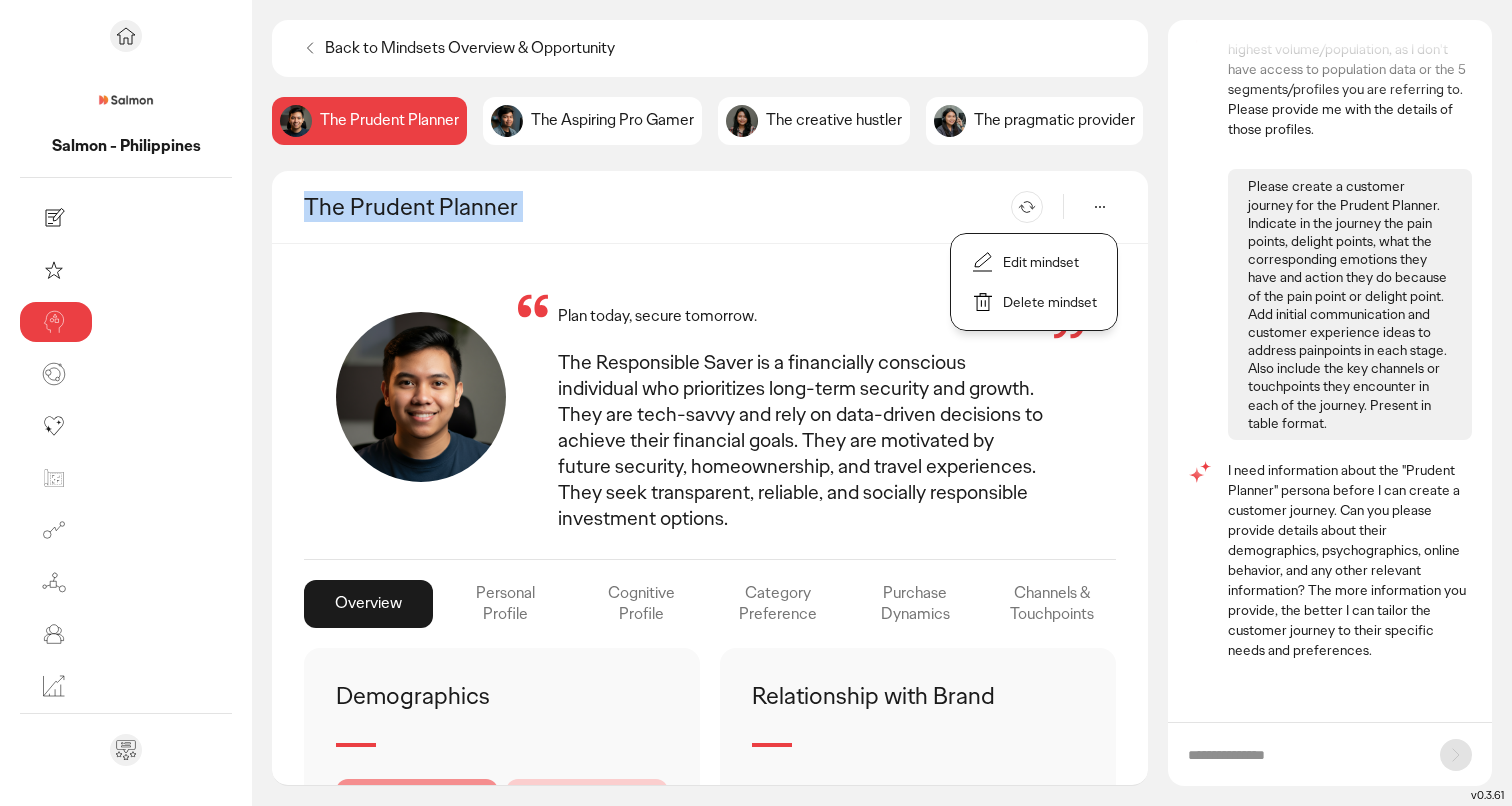 click on "The Prudent Planner  Re-generate" at bounding box center [710, 207] 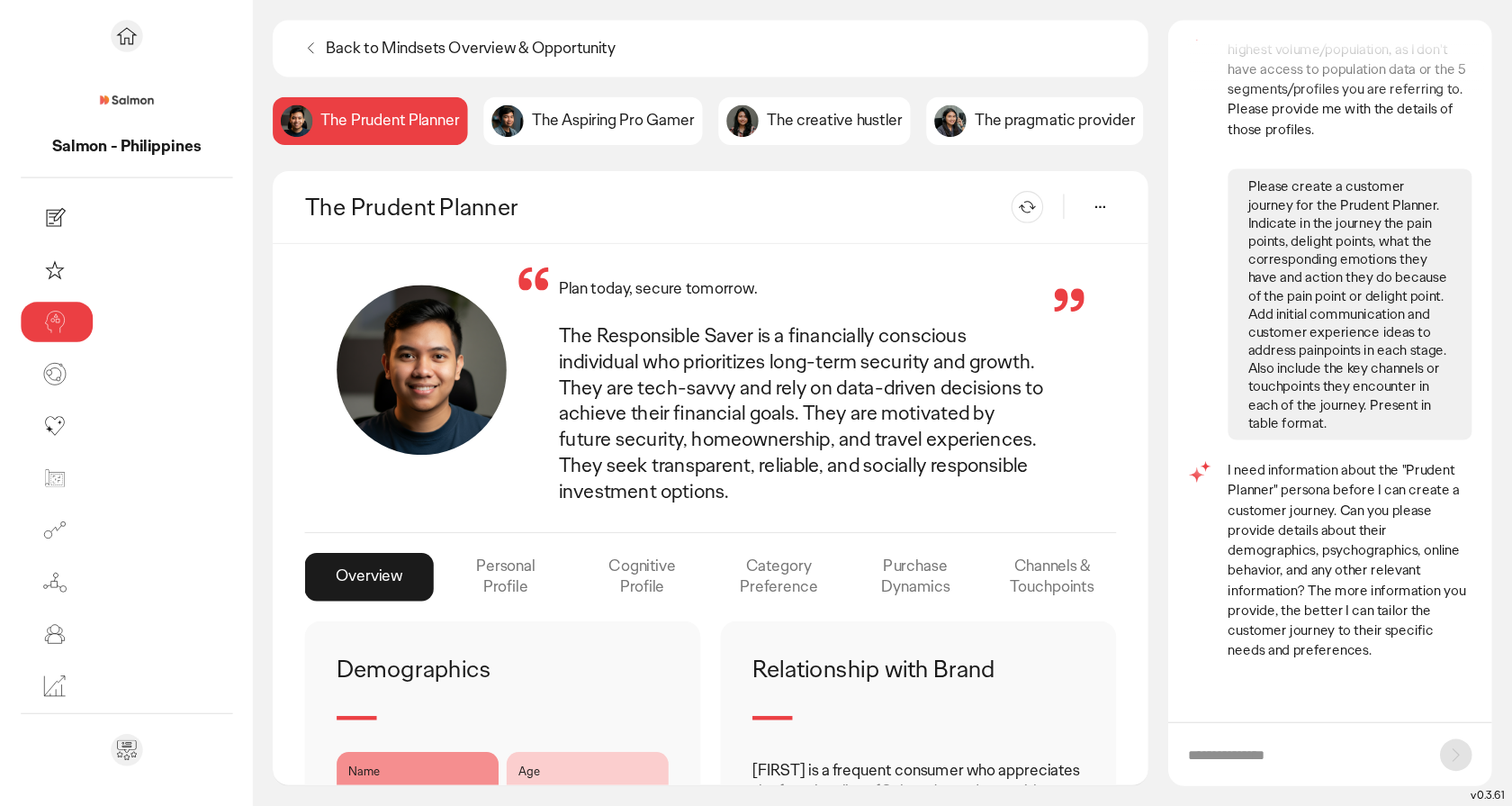 scroll, scrollTop: 0, scrollLeft: 0, axis: both 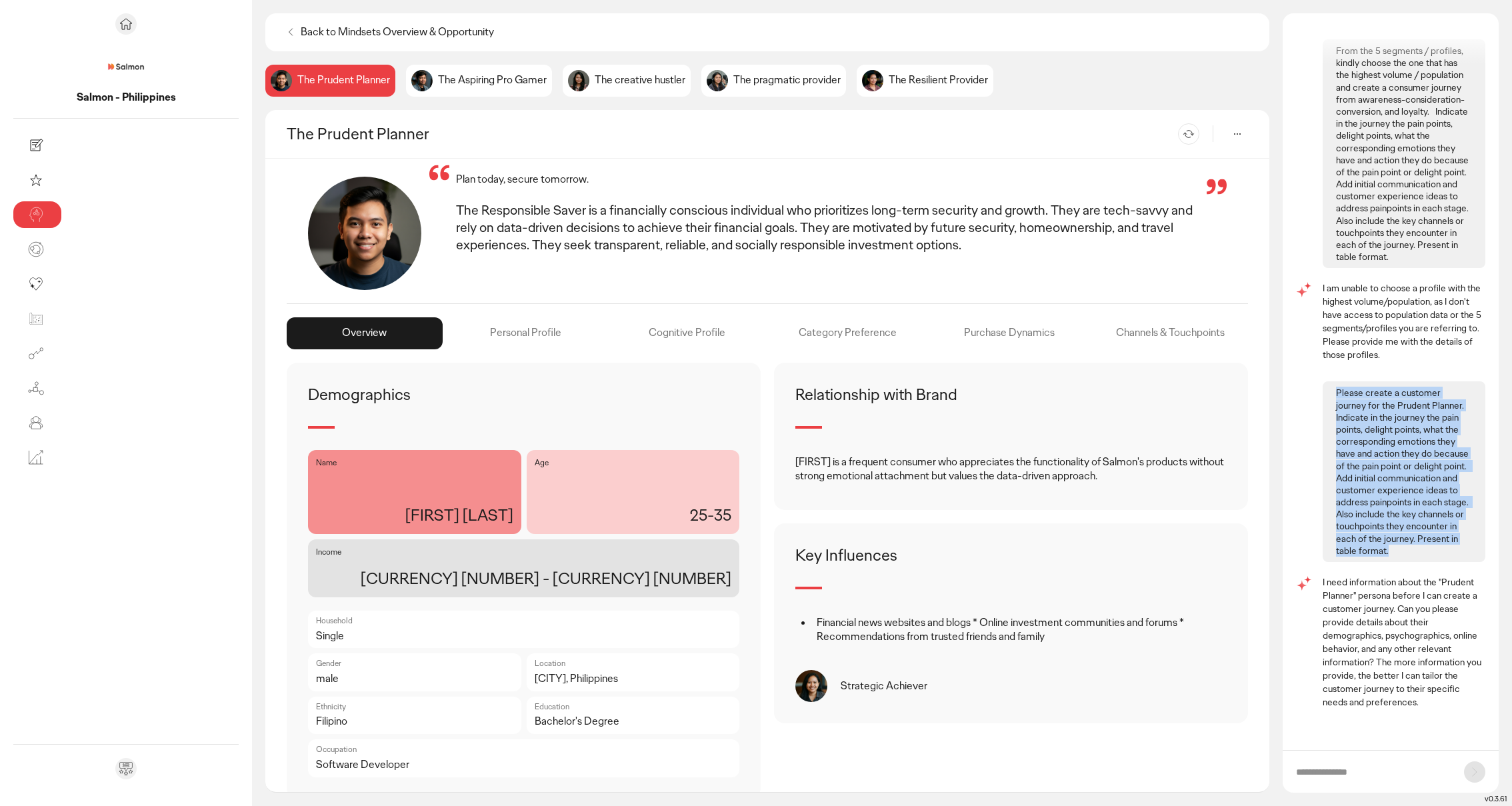 drag, startPoint x: 1338, startPoint y: 392, endPoint x: 1402, endPoint y: 554, distance: 174.18381 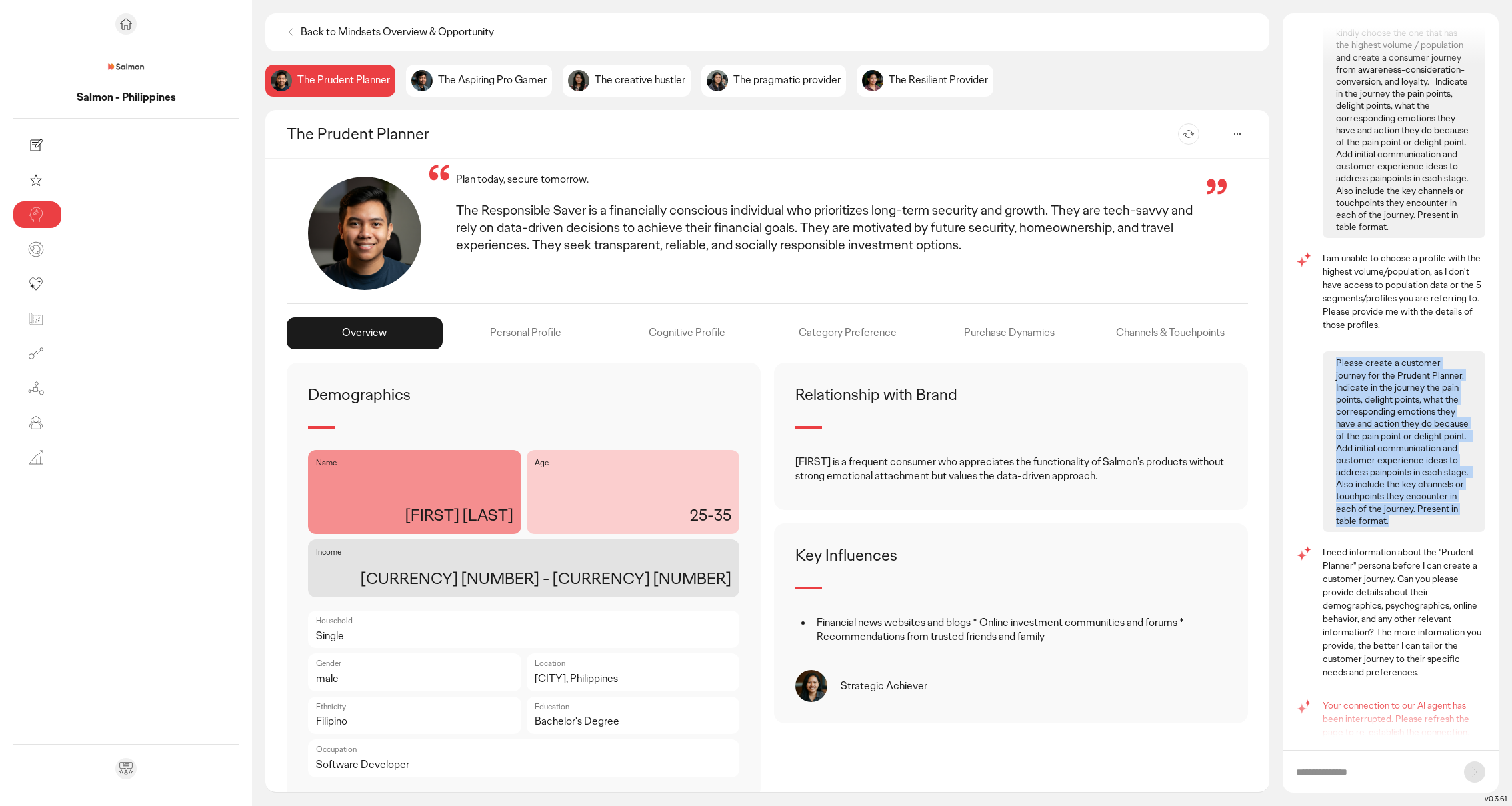 scroll, scrollTop: 94, scrollLeft: 0, axis: vertical 